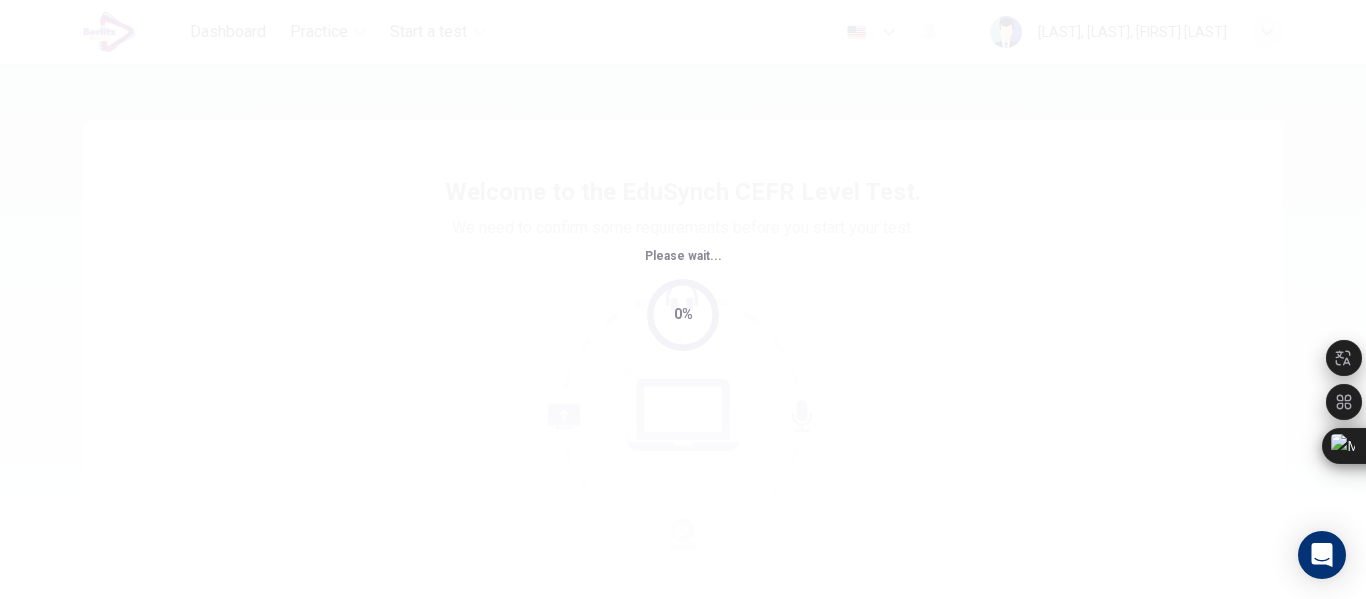 scroll, scrollTop: 0, scrollLeft: 0, axis: both 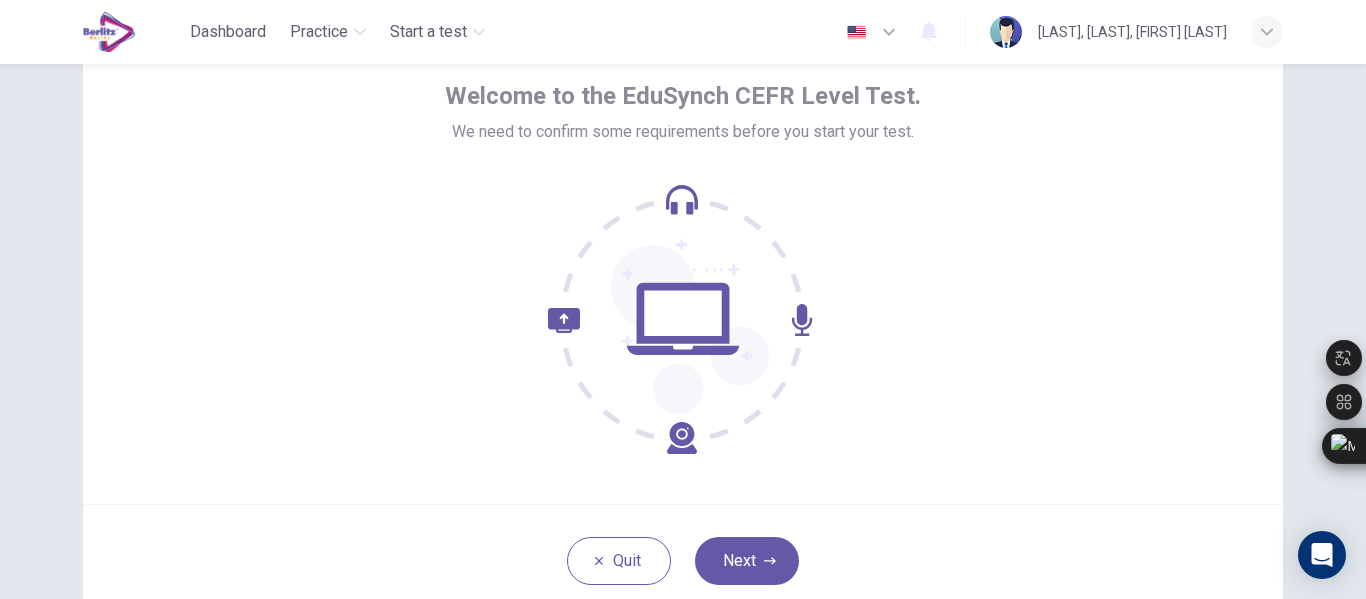 click 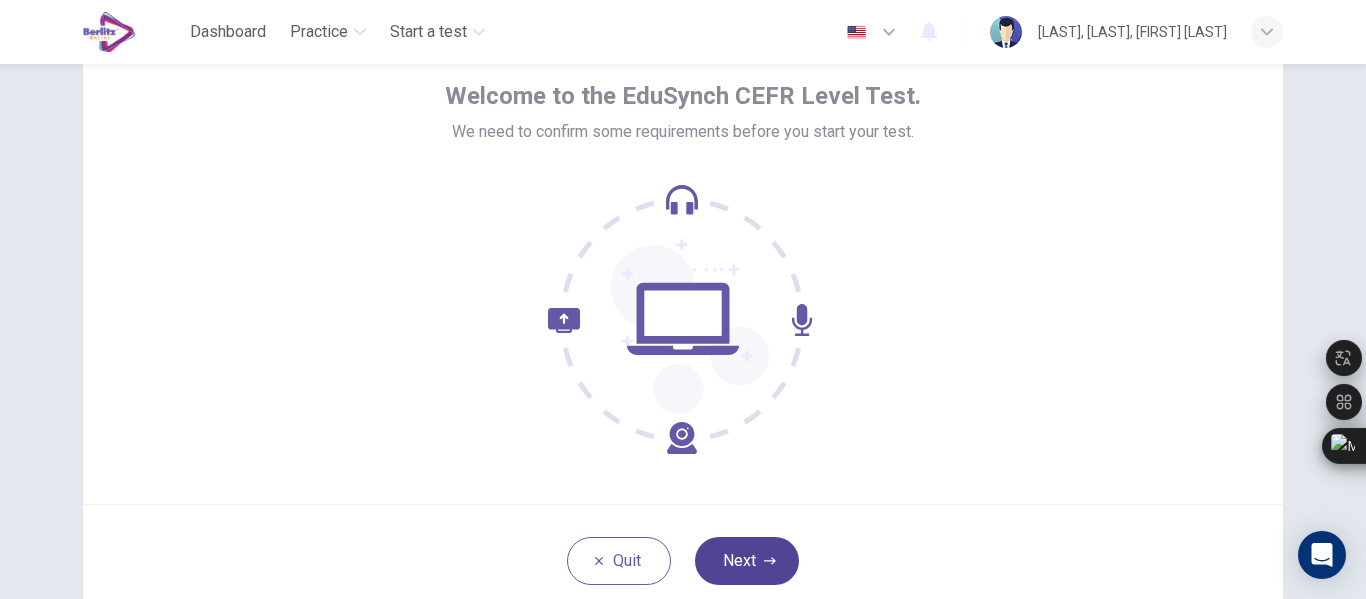 click on "Next" at bounding box center [747, 561] 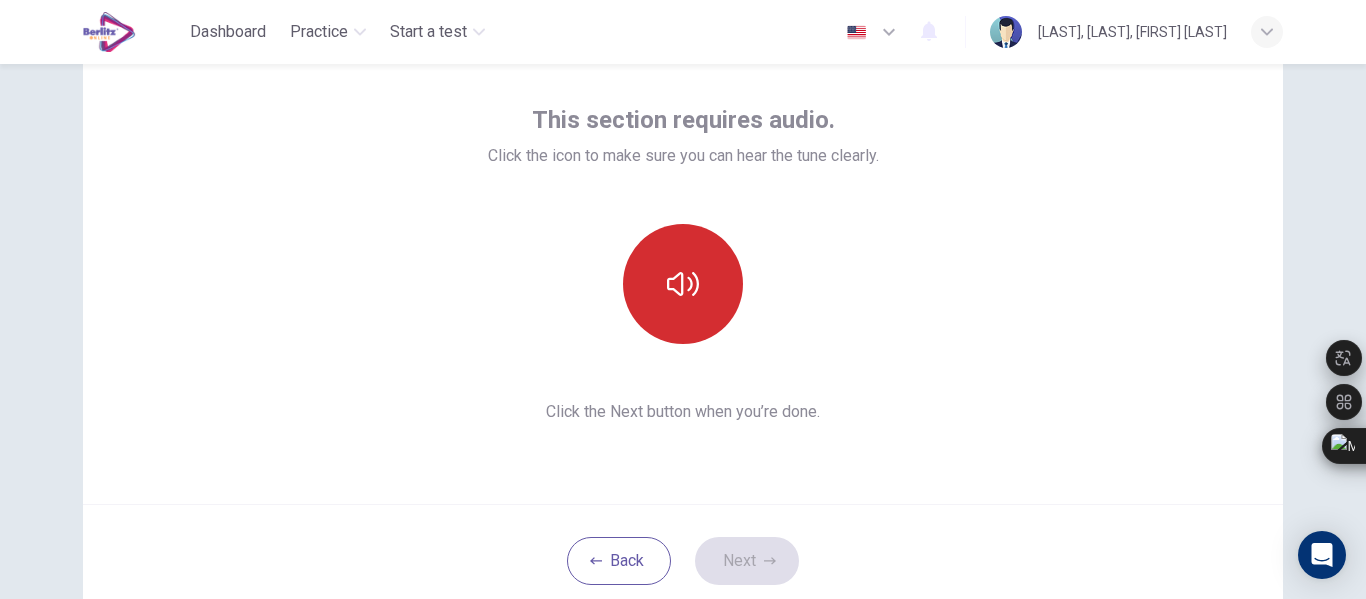 click at bounding box center [683, 284] 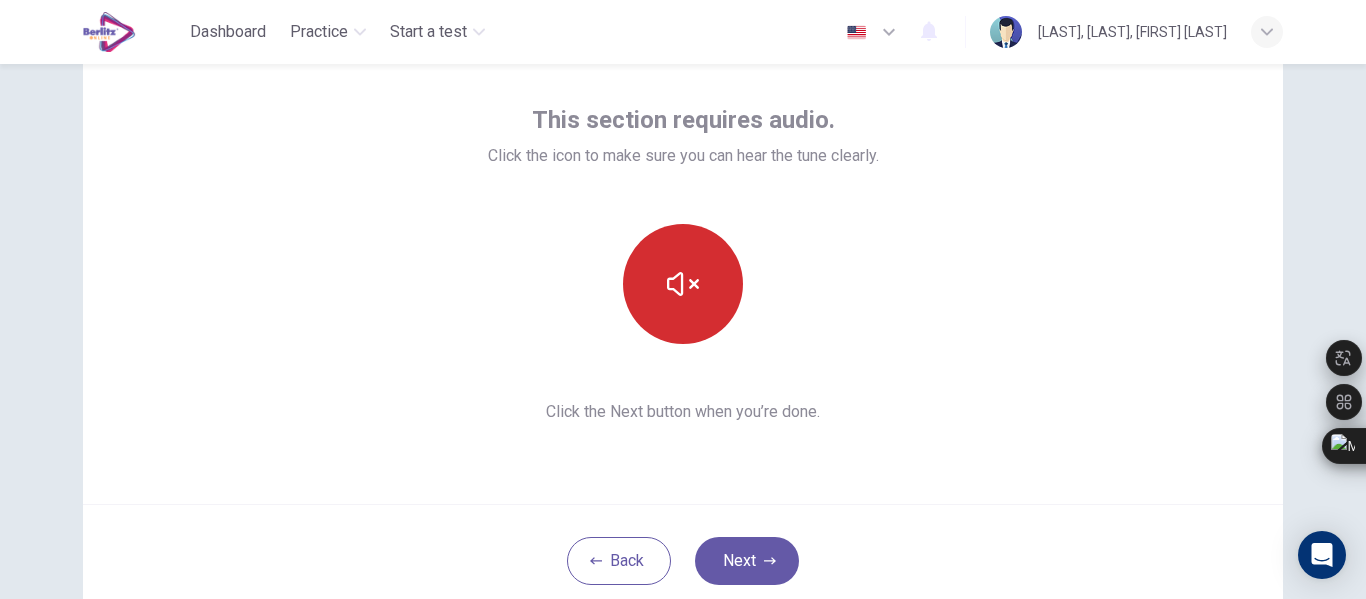 click at bounding box center [683, 284] 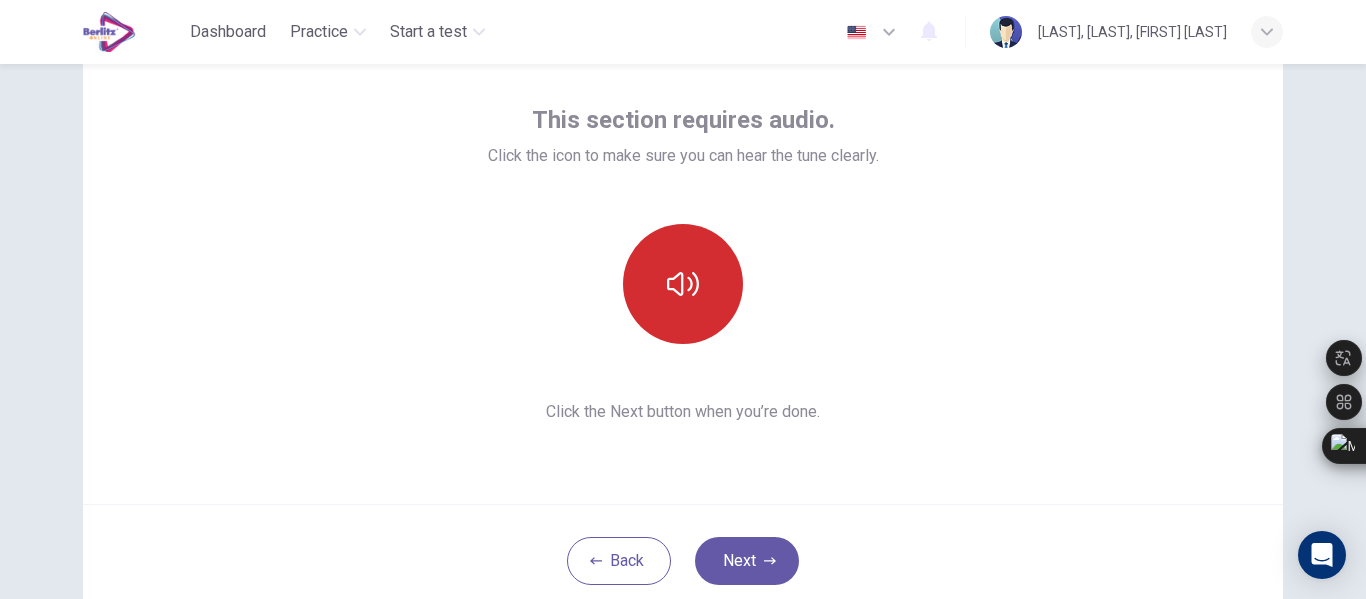 click at bounding box center [683, 284] 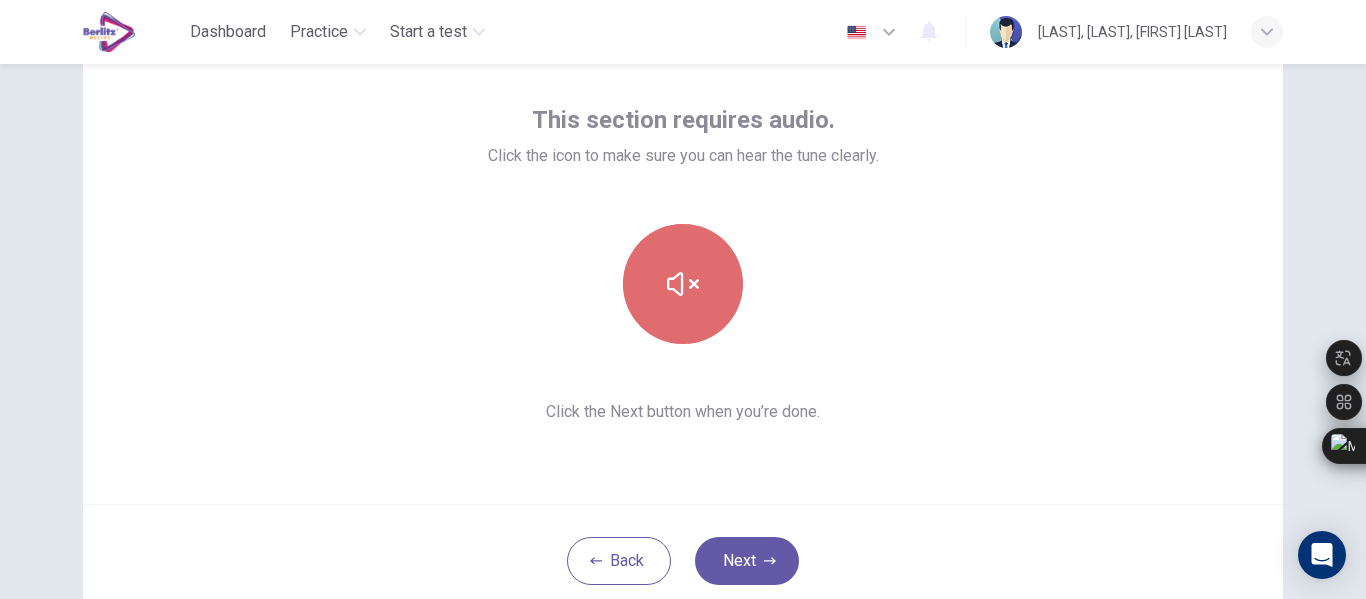 click at bounding box center [683, 284] 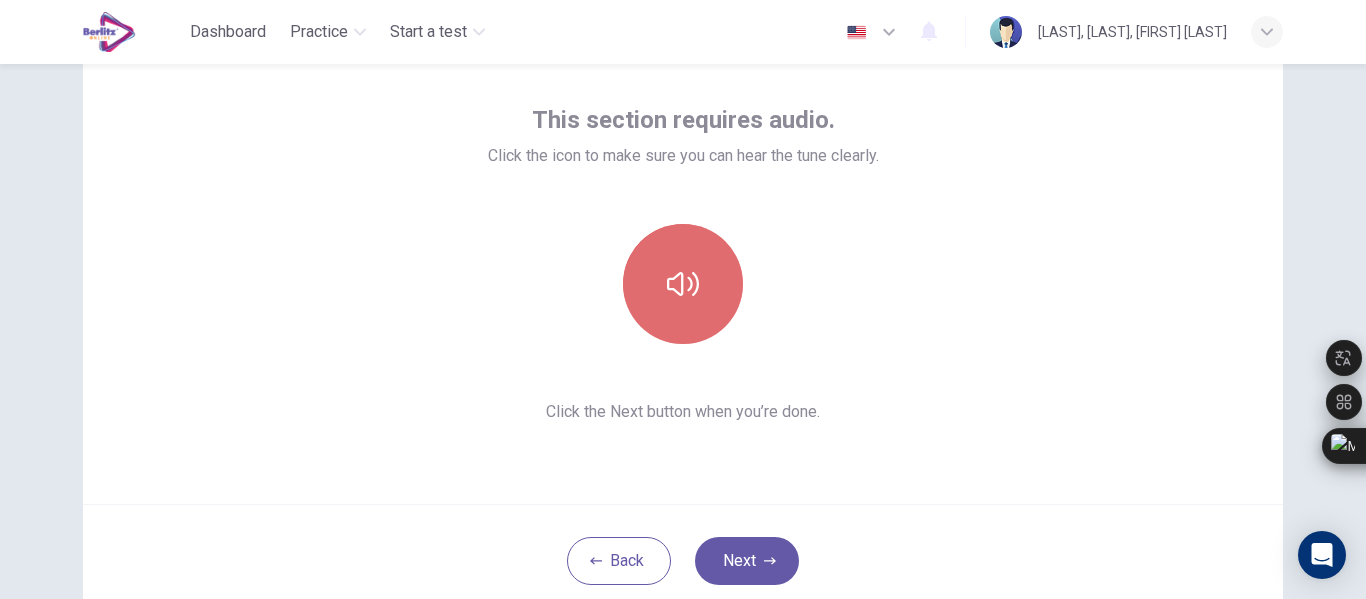 click at bounding box center (683, 284) 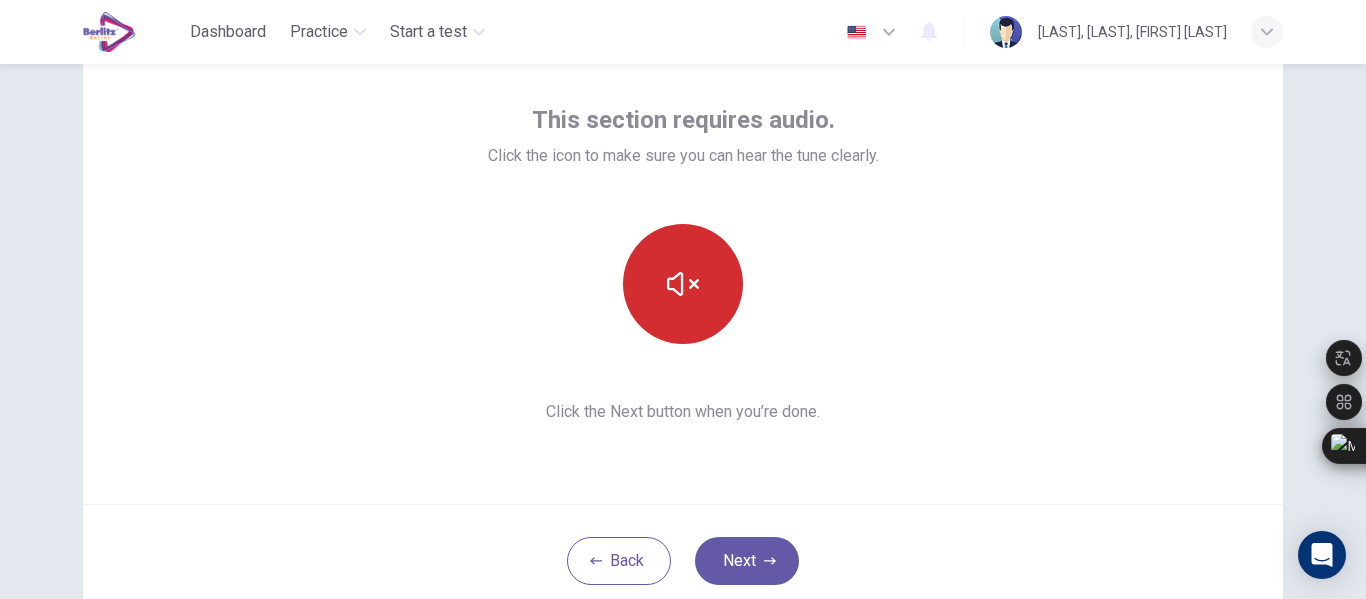 click at bounding box center (683, 284) 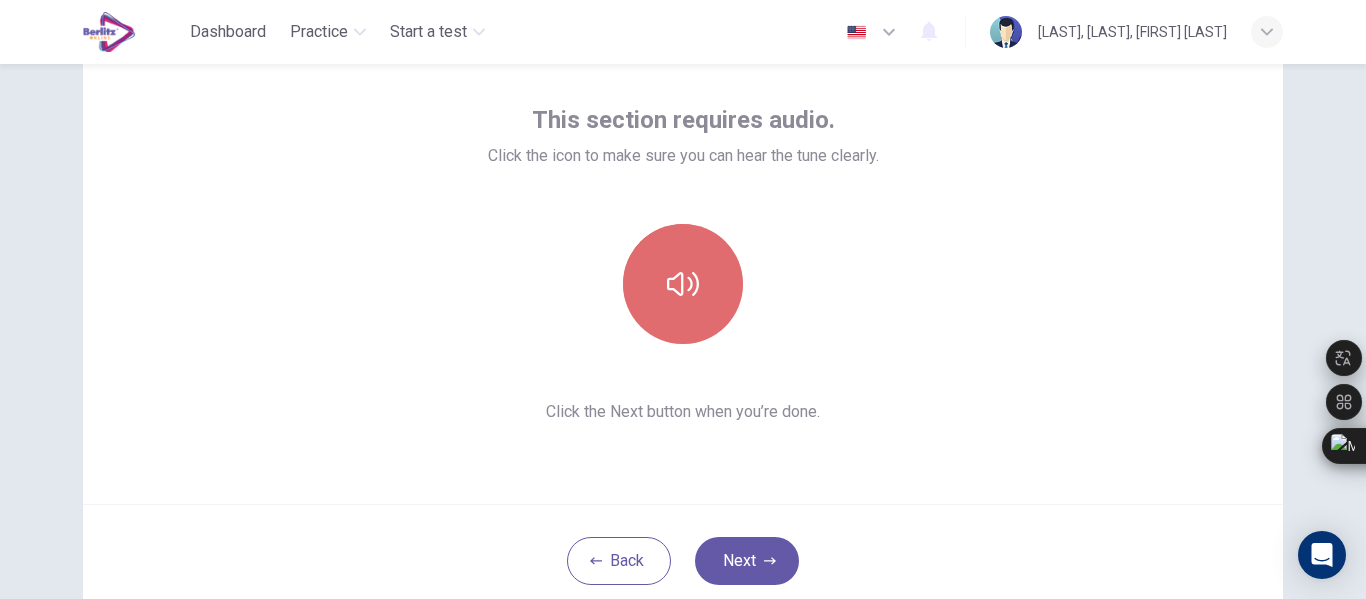 click at bounding box center [683, 284] 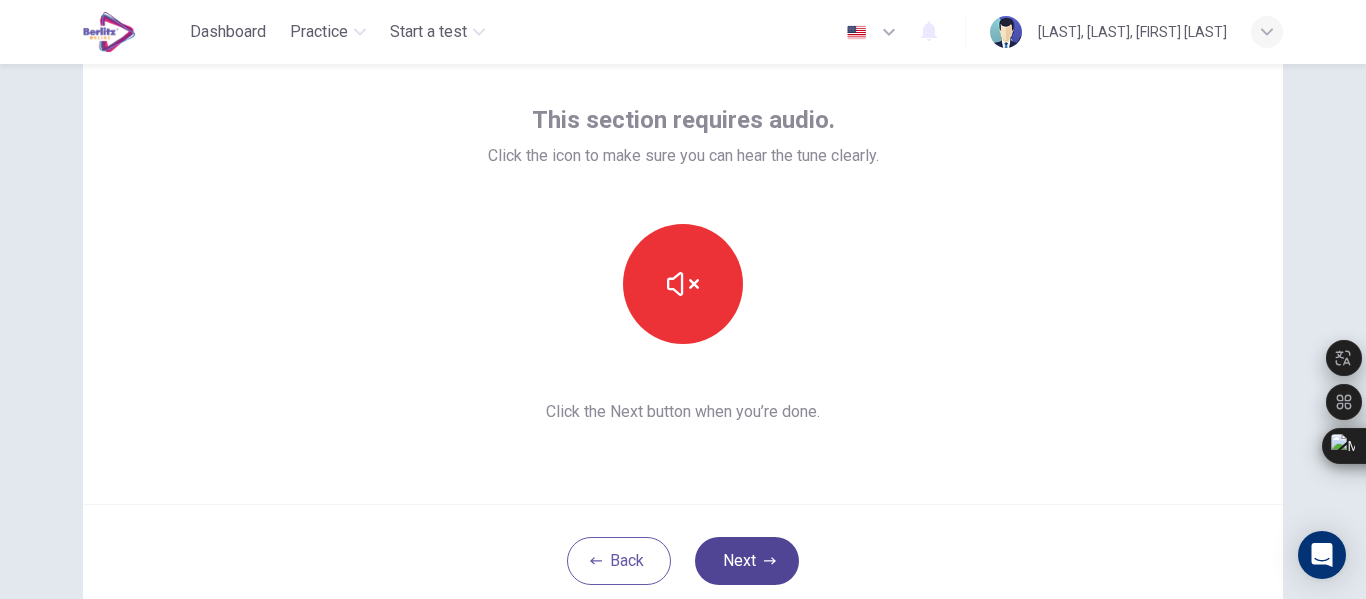 click on "Next" at bounding box center [747, 561] 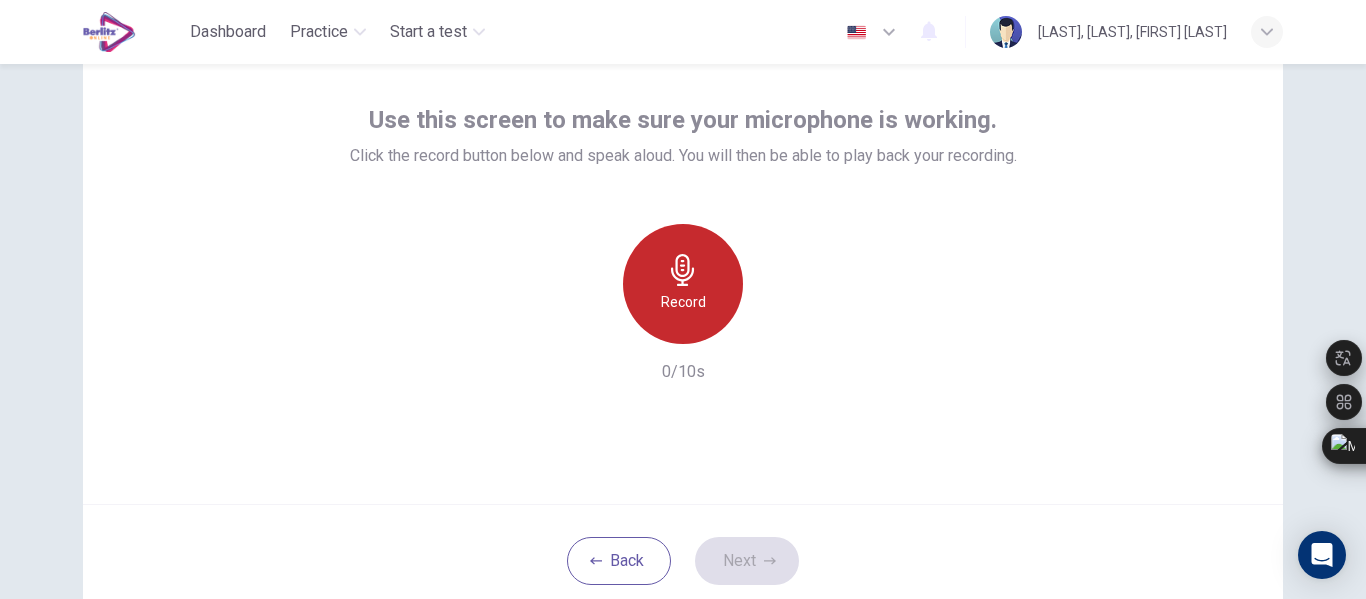 click on "Record" at bounding box center (683, 284) 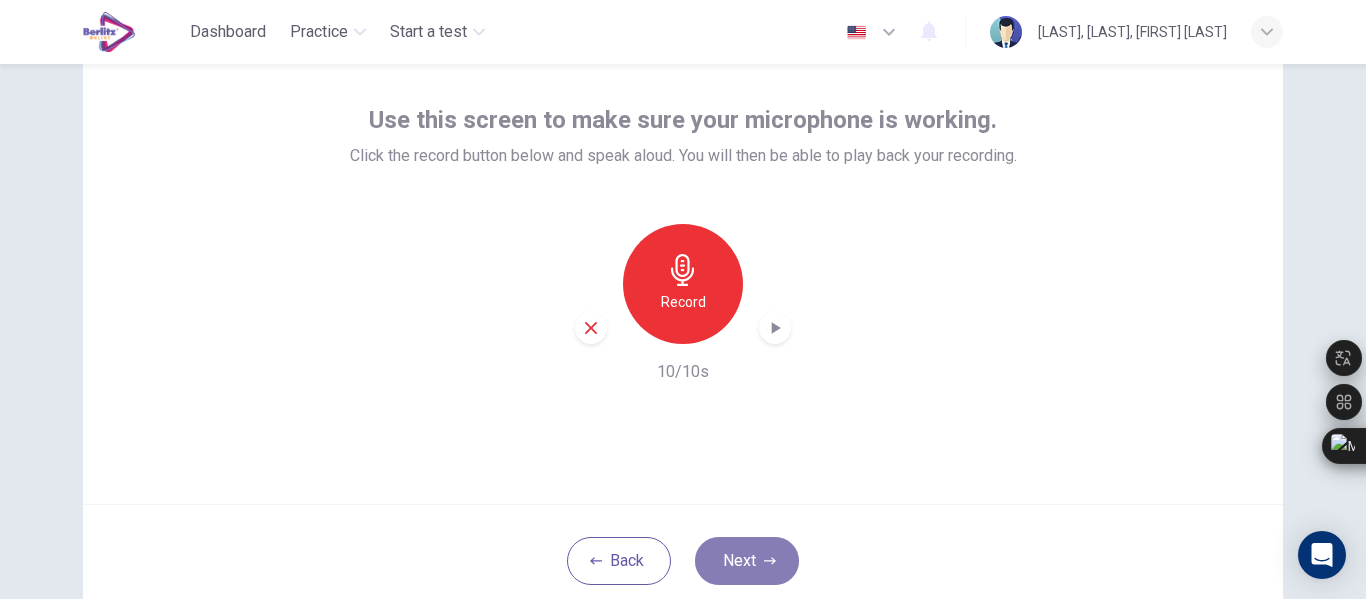 click on "Next" at bounding box center (747, 561) 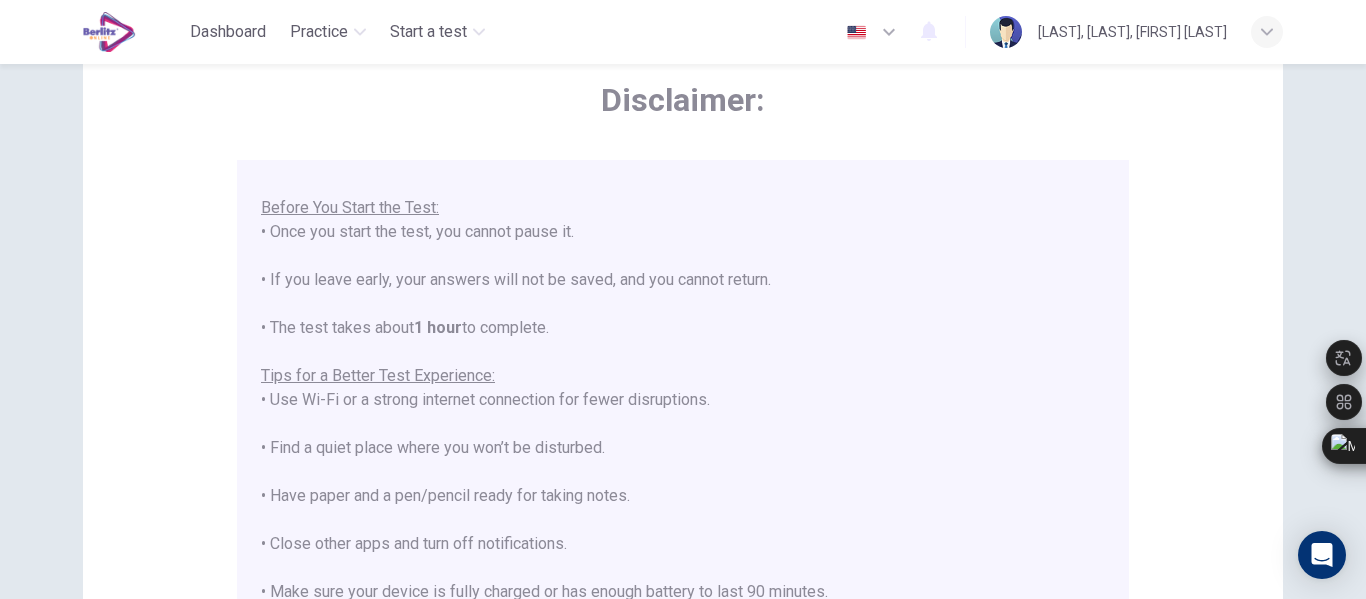 scroll, scrollTop: 191, scrollLeft: 0, axis: vertical 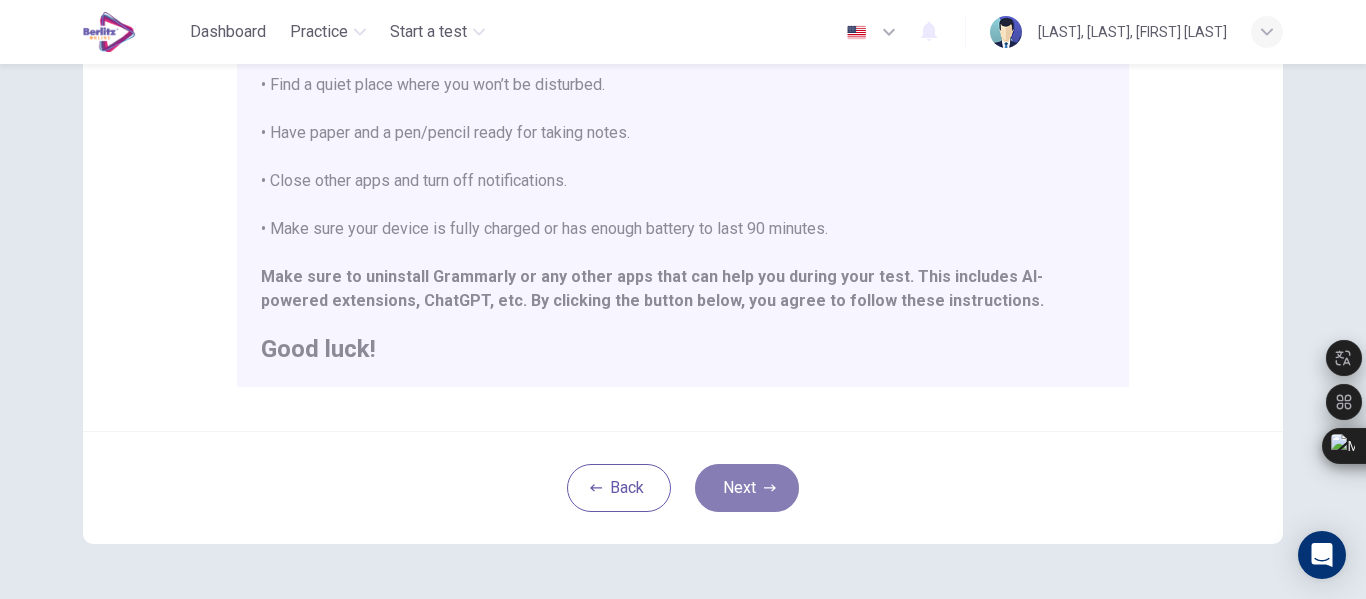 click on "Next" at bounding box center (747, 488) 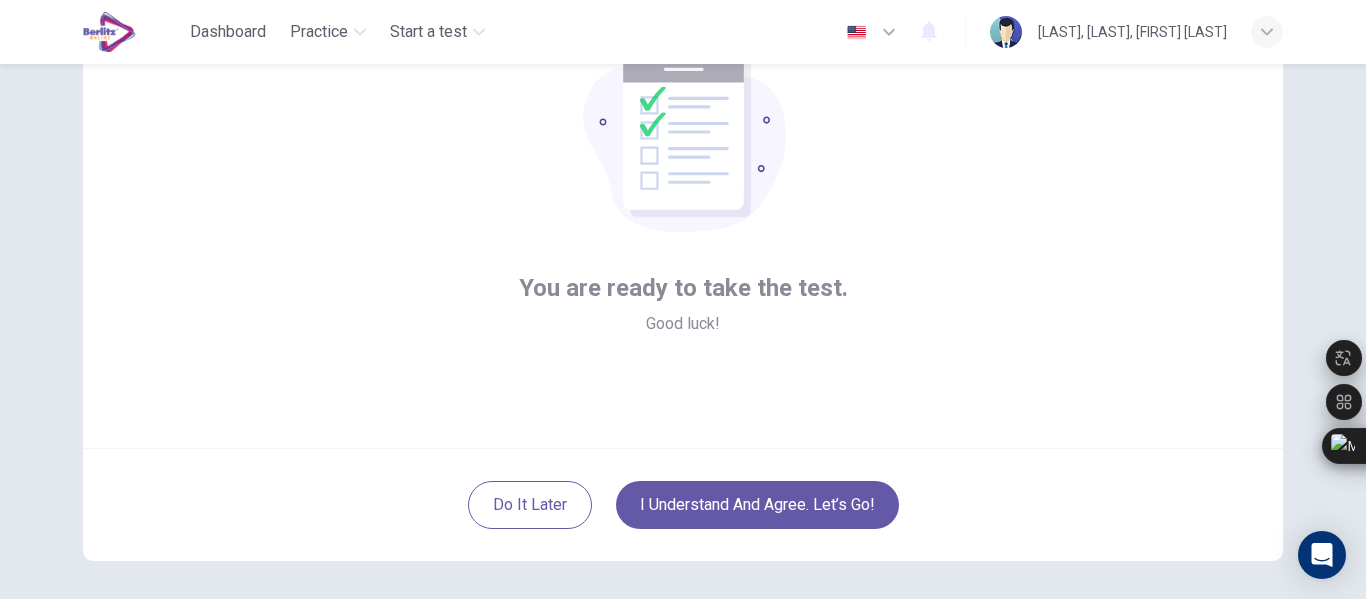 scroll, scrollTop: 154, scrollLeft: 0, axis: vertical 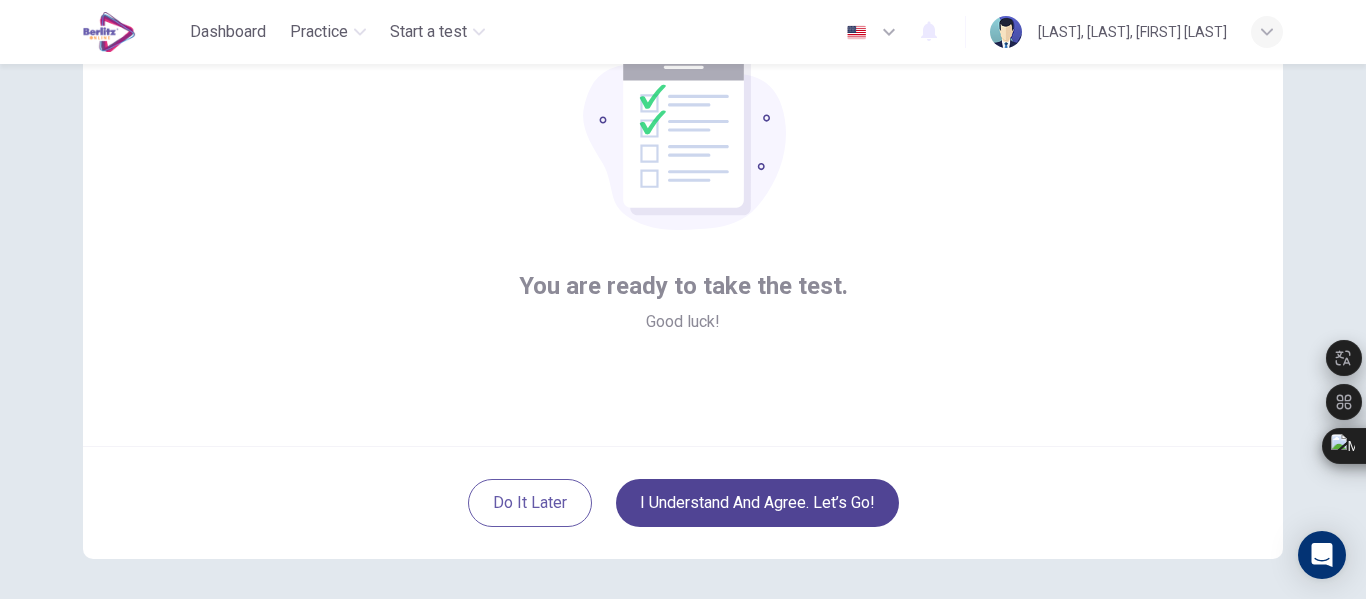 click on "I understand and agree. Let’s go!" at bounding box center [757, 503] 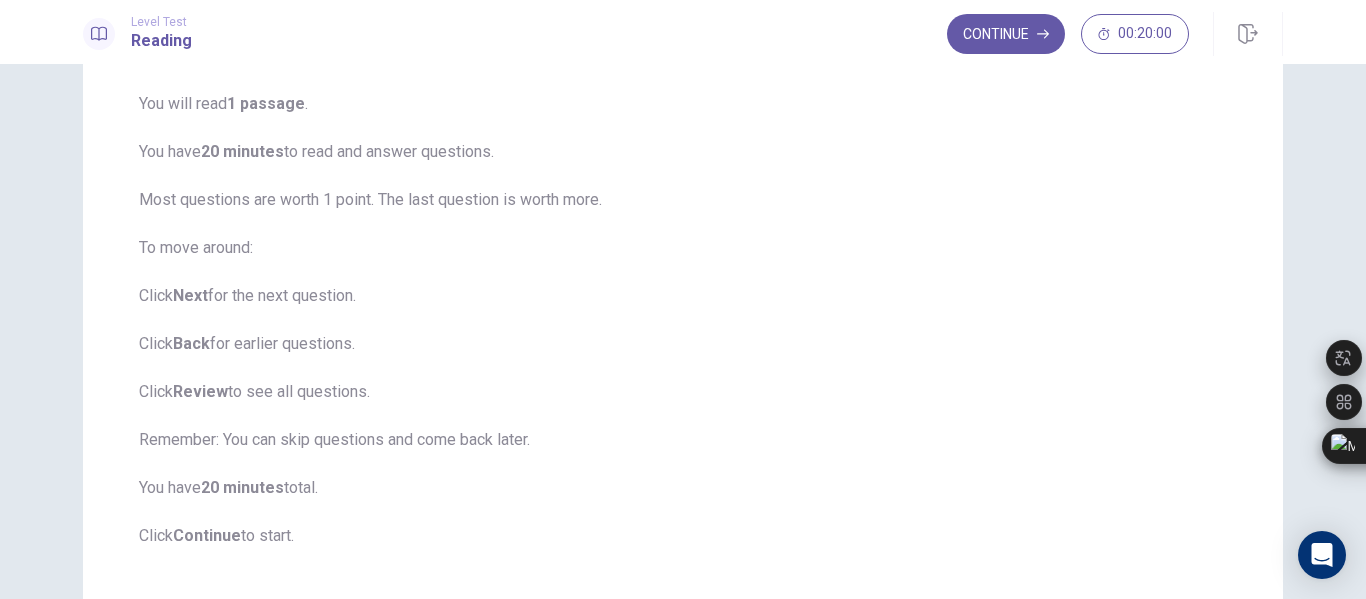 scroll, scrollTop: 151, scrollLeft: 0, axis: vertical 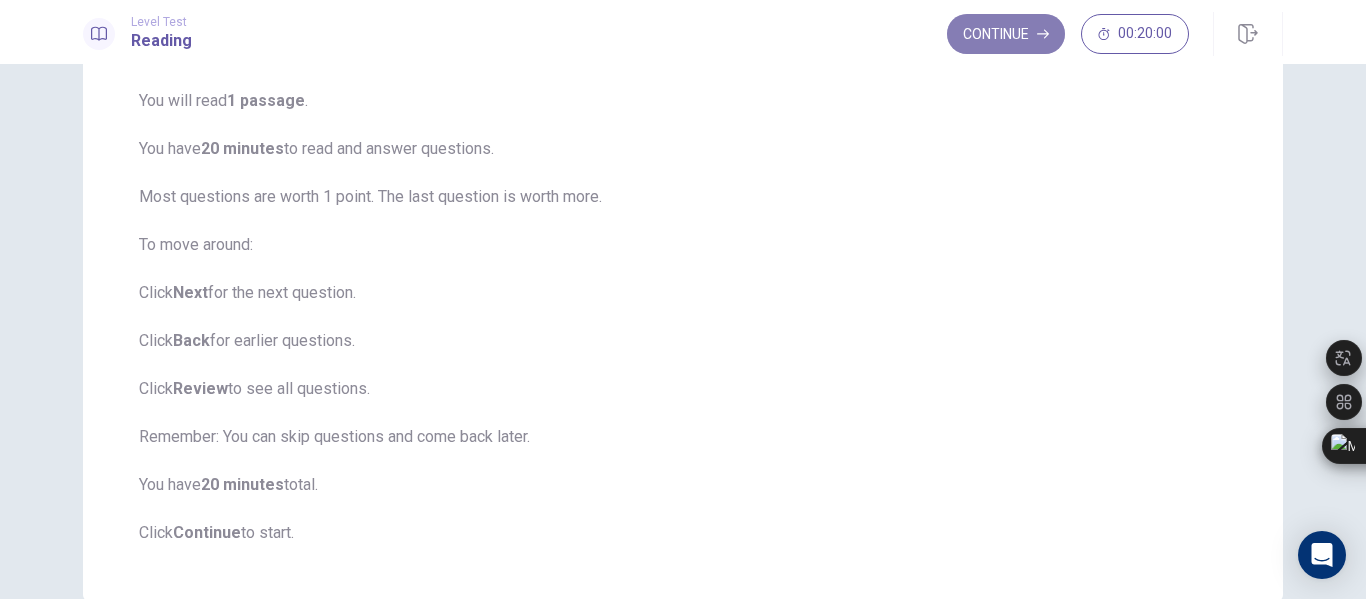 click on "Continue" at bounding box center [1006, 34] 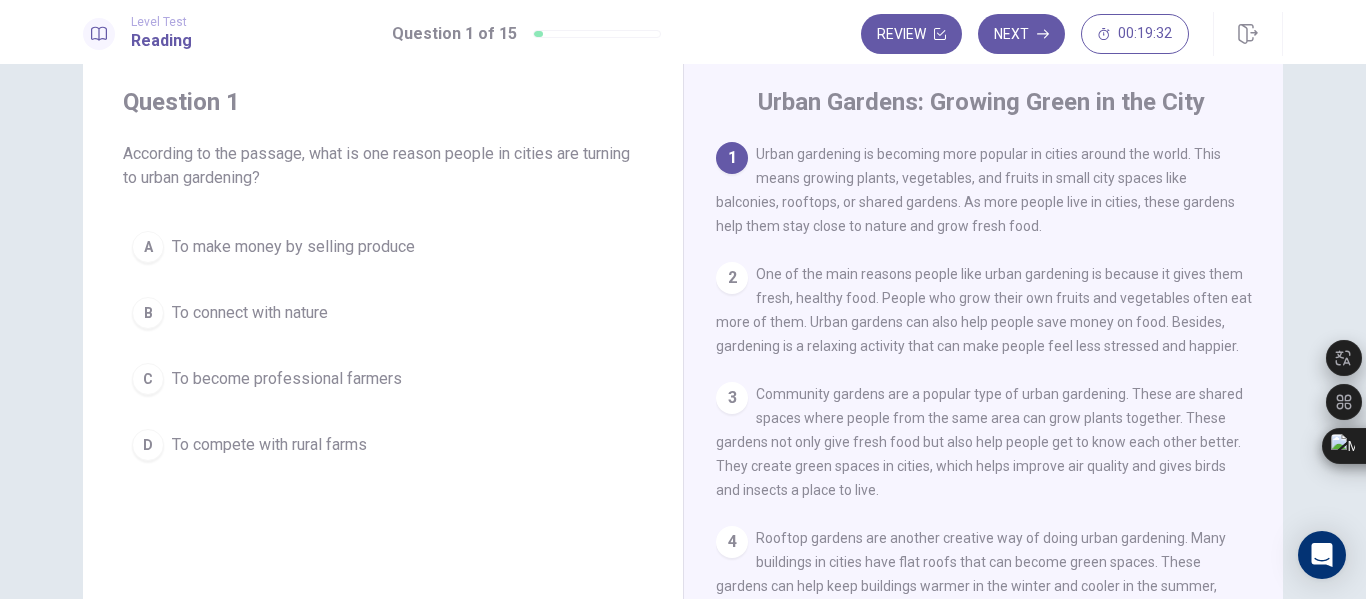 scroll, scrollTop: 51, scrollLeft: 0, axis: vertical 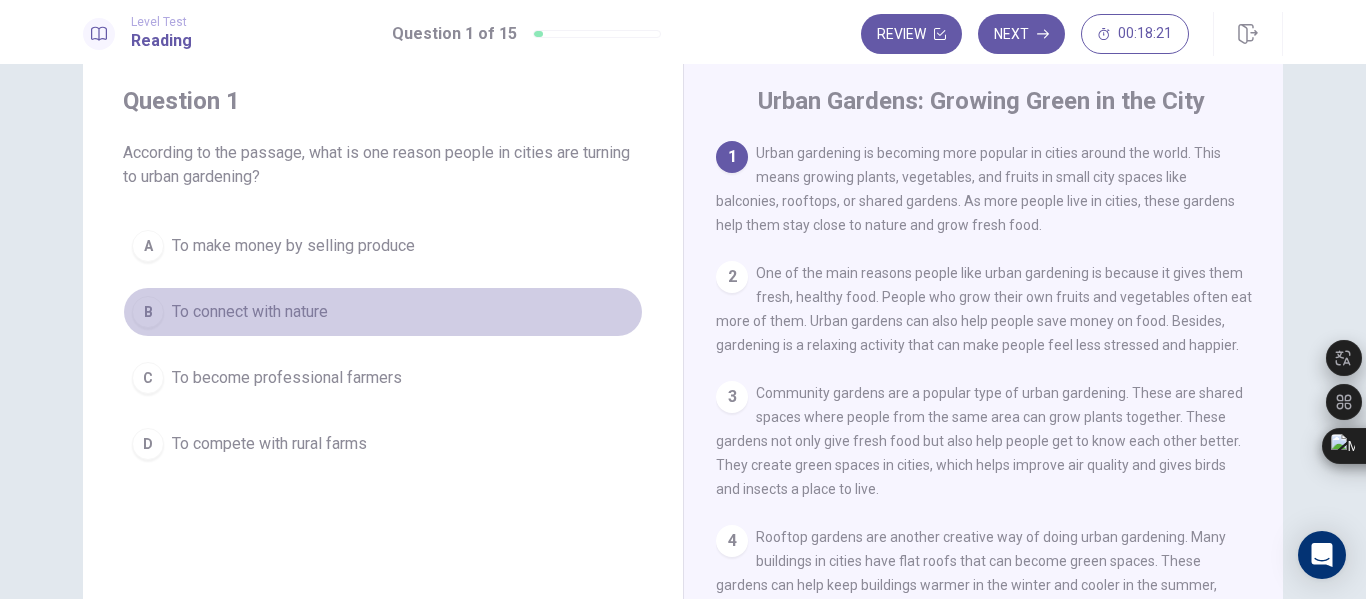click on "B" at bounding box center [148, 312] 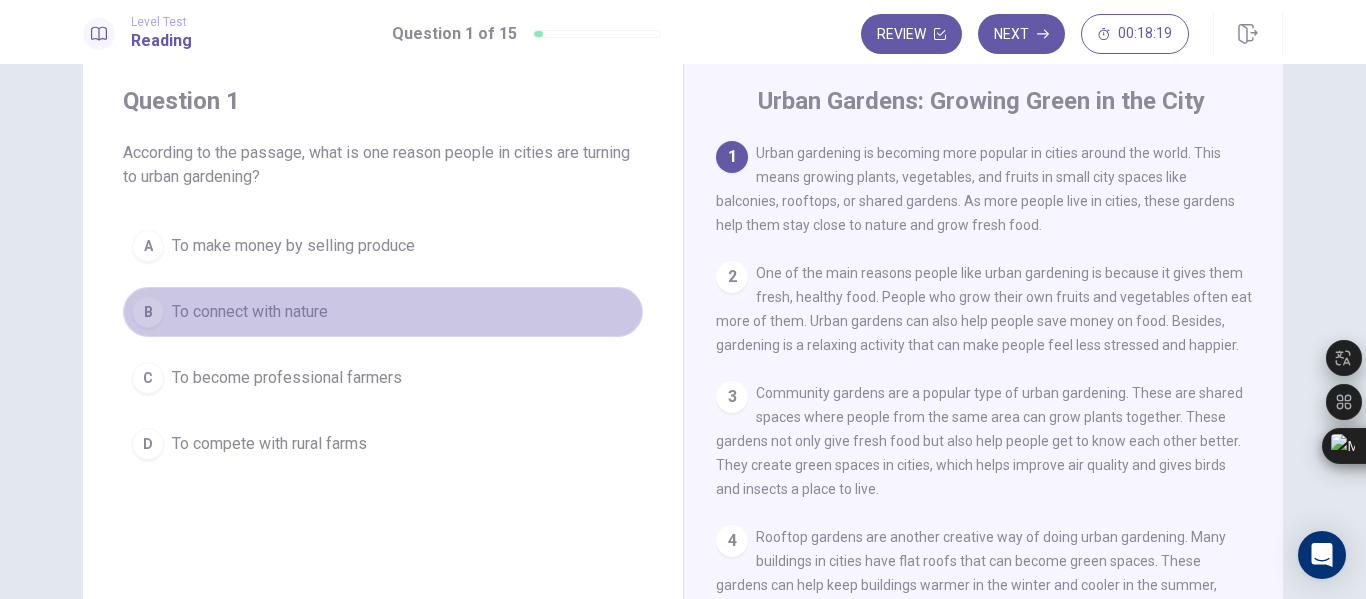 click on "To connect with nature" at bounding box center (250, 312) 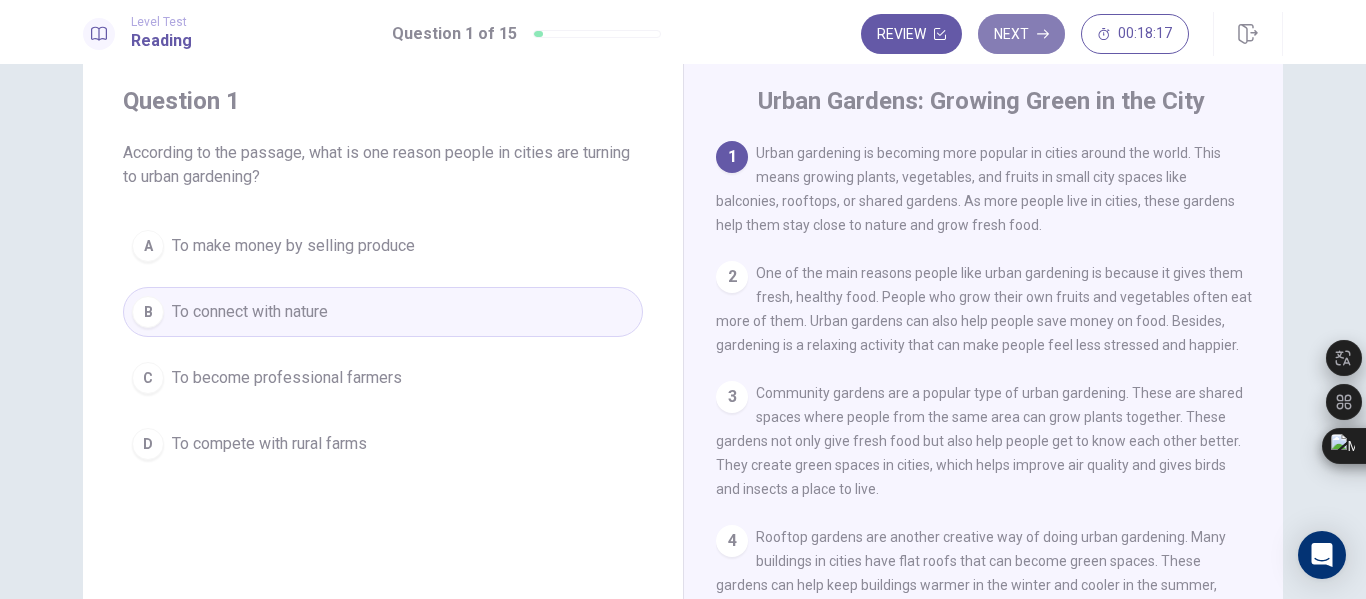 click on "Next" at bounding box center [1021, 34] 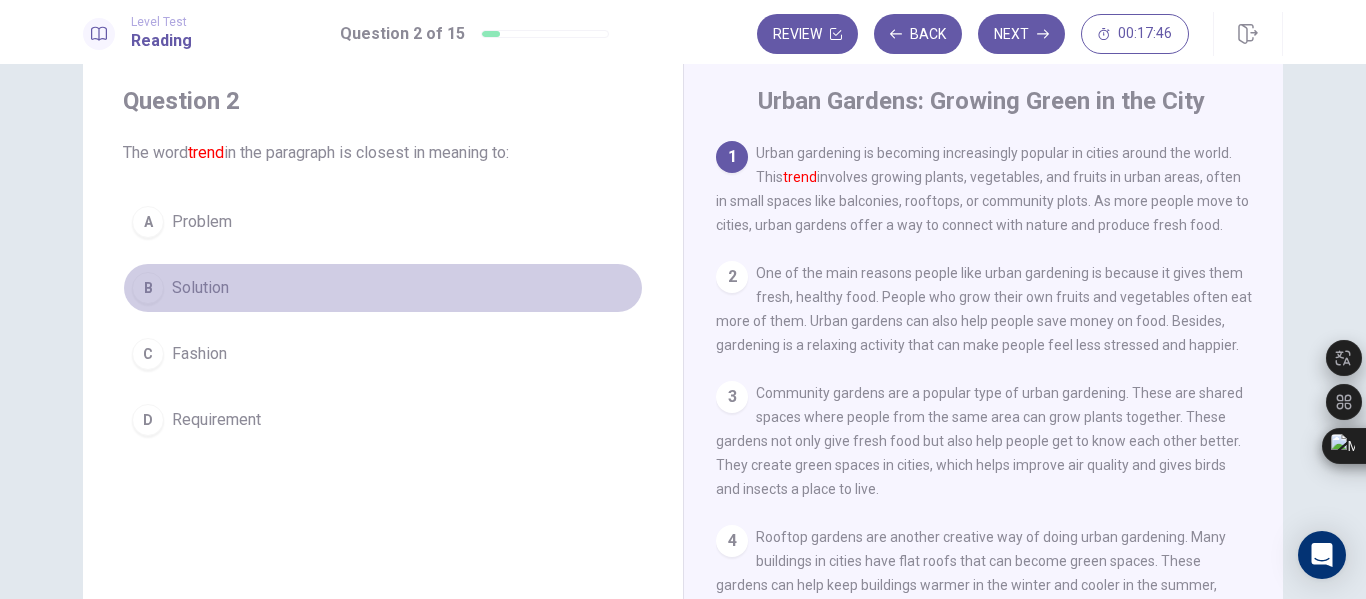 click on "B" at bounding box center [148, 288] 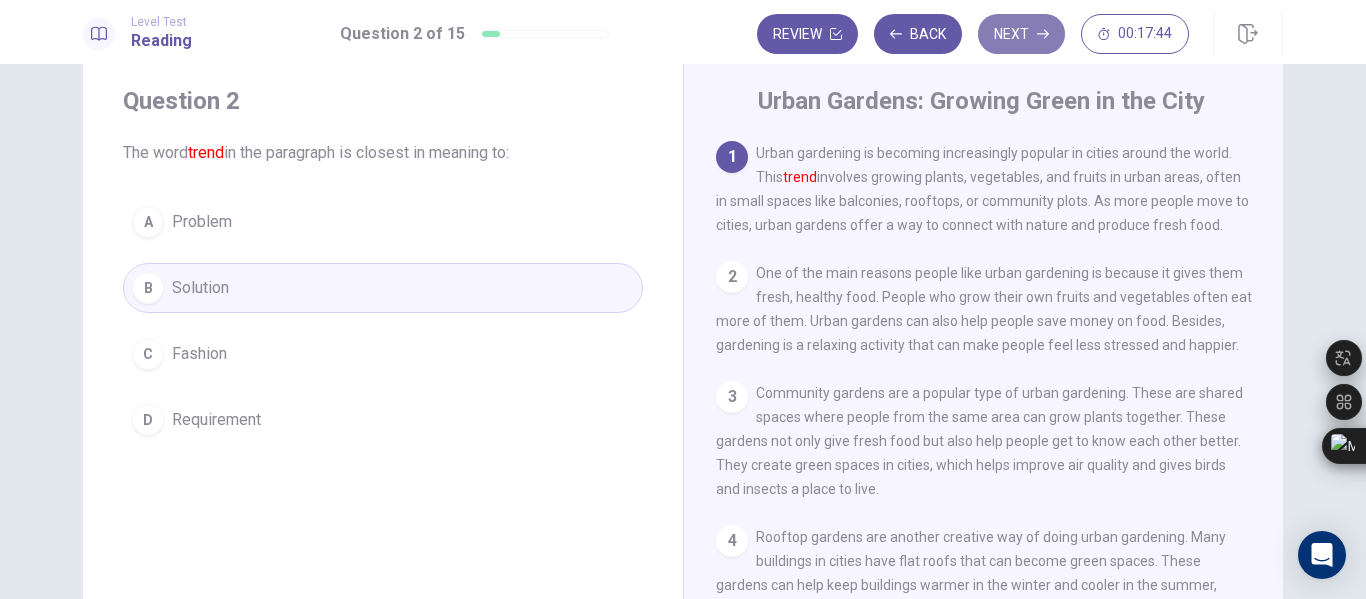 click on "Next" at bounding box center [1021, 34] 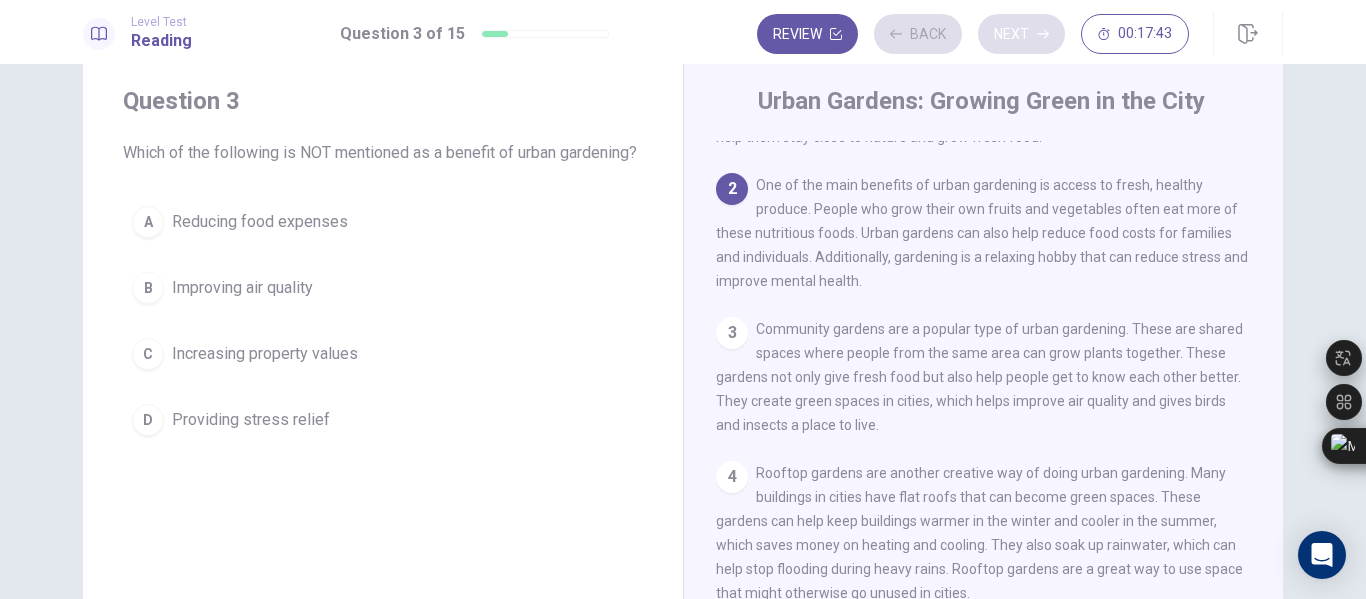 scroll, scrollTop: 124, scrollLeft: 0, axis: vertical 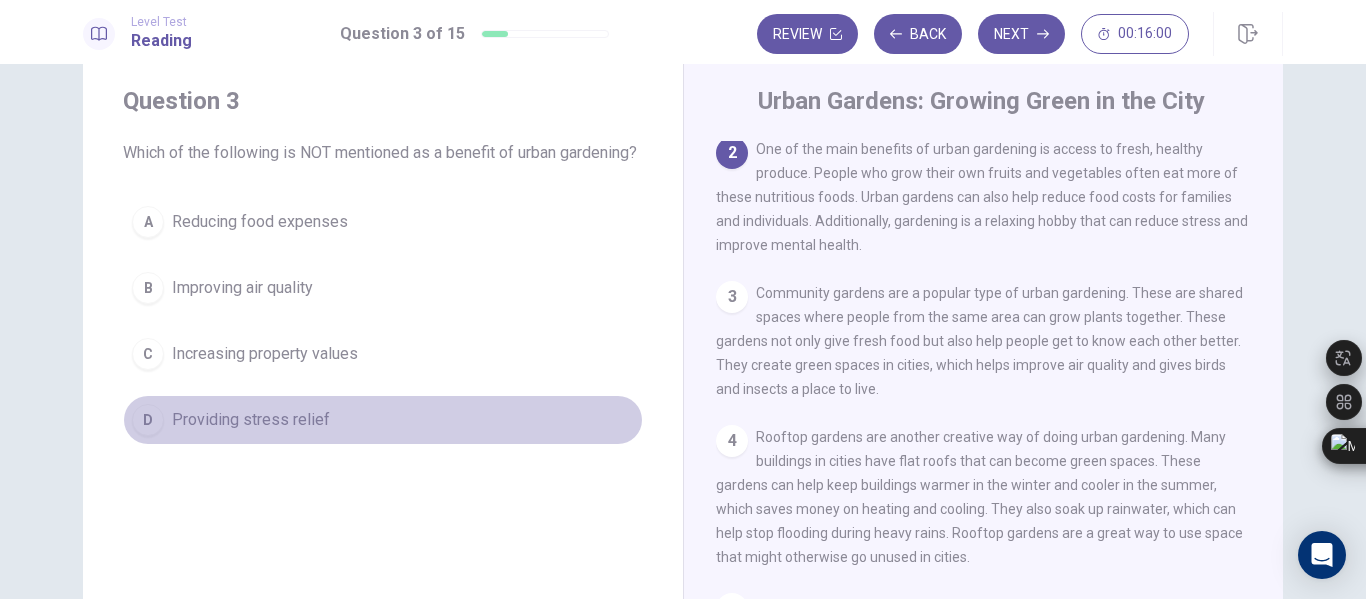 click on "D" at bounding box center [148, 420] 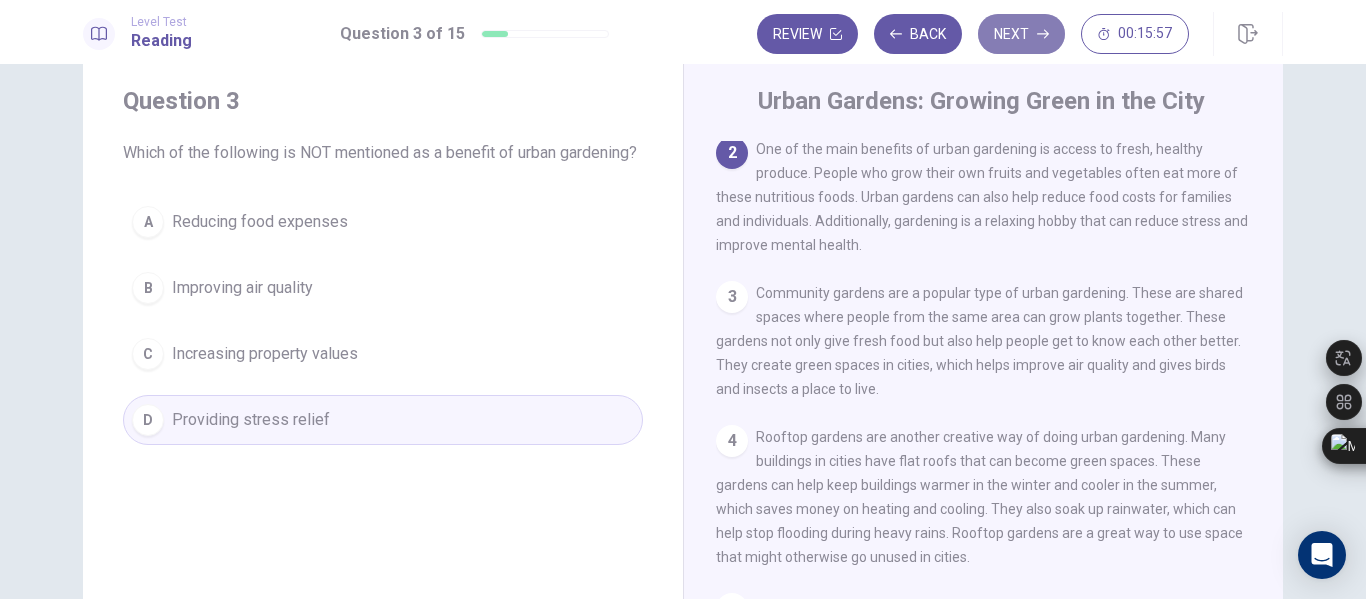 click on "Next" at bounding box center (1021, 34) 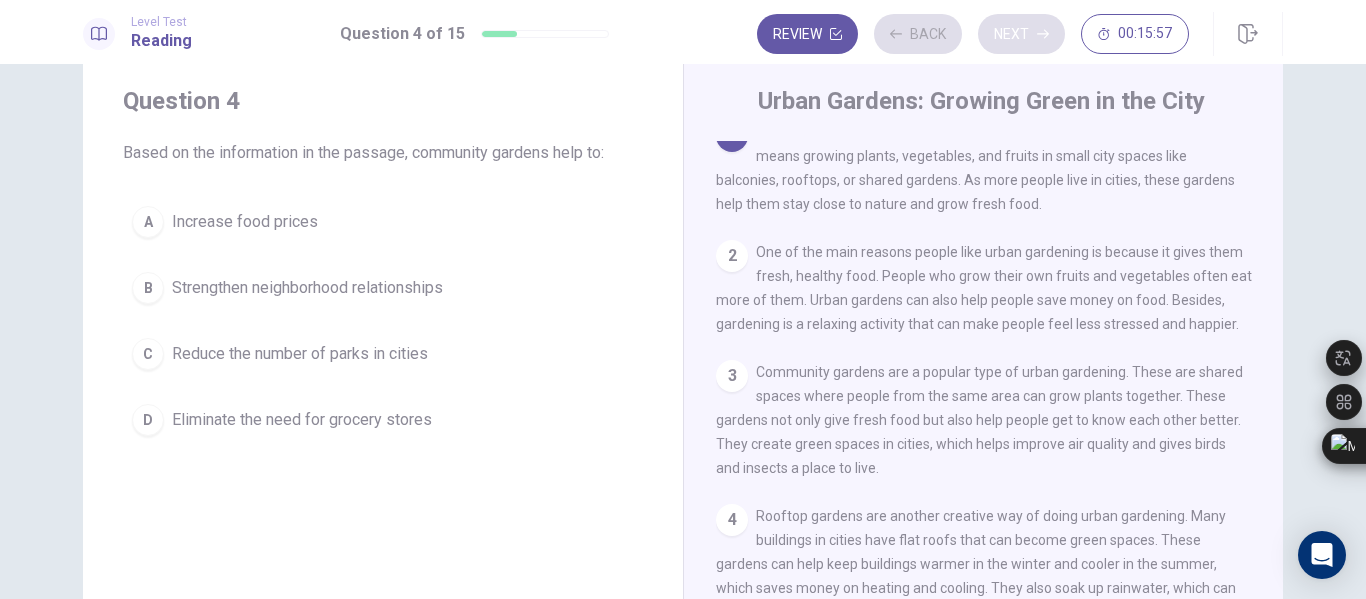 scroll, scrollTop: 0, scrollLeft: 0, axis: both 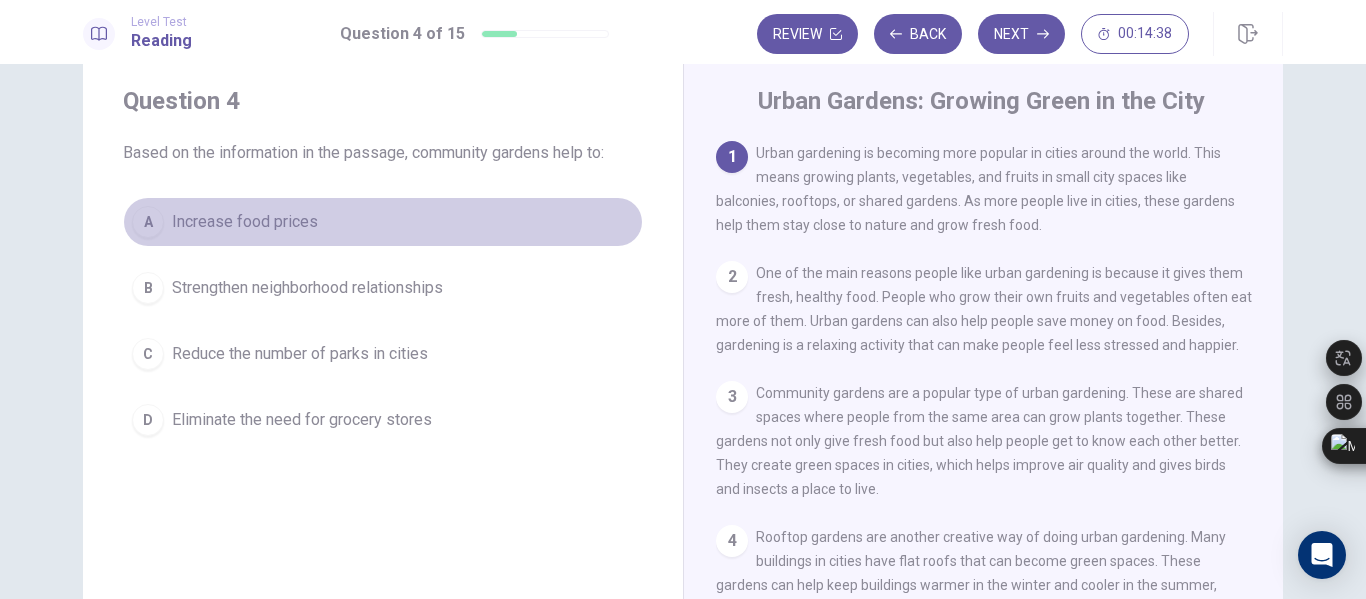 click on "A Increase food prices" at bounding box center (383, 222) 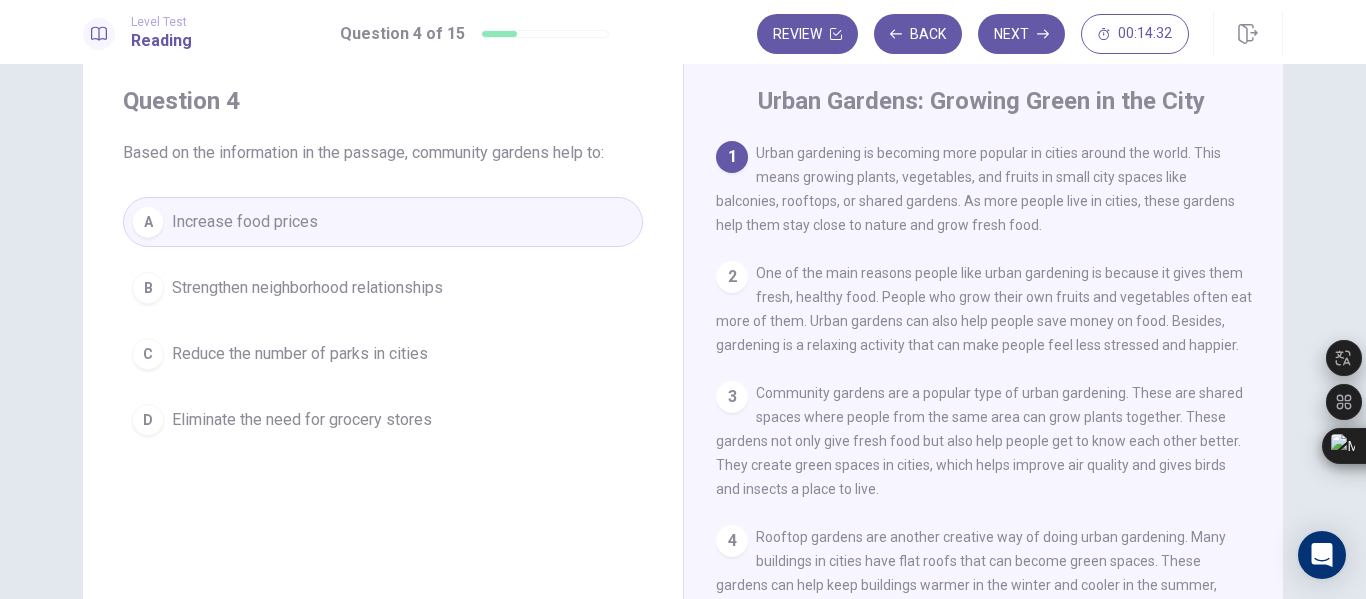 click on "1 Urban gardening is becoming more popular in cities around the world. This means growing plants, vegetables, and fruits in small city spaces like balconies, rooftops, or shared gardens. As more people live in cities, these gardens help them stay close to nature and grow fresh food. 2 One of the main reasons people like urban gardening is because it gives them fresh, healthy food. People who grow their own fruits and vegetables often eat more of them. Urban gardens can also help people save money on food. Besides, gardening is a relaxing activity that can make people feel less stressed and happier. 3 Community gardens are a popular type of urban gardening. These are shared spaces where people from the same area can grow plants together. These gardens not only give fresh food but also help people get to know each other better. They create green spaces in cities, which helps improve air quality and gives birds and insects a place to live. 4 5 6" at bounding box center (997, 428) 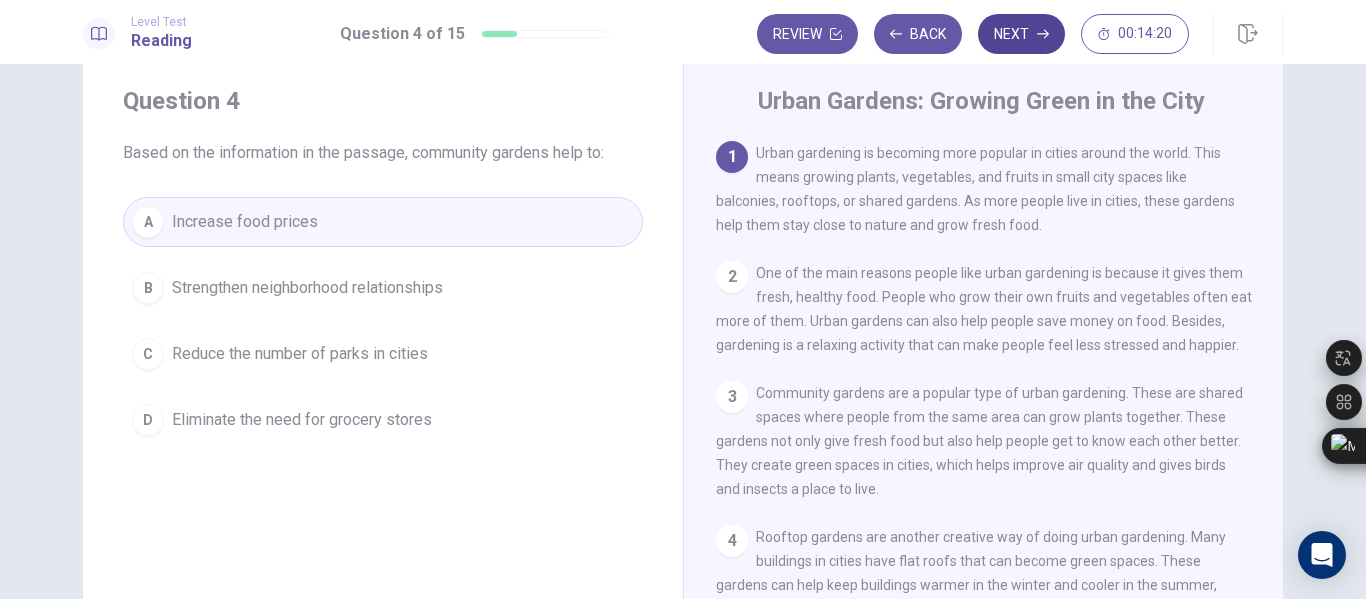click on "Next" at bounding box center (1021, 34) 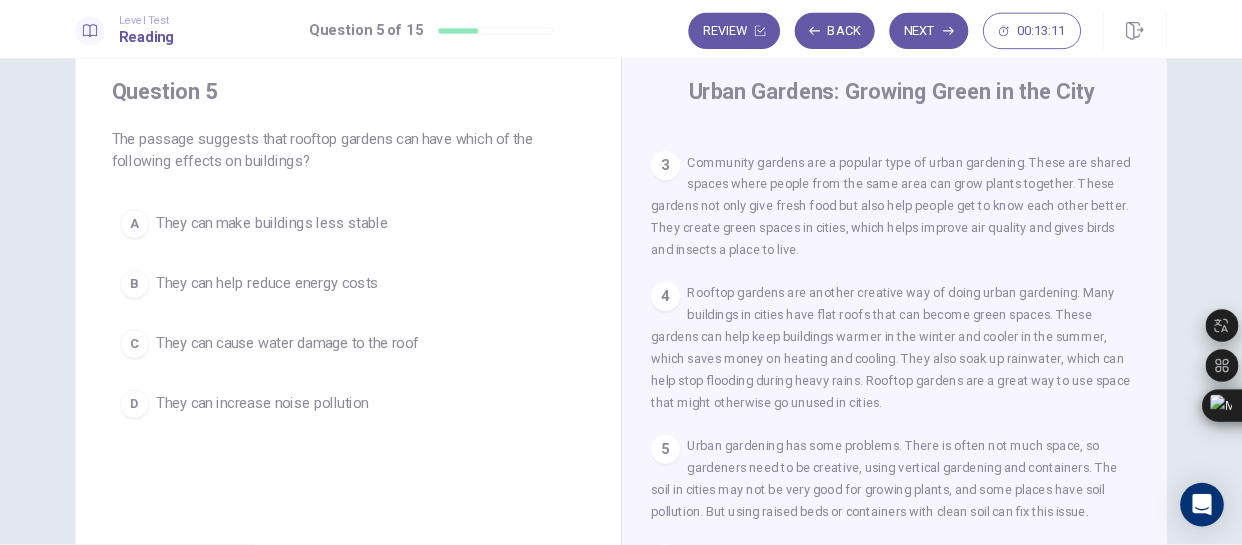 scroll, scrollTop: 220, scrollLeft: 0, axis: vertical 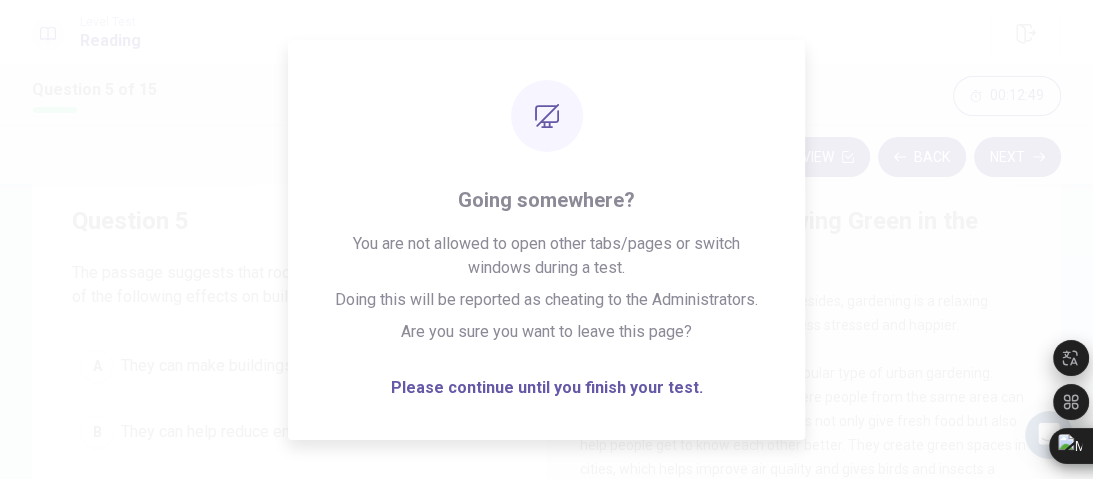 drag, startPoint x: 1316, startPoint y: 4, endPoint x: 361, endPoint y: 453, distance: 1055.2848 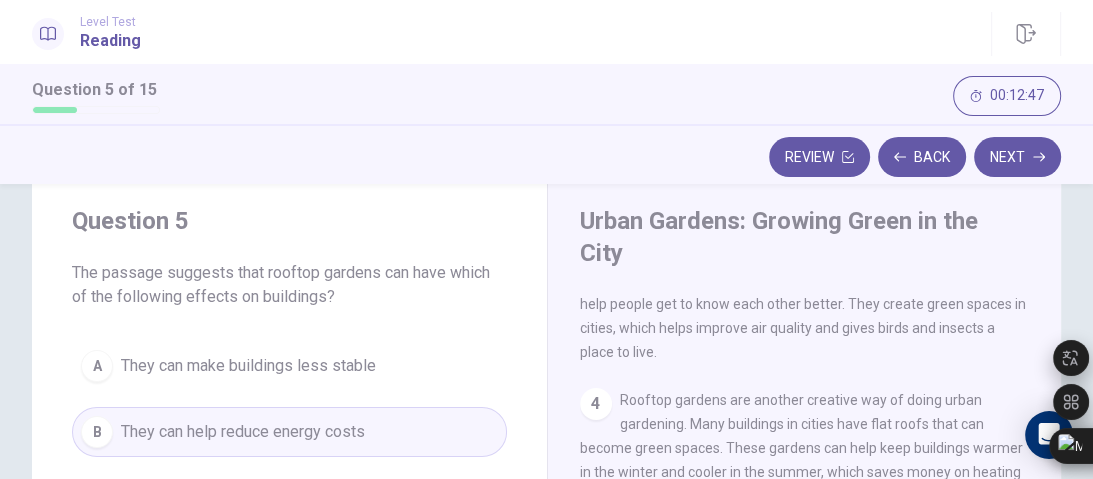 scroll, scrollTop: 387, scrollLeft: 0, axis: vertical 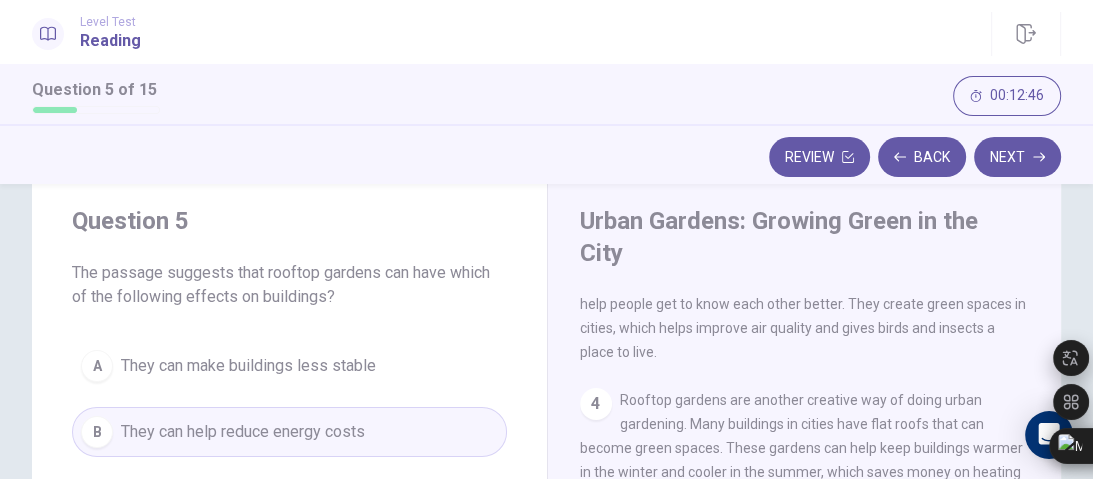 drag, startPoint x: 1080, startPoint y: 244, endPoint x: 1091, endPoint y: 249, distance: 12.083046 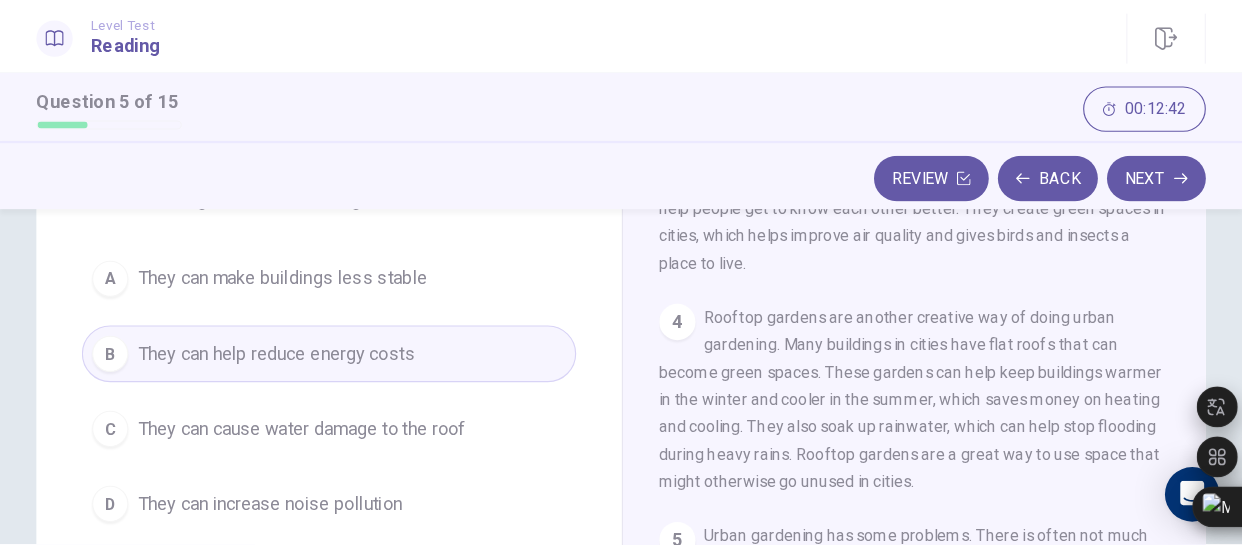 scroll, scrollTop: 186, scrollLeft: 0, axis: vertical 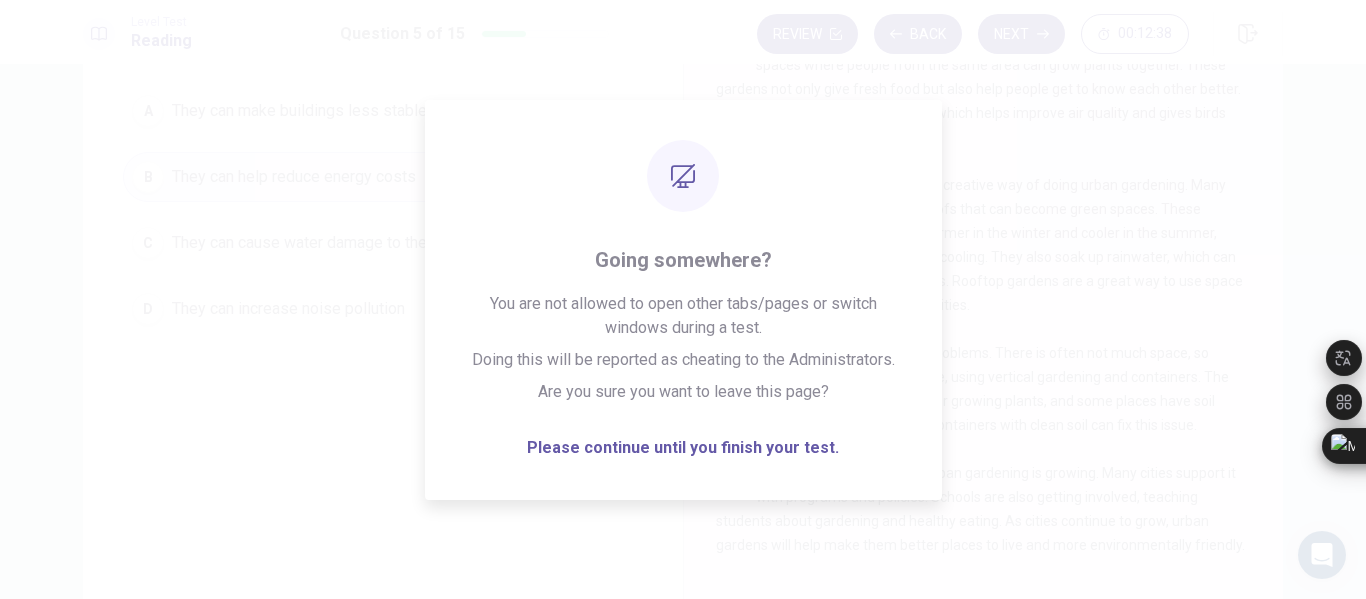 drag, startPoint x: 1044, startPoint y: 2, endPoint x: 857, endPoint y: 527, distance: 557.30963 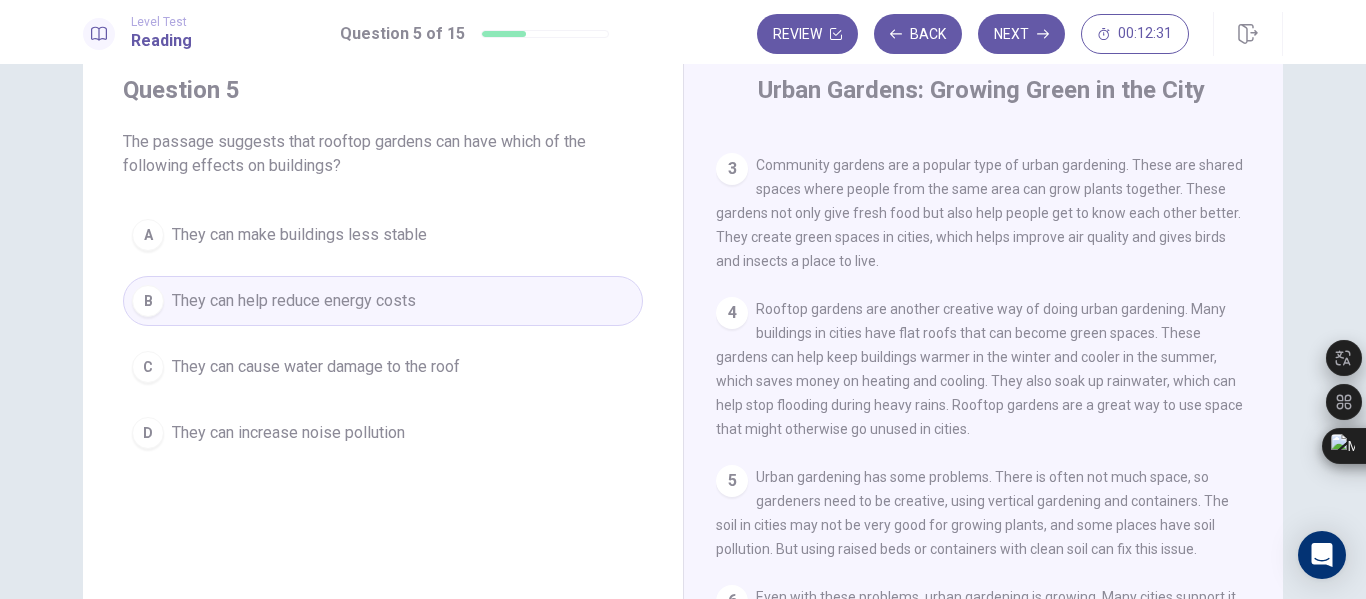 scroll, scrollTop: 61, scrollLeft: 0, axis: vertical 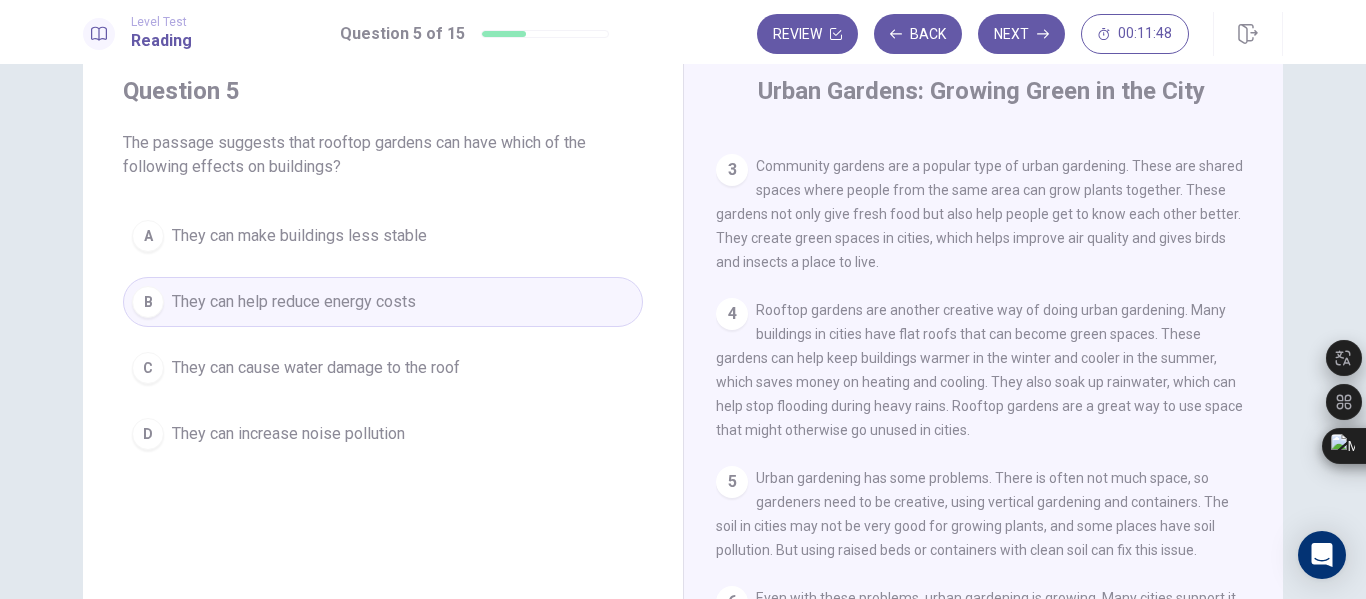 click on "D They can increase noise pollution" at bounding box center [383, 434] 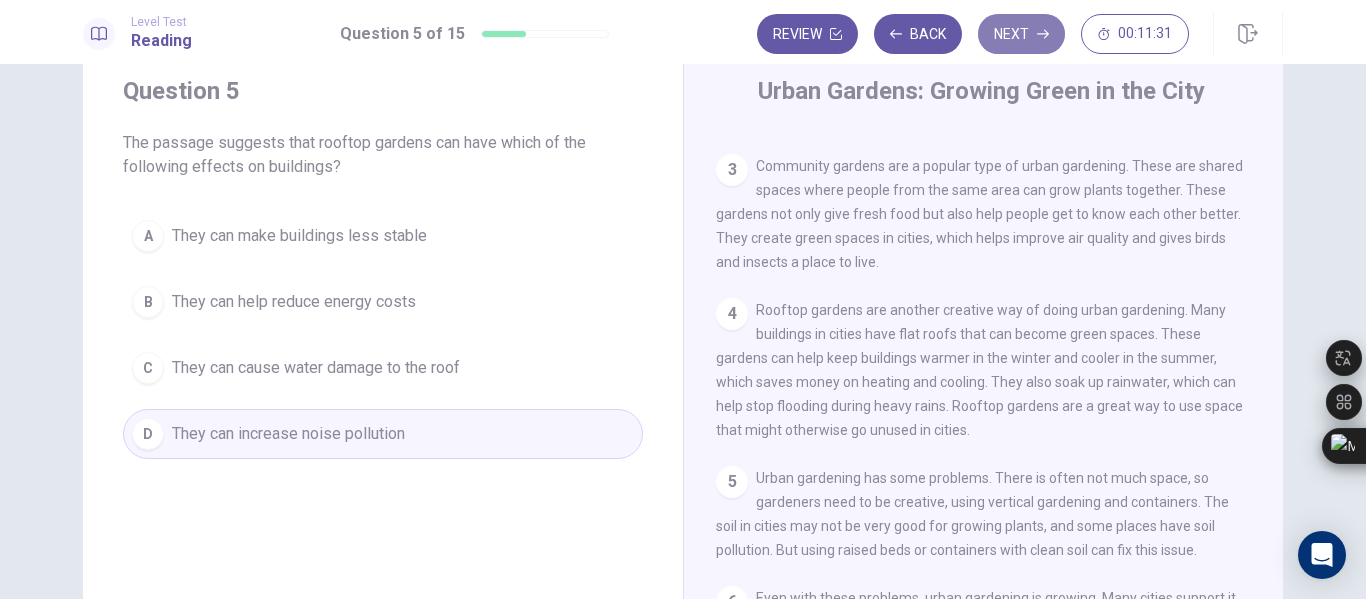 click on "Next" at bounding box center [1021, 34] 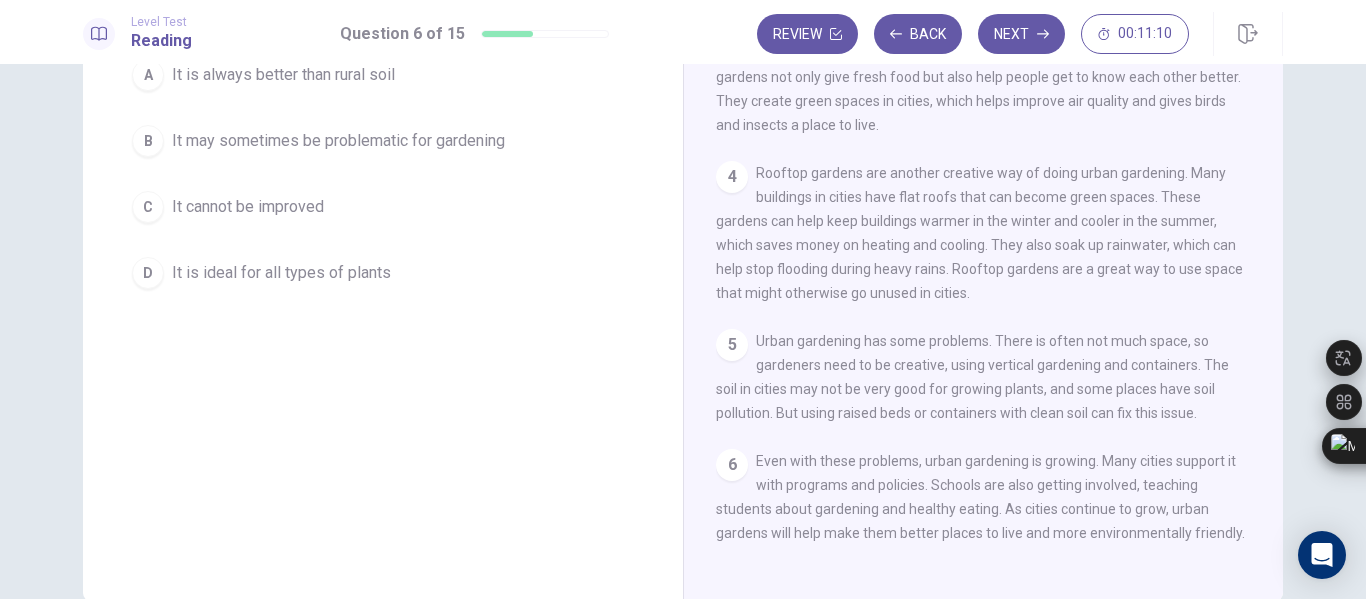 scroll, scrollTop: 199, scrollLeft: 0, axis: vertical 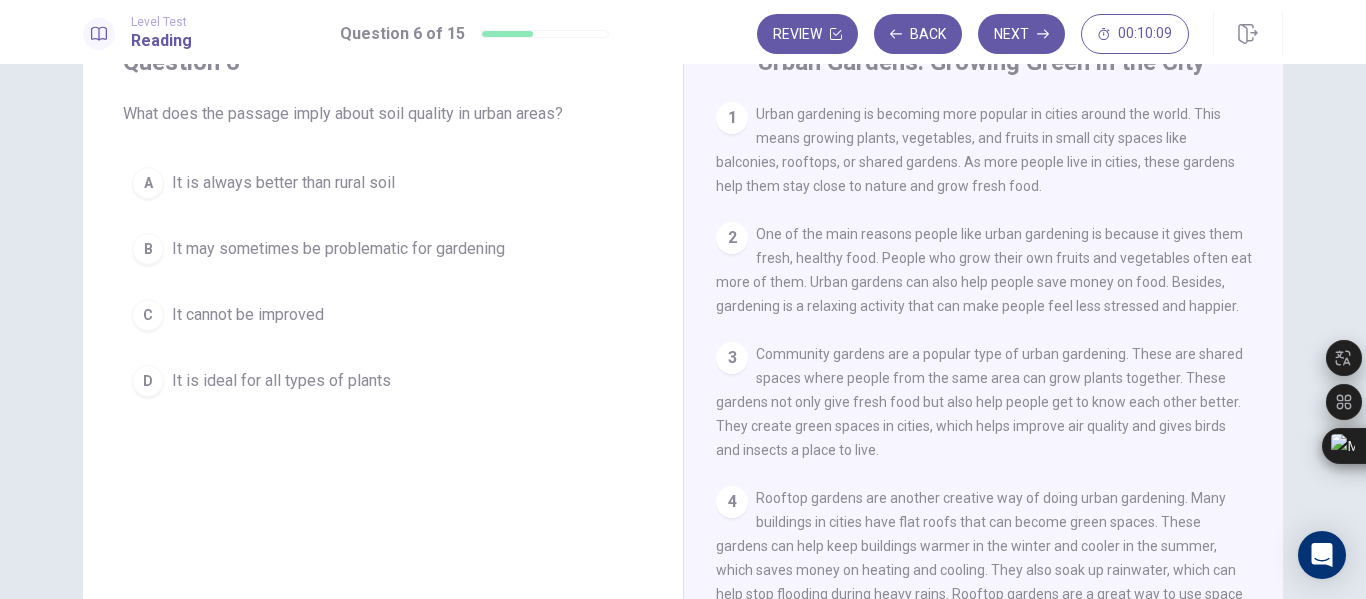 click on "It may sometimes be problematic for gardening" at bounding box center (338, 249) 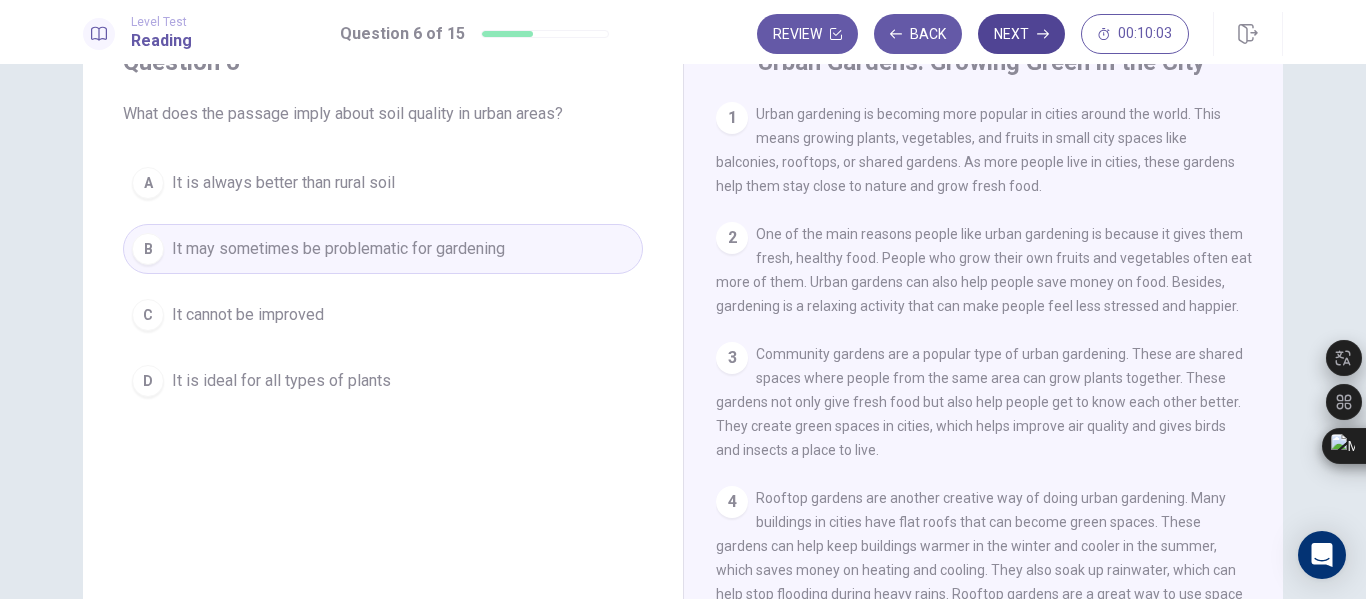 click on "Next" at bounding box center (1021, 34) 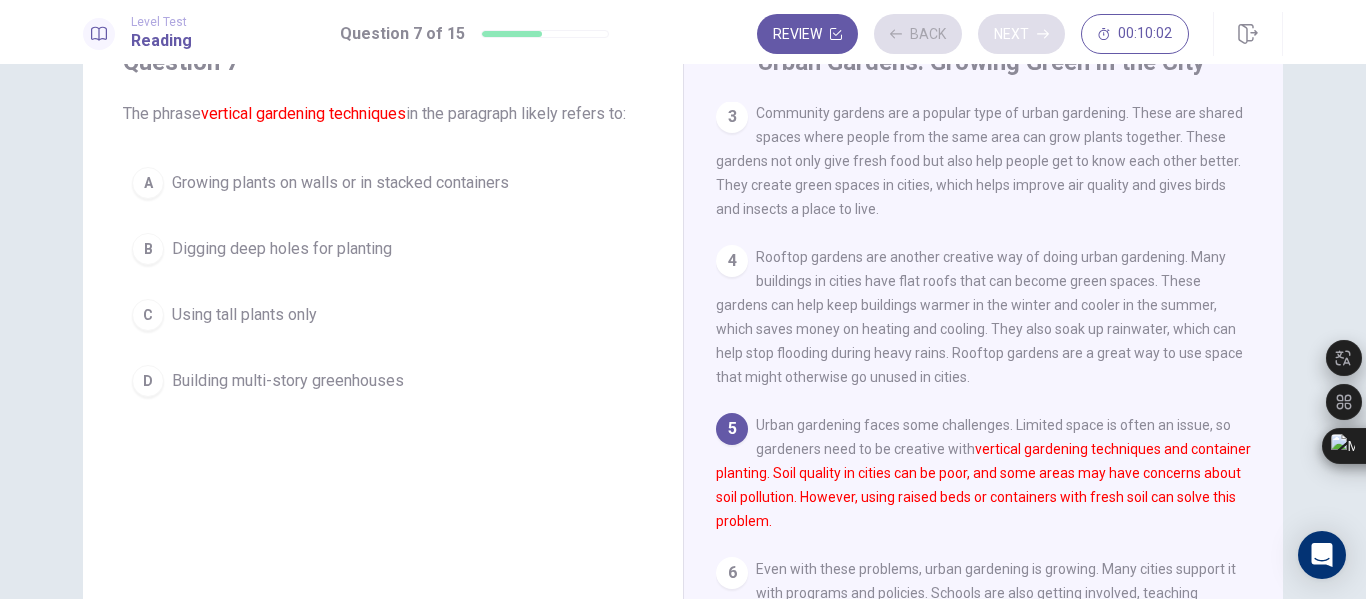 scroll, scrollTop: 269, scrollLeft: 0, axis: vertical 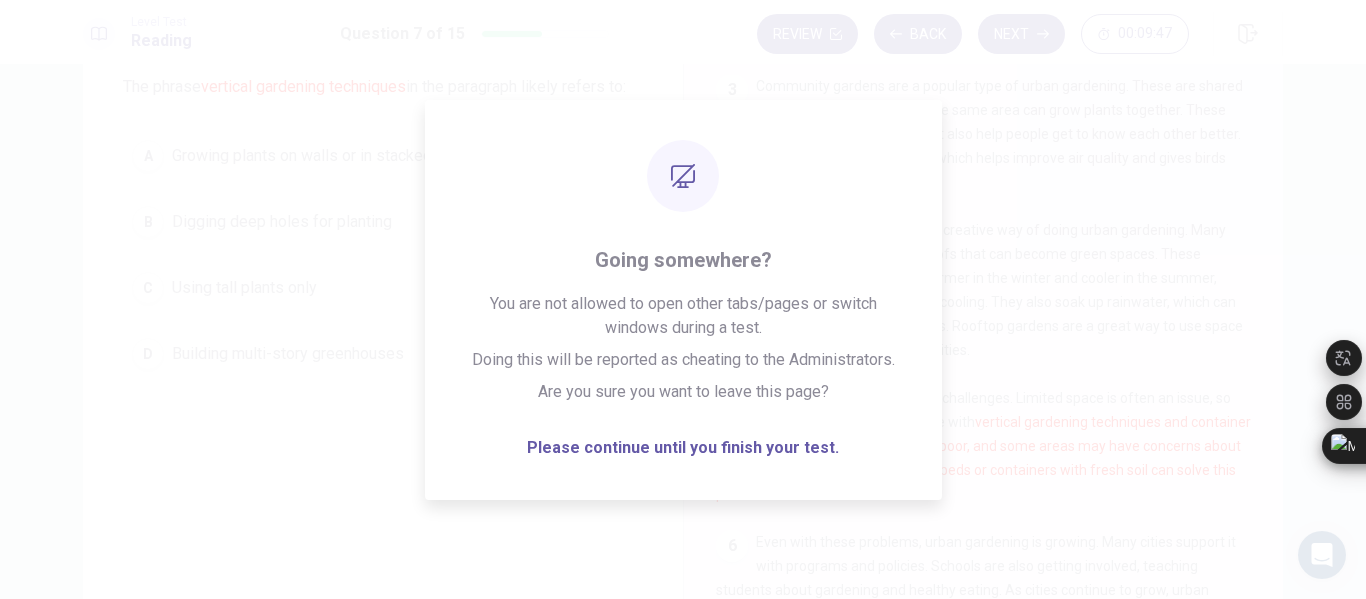 drag, startPoint x: 1211, startPoint y: 16, endPoint x: 407, endPoint y: 477, distance: 926.7885 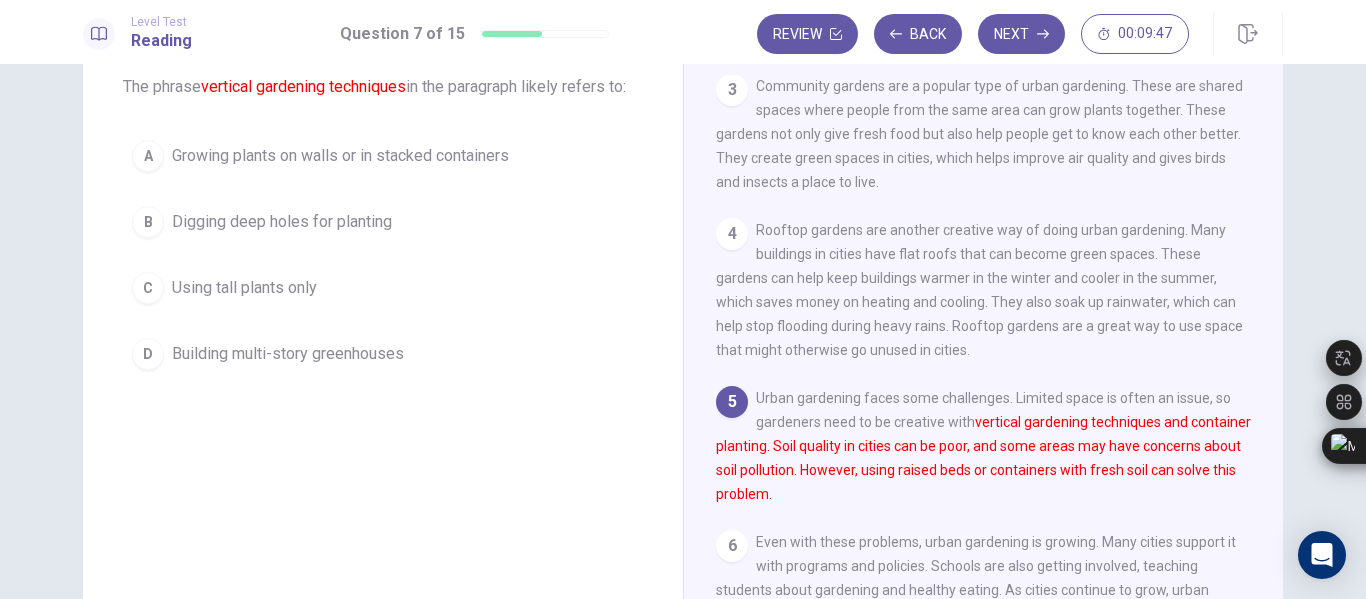 click on "Question 7 The phrase  vertical gardening techniques  in the paragraph likely refers to: A Growing plants on walls or in stacked containers B Digging deep holes for planting C Using tall plants only D Building multi-story greenhouses" at bounding box center (383, 334) 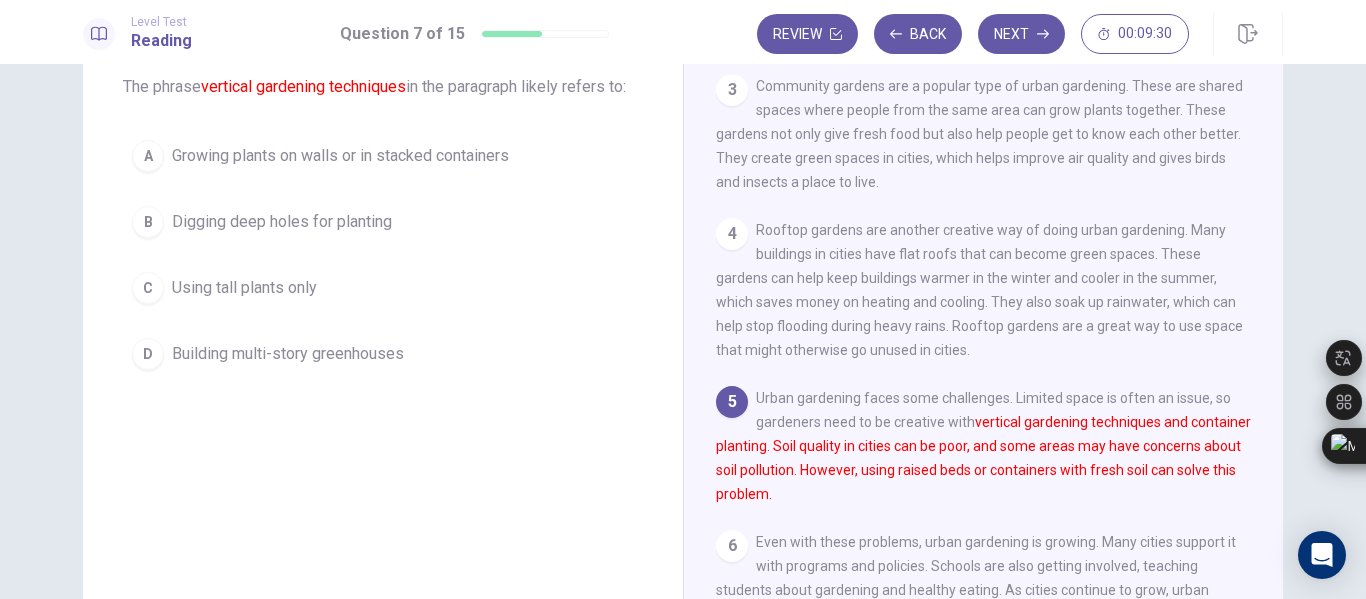 click on "Rooftop gardens are another creative way of doing urban gardening. Many buildings in cities have flat roofs that can become green spaces. These gardens can help keep buildings warmer in the winter and cooler in the summer, which saves money on heating and cooling. They also soak up rainwater, which can help stop flooding during heavy rains. Rooftop gardens are a great way to use space that might otherwise go unused in cities." at bounding box center (979, 290) 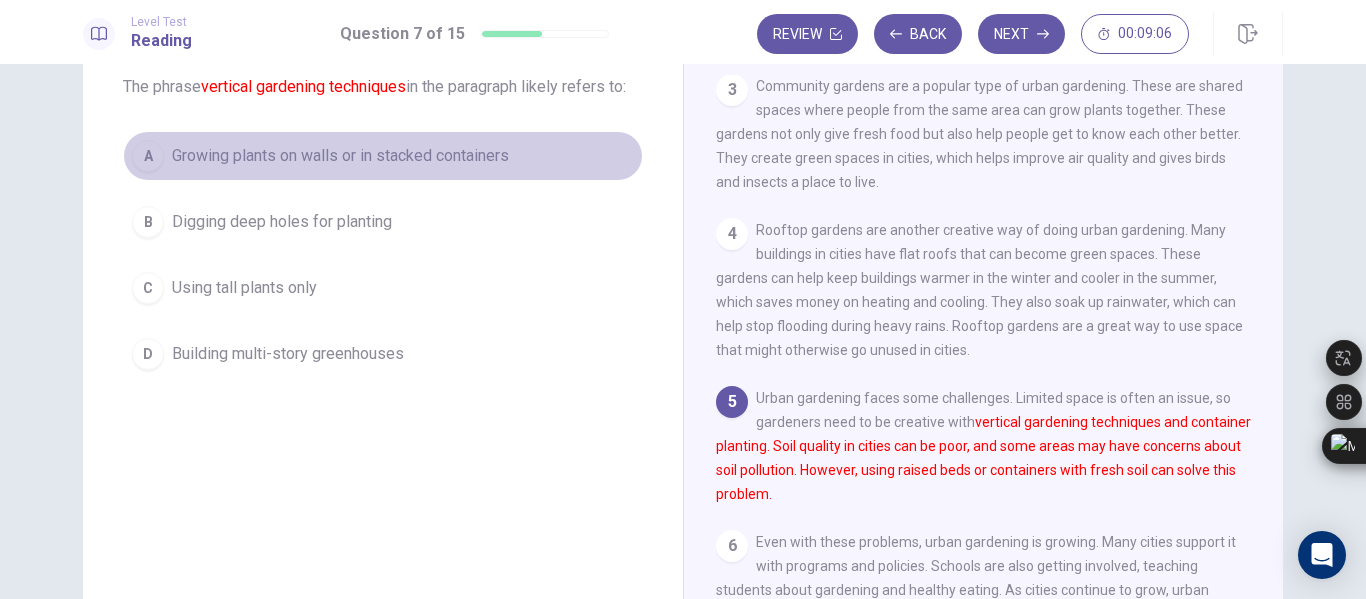 click on "A" at bounding box center (148, 156) 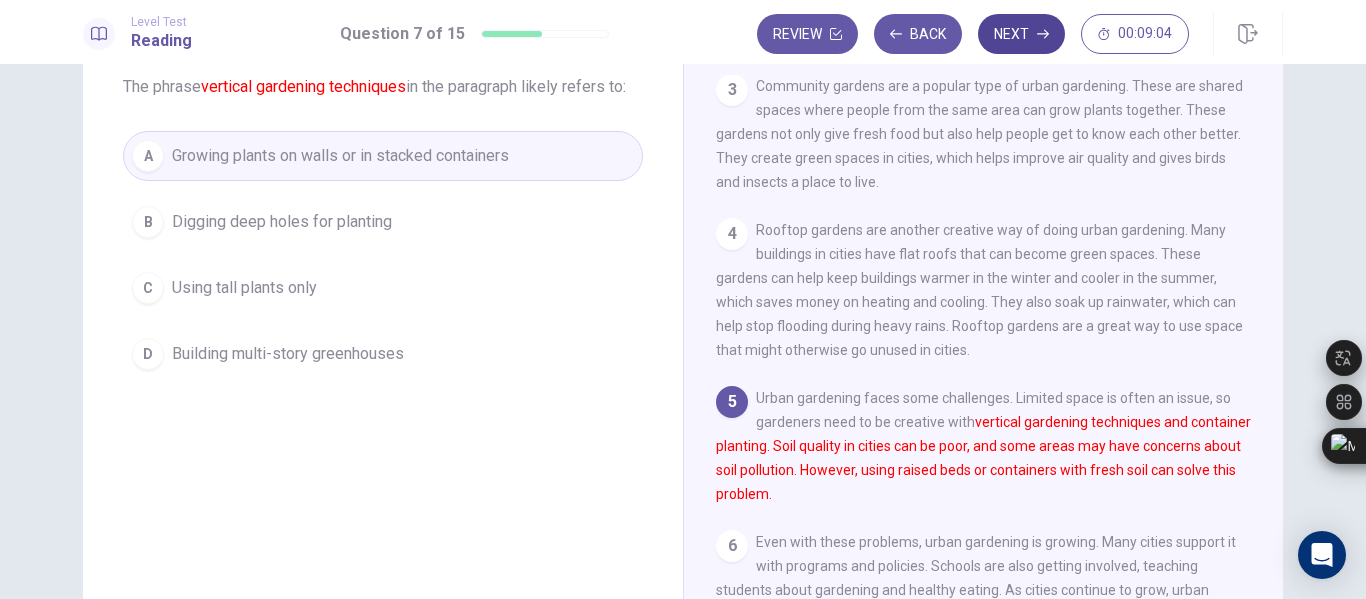 click on "Next" at bounding box center (1021, 34) 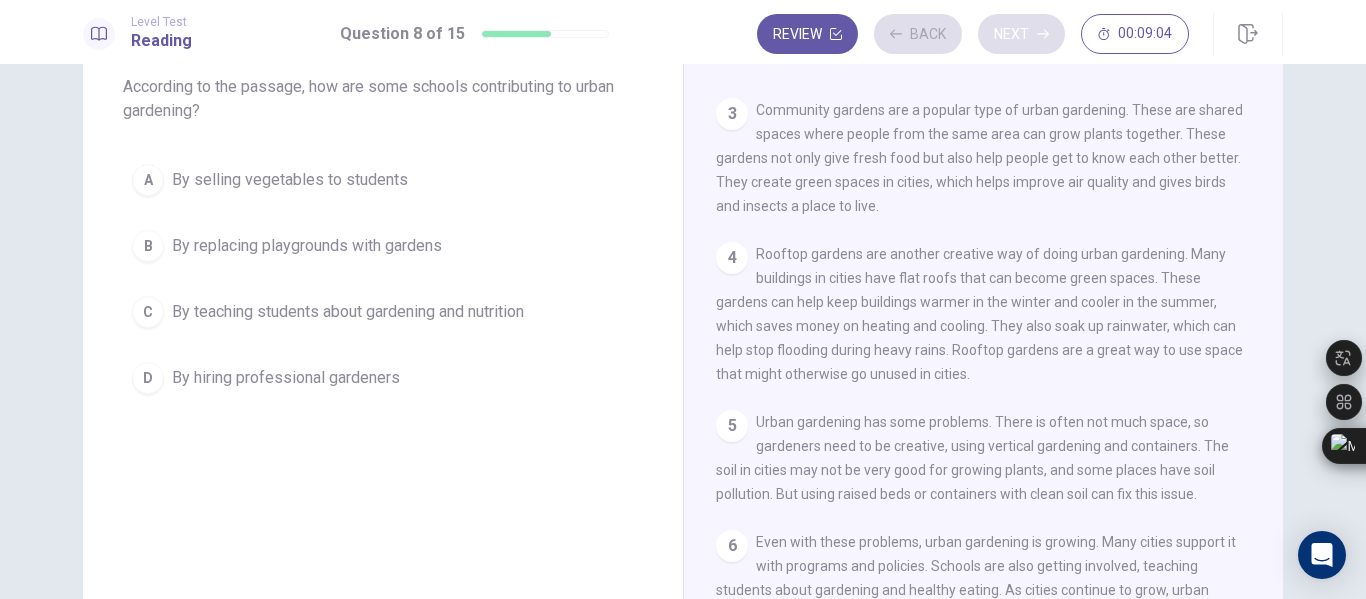 scroll, scrollTop: 244, scrollLeft: 0, axis: vertical 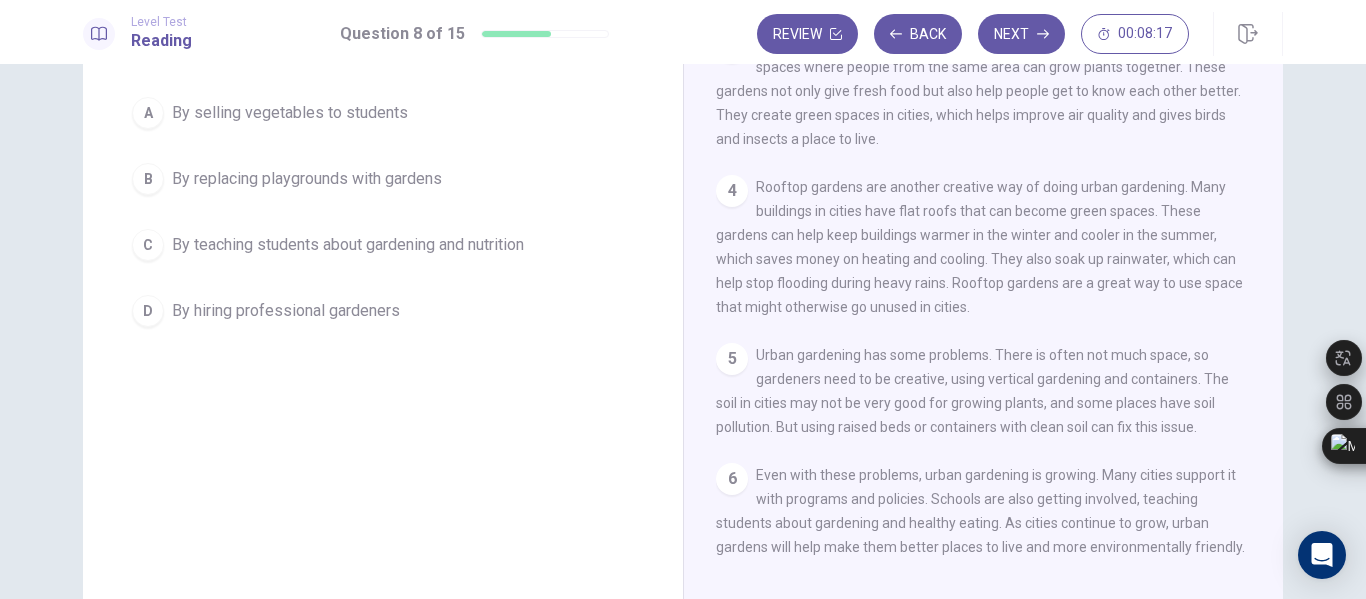 click on "C" at bounding box center (148, 245) 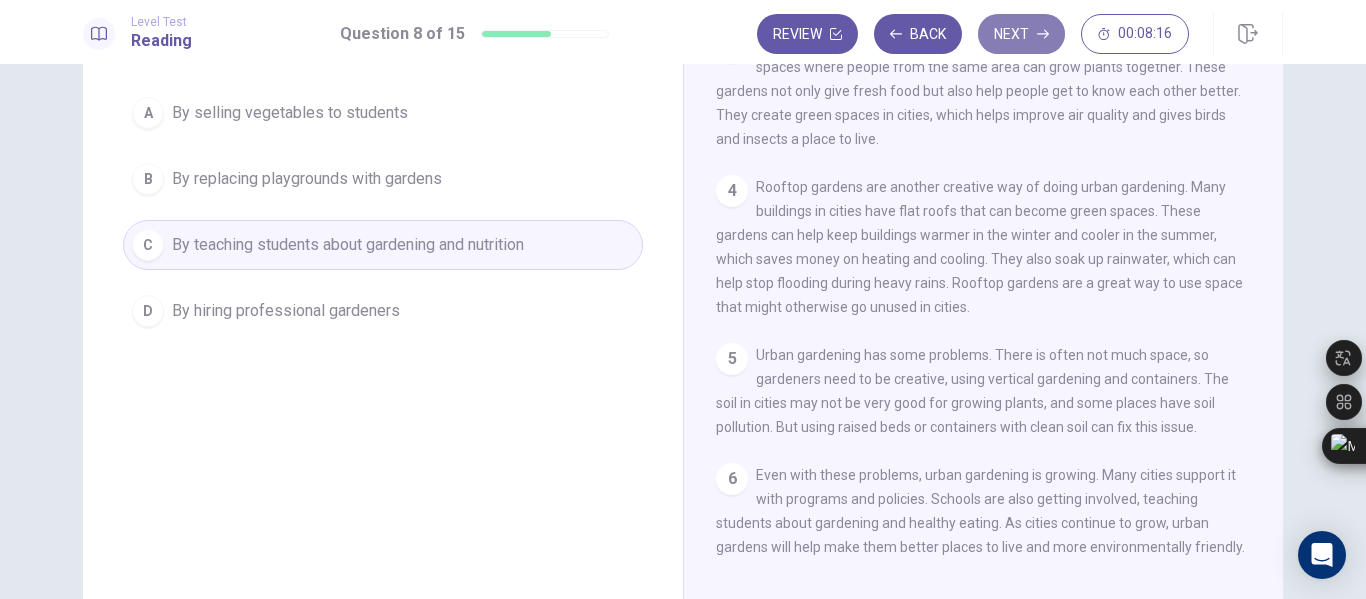 click on "Next" at bounding box center (1021, 34) 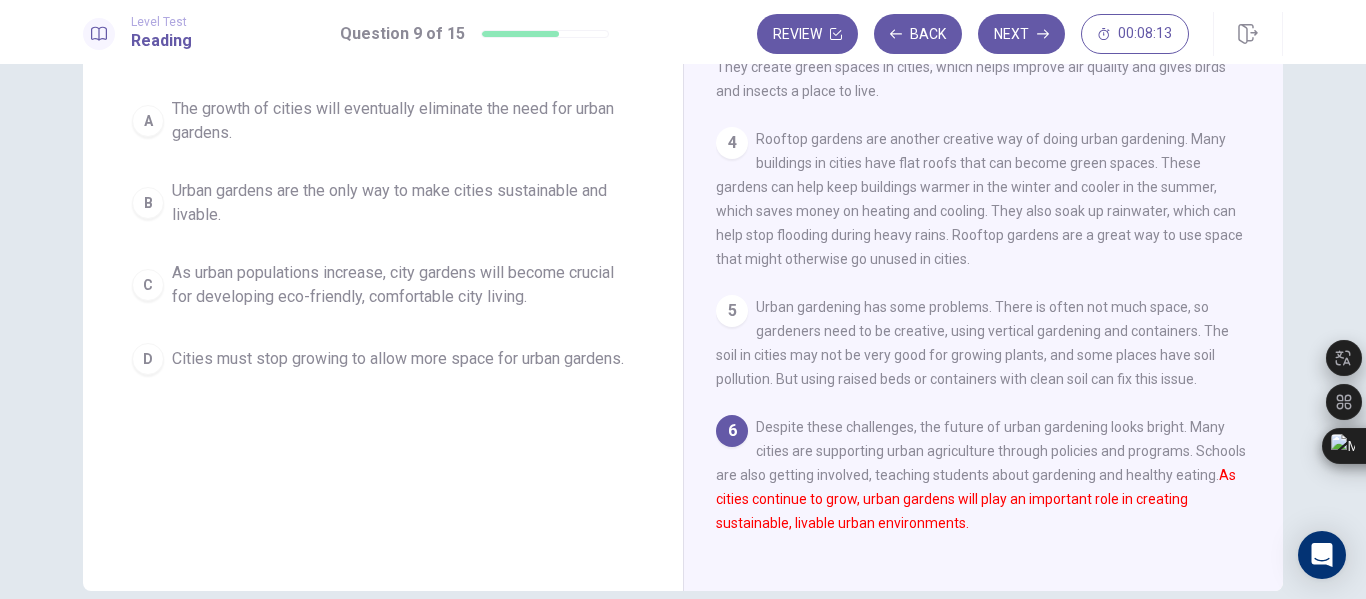 scroll, scrollTop: 269, scrollLeft: 0, axis: vertical 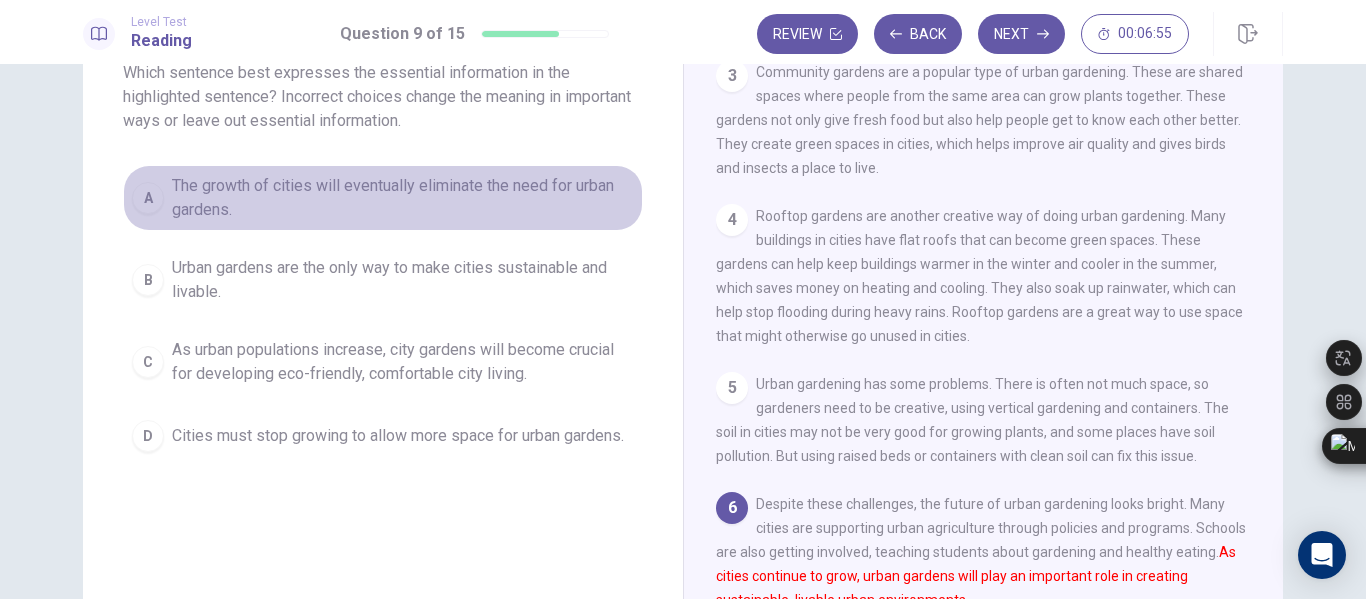 click on "A The growth of cities will eventually eliminate the need for urban gardens." at bounding box center (383, 198) 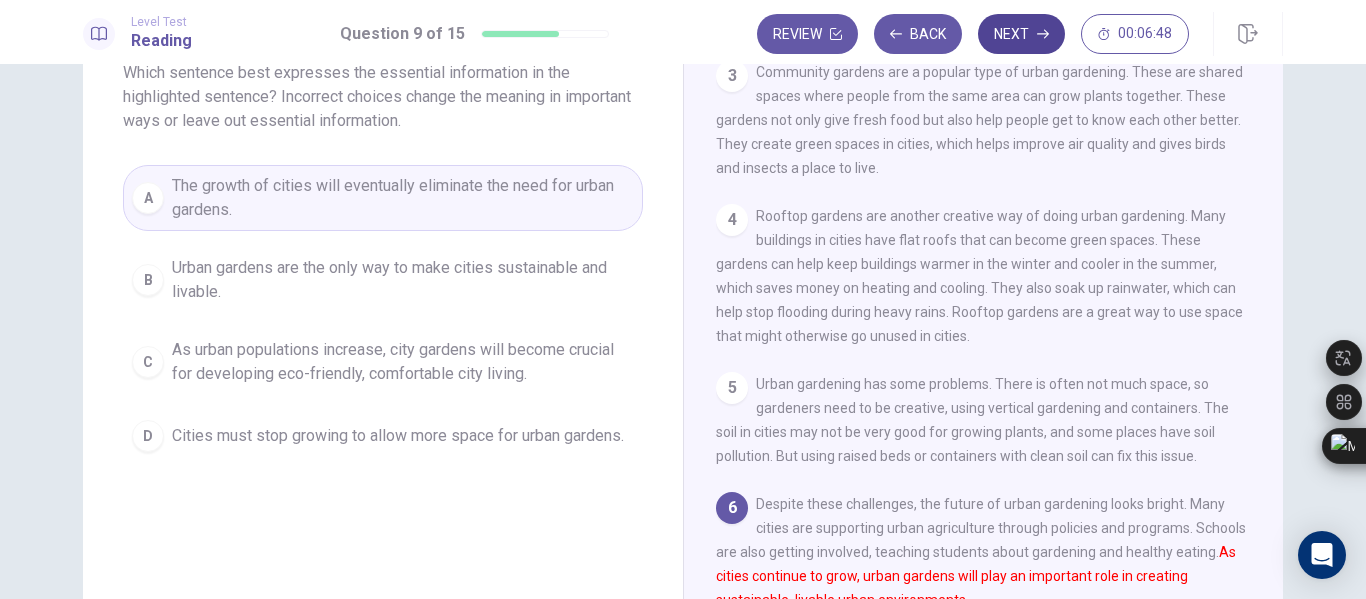 click on "Next" at bounding box center [1021, 34] 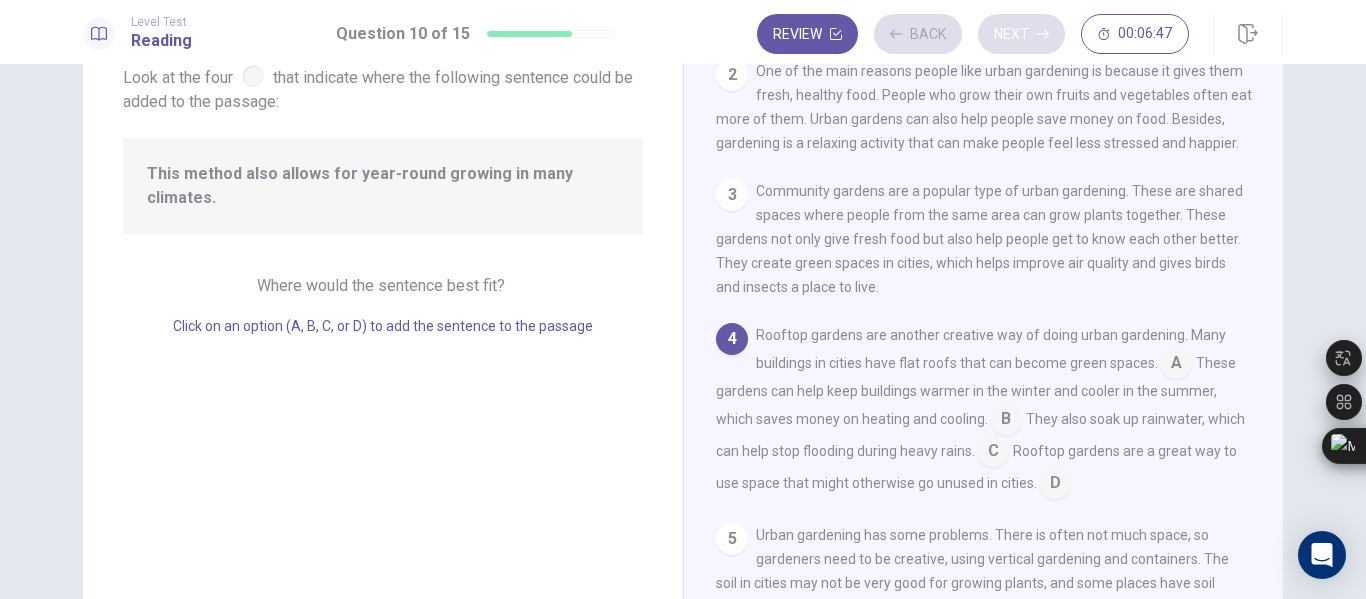 scroll, scrollTop: 198, scrollLeft: 0, axis: vertical 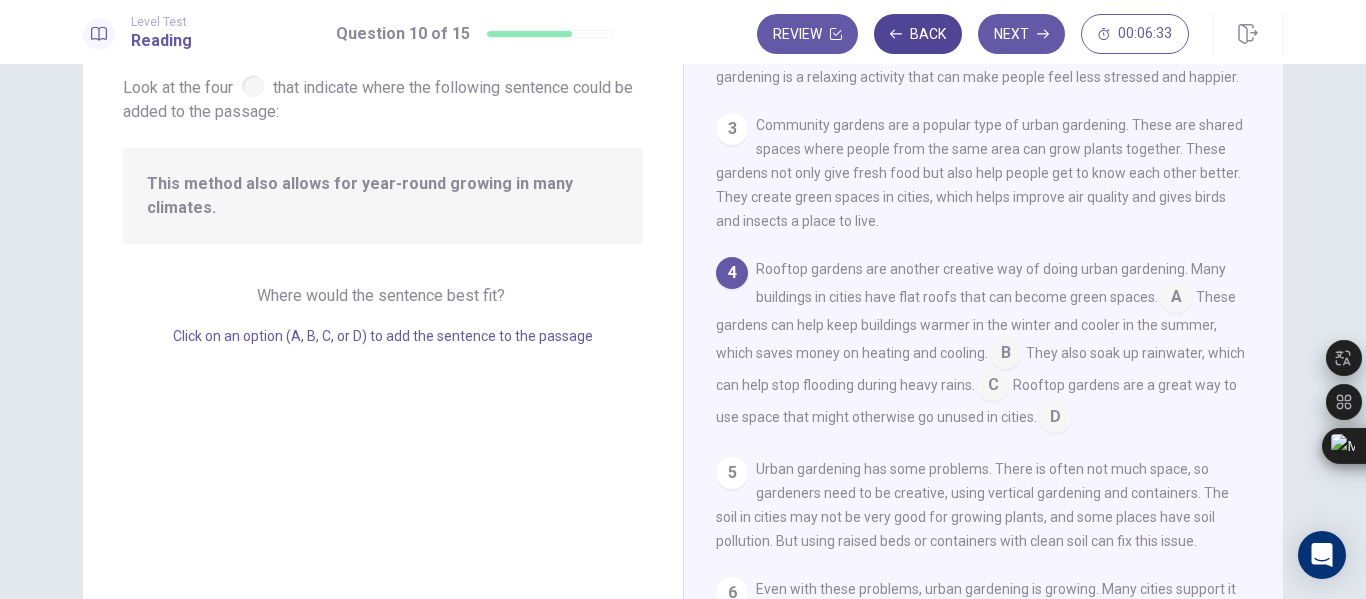 click on "Back" at bounding box center (918, 34) 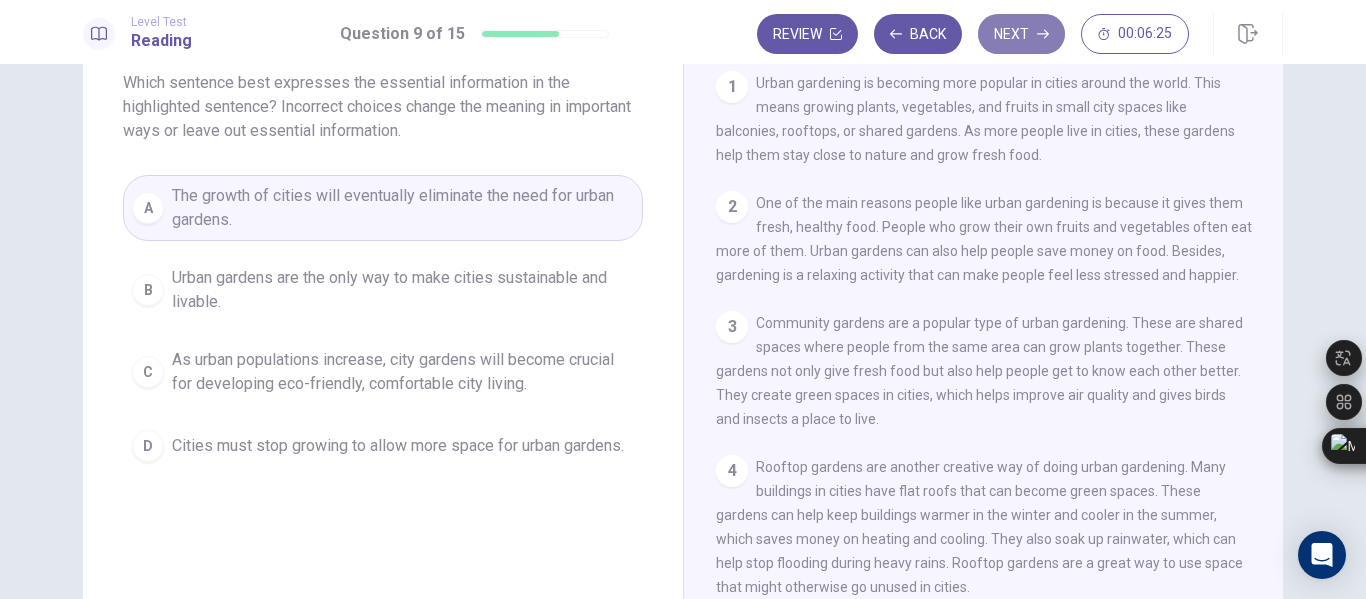 click on "Next" at bounding box center (1021, 34) 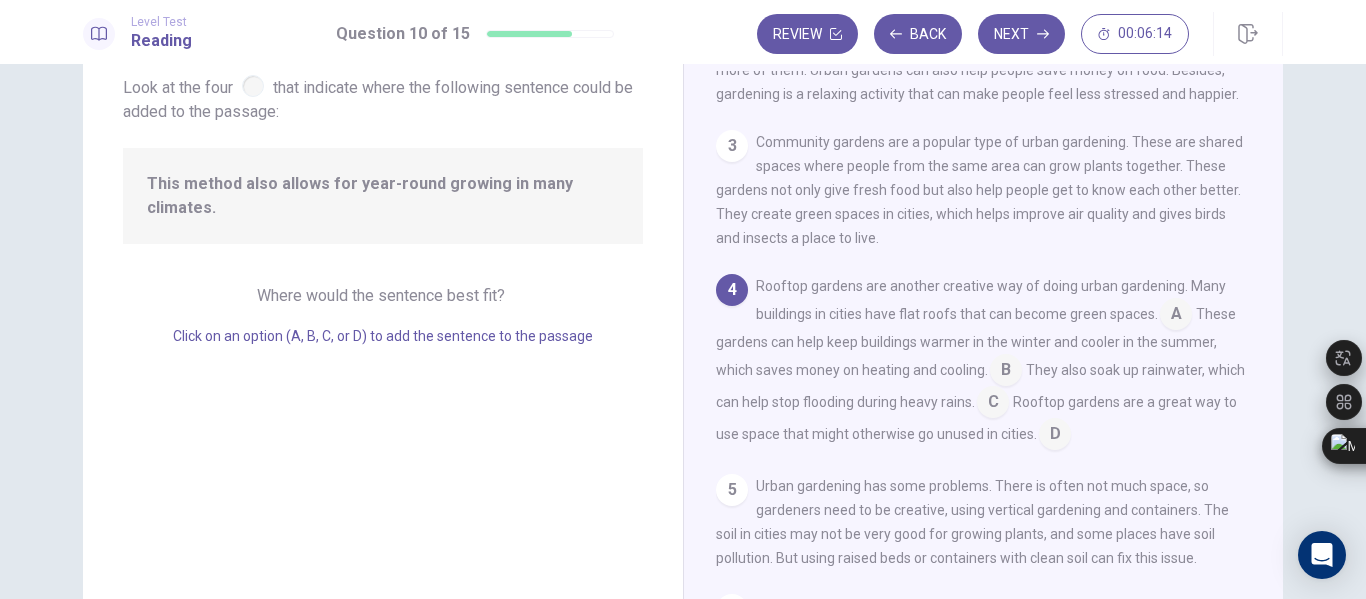 scroll, scrollTop: 182, scrollLeft: 0, axis: vertical 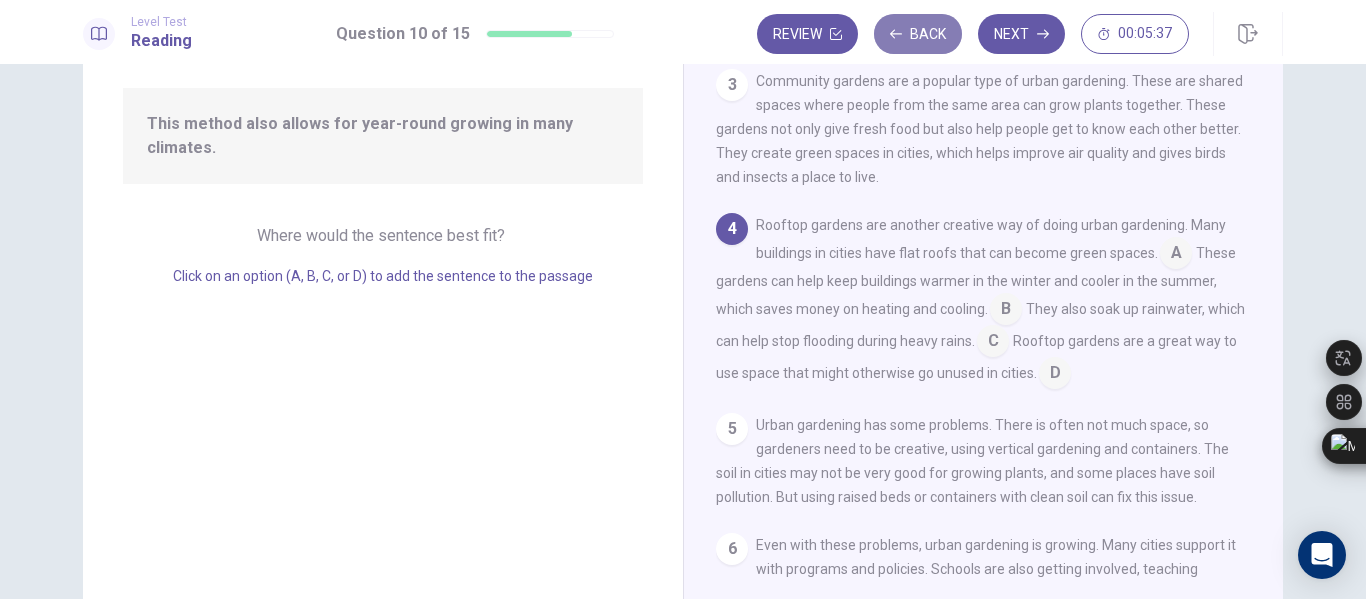 click on "Back" at bounding box center [918, 34] 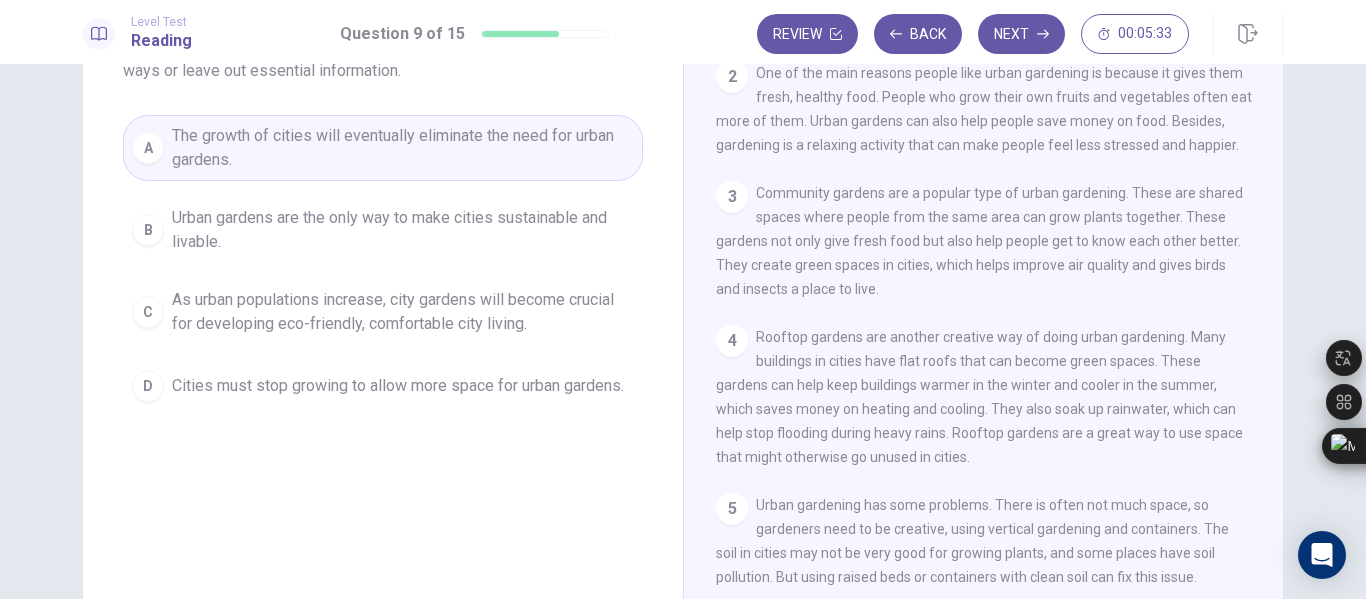 scroll, scrollTop: 84, scrollLeft: 0, axis: vertical 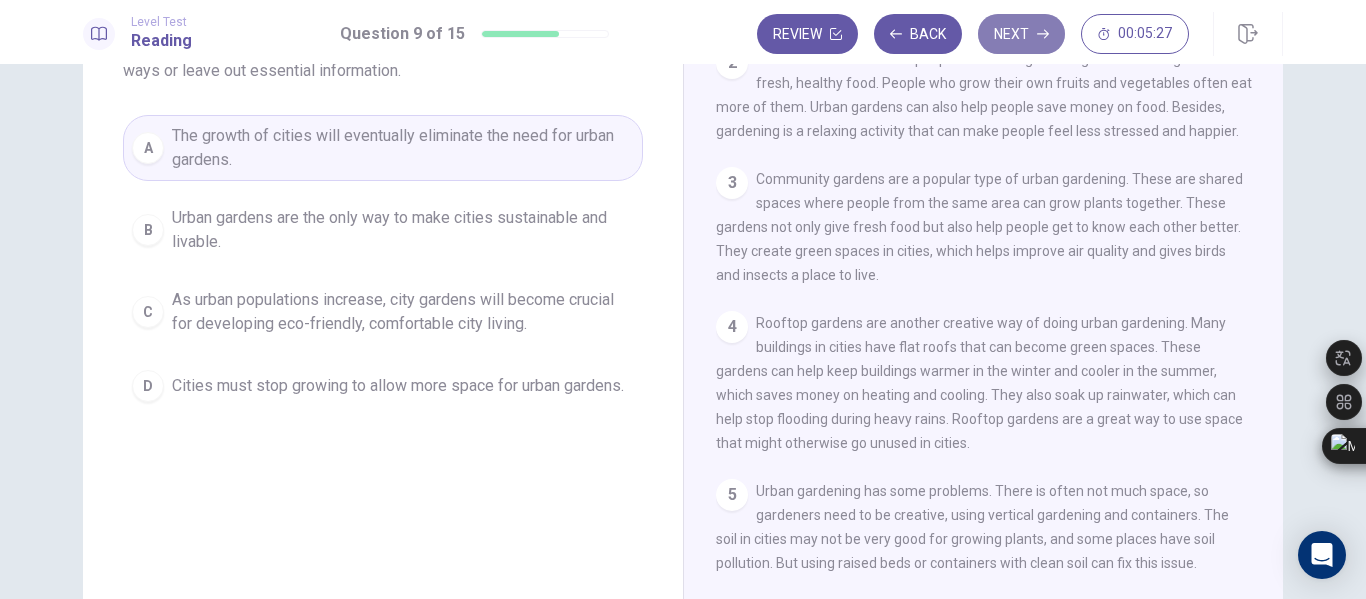 click on "Next" at bounding box center (1021, 34) 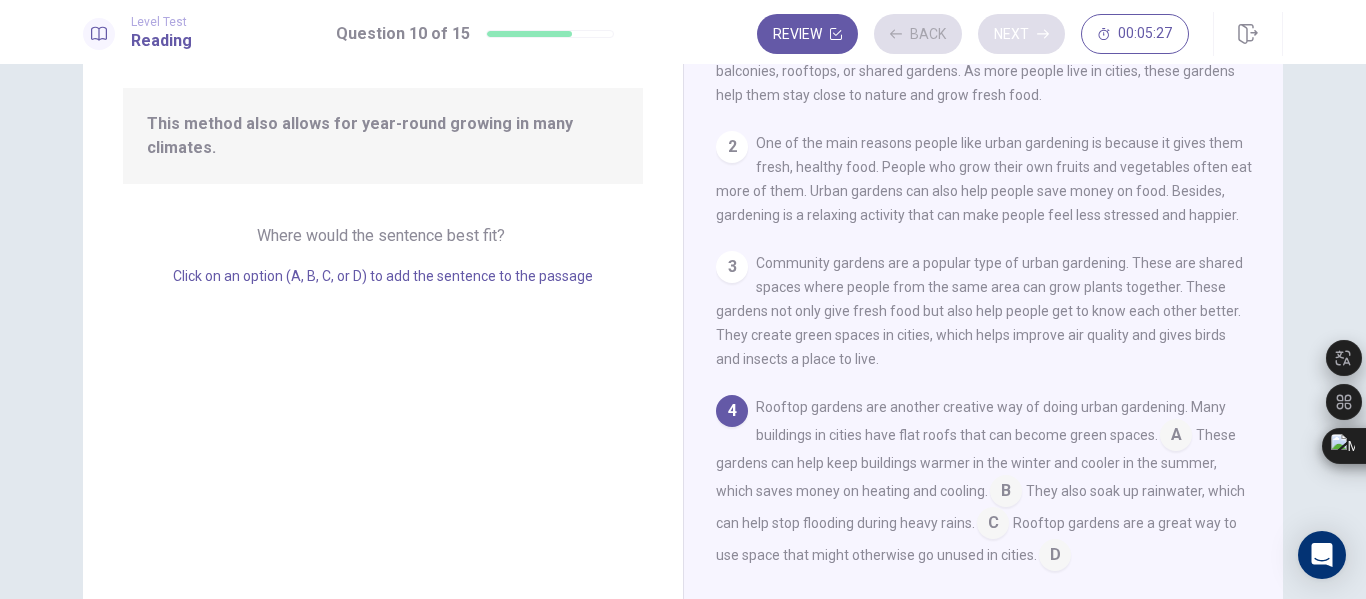 scroll, scrollTop: 198, scrollLeft: 0, axis: vertical 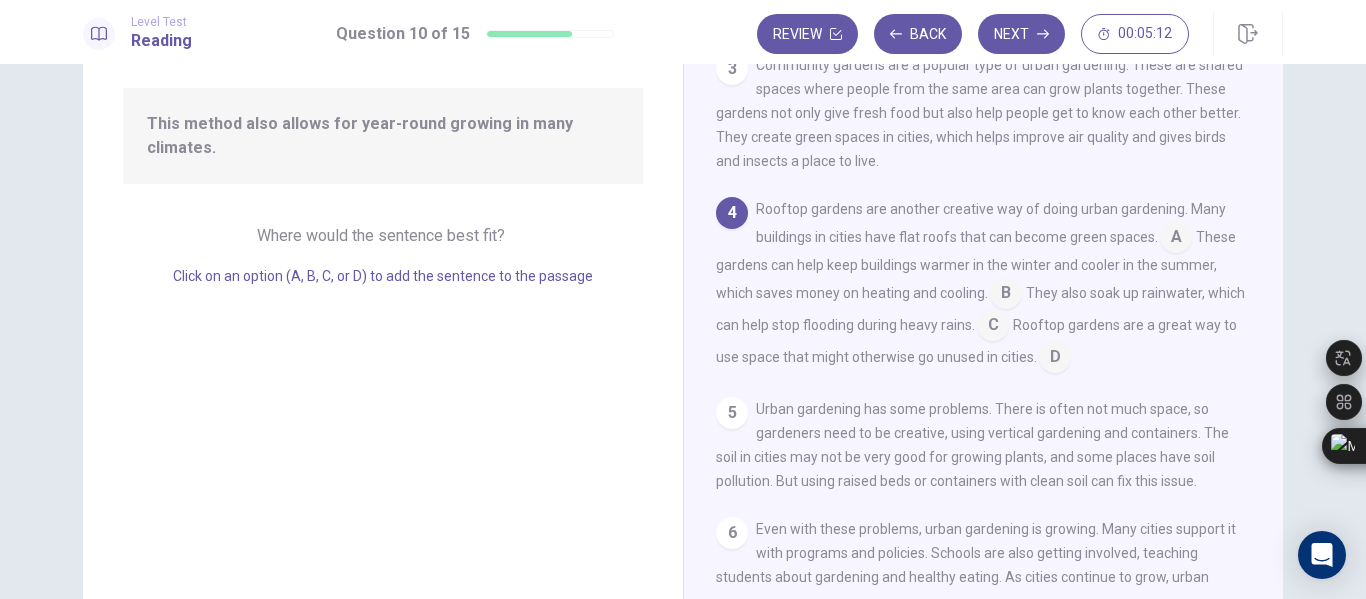 click at bounding box center (993, 327) 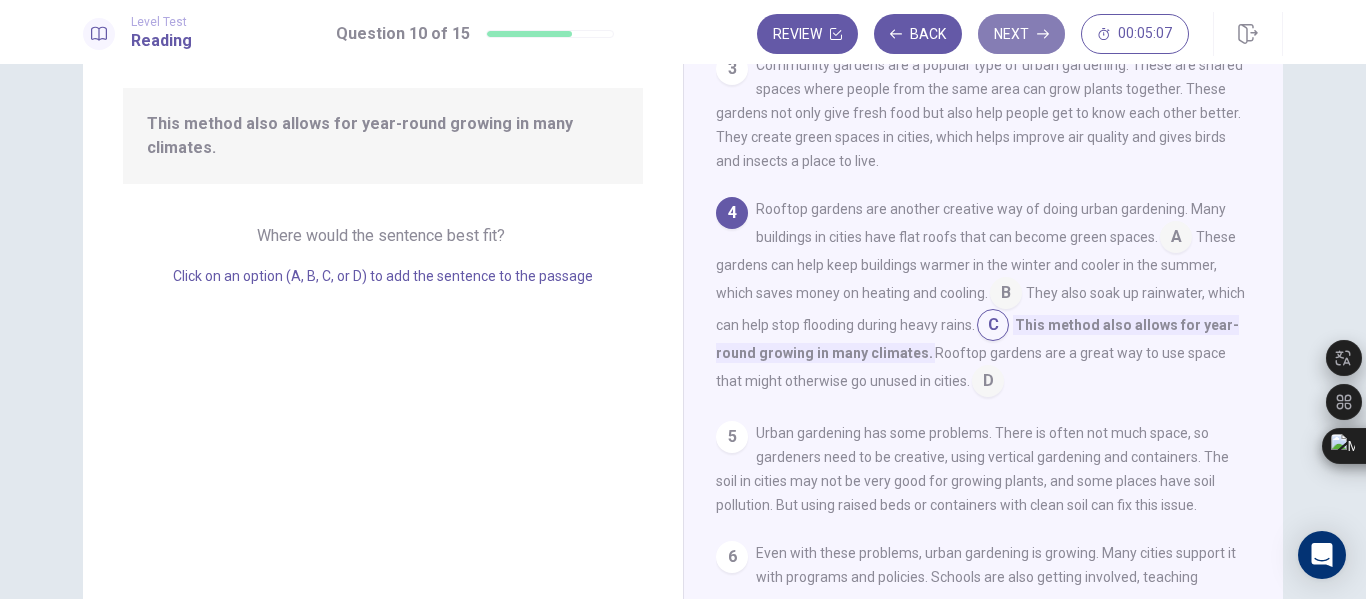 click 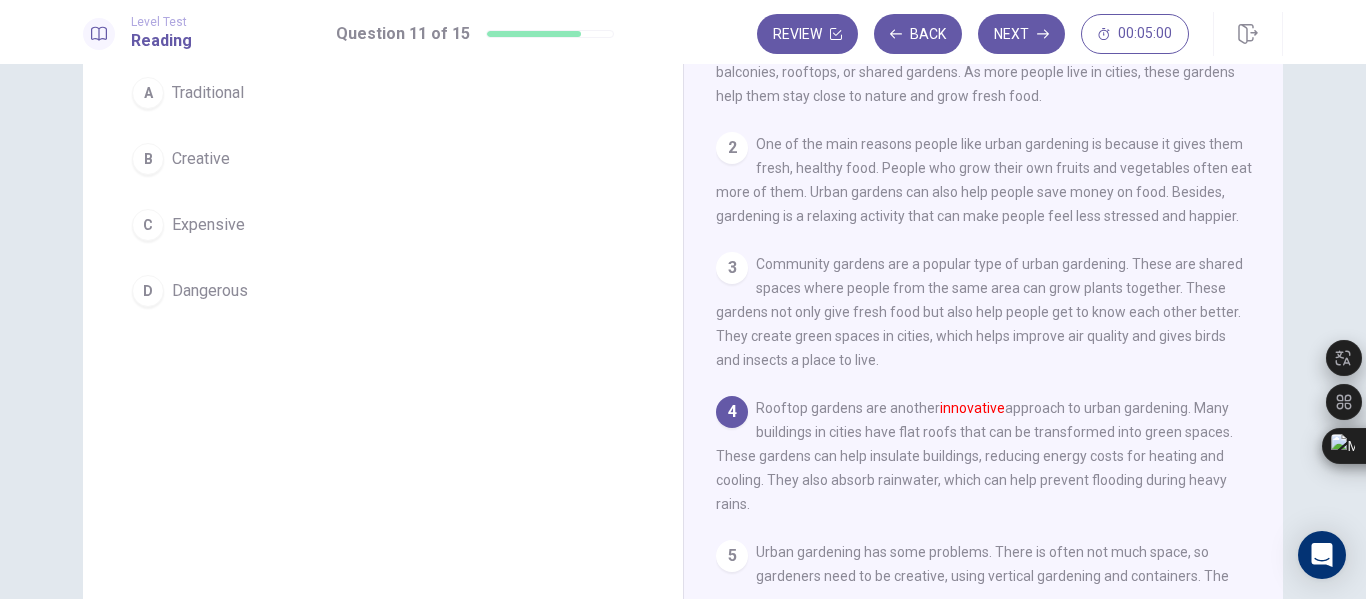 scroll, scrollTop: 181, scrollLeft: 0, axis: vertical 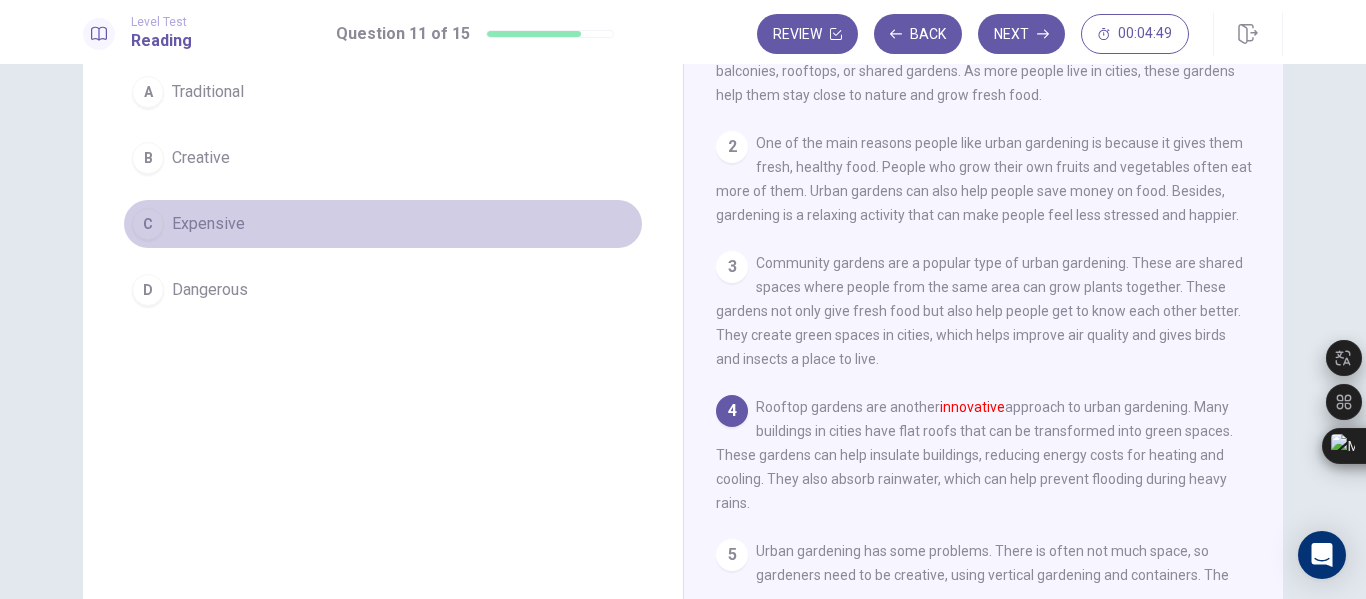 click on "C Expensive" at bounding box center [383, 224] 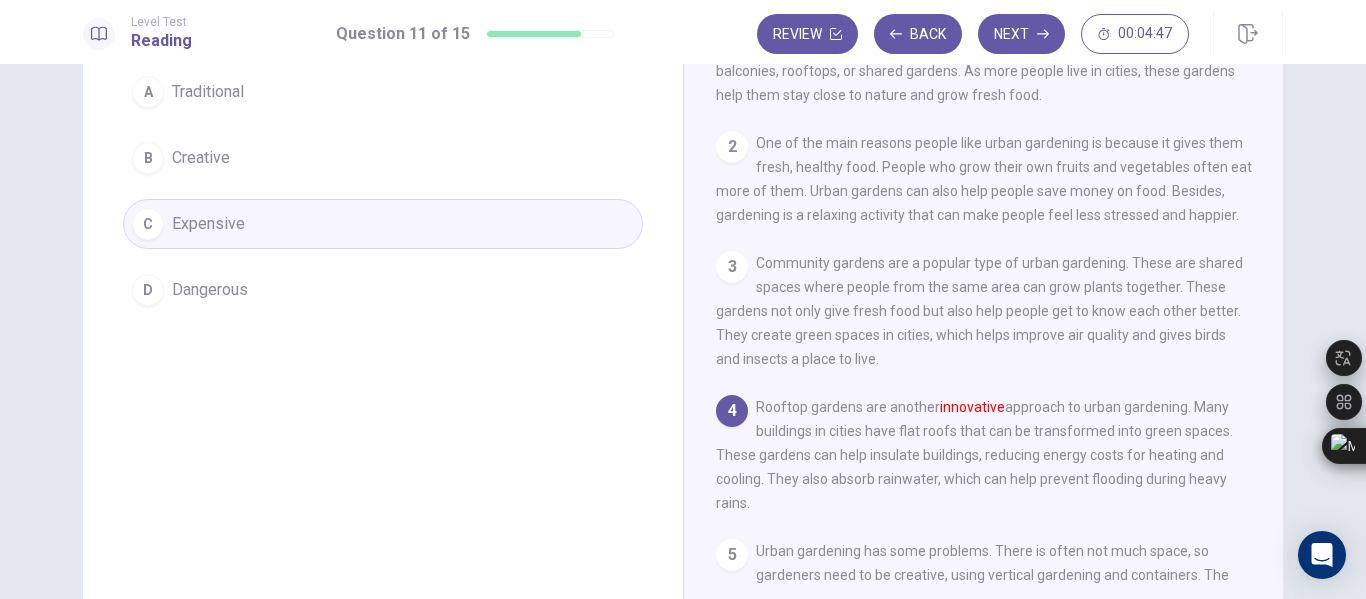click on "Dangerous" at bounding box center (210, 290) 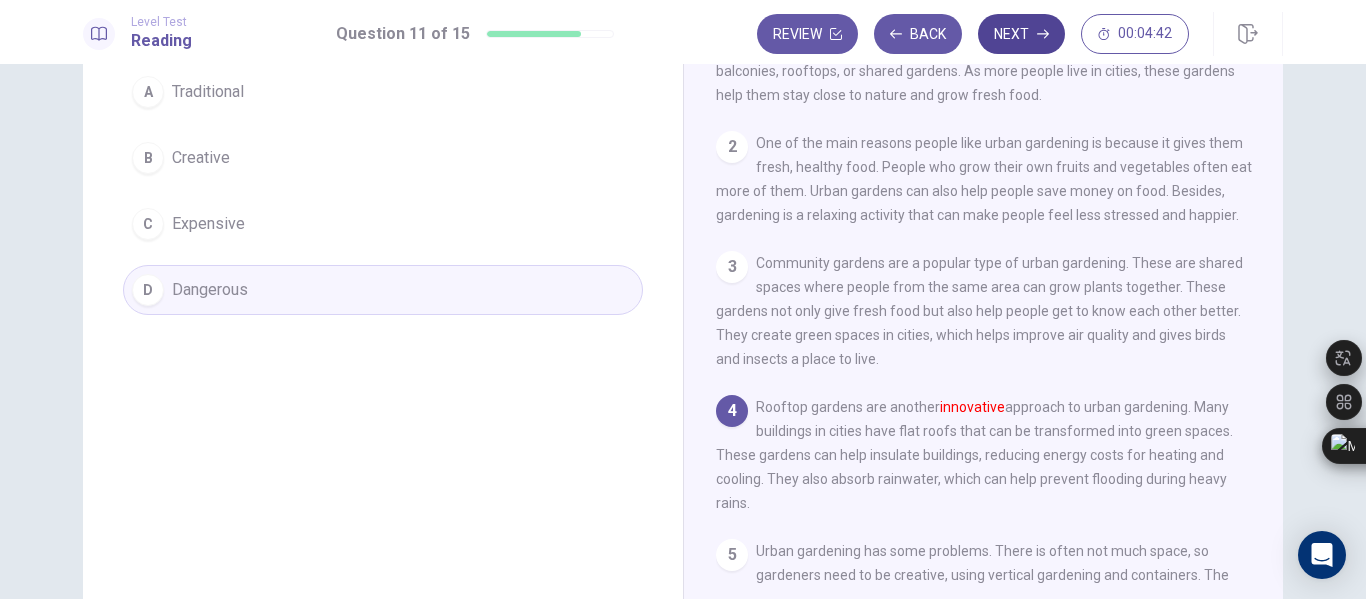 click on "Next" at bounding box center [1021, 34] 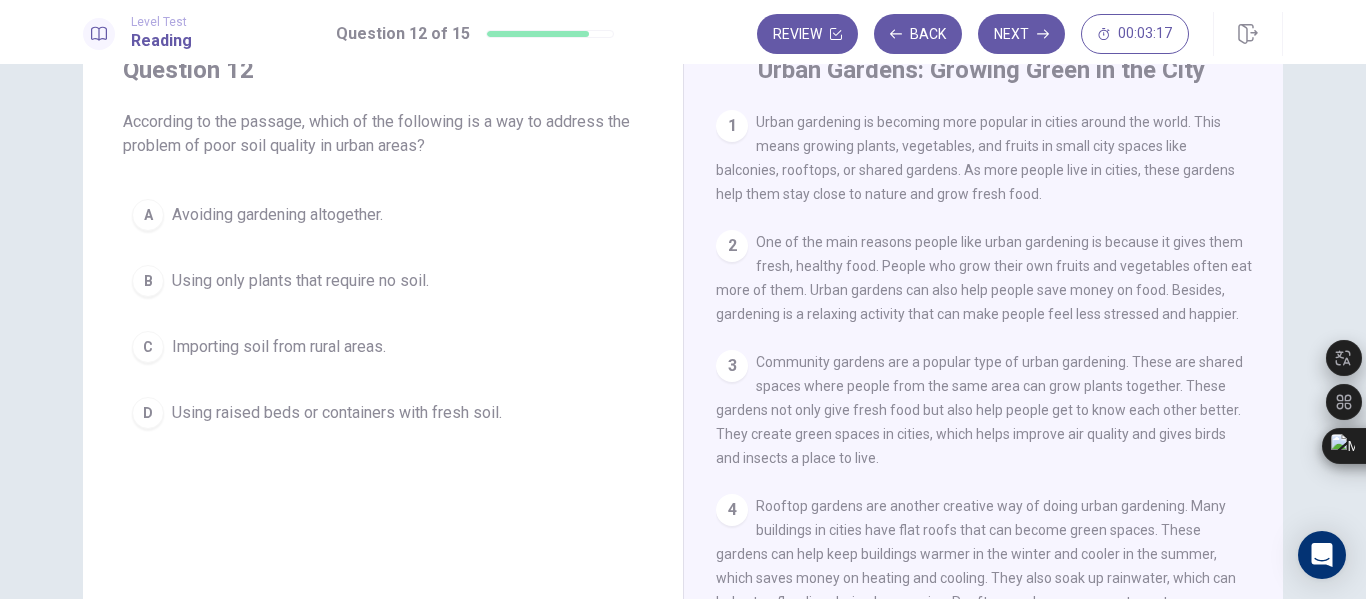 scroll, scrollTop: 77, scrollLeft: 0, axis: vertical 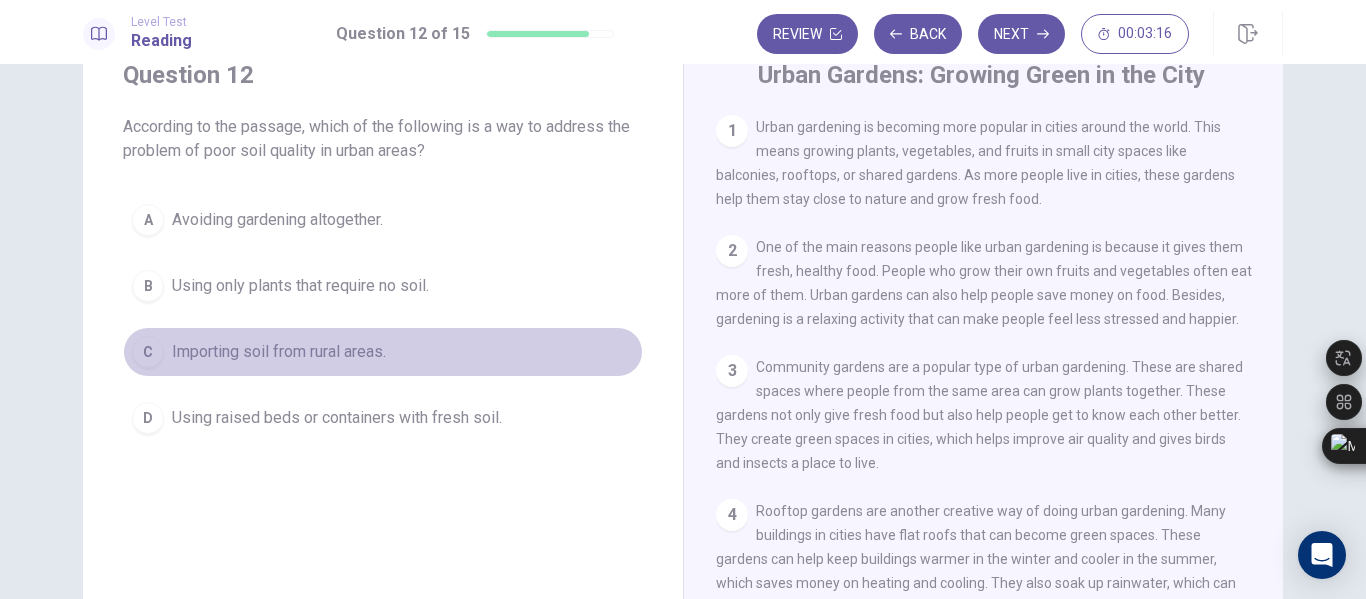 click on "C" at bounding box center [148, 352] 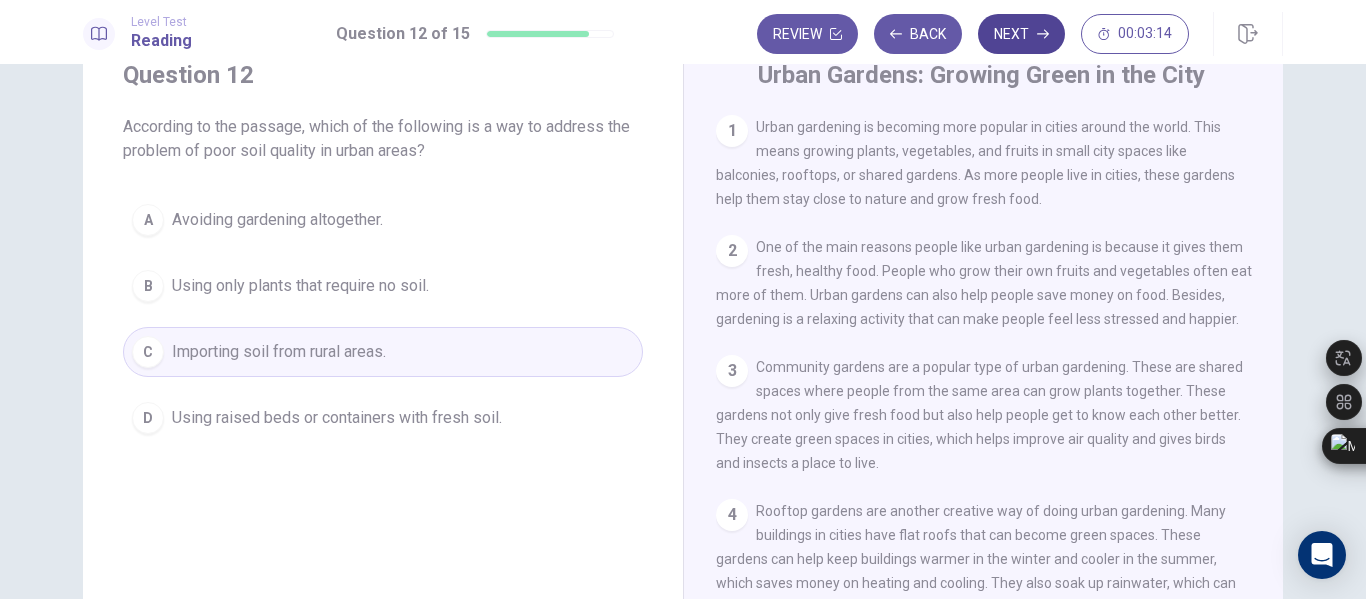 click on "Next" at bounding box center [1021, 34] 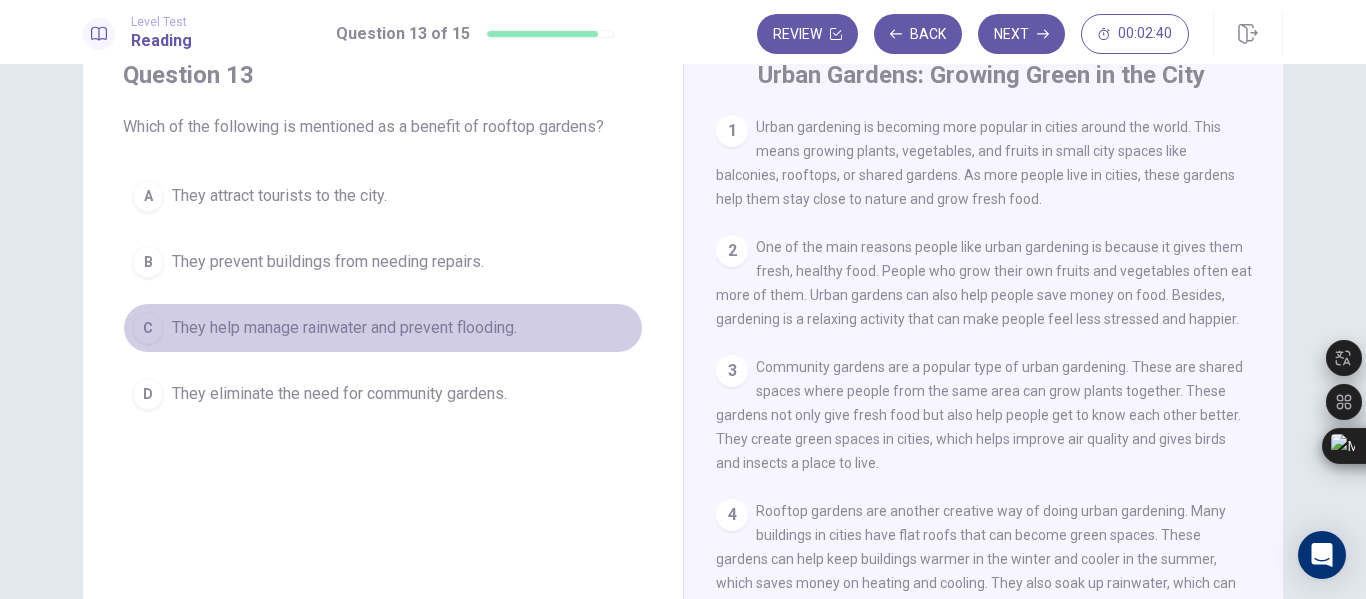 click on "C They help manage rainwater and prevent flooding." at bounding box center (383, 328) 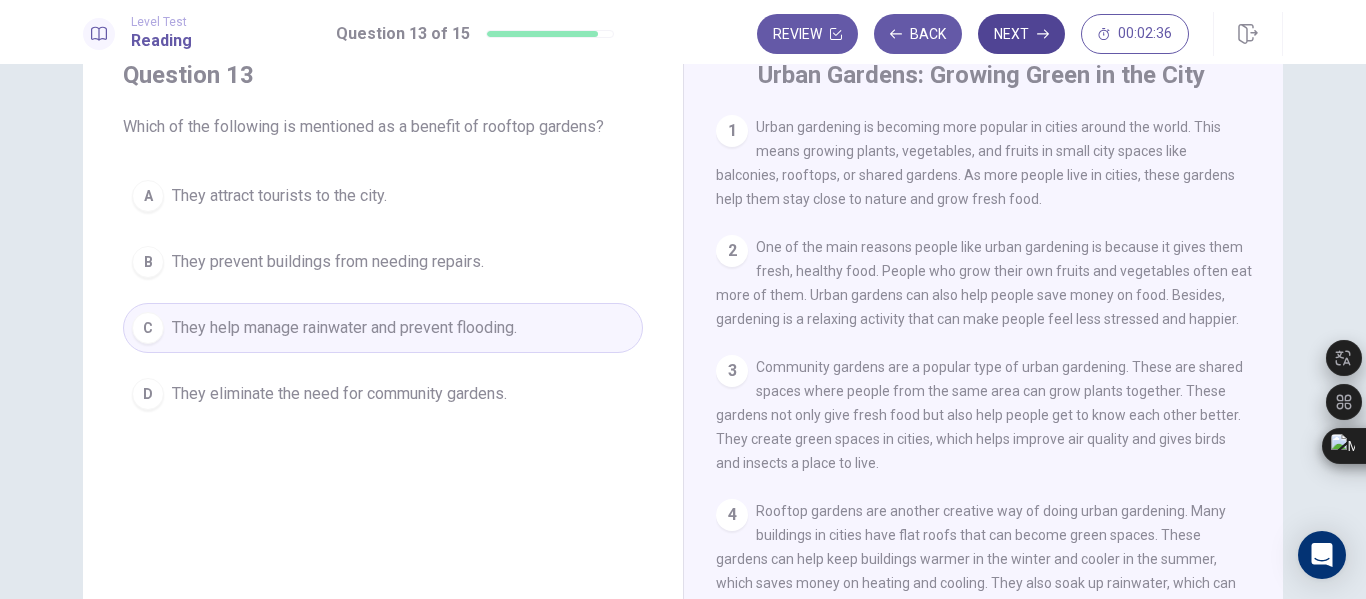 click on "Next" at bounding box center (1021, 34) 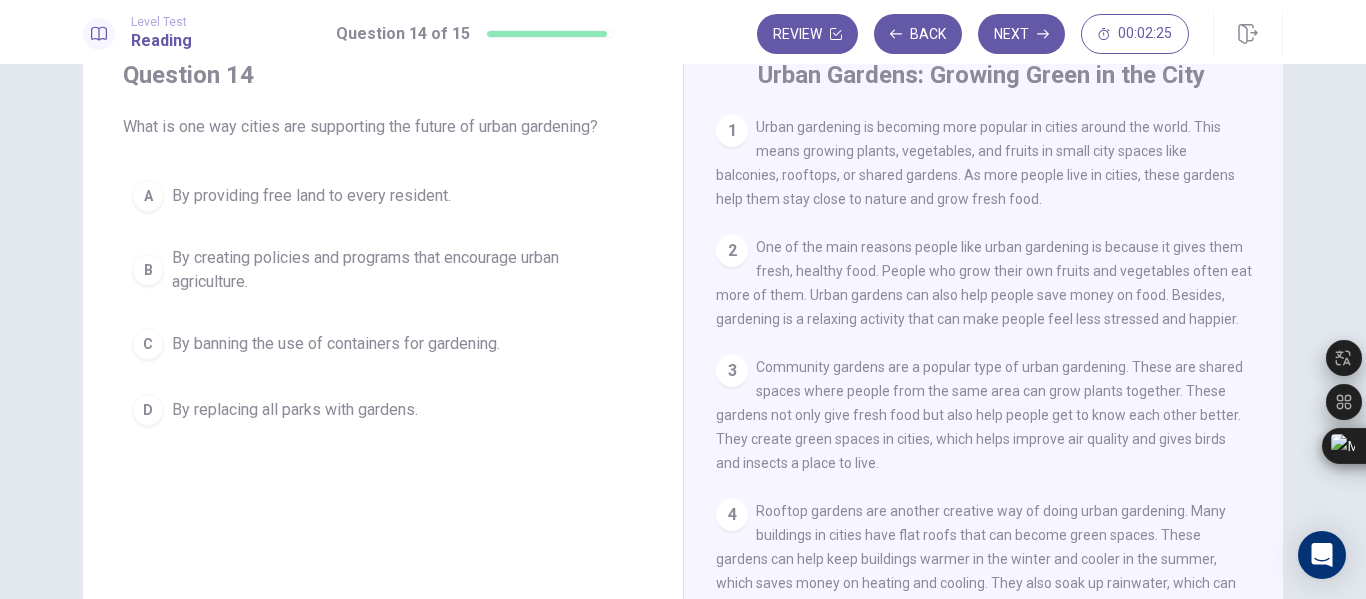 click on "B" at bounding box center [148, 270] 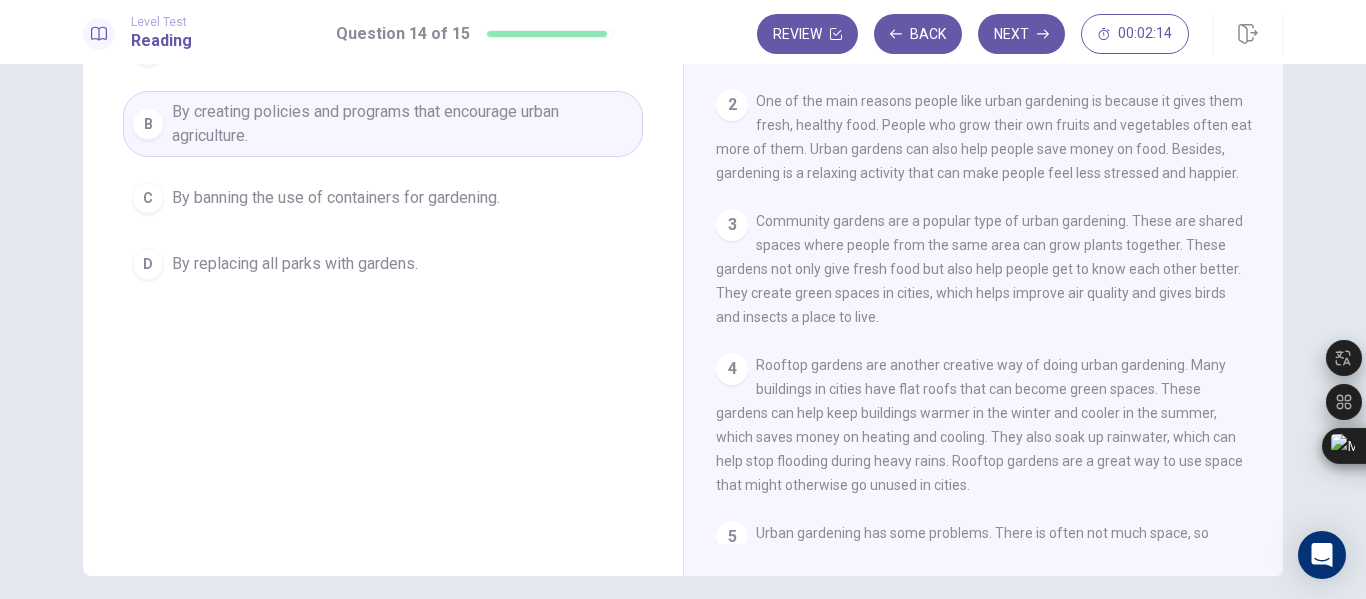 scroll, scrollTop: 221, scrollLeft: 0, axis: vertical 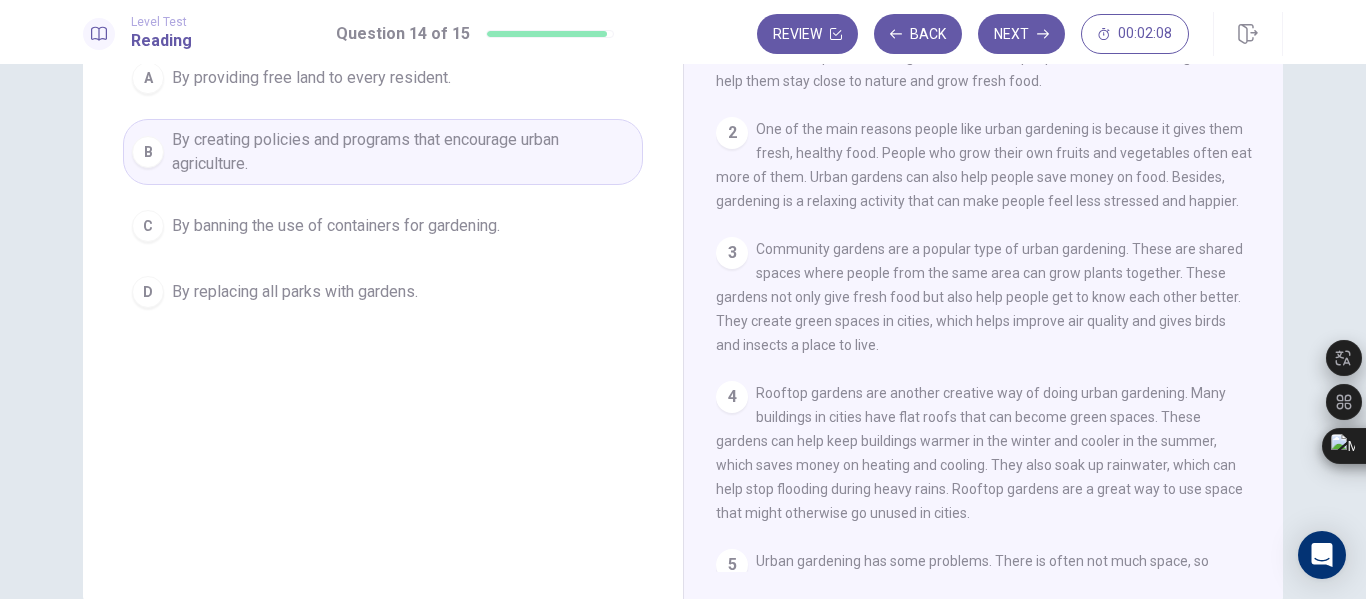 click on "Question 14 What is one way cities are supporting the future of urban gardening? A By providing free land to every resident.
B By creating policies and programs that encourage urban agriculture.
C By banning the use of containers for gardening.
D By replacing all parks with gardens." at bounding box center [383, 129] 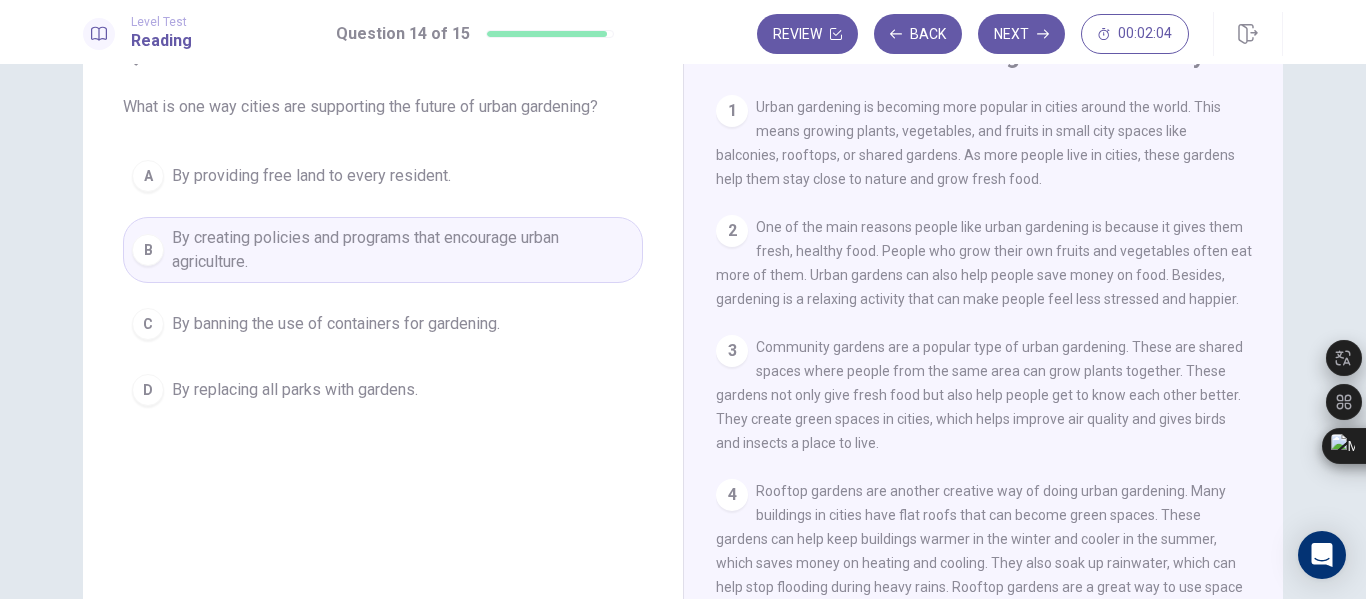 scroll, scrollTop: 94, scrollLeft: 0, axis: vertical 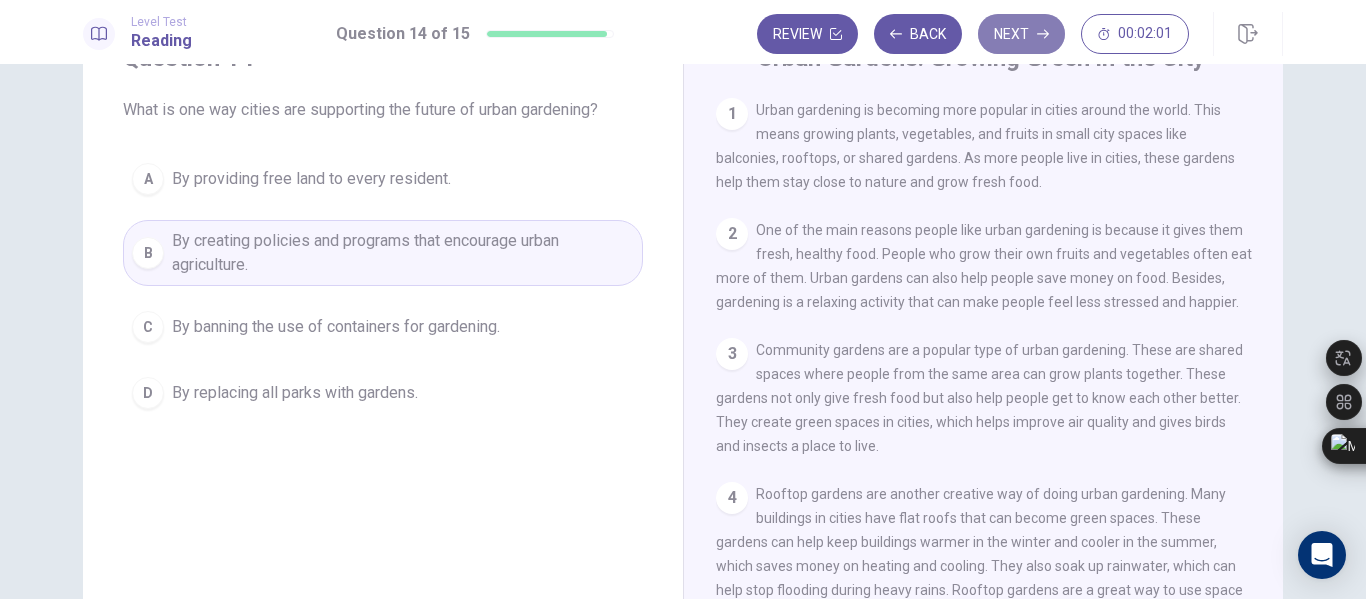 click on "Next" at bounding box center (1021, 34) 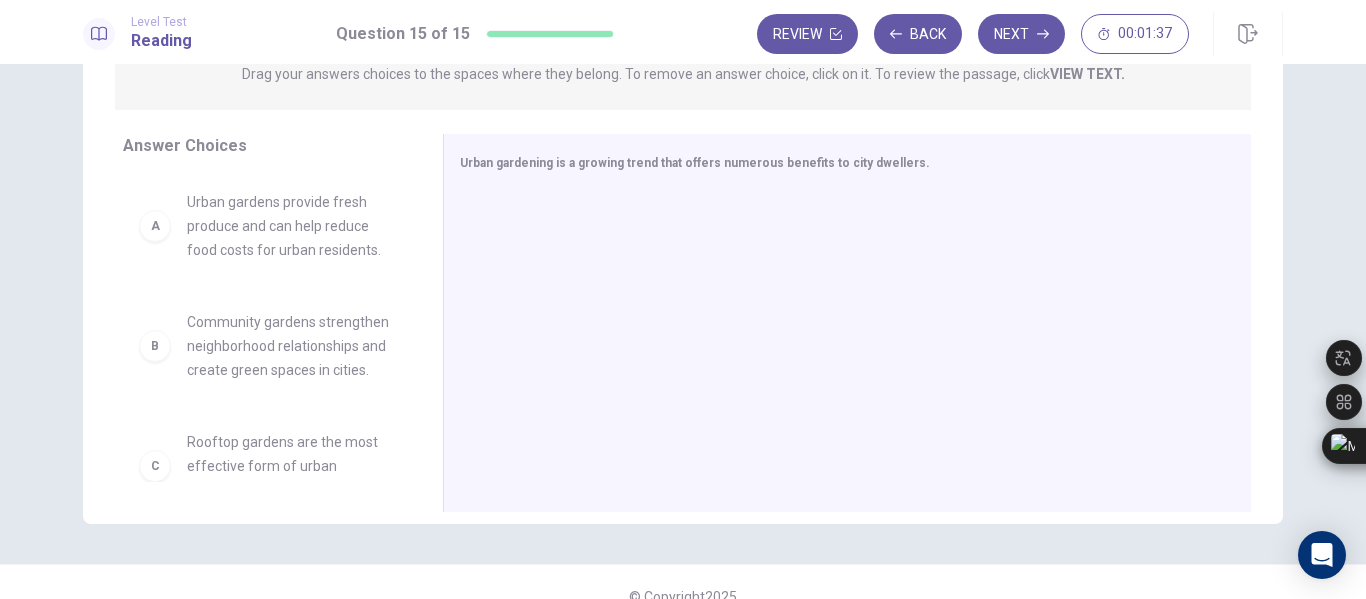 scroll, scrollTop: 277, scrollLeft: 0, axis: vertical 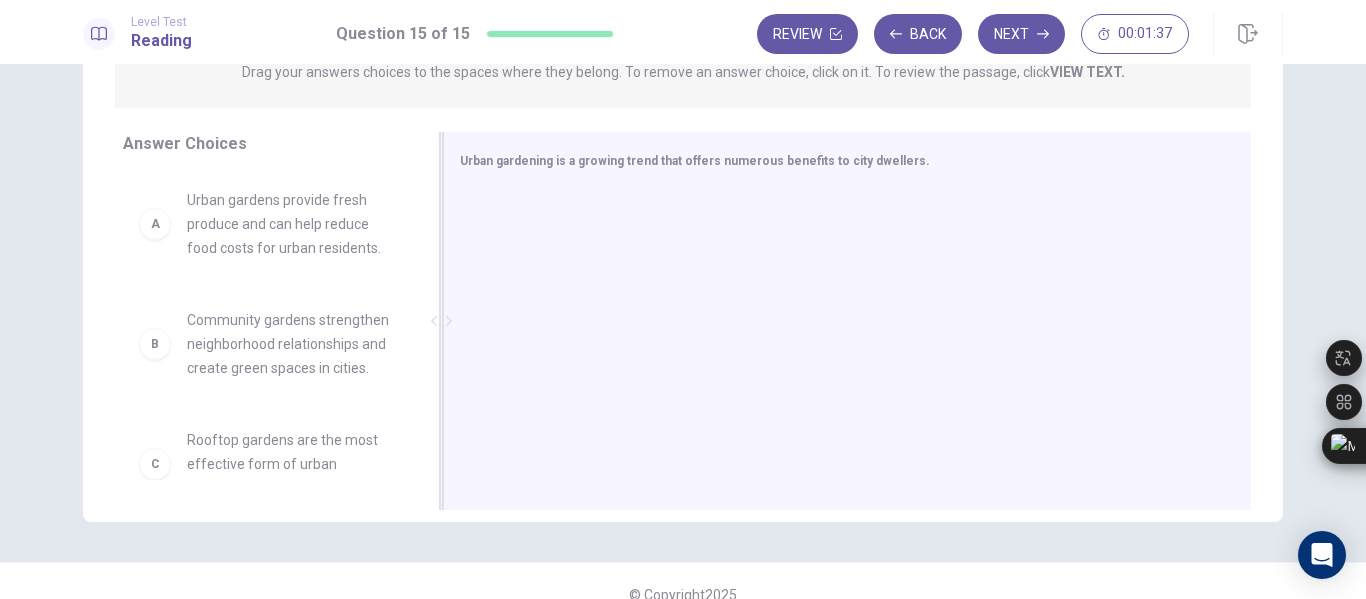 click on "Urban gardening is a growing trend that offers numerous benefits to city dwellers." at bounding box center (847, 321) 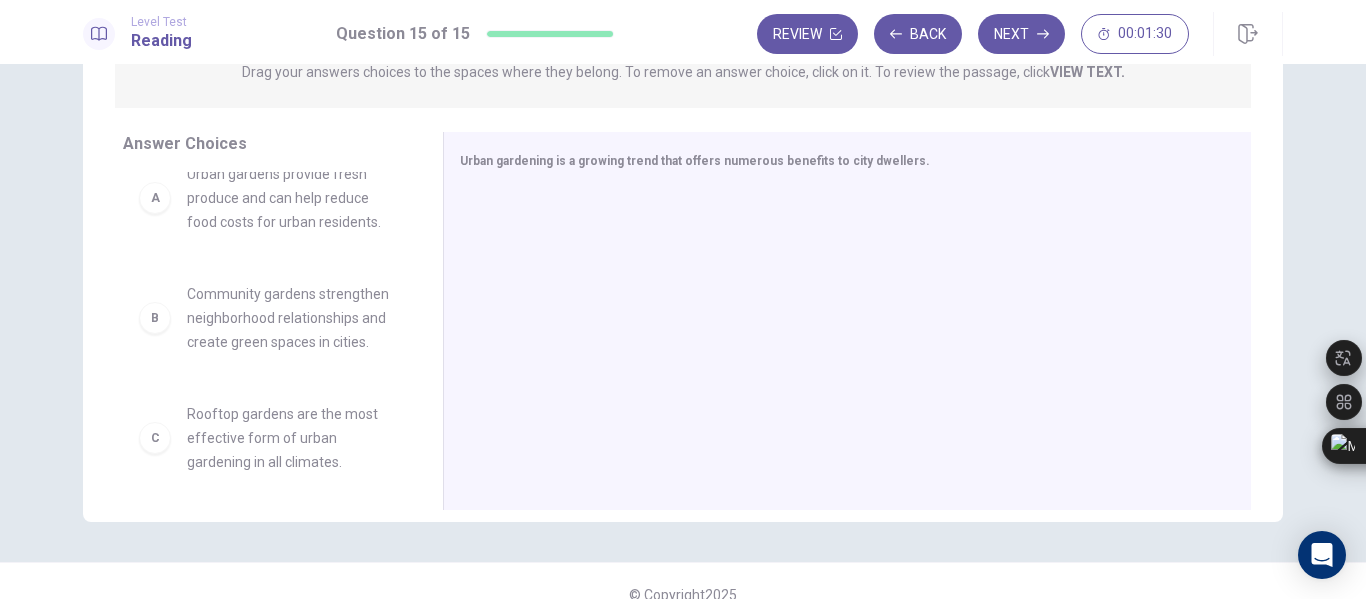 scroll, scrollTop: 28, scrollLeft: 0, axis: vertical 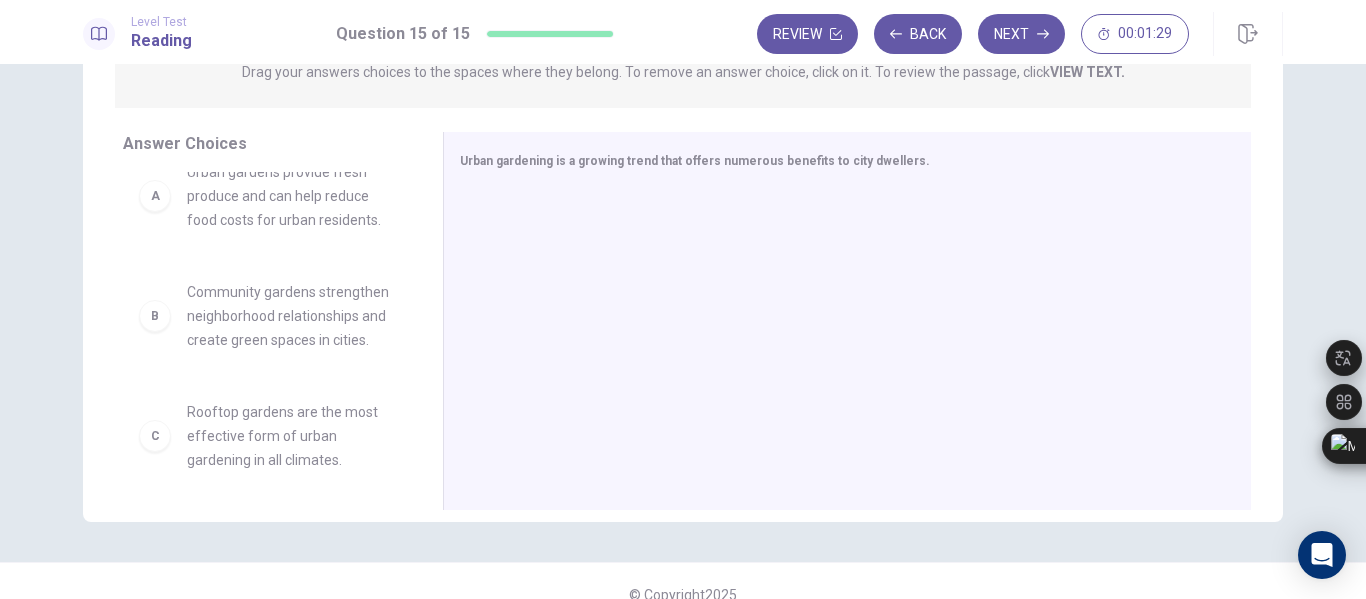 click on "A  Urban gardens provide fresh produce and can help reduce food costs for urban residents." at bounding box center (267, 196) 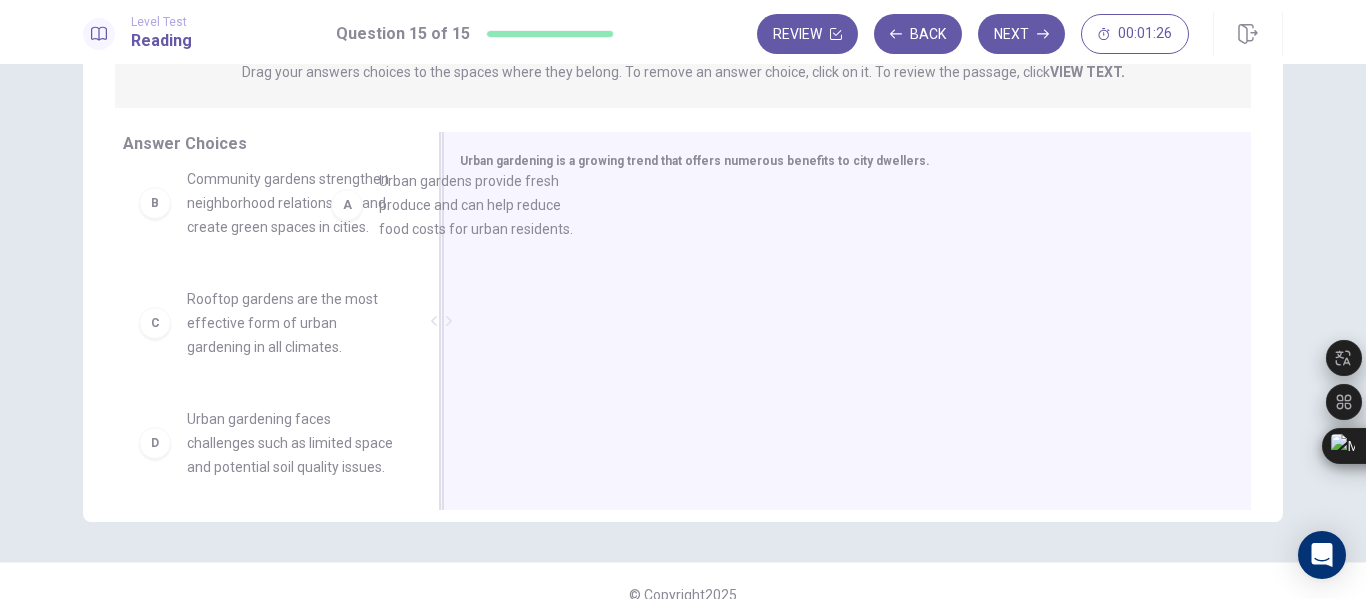 scroll, scrollTop: 19, scrollLeft: 0, axis: vertical 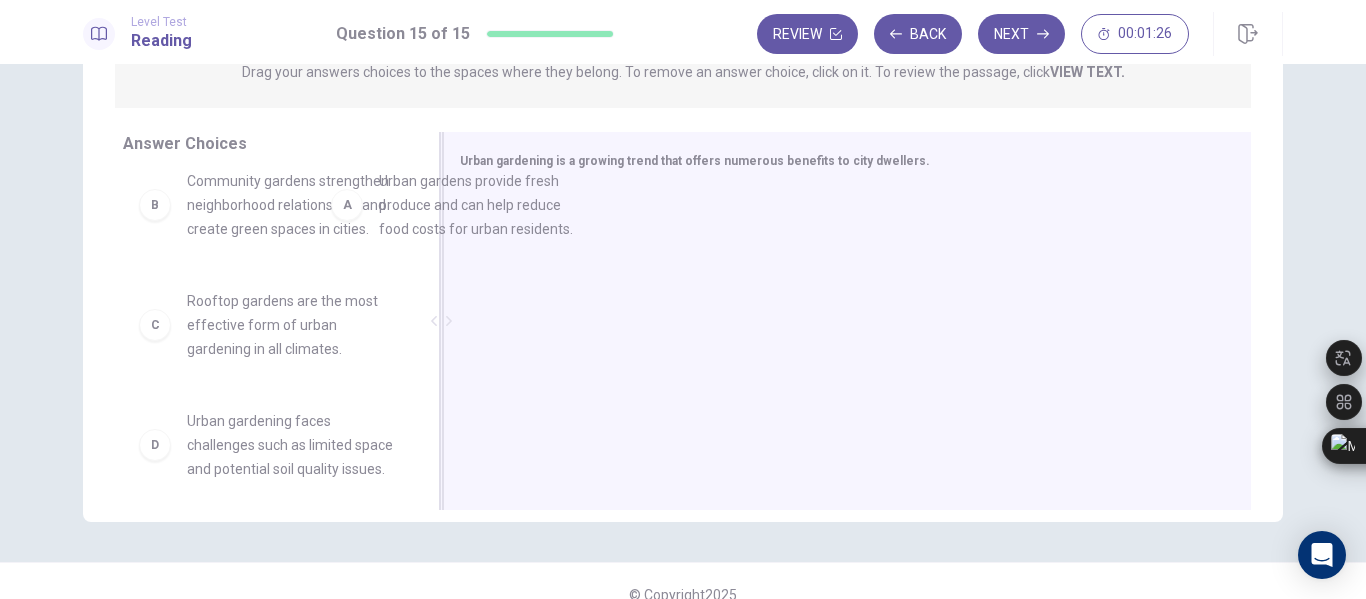 drag, startPoint x: 150, startPoint y: 202, endPoint x: 457, endPoint y: 193, distance: 307.1319 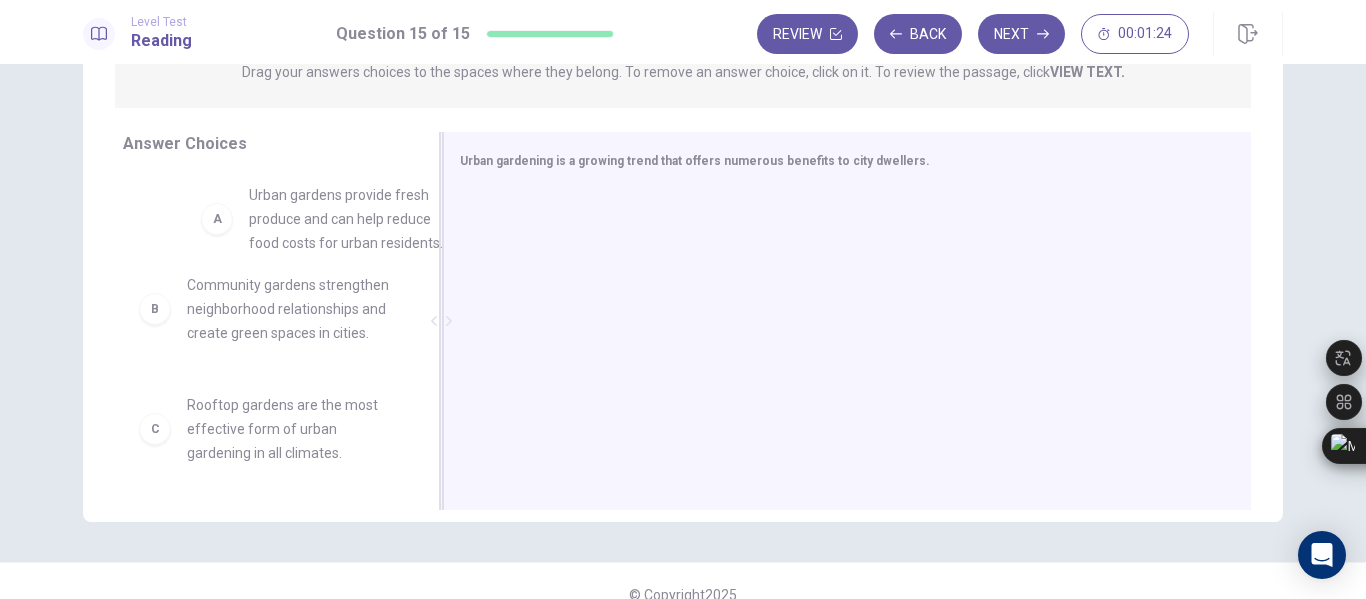 scroll, scrollTop: 15, scrollLeft: 0, axis: vertical 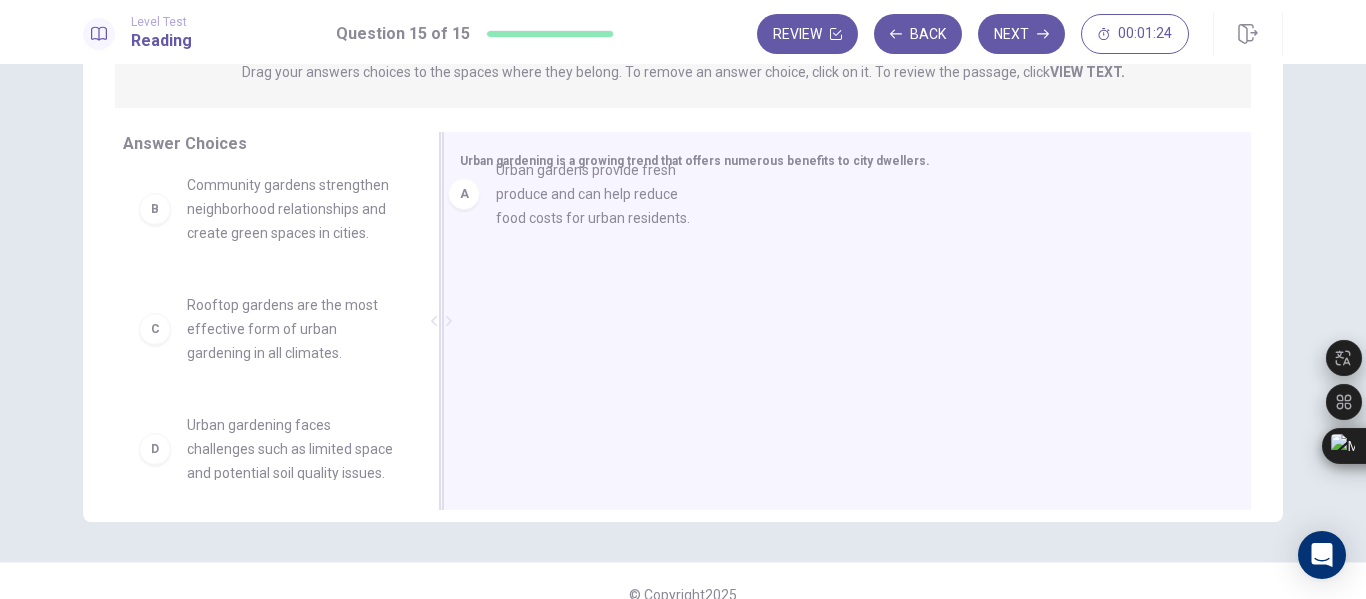 drag, startPoint x: 149, startPoint y: 199, endPoint x: 483, endPoint y: 190, distance: 334.12125 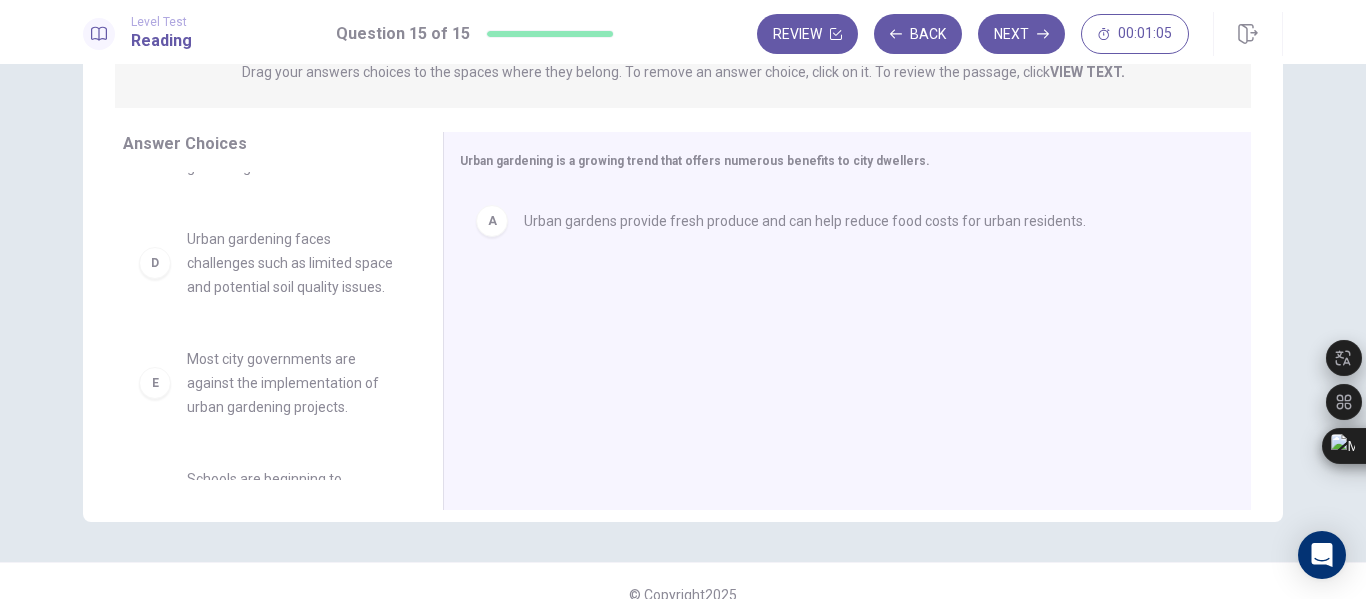 scroll, scrollTop: 206, scrollLeft: 0, axis: vertical 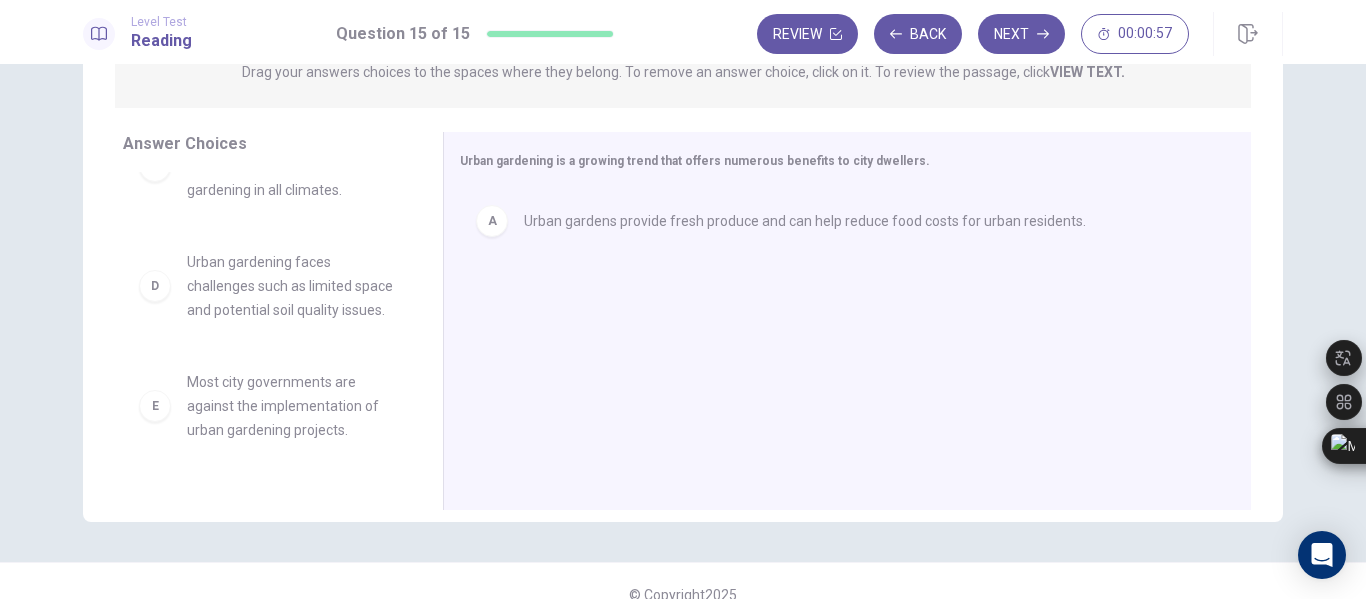 drag, startPoint x: 422, startPoint y: 362, endPoint x: 420, endPoint y: 330, distance: 32.06244 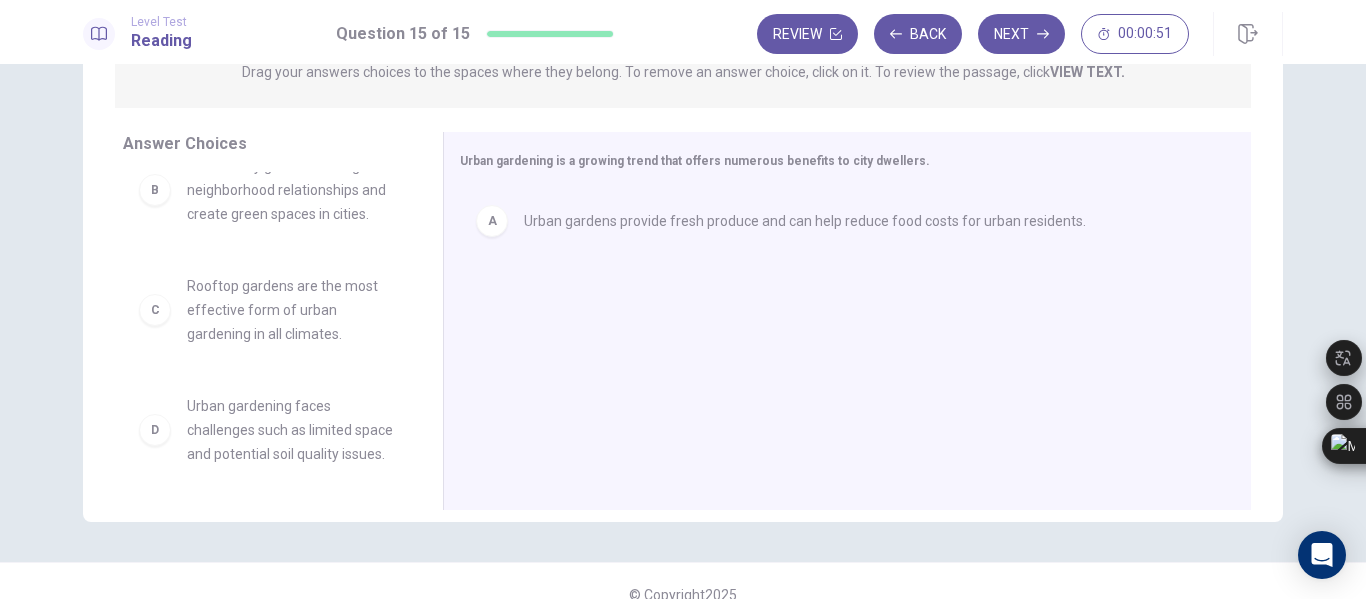 scroll, scrollTop: 26, scrollLeft: 0, axis: vertical 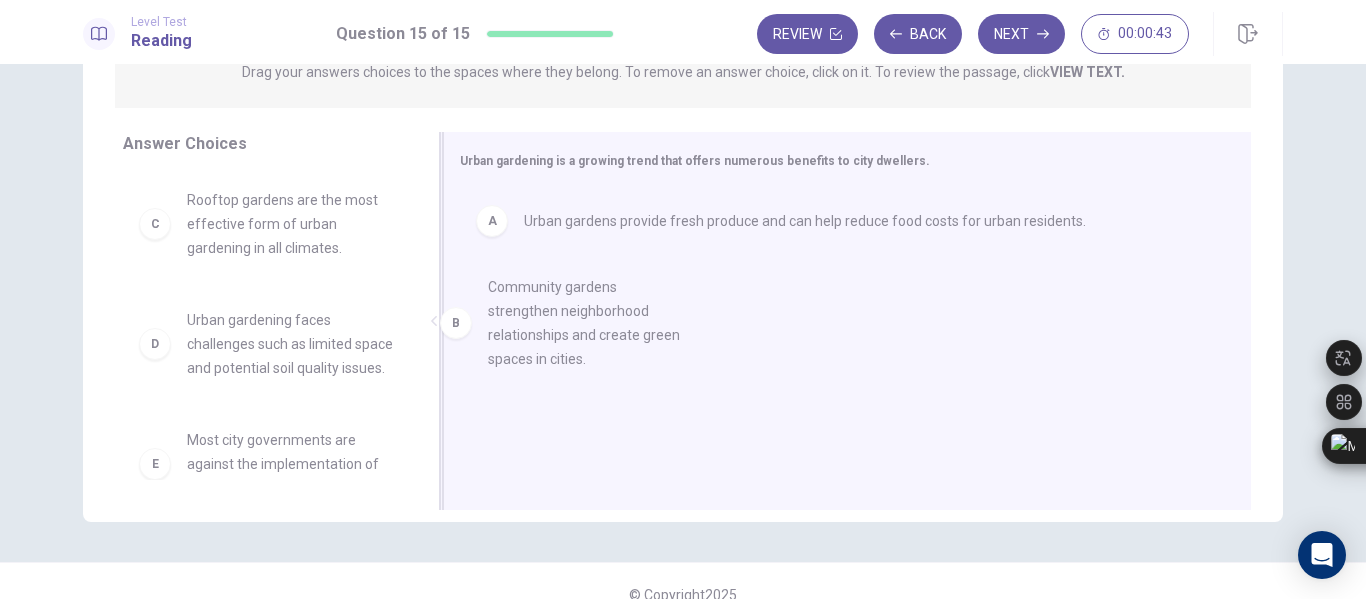 drag, startPoint x: 265, startPoint y: 220, endPoint x: 598, endPoint y: 296, distance: 341.5626 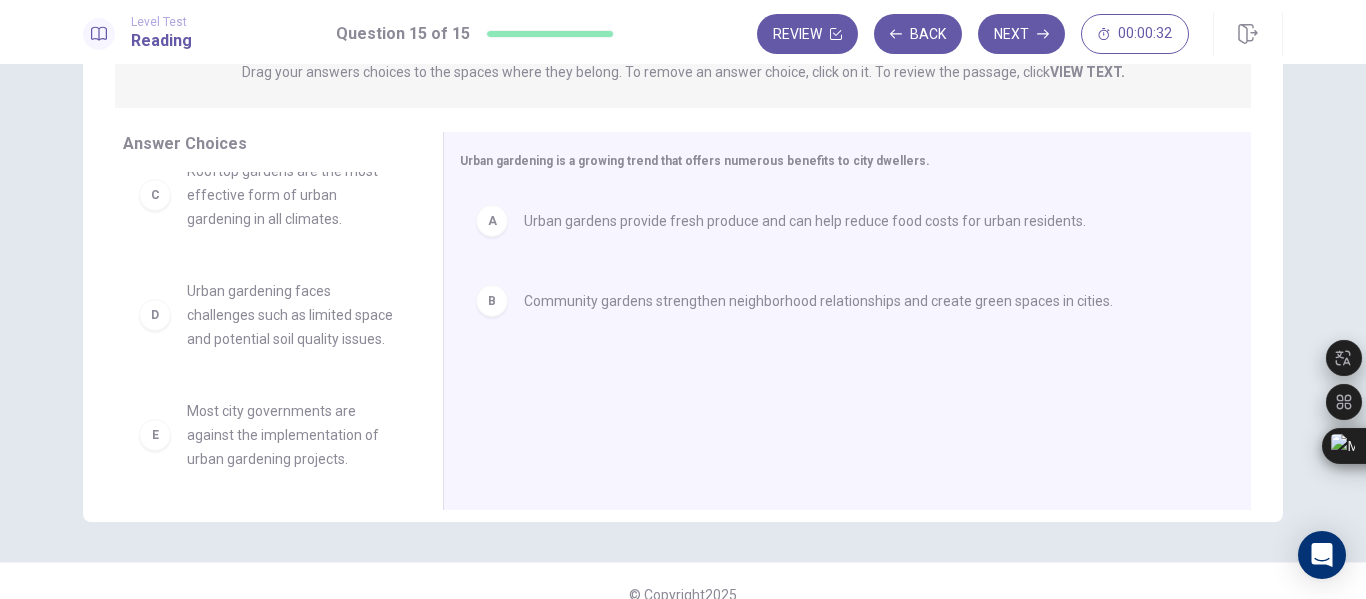 scroll, scrollTop: 31, scrollLeft: 0, axis: vertical 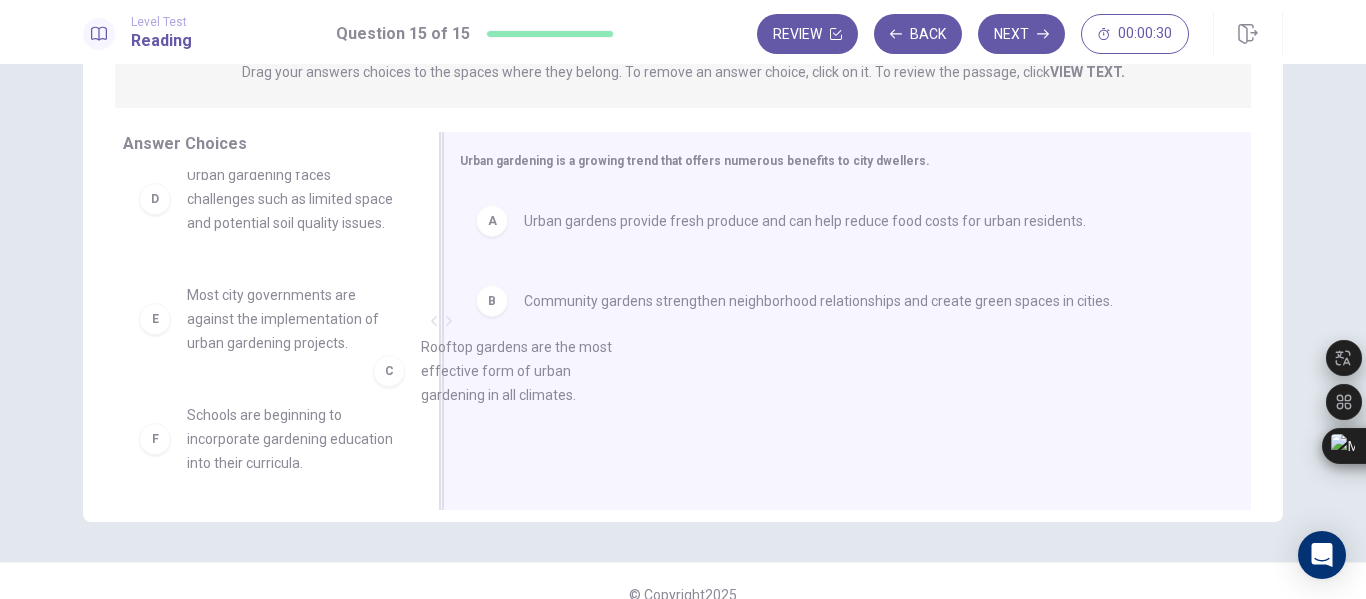 drag, startPoint x: 276, startPoint y: 208, endPoint x: 522, endPoint y: 389, distance: 305.41284 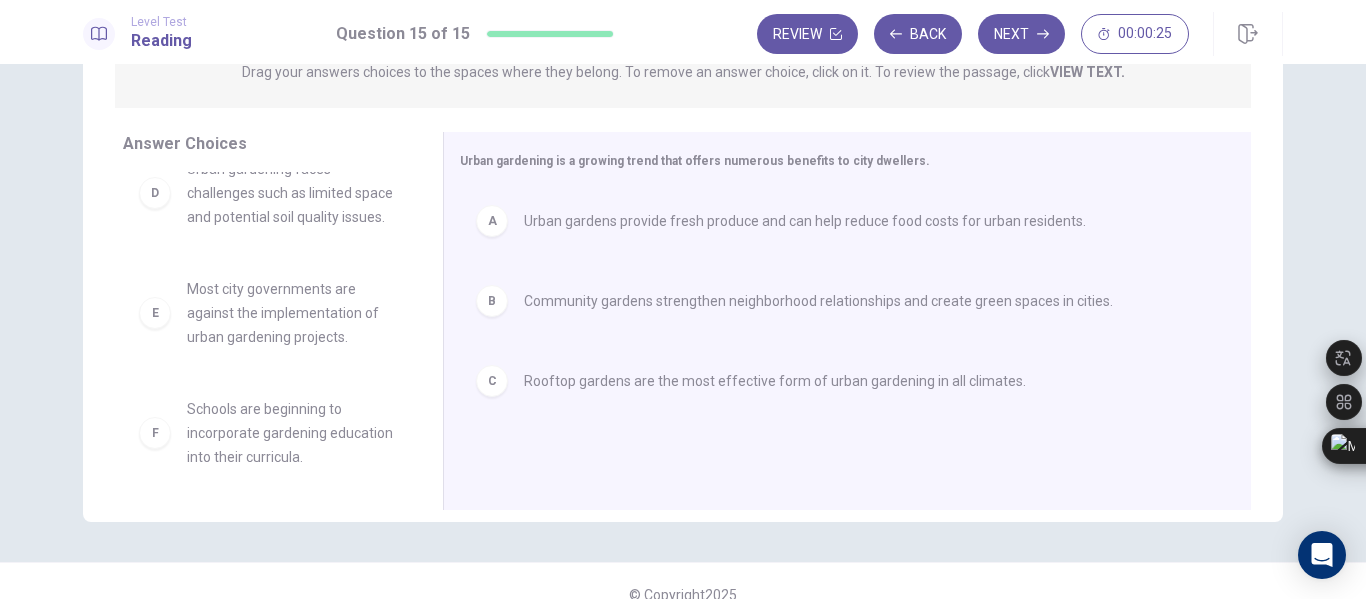 scroll, scrollTop: 60, scrollLeft: 0, axis: vertical 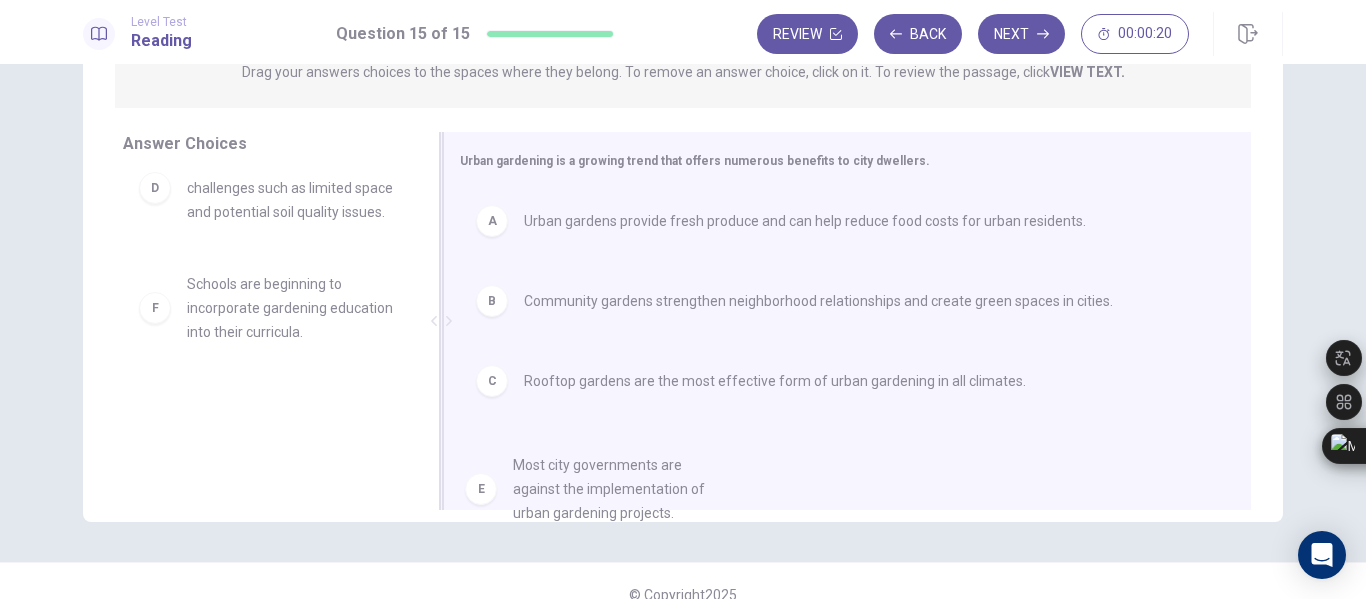 drag, startPoint x: 244, startPoint y: 309, endPoint x: 603, endPoint y: 479, distance: 397.21655 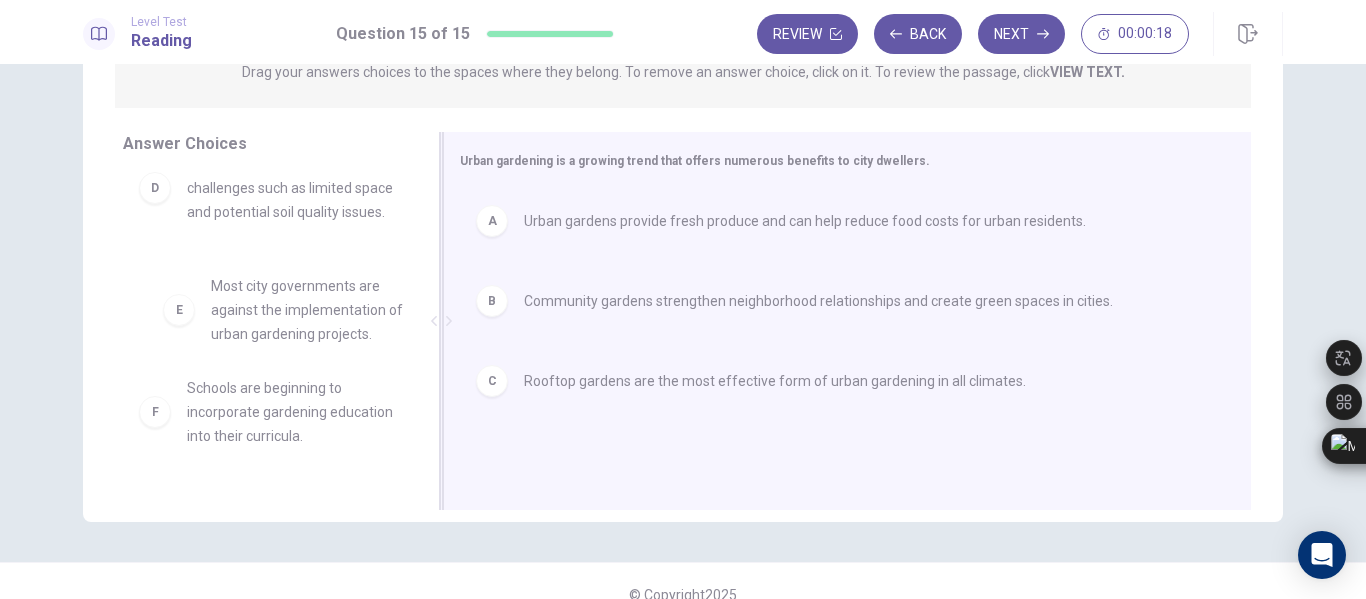 drag, startPoint x: 309, startPoint y: 305, endPoint x: 689, endPoint y: 444, distance: 404.6245 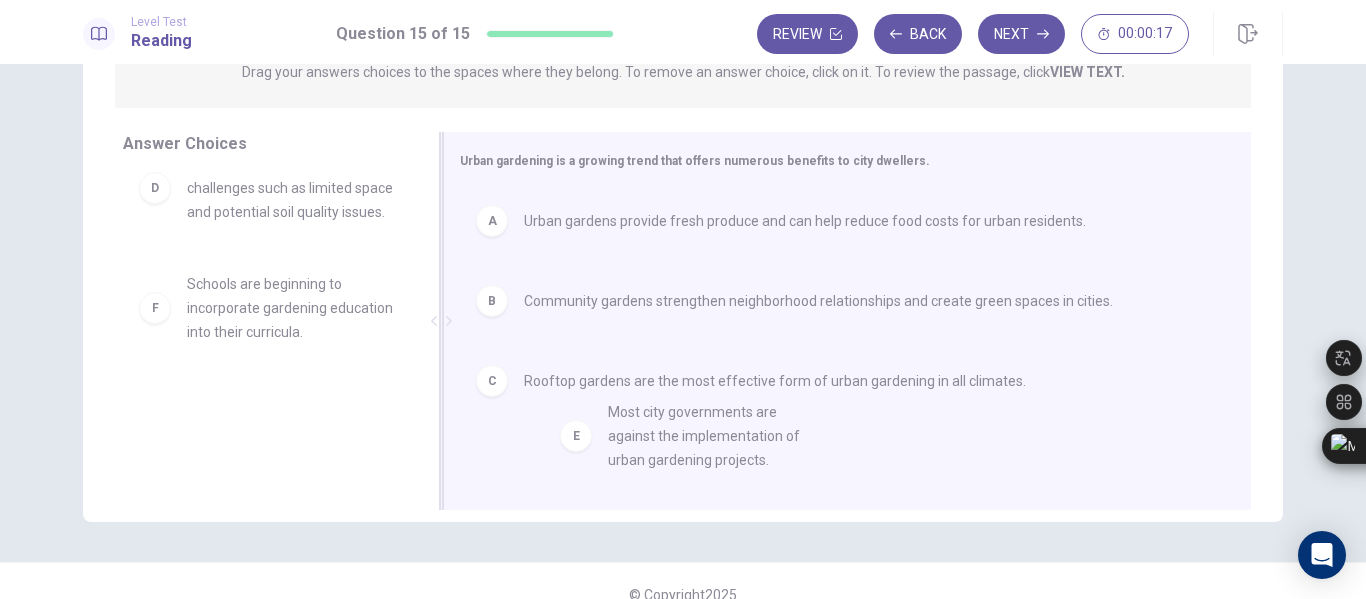 drag, startPoint x: 217, startPoint y: 303, endPoint x: 658, endPoint y: 431, distance: 459.20038 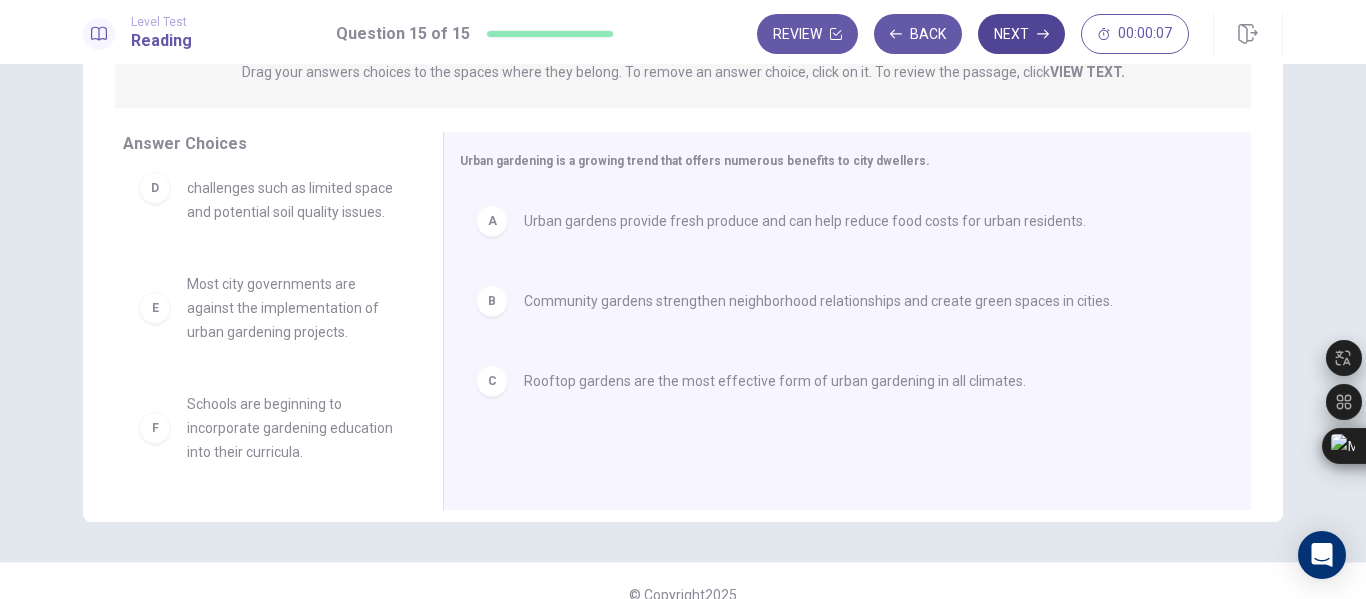 click on "Next" at bounding box center [1021, 34] 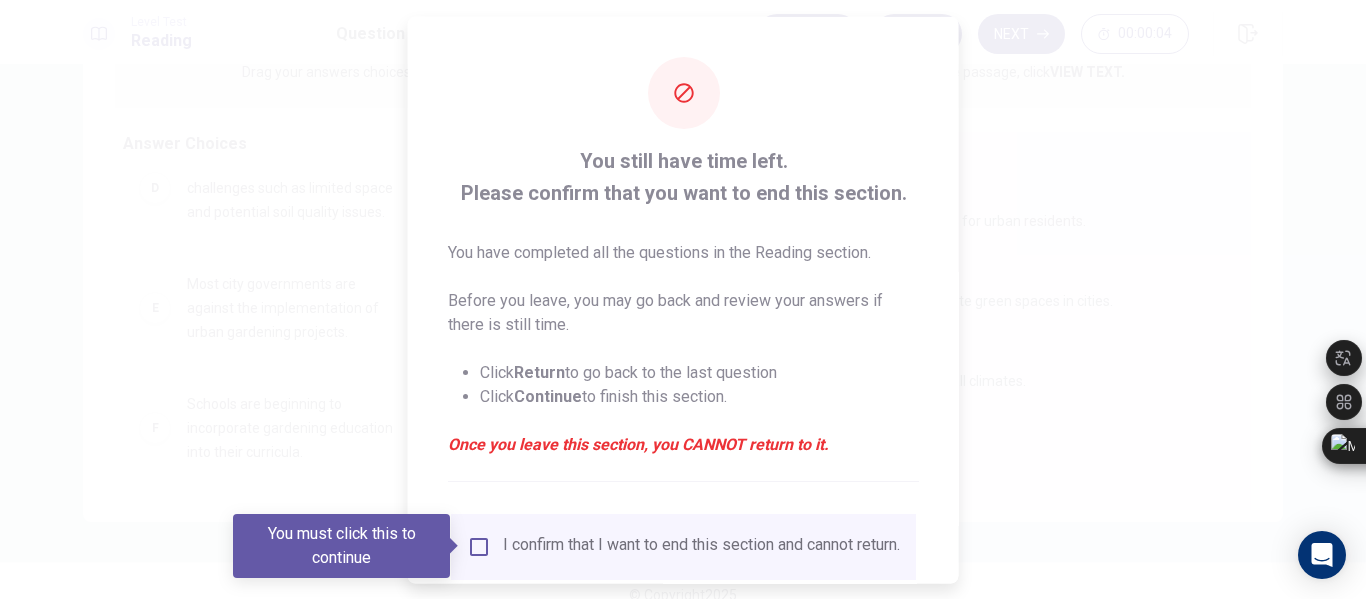 click on "You must click this to continue" at bounding box center (348, 546) 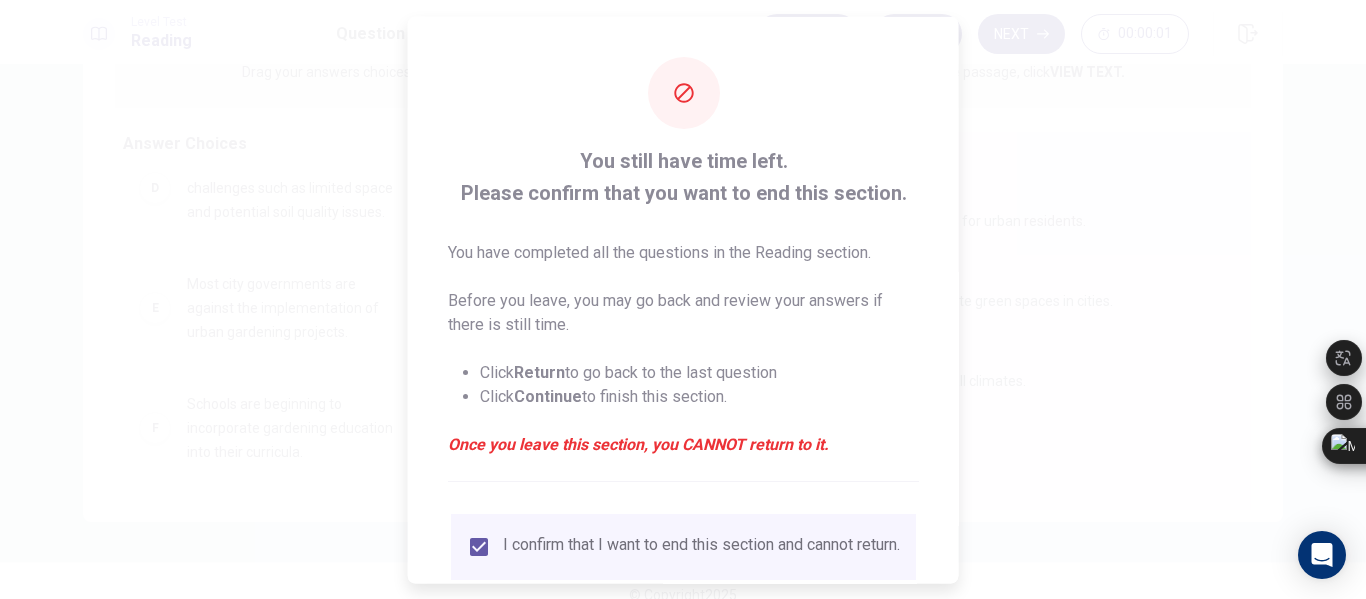 scroll, scrollTop: 147, scrollLeft: 0, axis: vertical 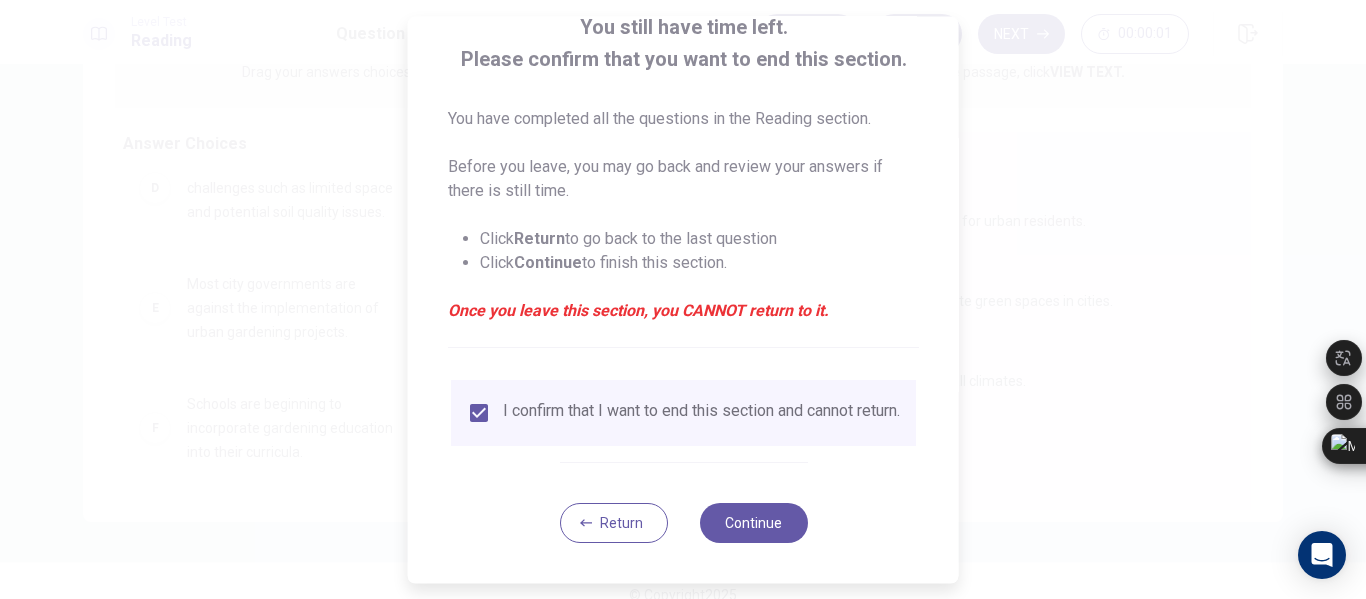 drag, startPoint x: 790, startPoint y: 379, endPoint x: 764, endPoint y: 455, distance: 80.32434 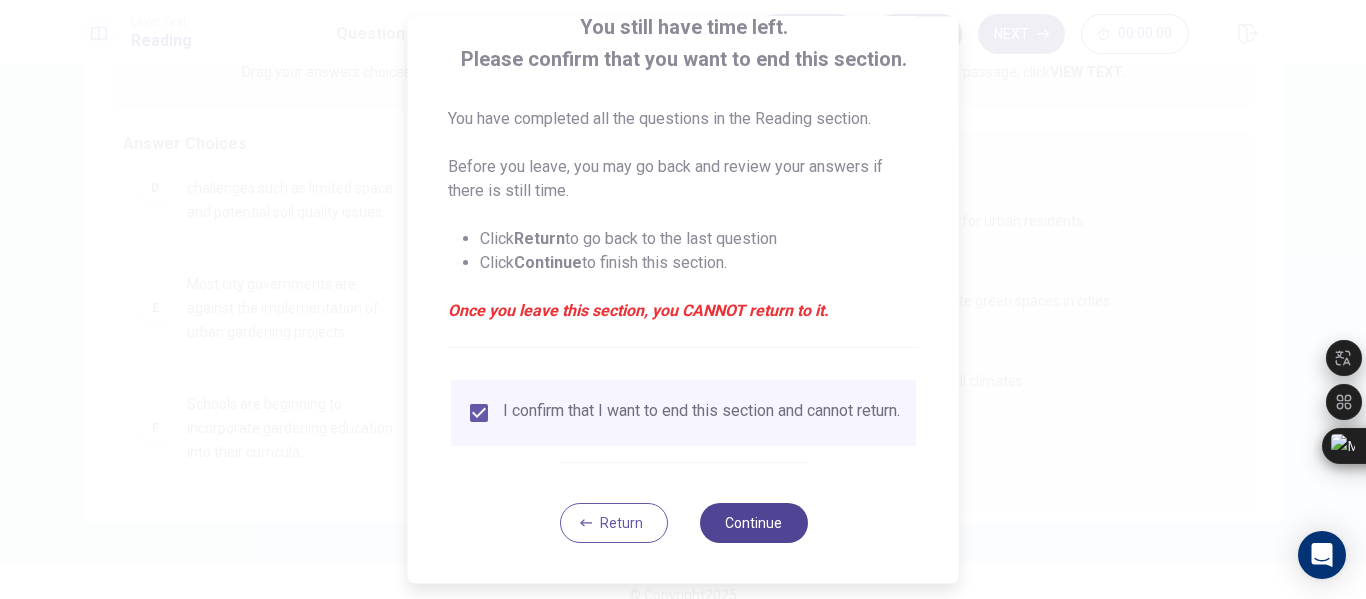 click on "Continue" at bounding box center (753, 523) 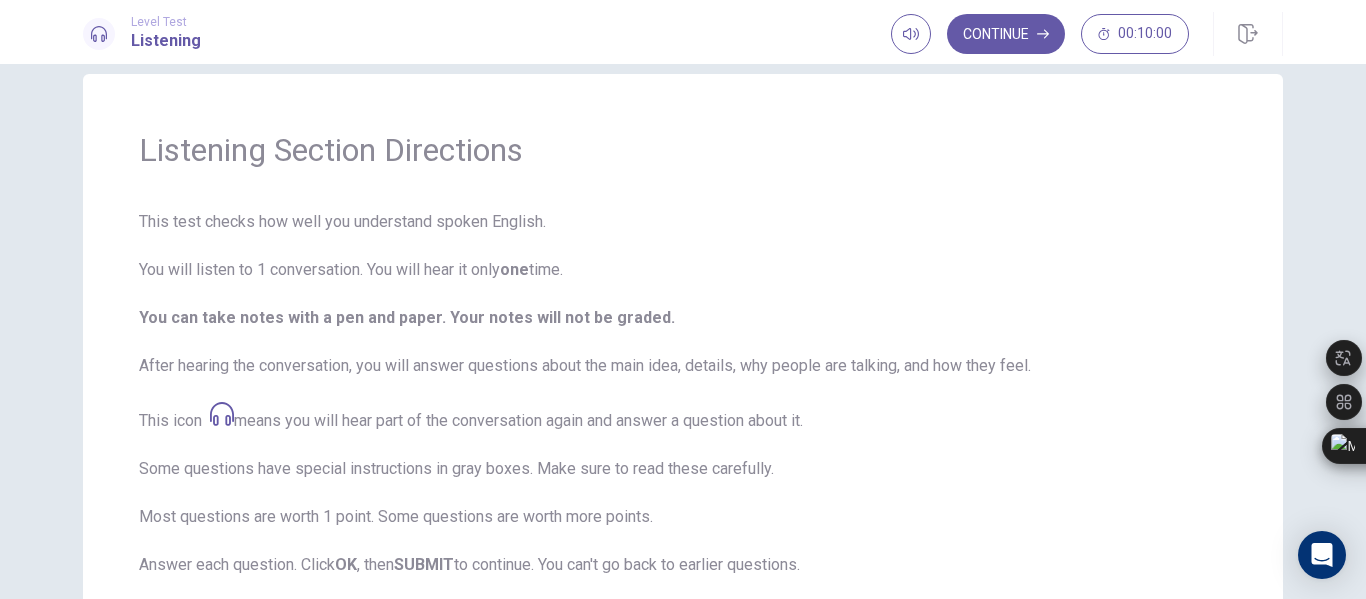 scroll, scrollTop: 2, scrollLeft: 0, axis: vertical 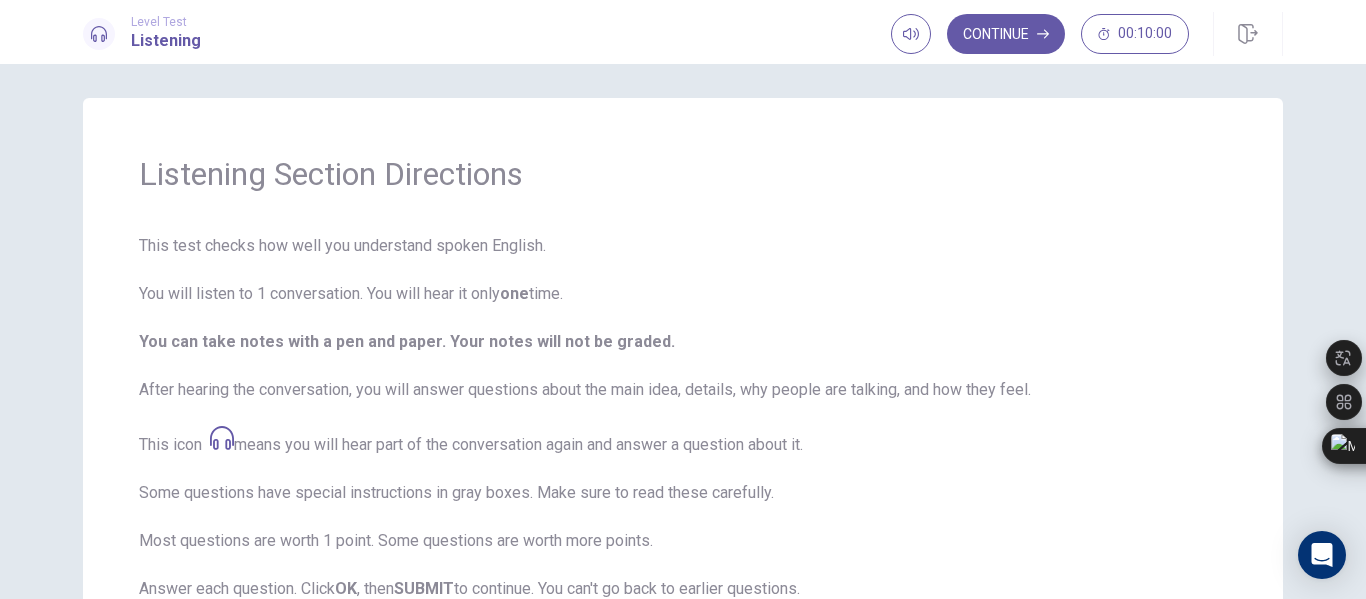 click on "This test checks how well you understand spoken English.
You will listen to 1 conversation. You will hear it only  one  time.
You can take notes with a pen and paper. Your notes will not be graded.
After hearing the conversation, you will answer questions about the main idea, details, why people are talking, and how they feel.
This icon    means you will hear part of the conversation again and answer a question about it.
Some questions have special instructions in gray boxes. Make sure to read these carefully.
Most questions are worth 1 point. Some questions are worth more points.
Answer each question. Click  OK , then  SUBMIT  to continue. You can't go back to earlier questions.
You can't pause the test.
To change the volume, use the  Volume  button at the top.
A clock at the top shows your time. It will not count down during the conversation.
Click  Continue  to start." at bounding box center (683, 513) 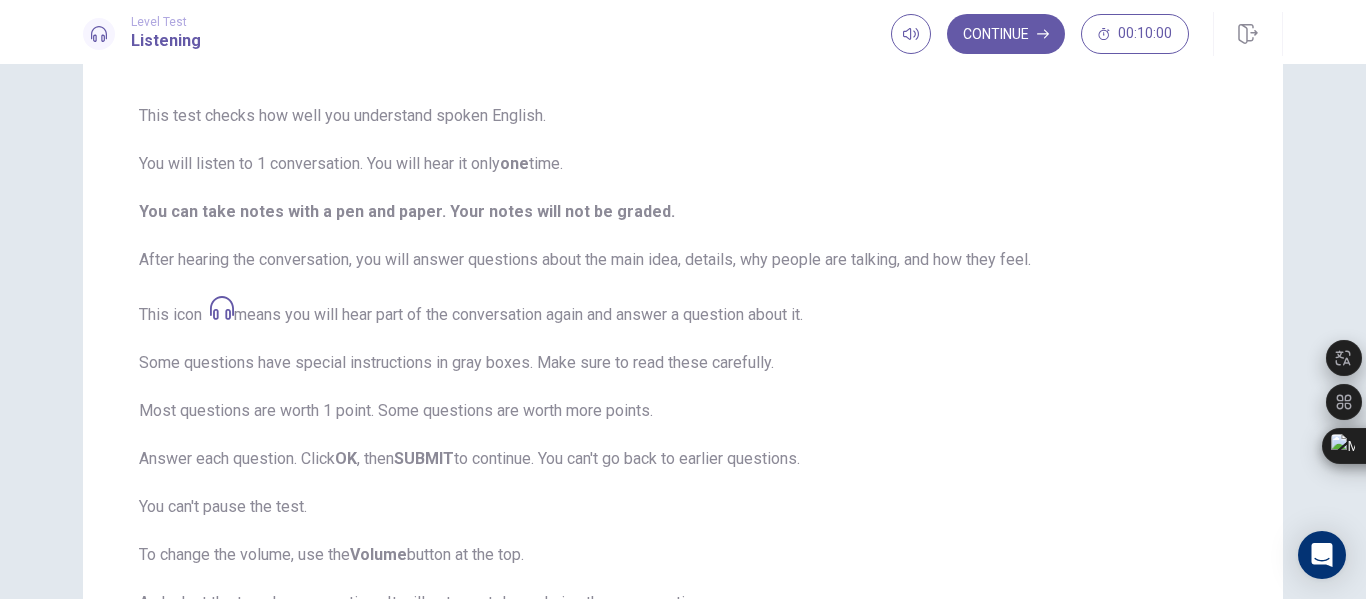 scroll, scrollTop: 139, scrollLeft: 0, axis: vertical 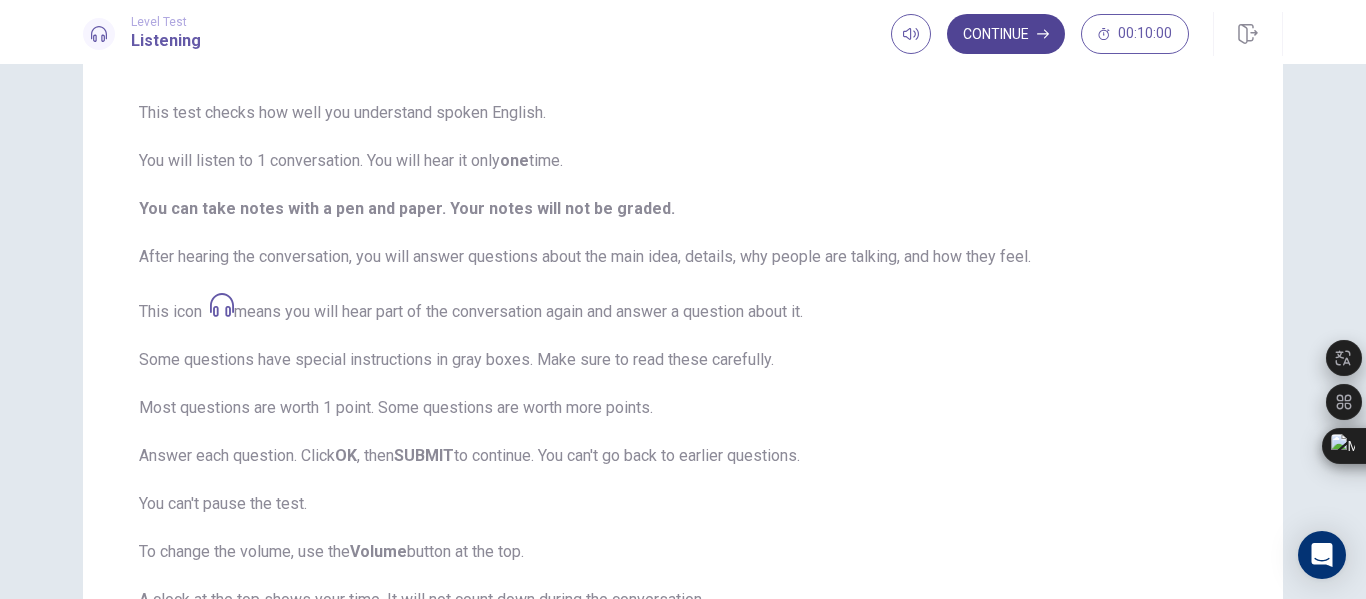 click on "Continue" at bounding box center (1006, 34) 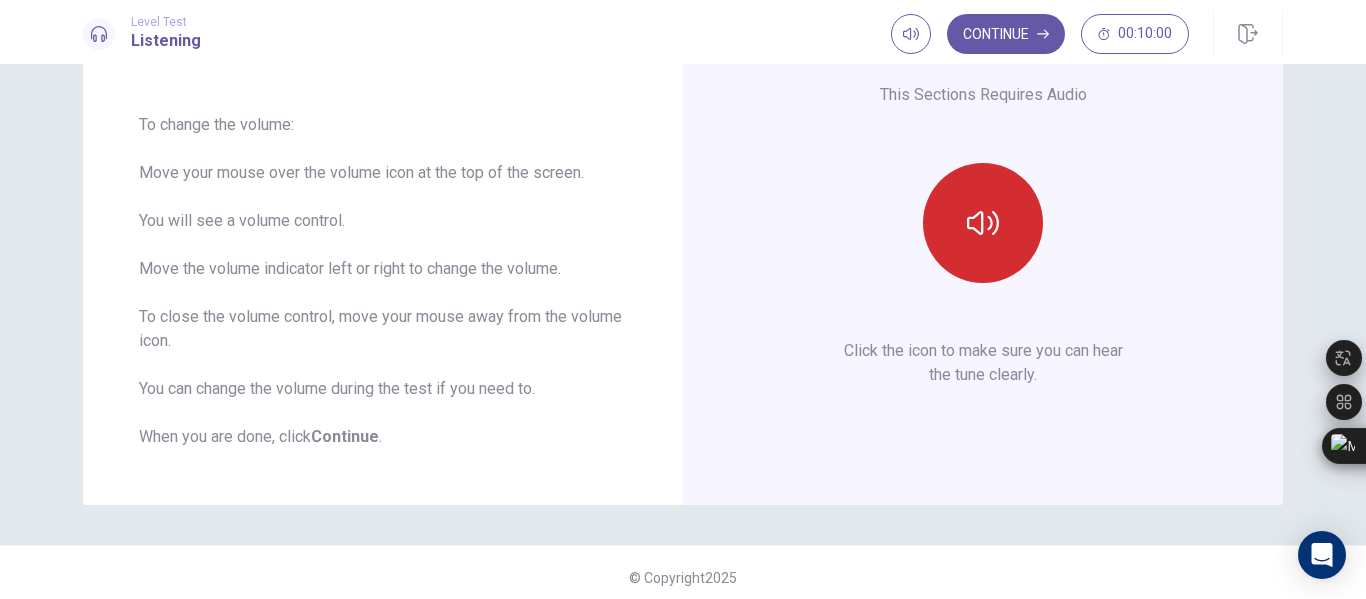 click at bounding box center [983, 223] 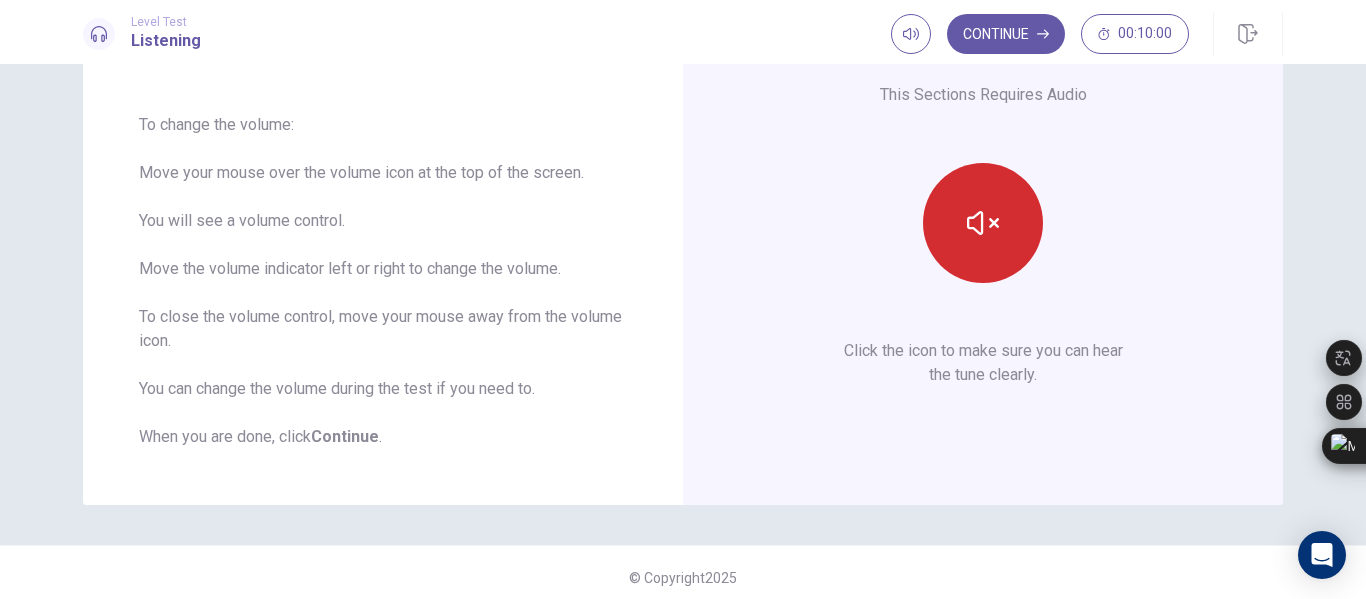 click at bounding box center [983, 223] 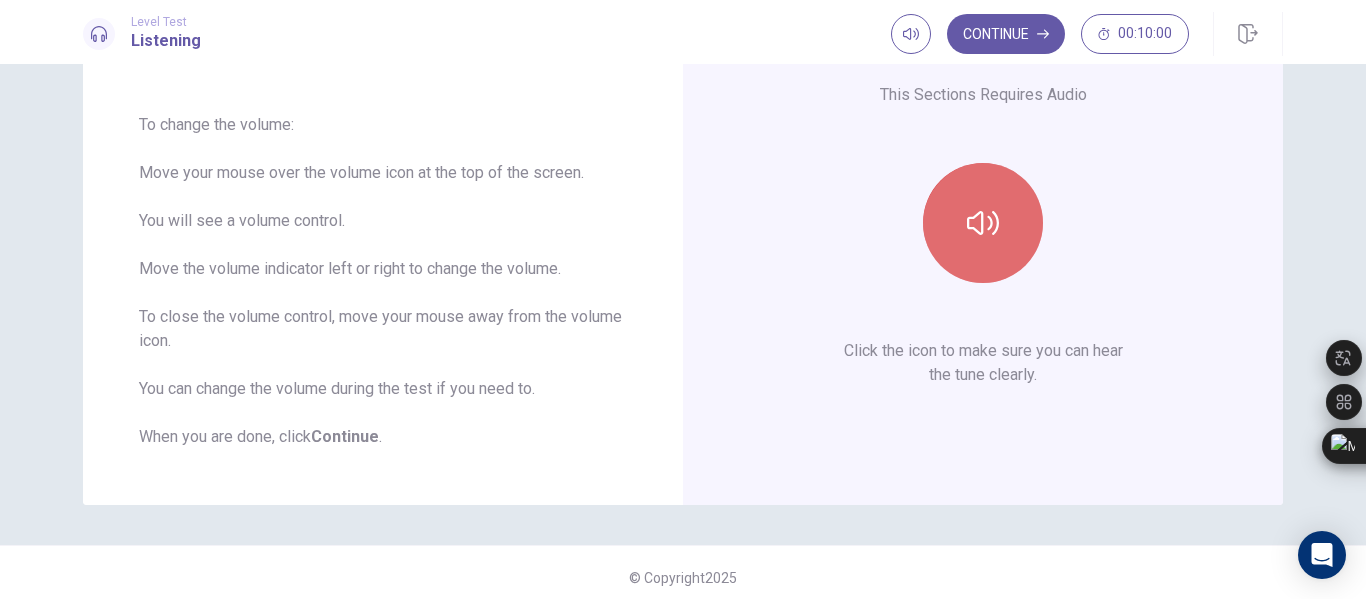 click 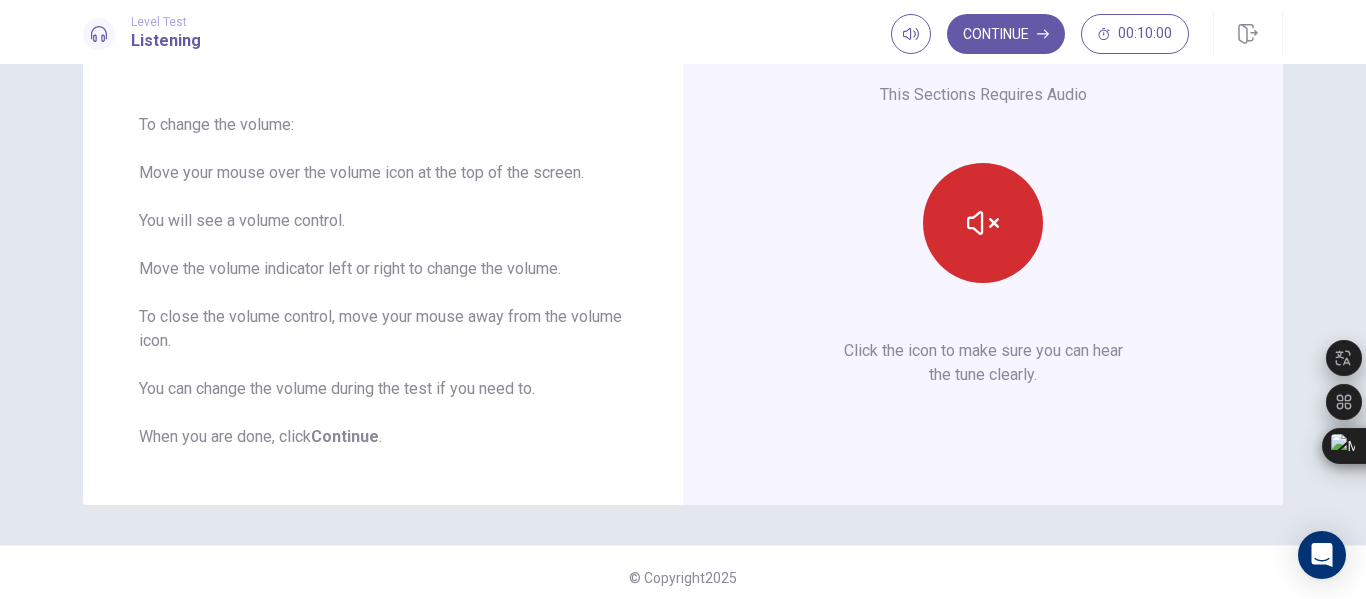 click 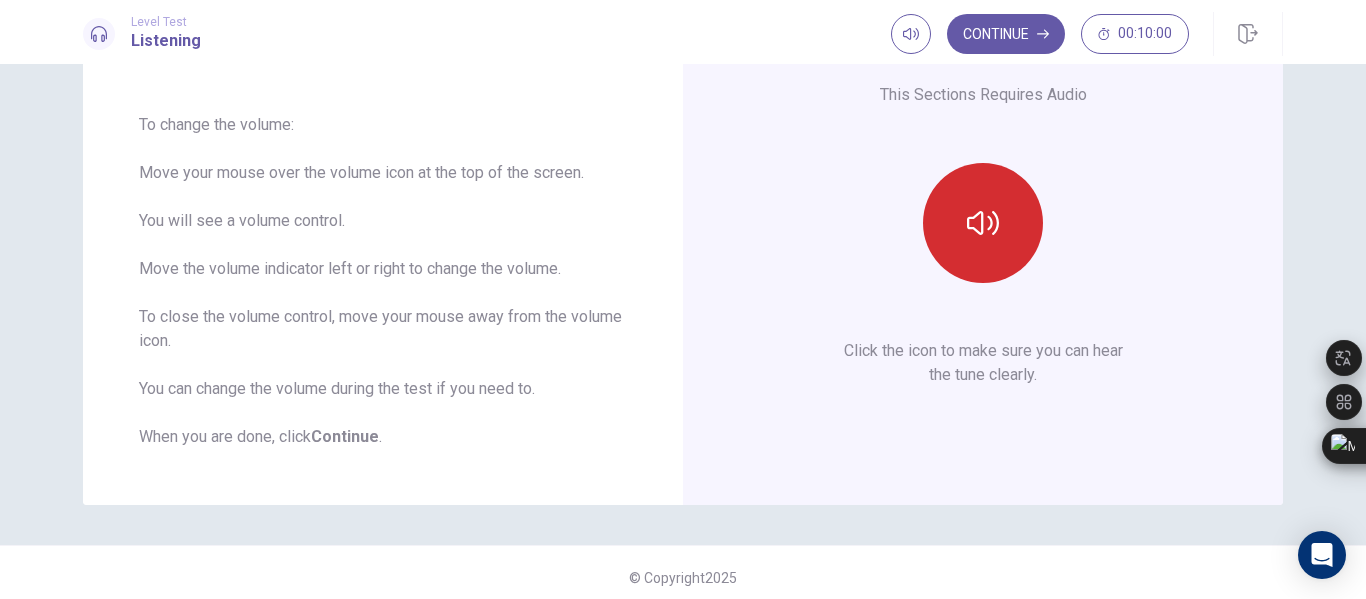 click 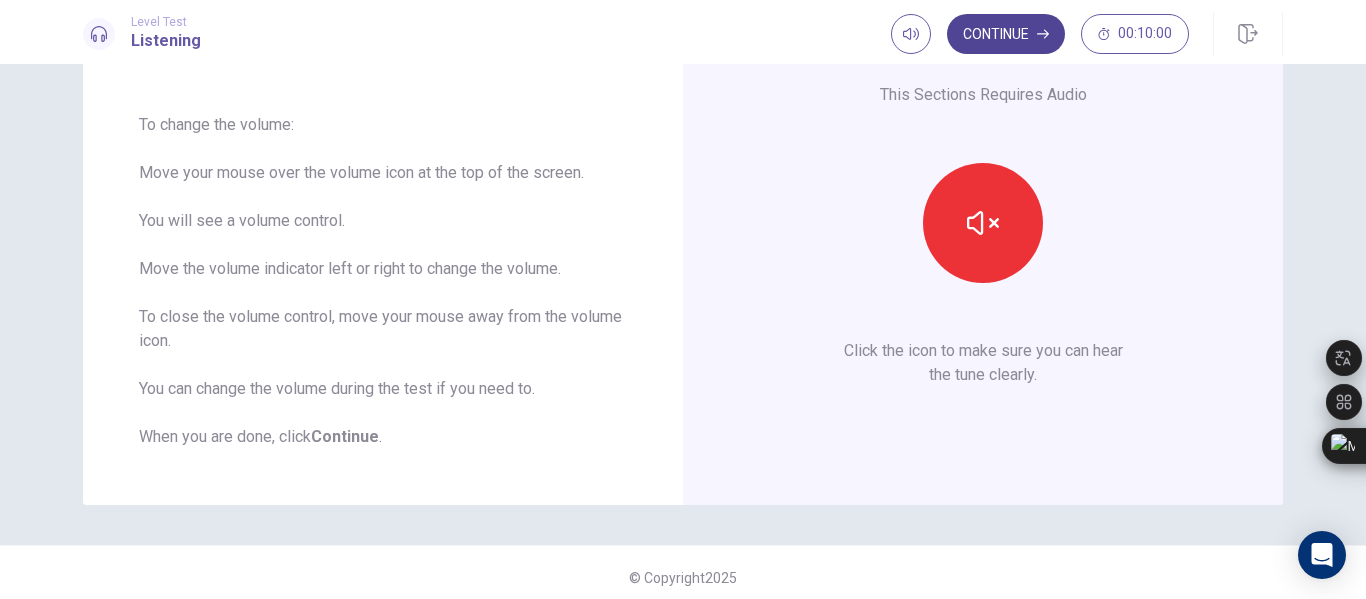click on "Continue" at bounding box center (1006, 34) 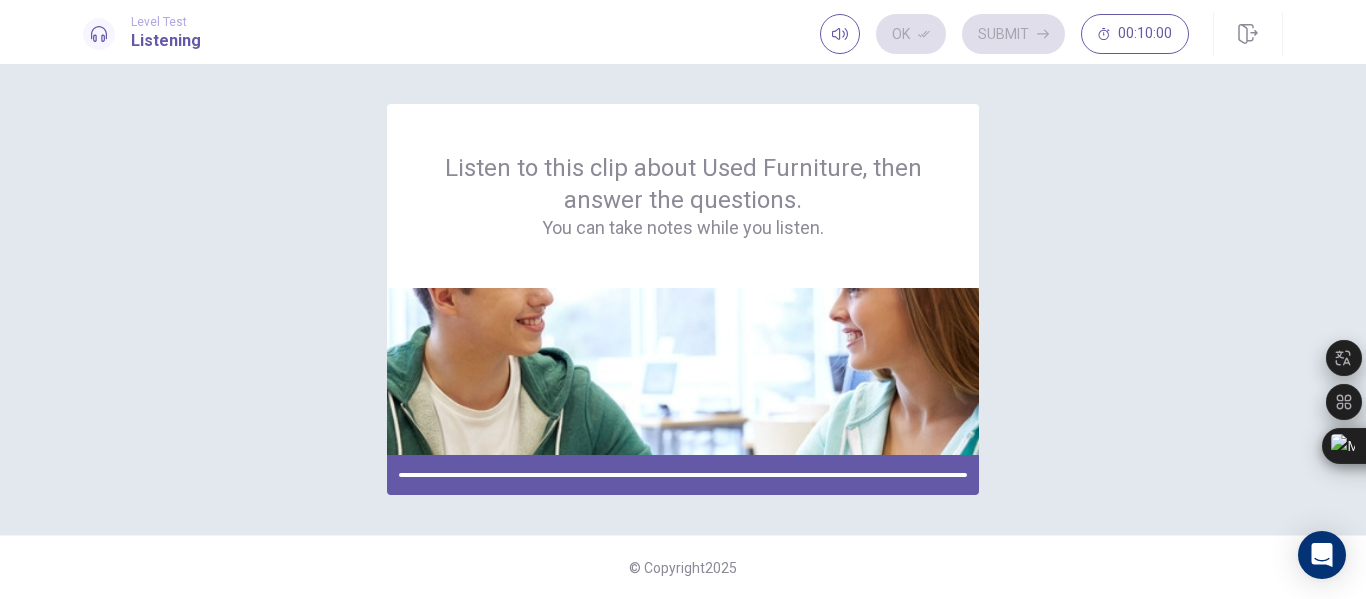 scroll, scrollTop: 0, scrollLeft: 0, axis: both 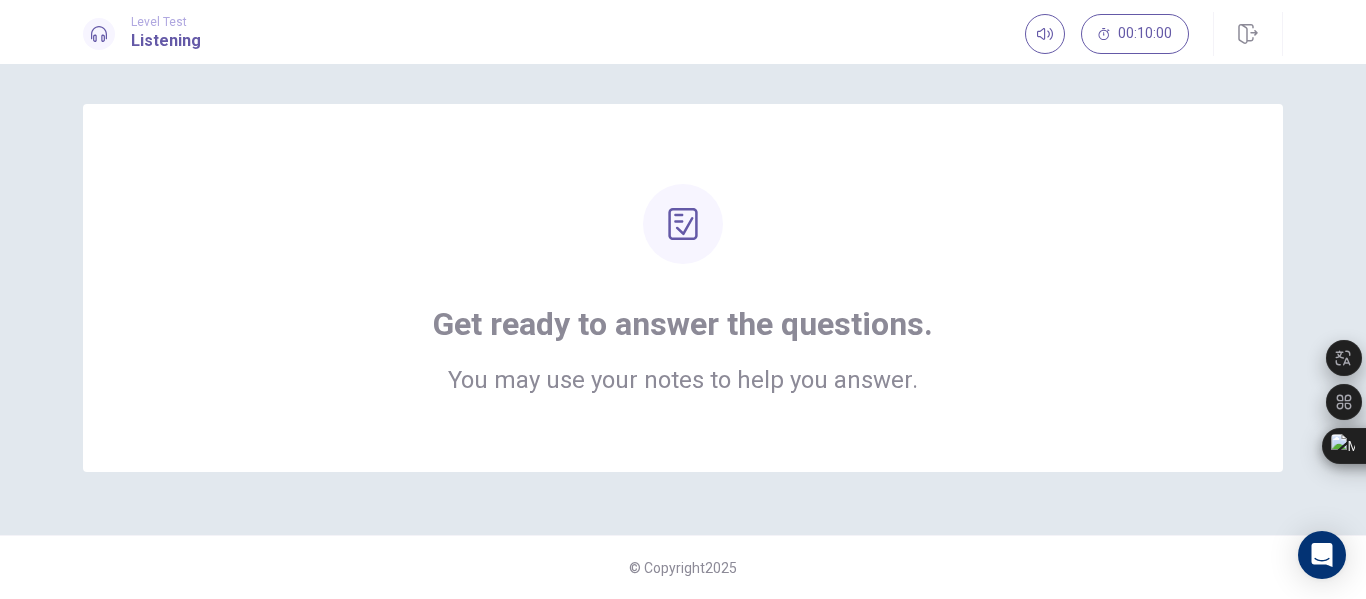 click 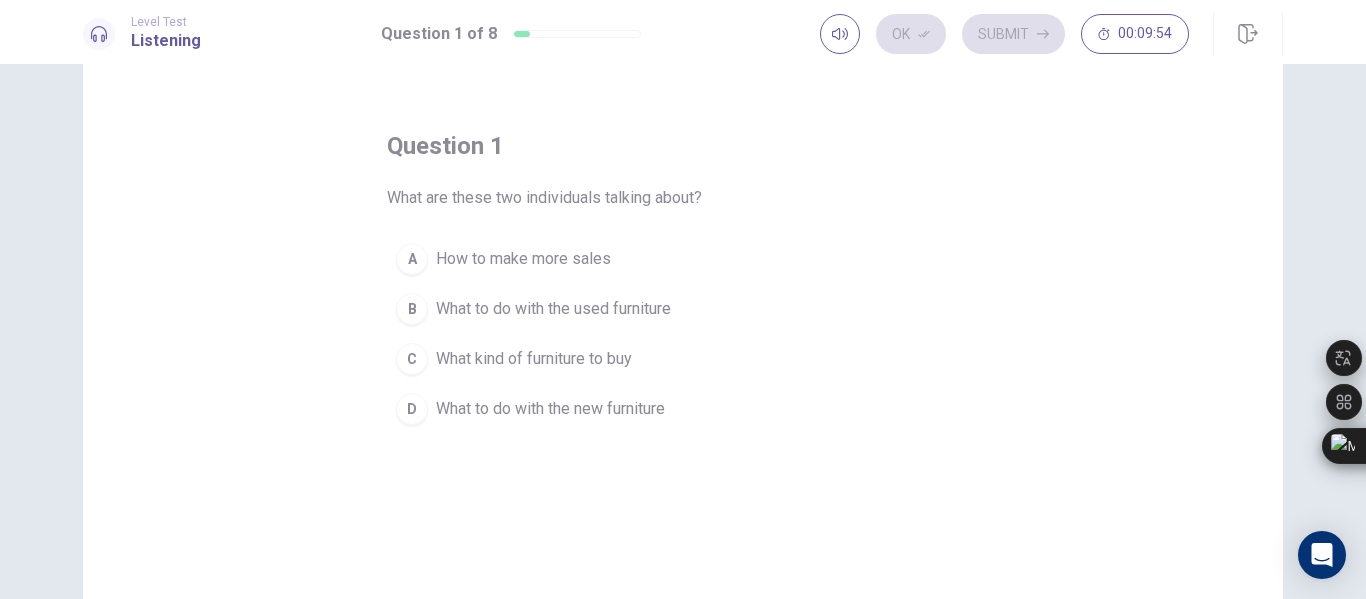 scroll, scrollTop: 58, scrollLeft: 0, axis: vertical 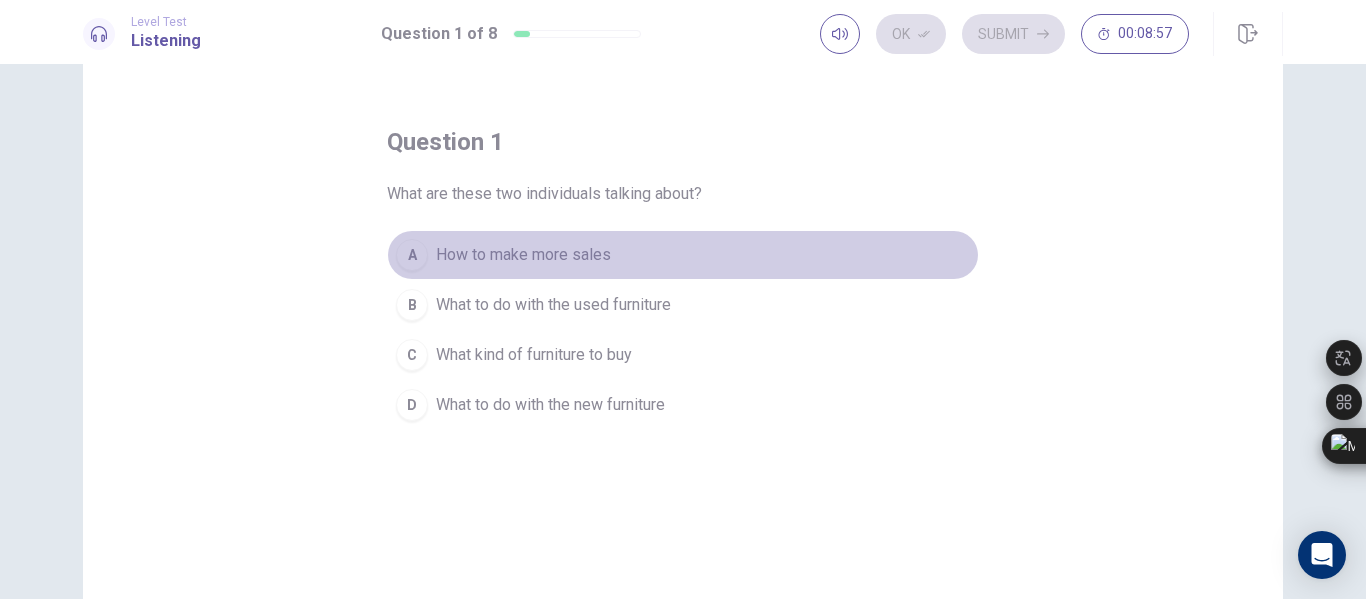 click on "A How to make more sales" at bounding box center [683, 255] 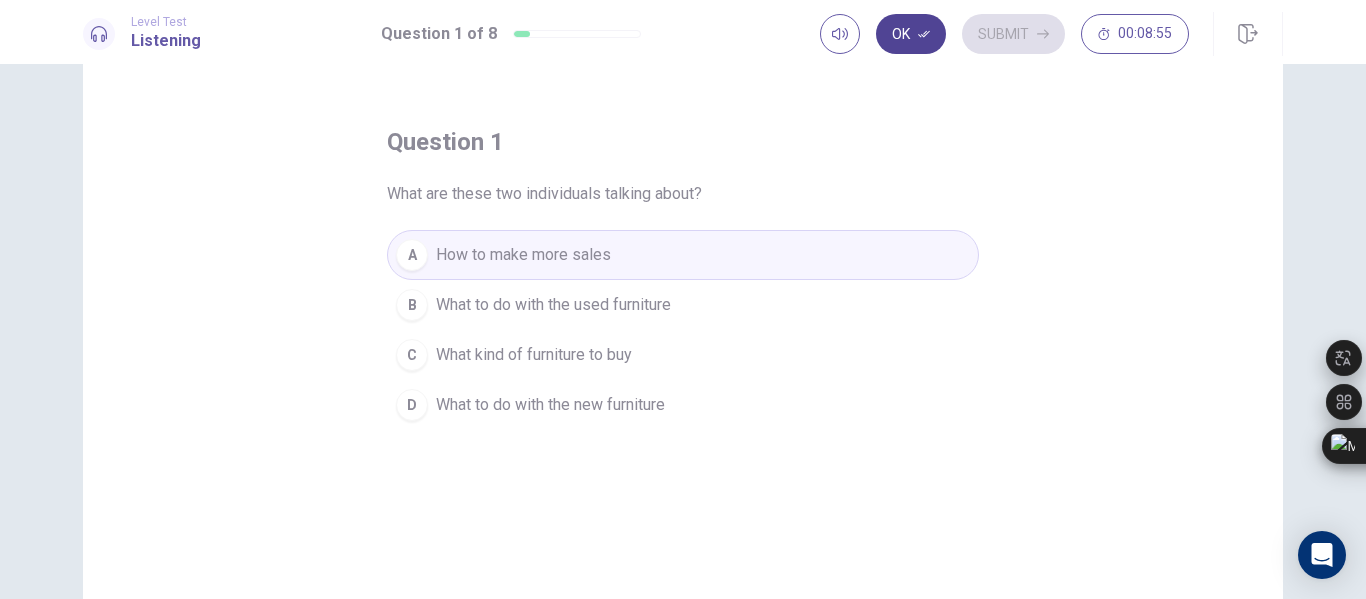 click on "Ok" at bounding box center (911, 34) 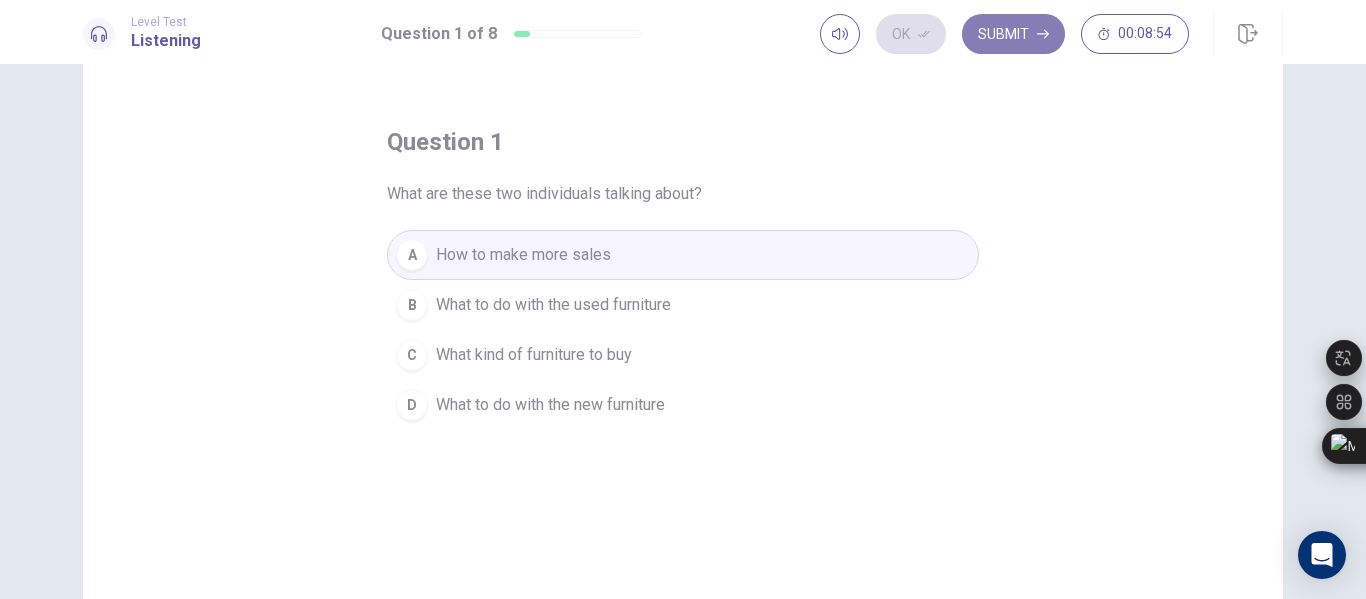 click on "Submit" at bounding box center (1013, 34) 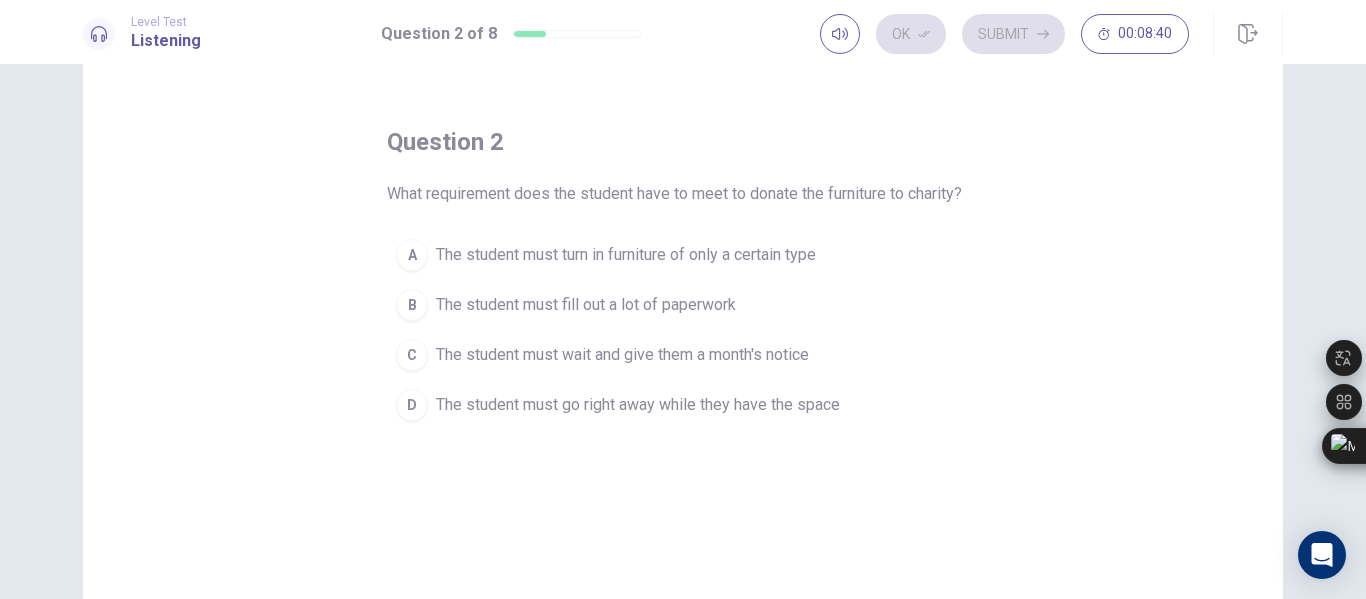 click on "B The student must fill out a lot of paperwork" at bounding box center (683, 305) 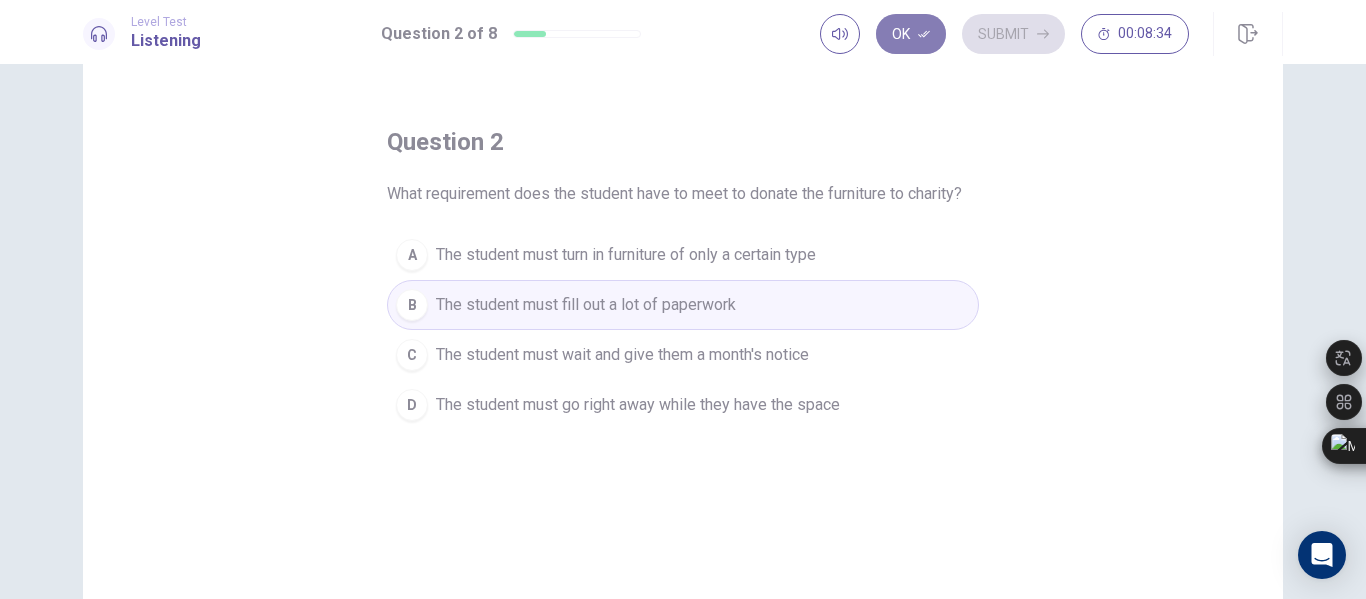 click on "Ok" at bounding box center (911, 34) 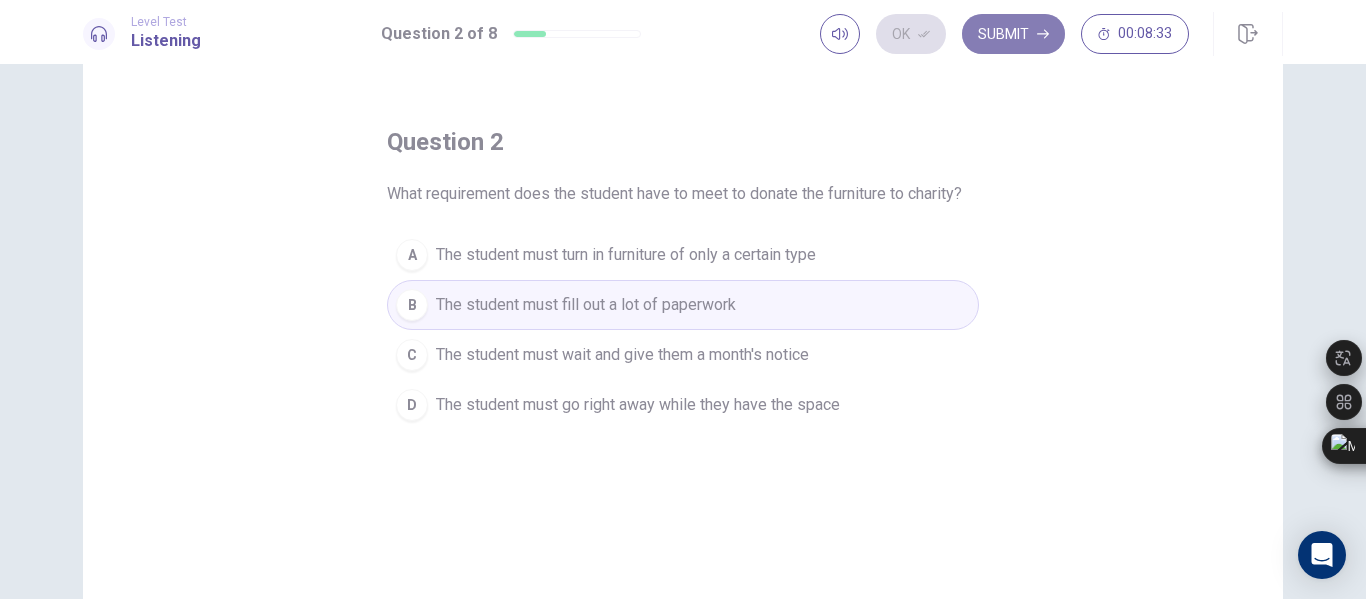click on "Submit" at bounding box center (1013, 34) 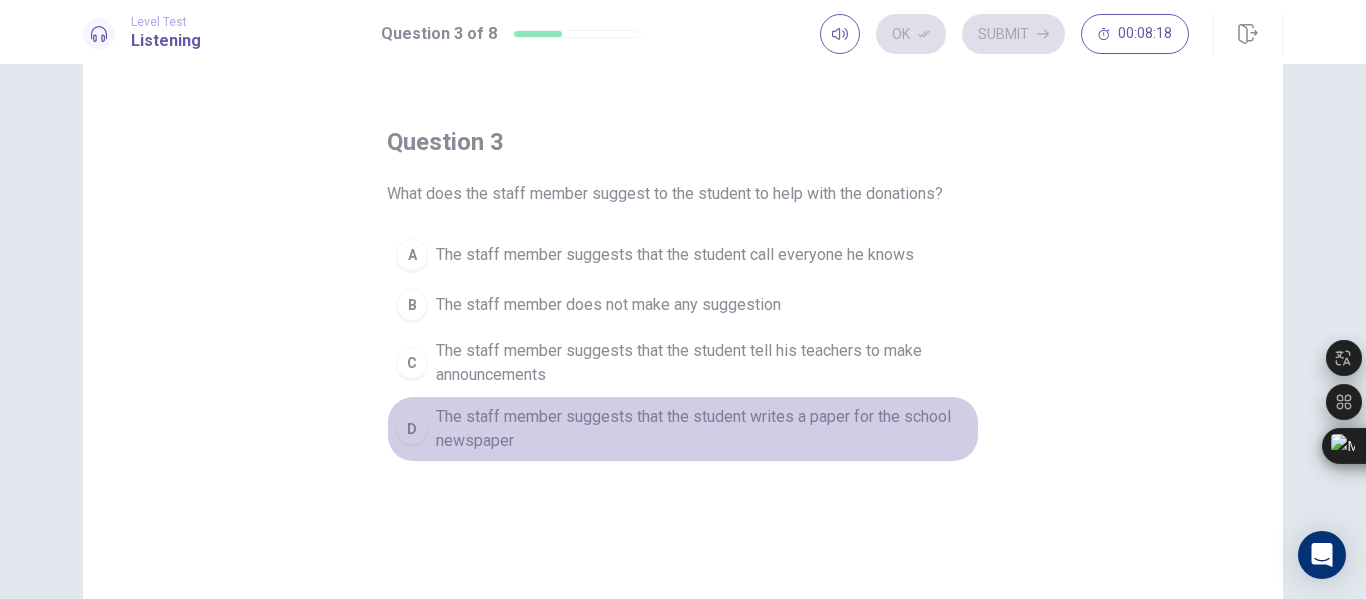 click on "The staff member suggests that the student writes a paper for the school newspaper" at bounding box center (703, 429) 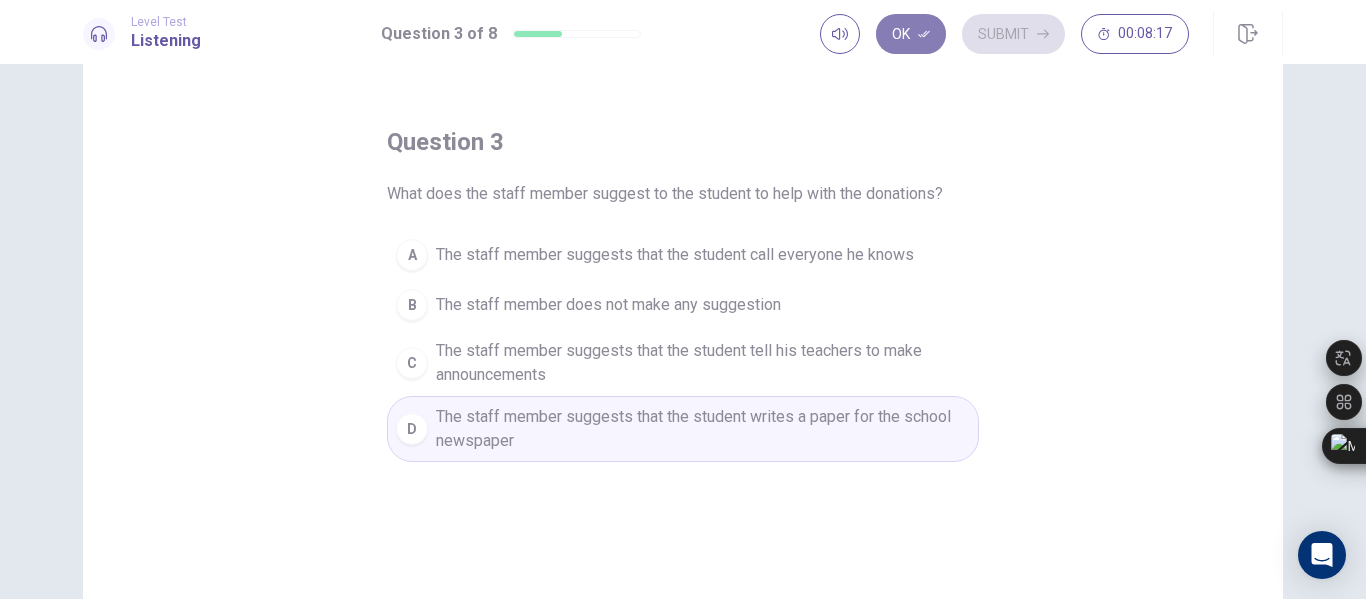 click on "Ok" at bounding box center (911, 34) 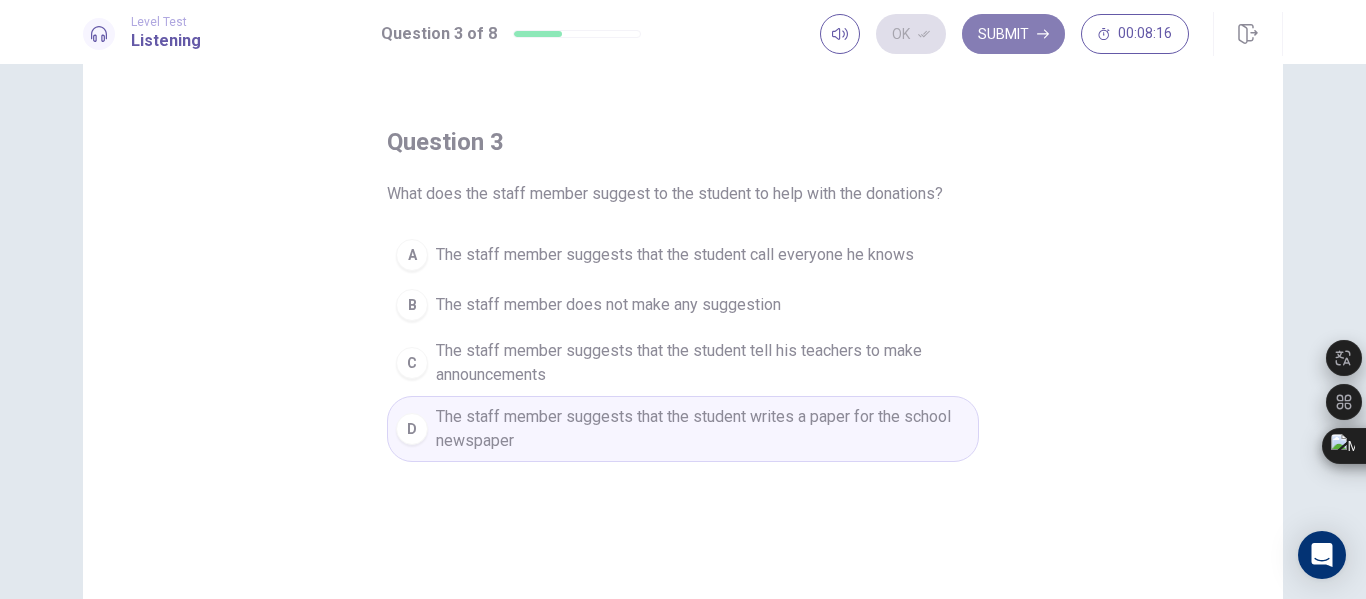 click on "Submit" at bounding box center (1013, 34) 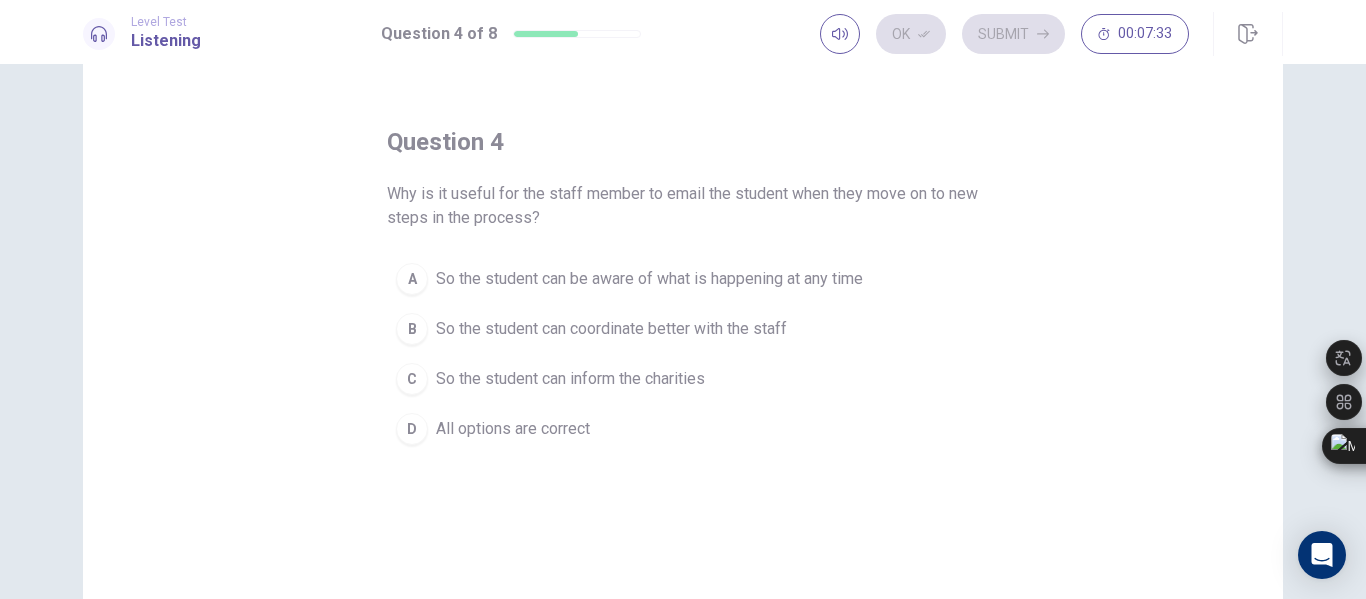 click on "All options are correct" at bounding box center [513, 429] 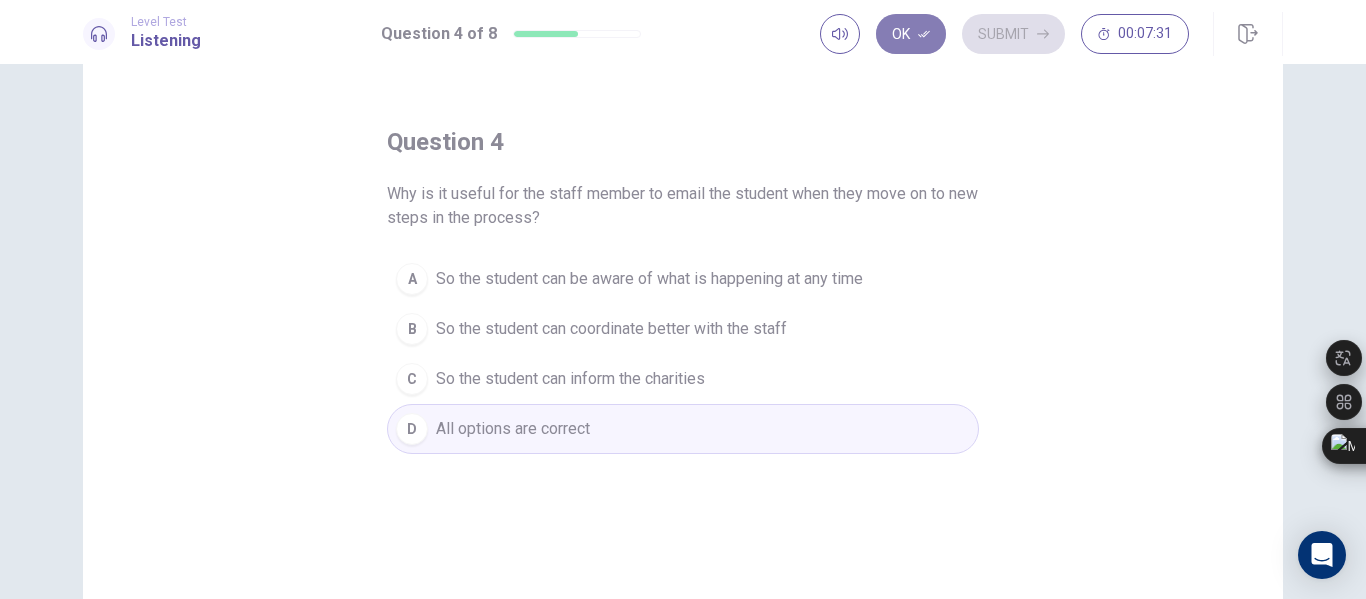 click 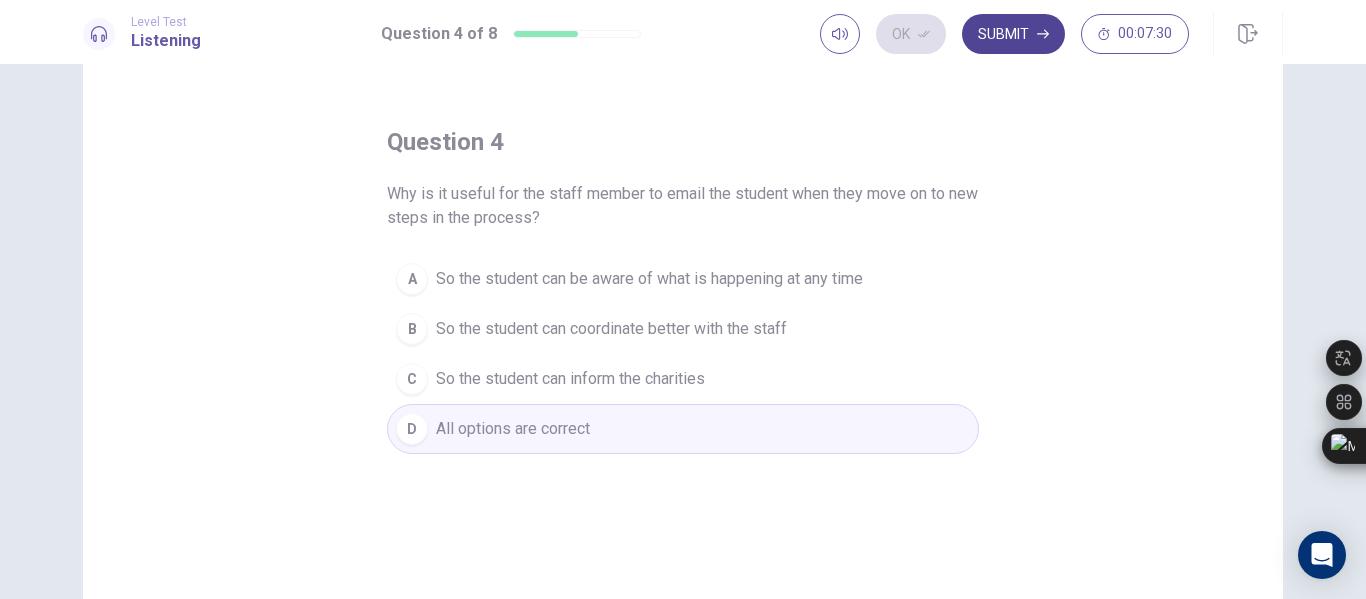 click on "Submit" at bounding box center (1013, 34) 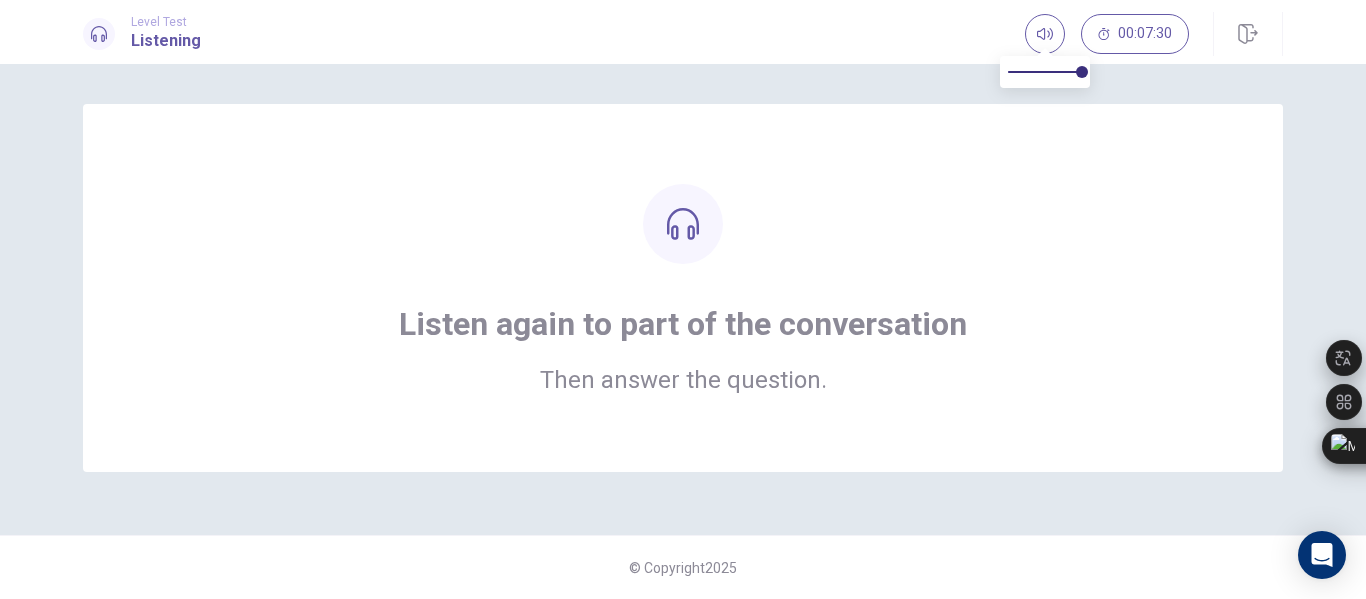 scroll, scrollTop: 0, scrollLeft: 0, axis: both 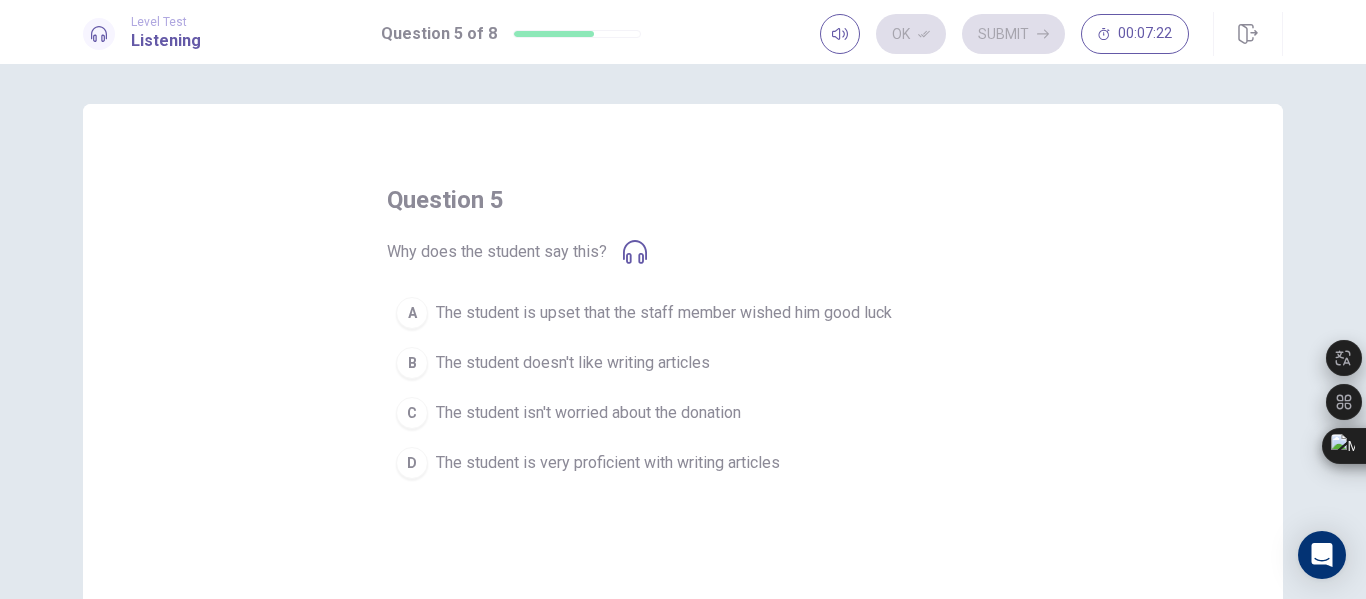 click 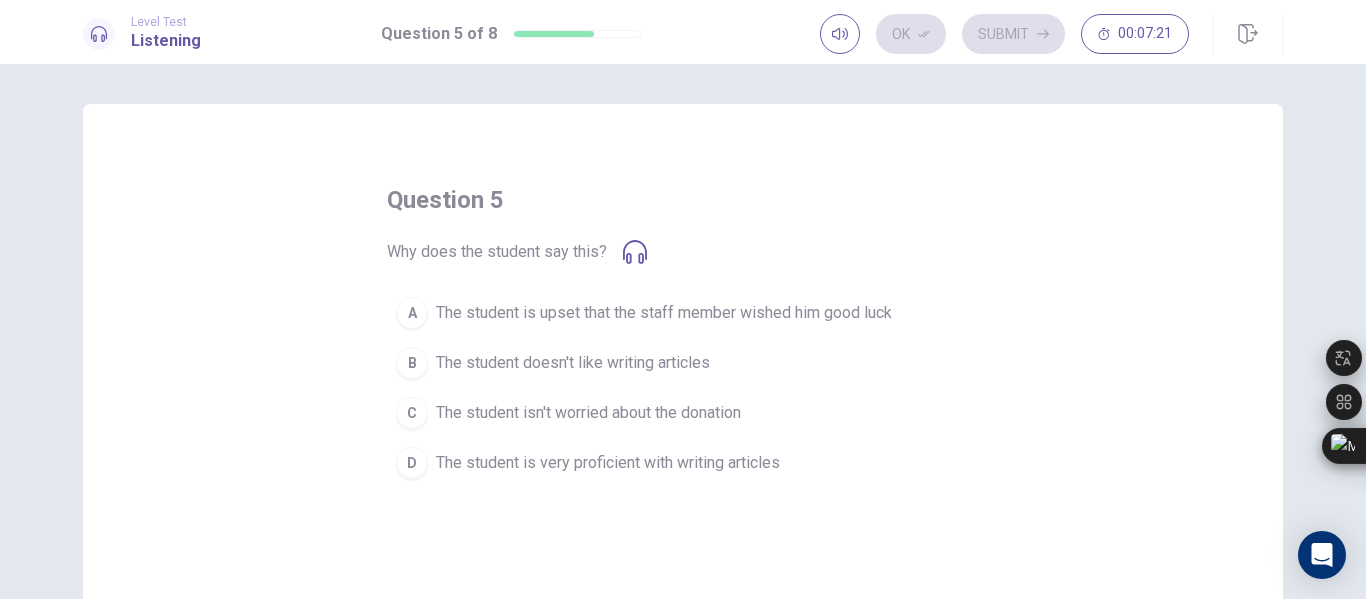 click 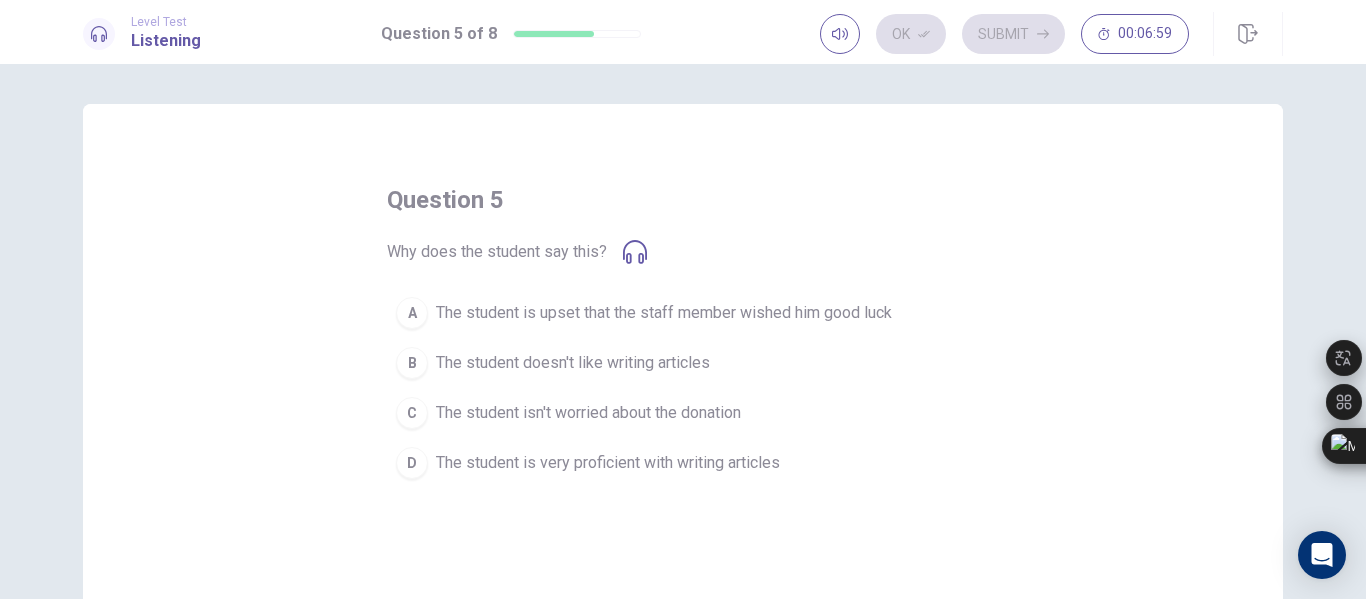 click on "B The student doesn't like writing articles" at bounding box center [683, 363] 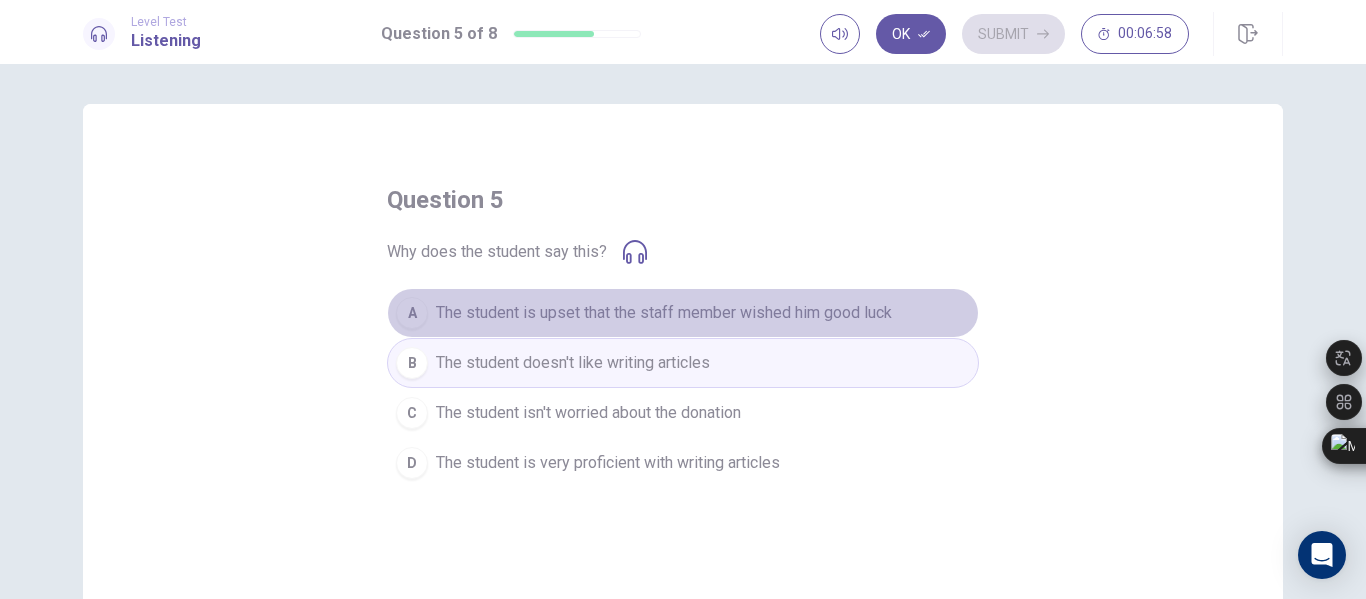click on "The student is upset that the staff member wished him good luck" at bounding box center [664, 313] 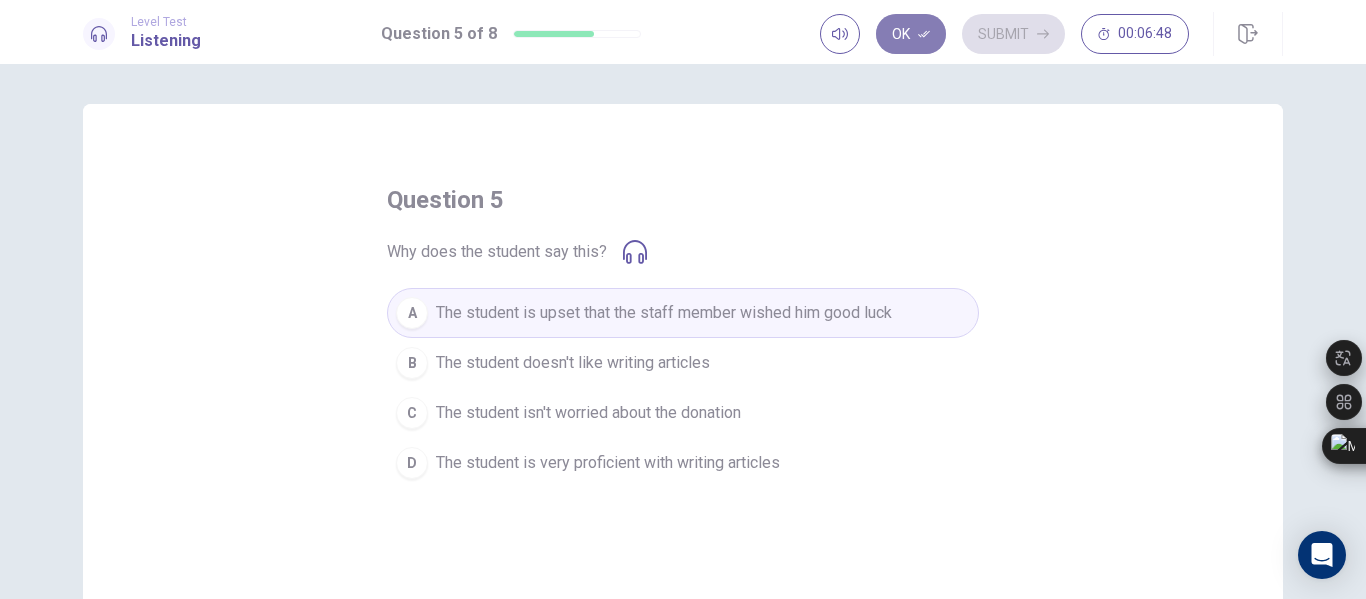 click on "Ok" at bounding box center (911, 34) 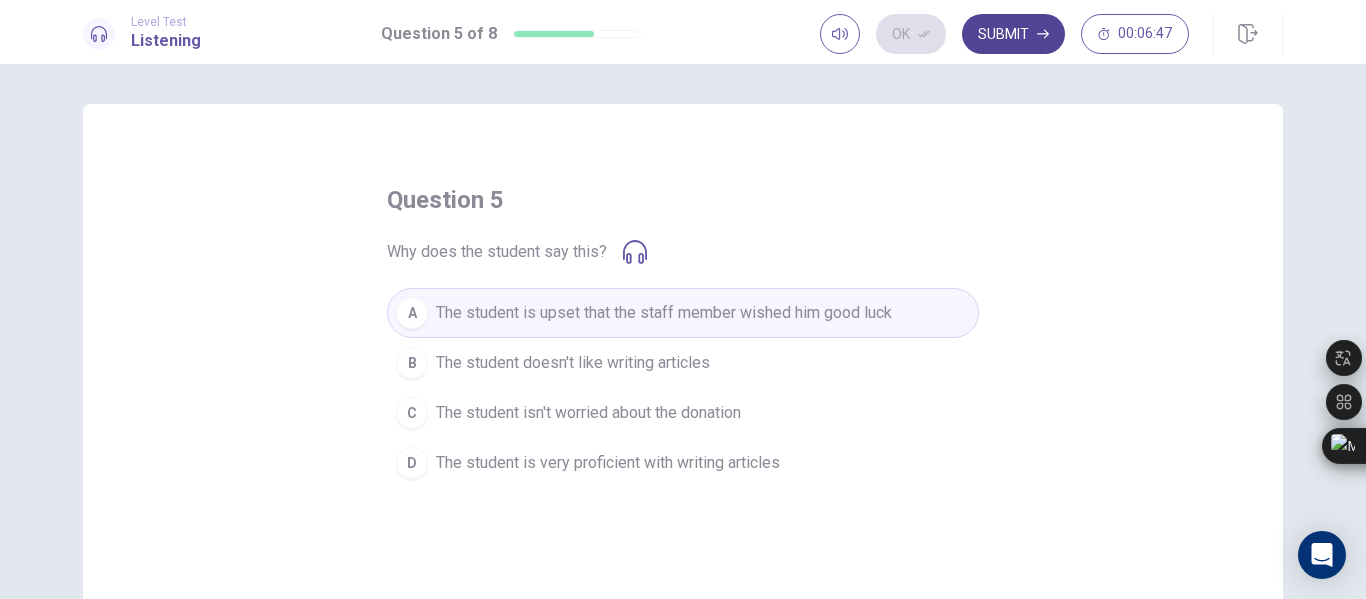 click on "Submit" at bounding box center [1013, 34] 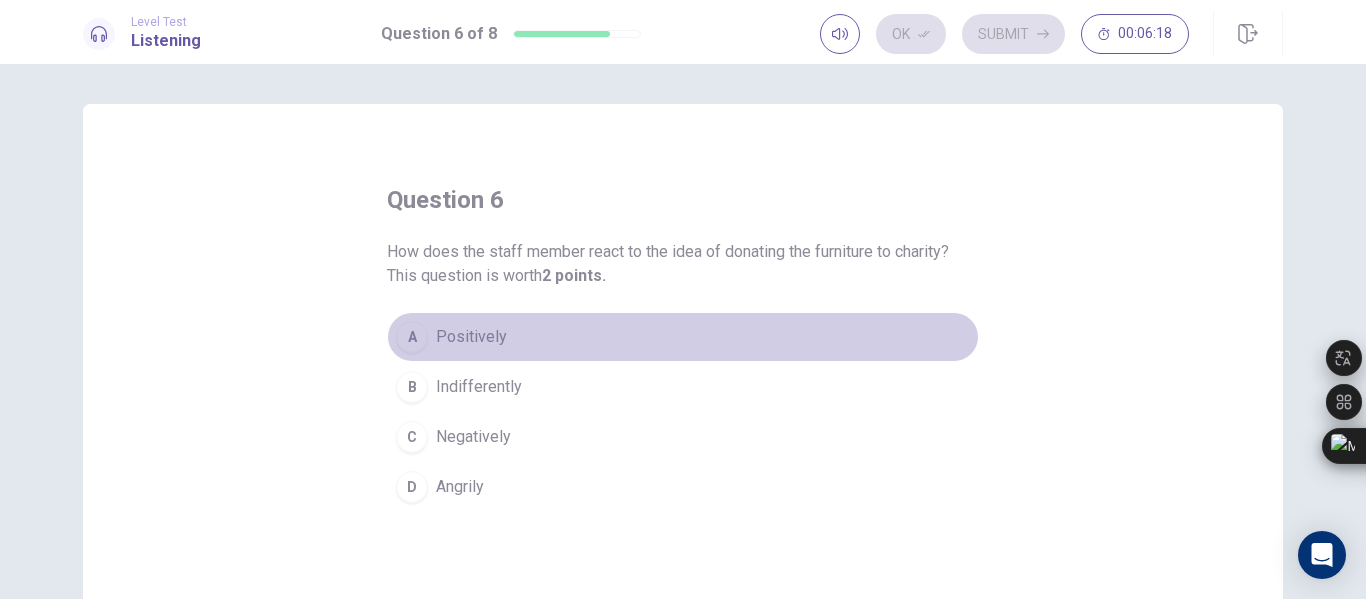 click on "Positively" at bounding box center (471, 337) 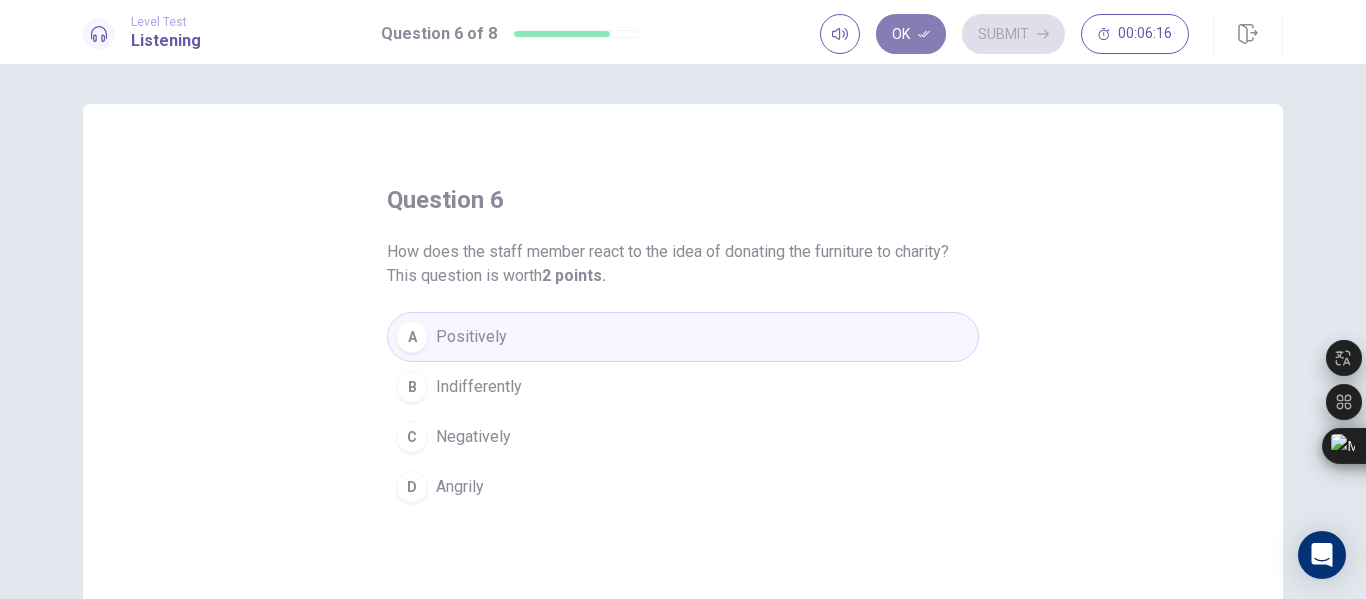 click 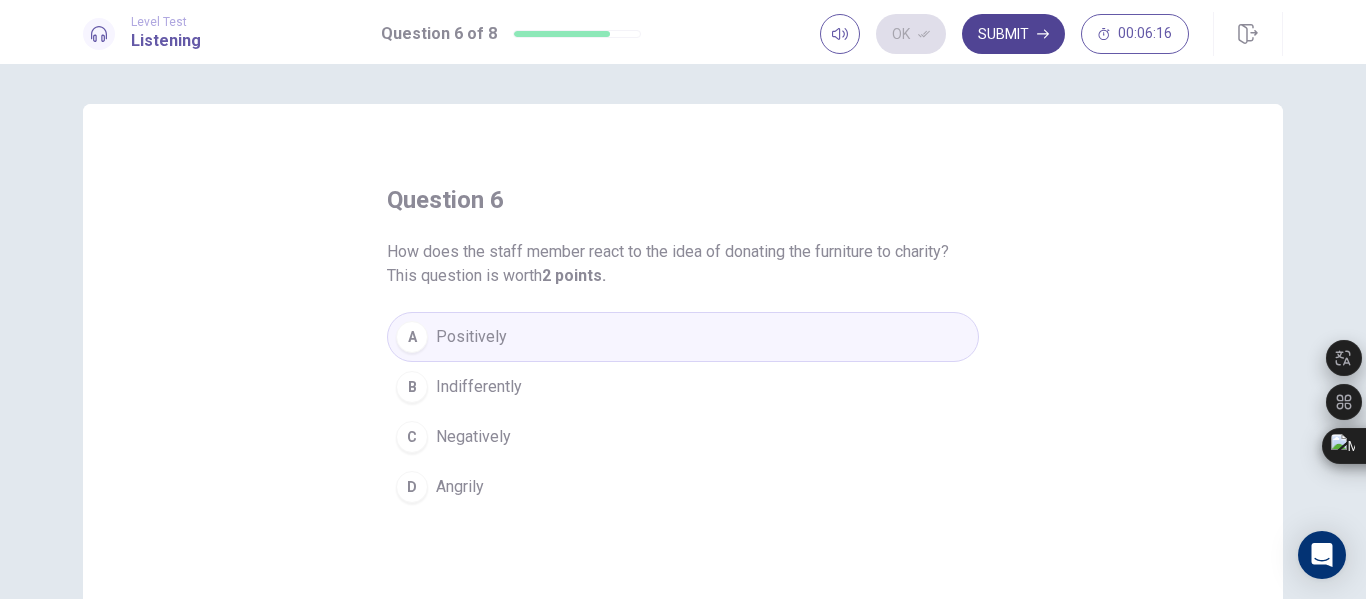click on "Submit" at bounding box center [1013, 34] 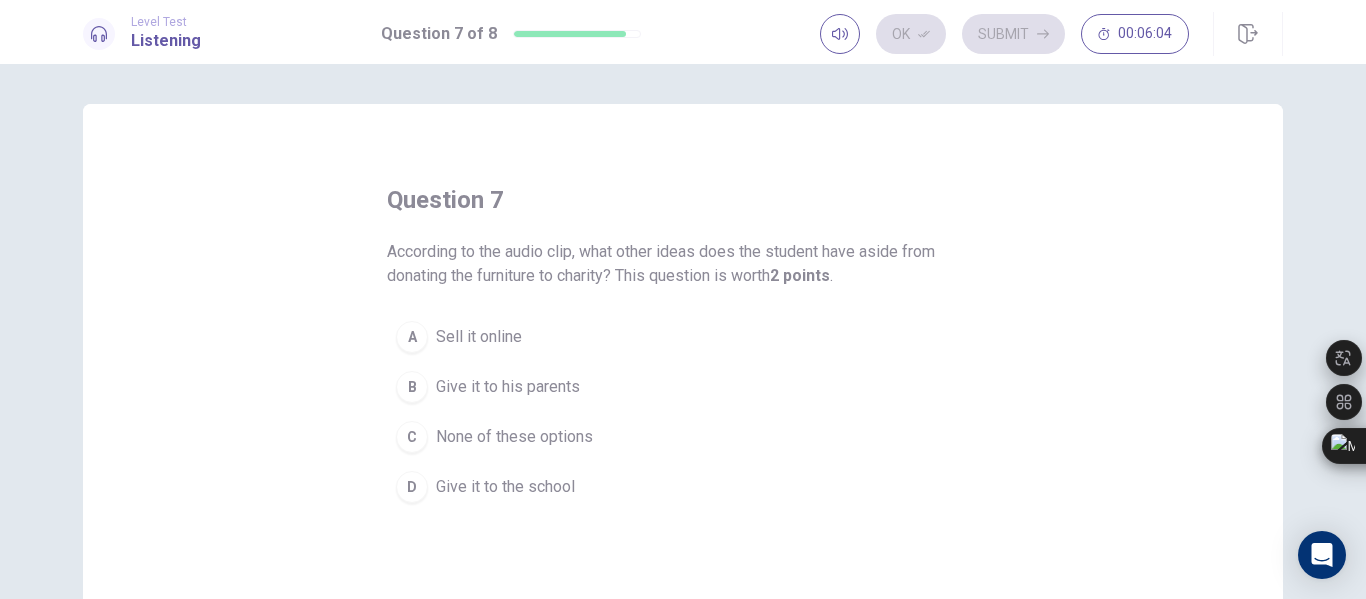 click on "question   7 According to the audio clip, what other ideas does the student have aside from donating the furniture to charity? This question is worth  2 points . A Sell it online B Give it to his parents C None of these options D Give it to the school" at bounding box center (683, 451) 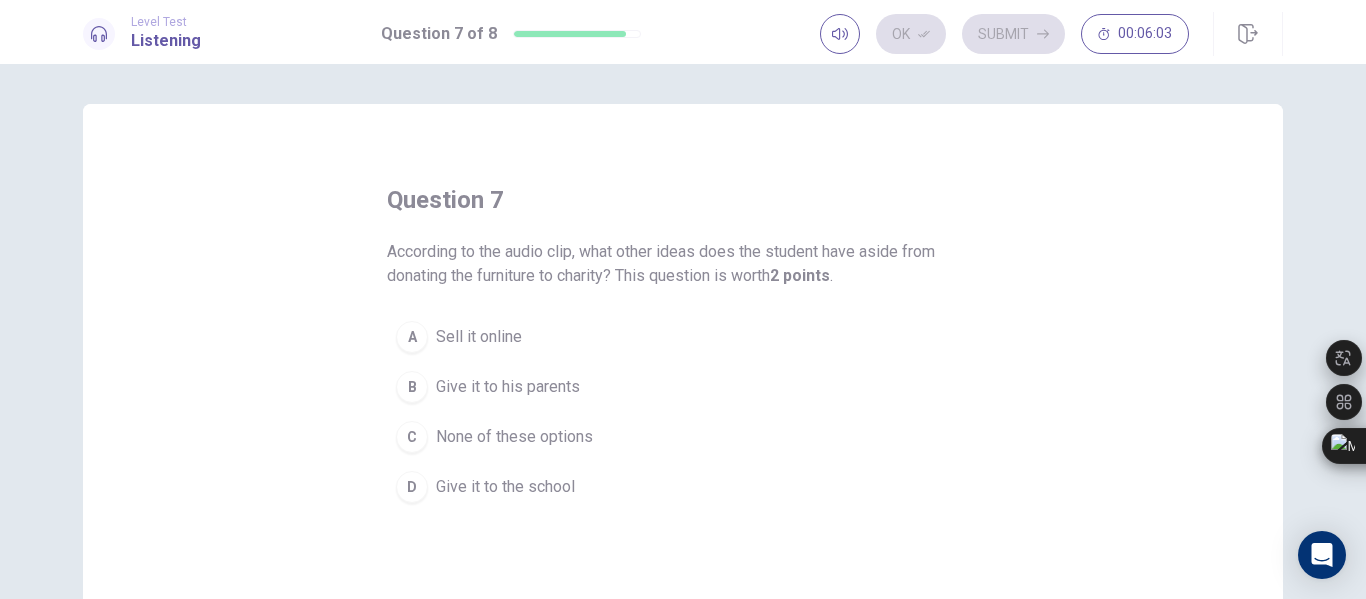 click on "Give it to the school" at bounding box center (505, 487) 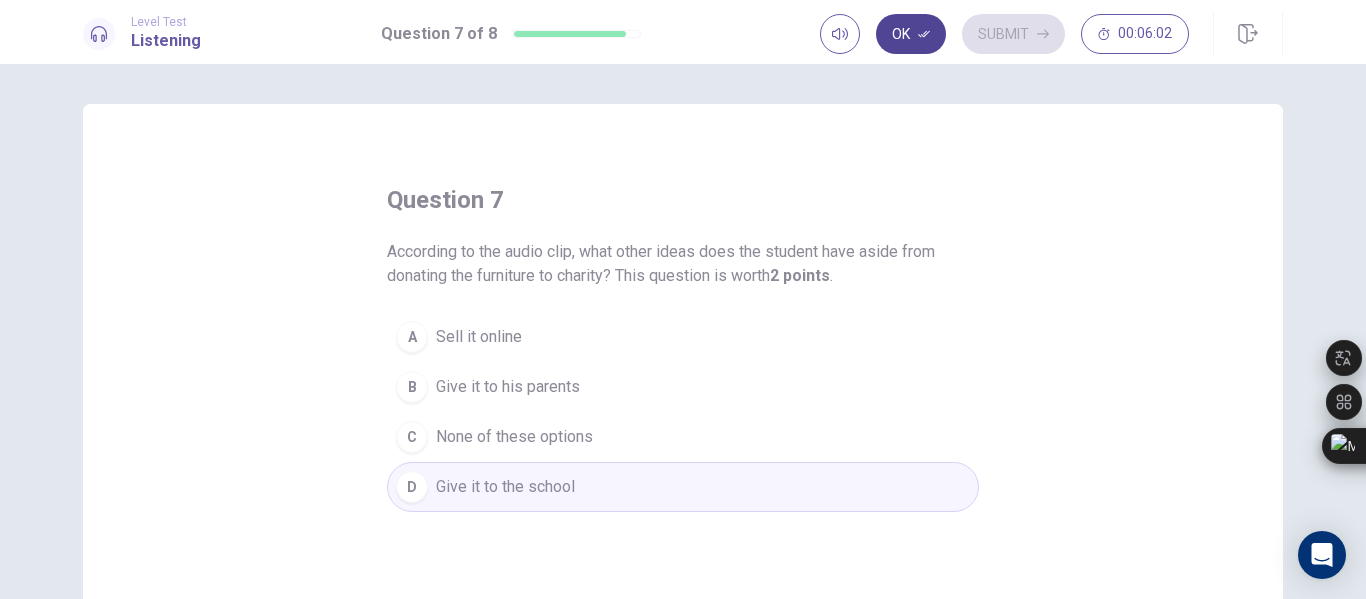 click on "Ok" at bounding box center (911, 34) 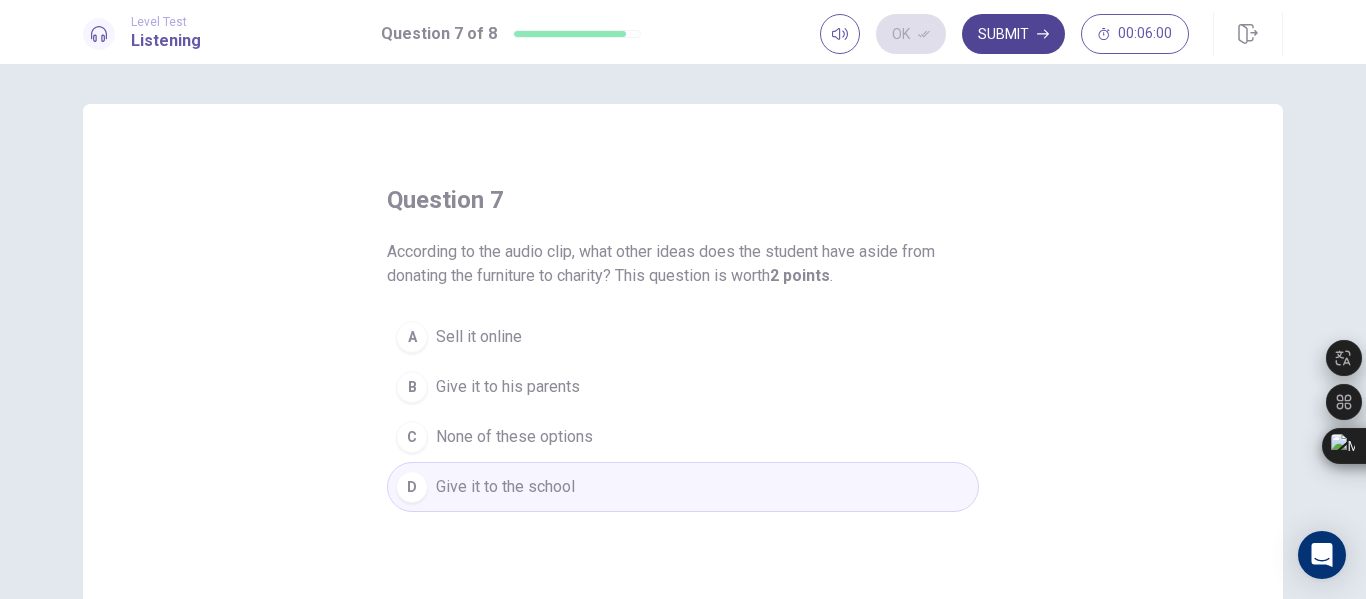 click on "Submit" at bounding box center [1013, 34] 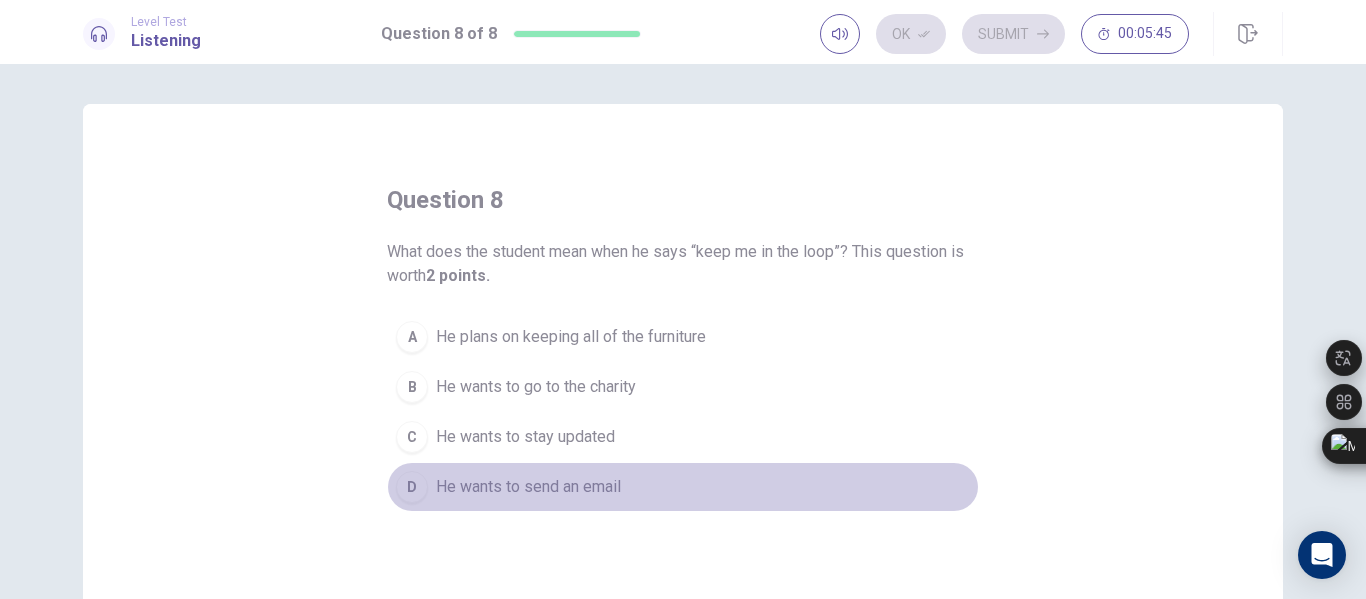 click on "He wants to send an email" at bounding box center (528, 487) 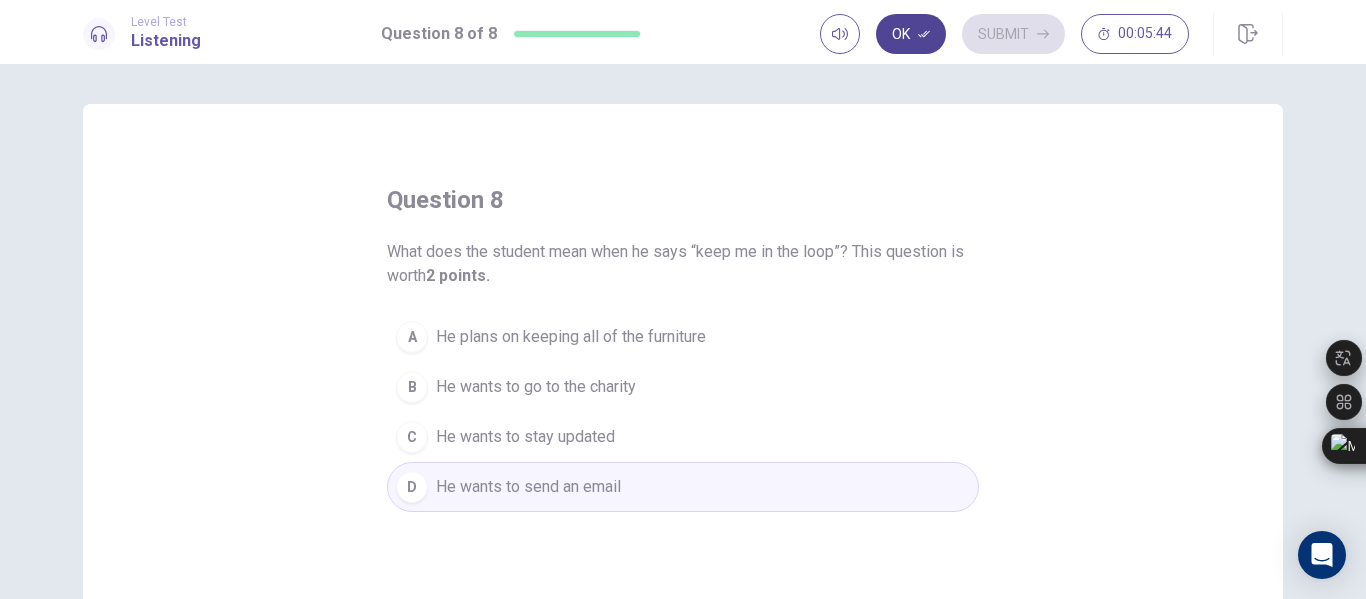 click on "Ok" at bounding box center [911, 34] 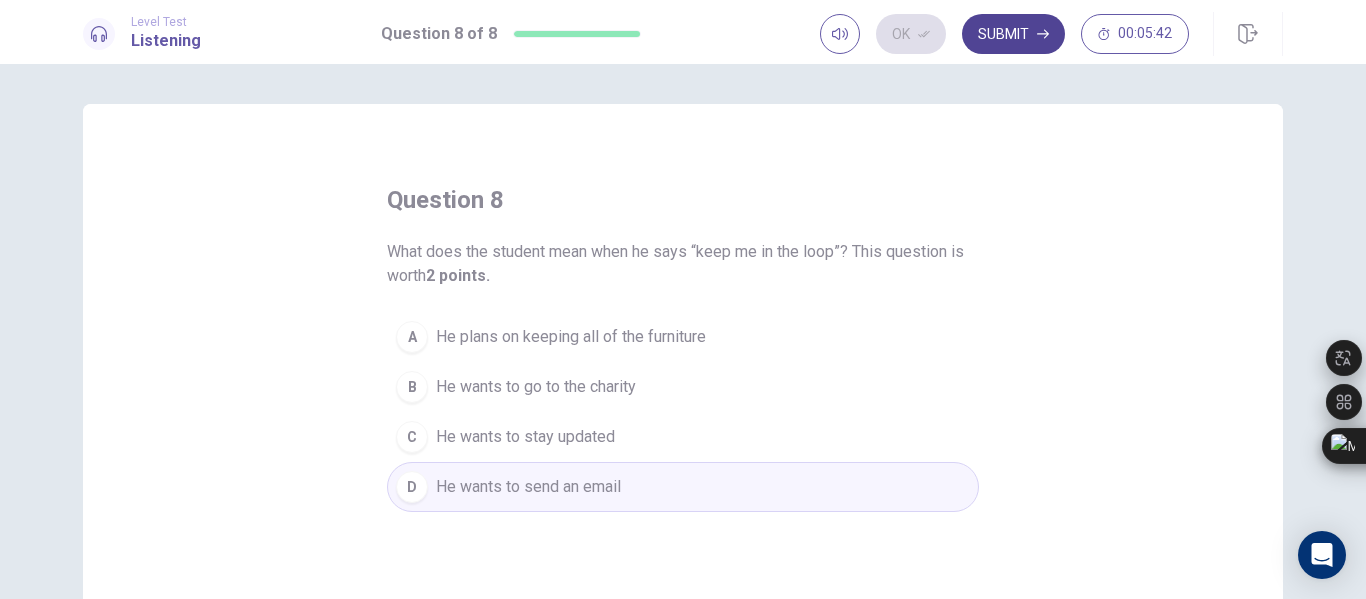 click on "Submit" at bounding box center [1013, 34] 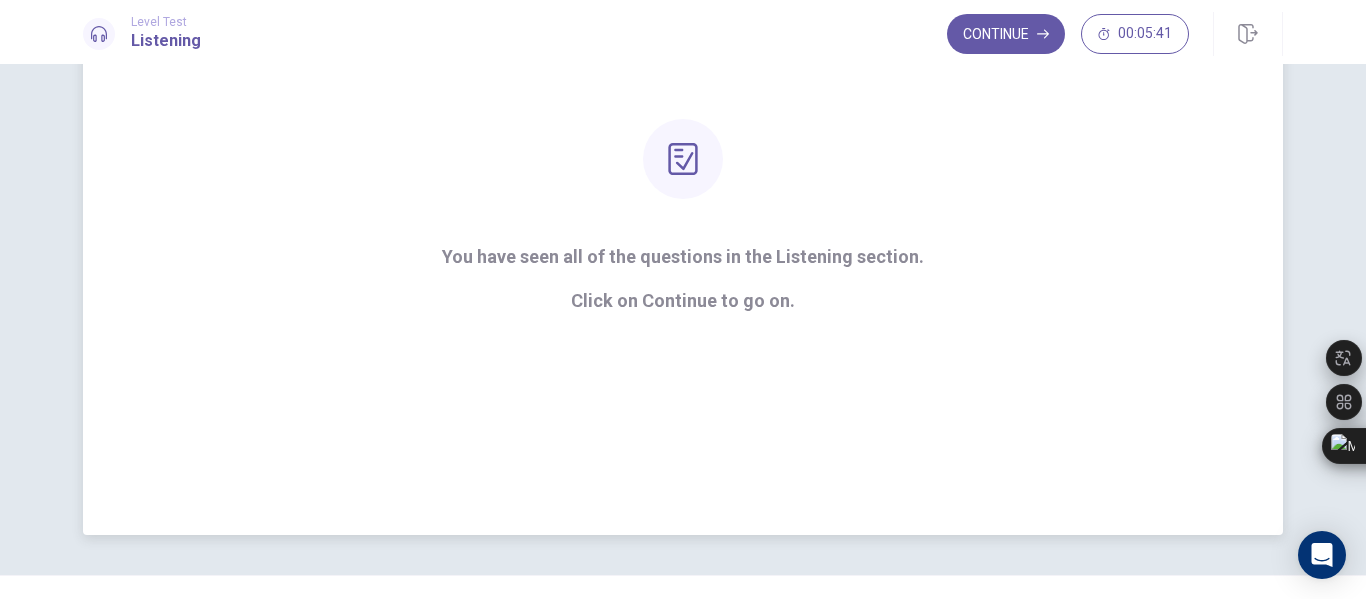 scroll, scrollTop: 249, scrollLeft: 0, axis: vertical 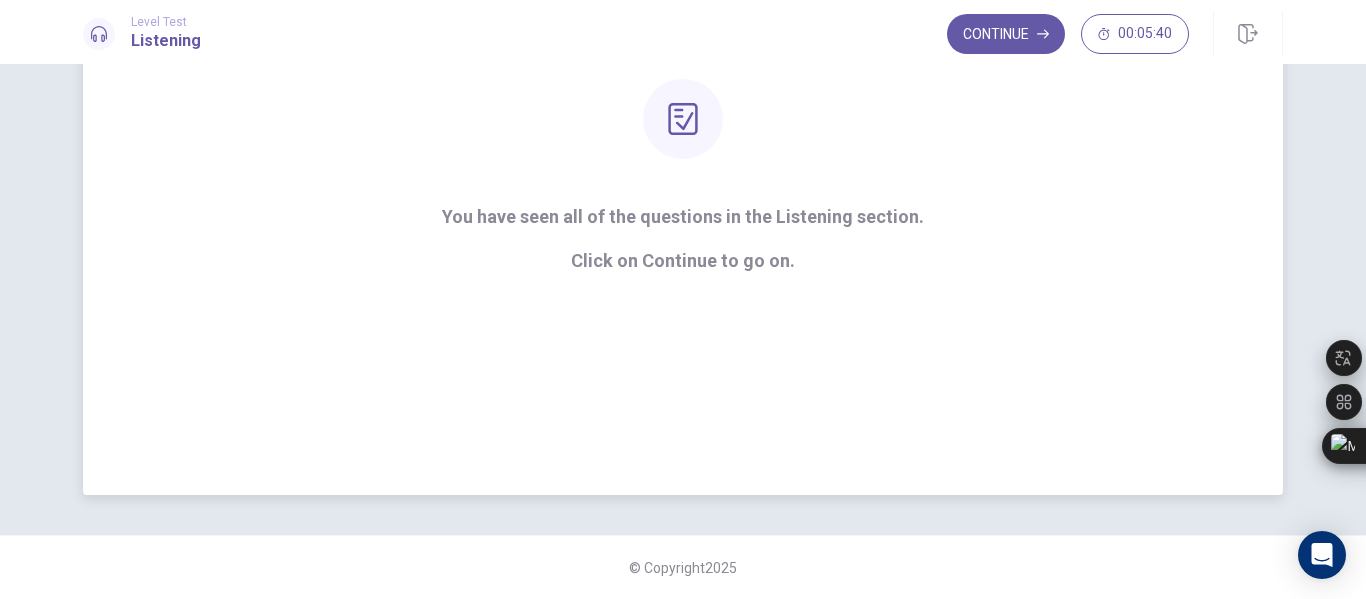 click on "Click on Continue to go on." at bounding box center (683, 261) 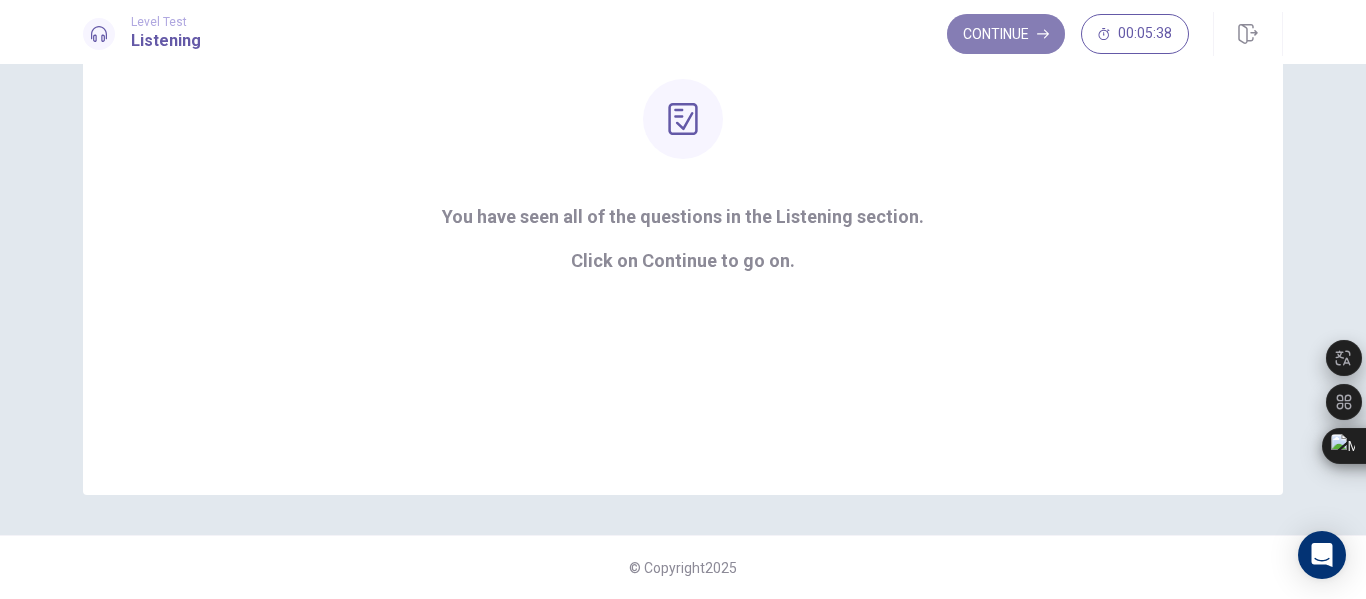 click on "Continue" at bounding box center (1006, 34) 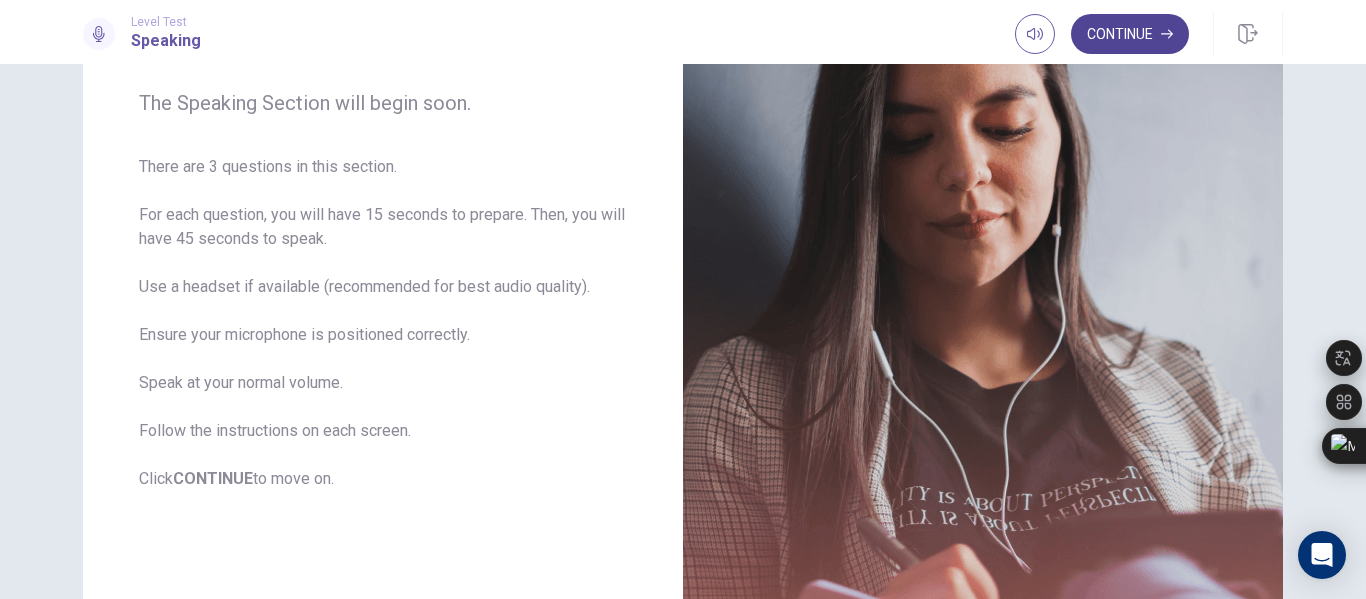 click on "Continue" at bounding box center (1130, 34) 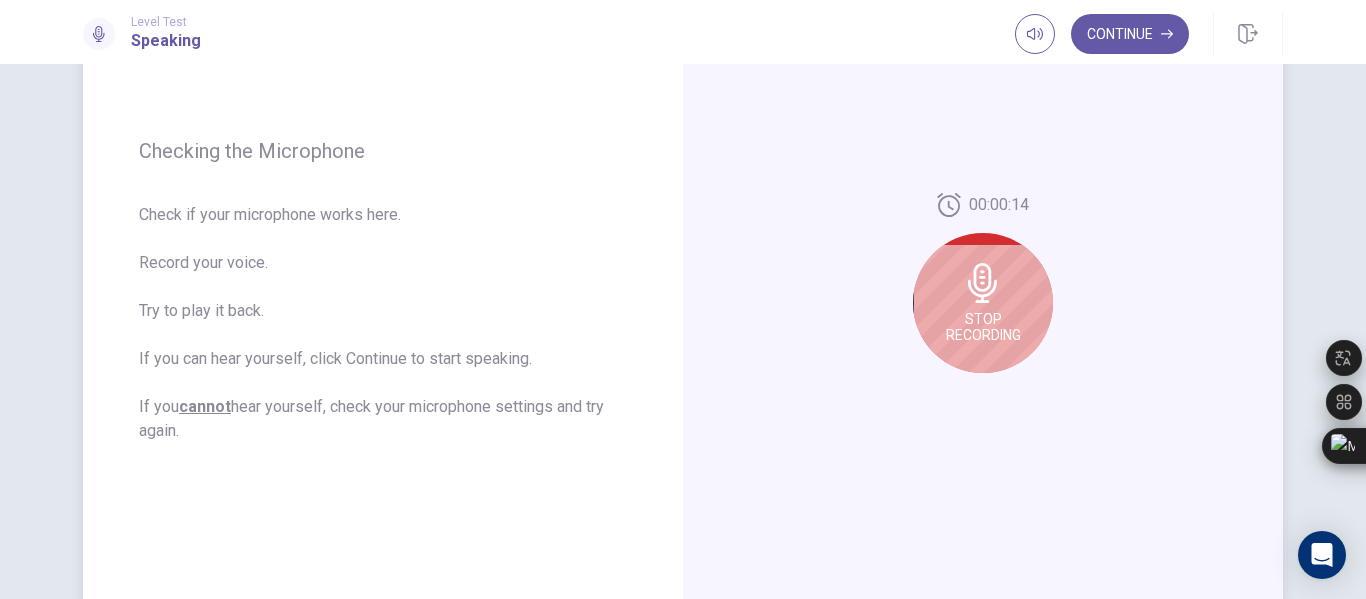 click on "Stop   Recording" at bounding box center (983, 303) 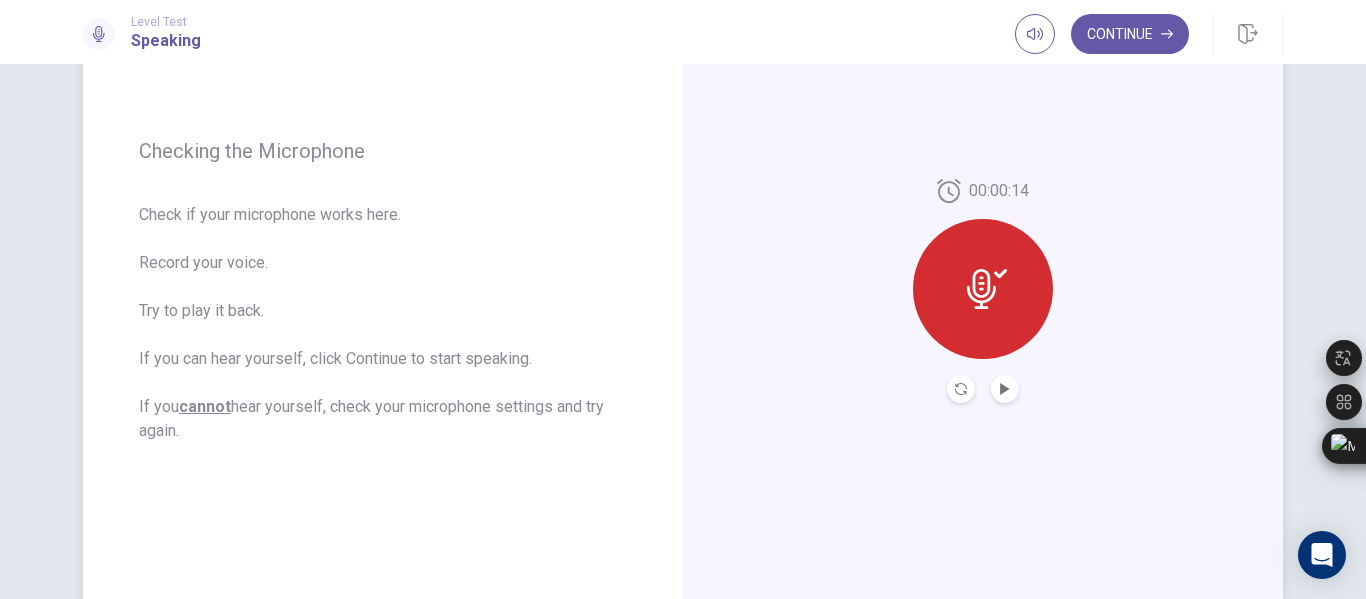 click at bounding box center (1005, 389) 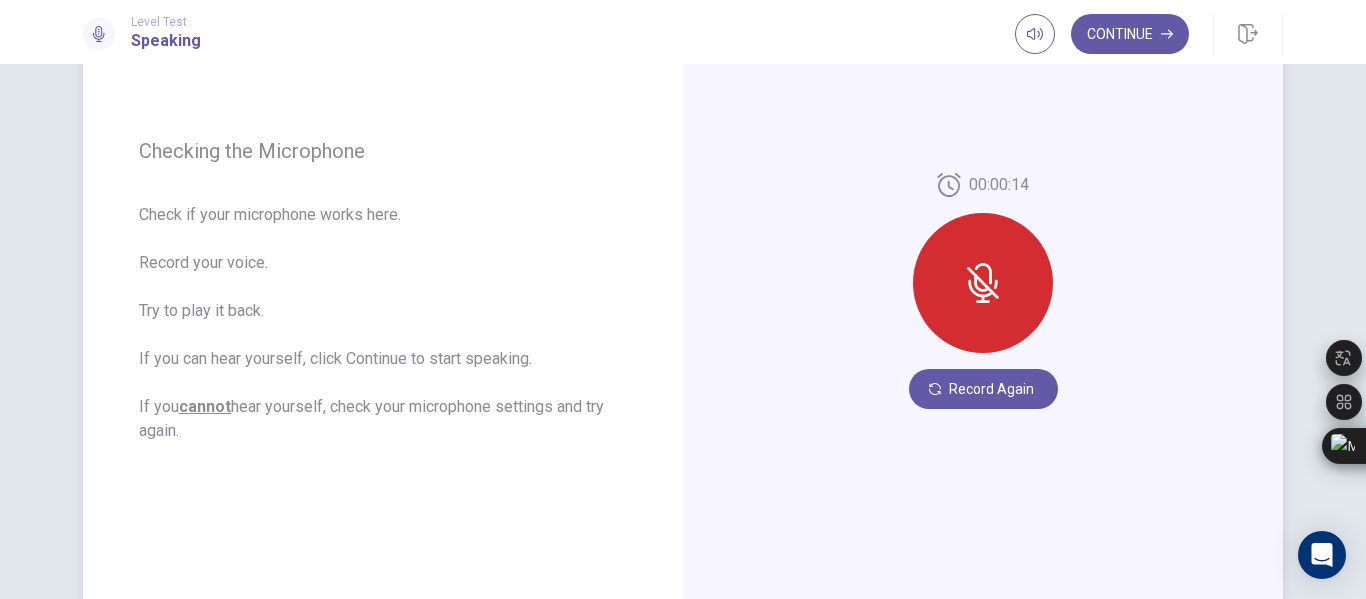 click at bounding box center [983, 283] 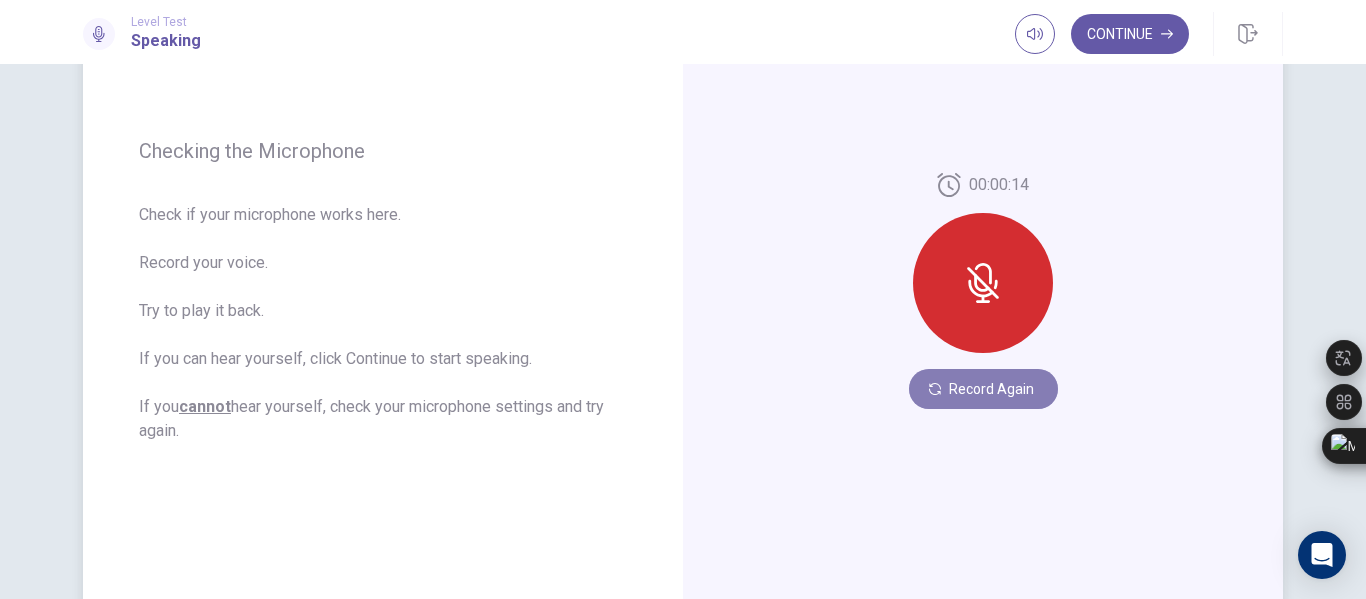 click on "Record Again" at bounding box center [983, 389] 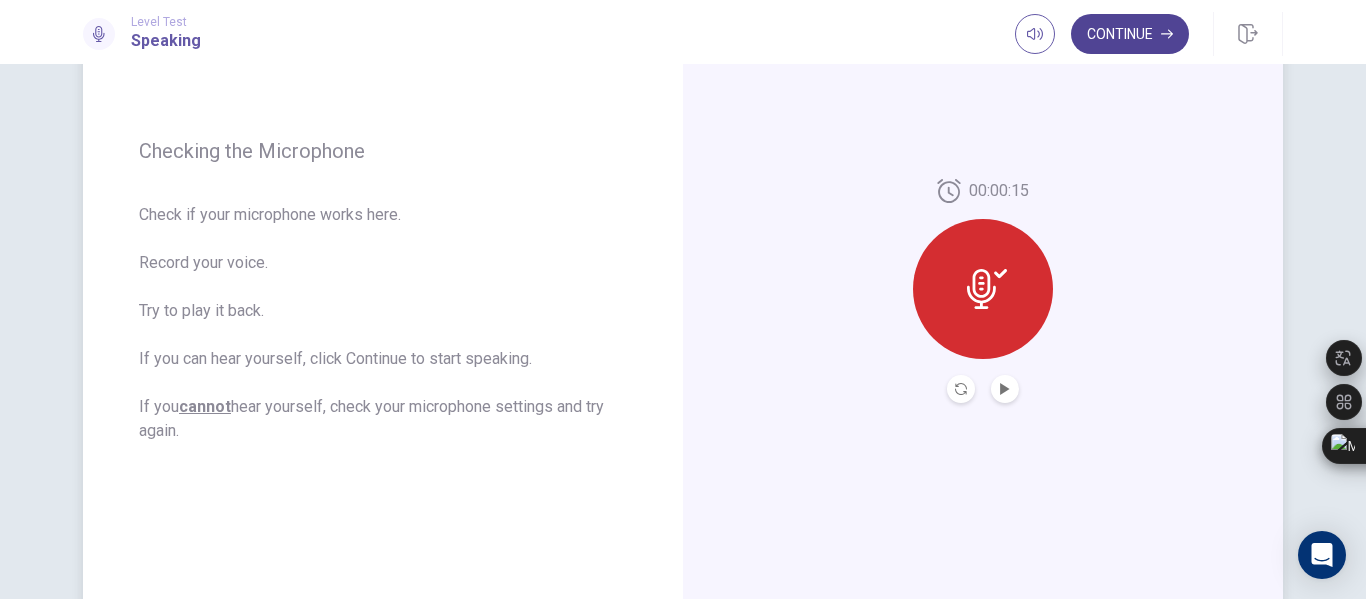 click on "Continue" at bounding box center [1130, 34] 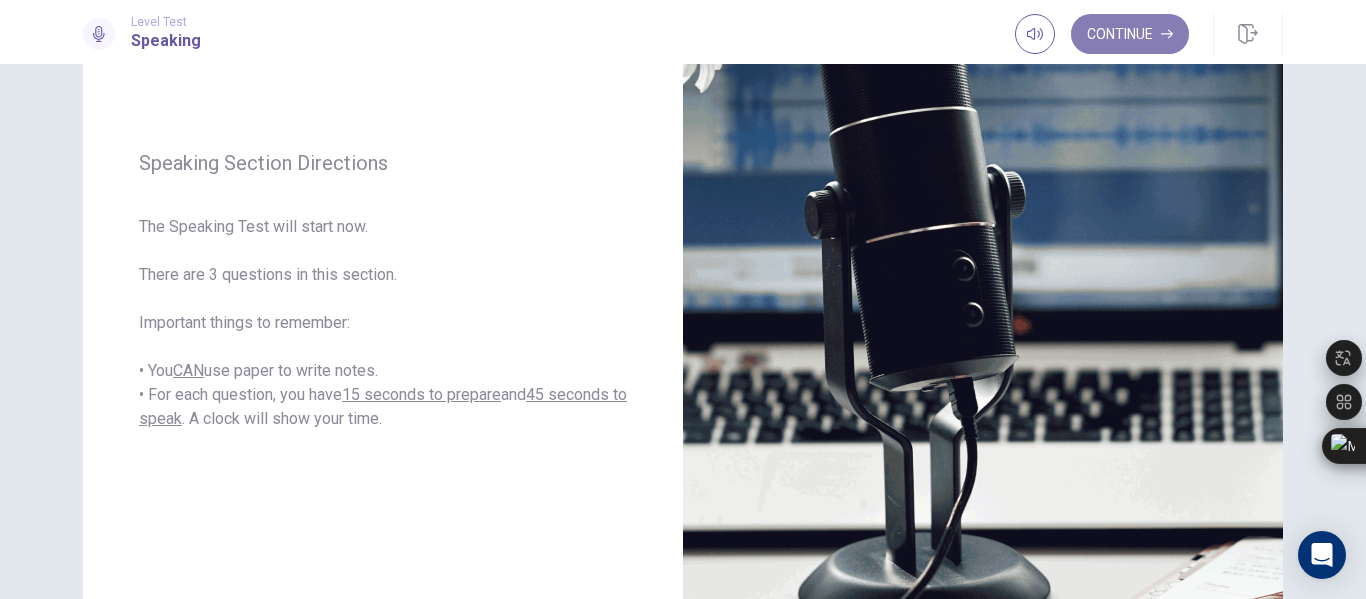 click on "Continue" at bounding box center (1130, 34) 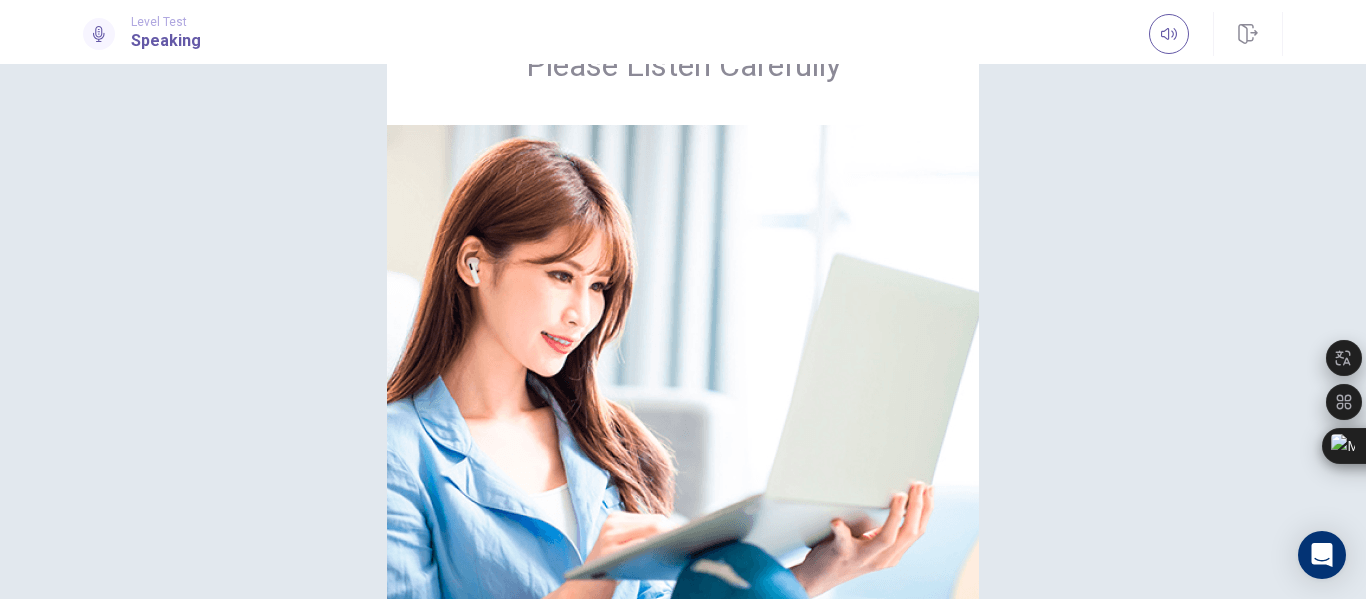 scroll, scrollTop: 102, scrollLeft: 0, axis: vertical 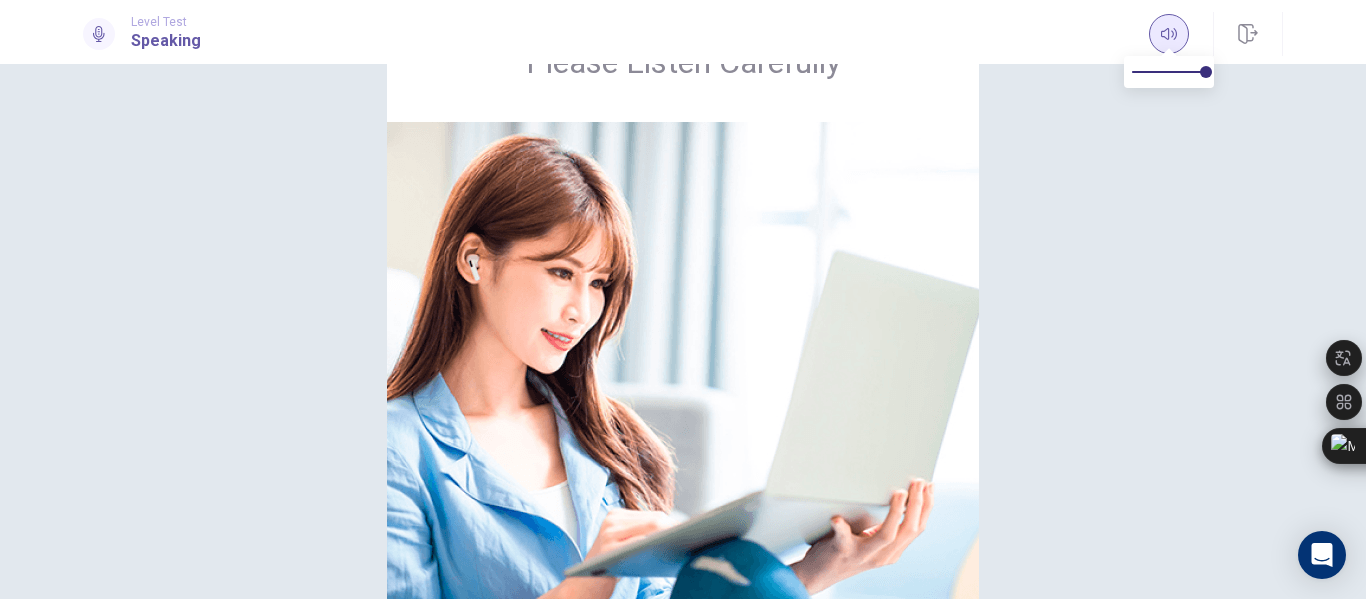 click at bounding box center (1169, 50) 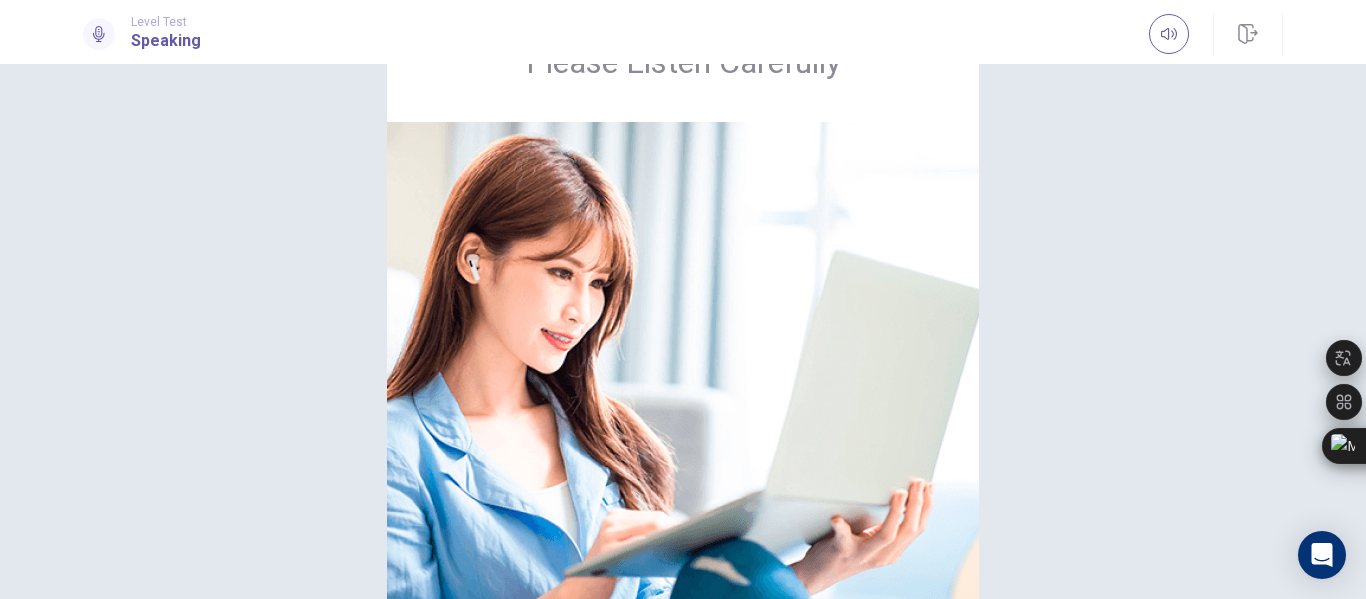 click on "Please Listen Carefully" at bounding box center (683, 336) 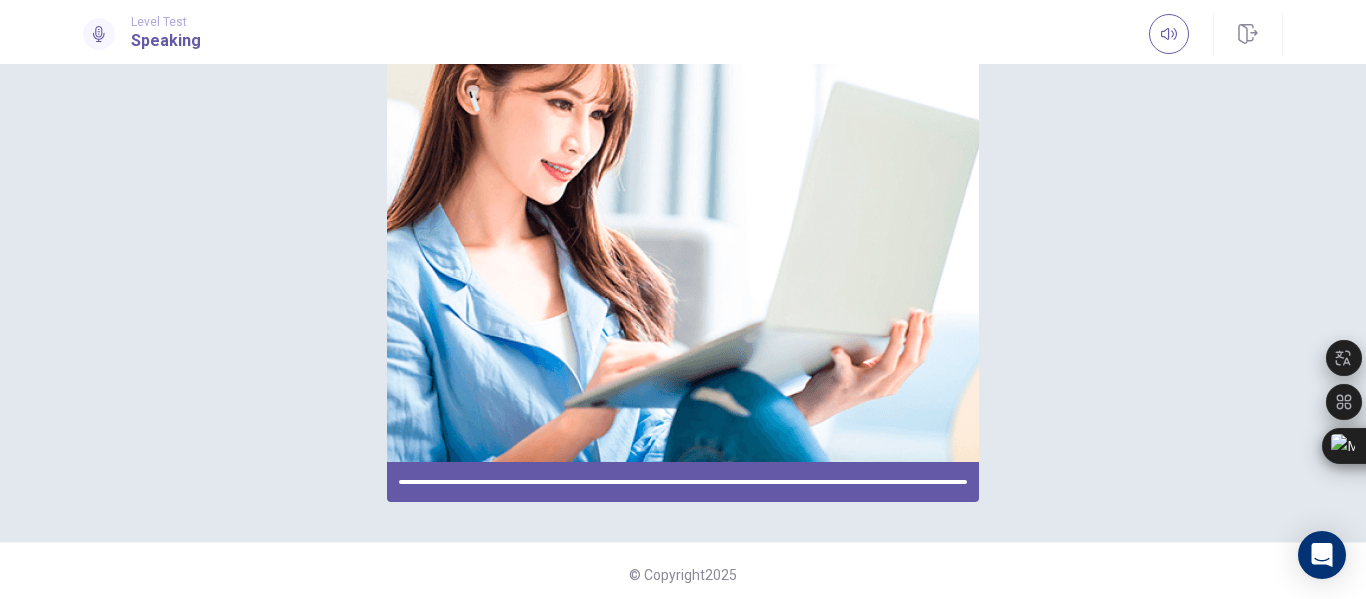 scroll, scrollTop: 278, scrollLeft: 0, axis: vertical 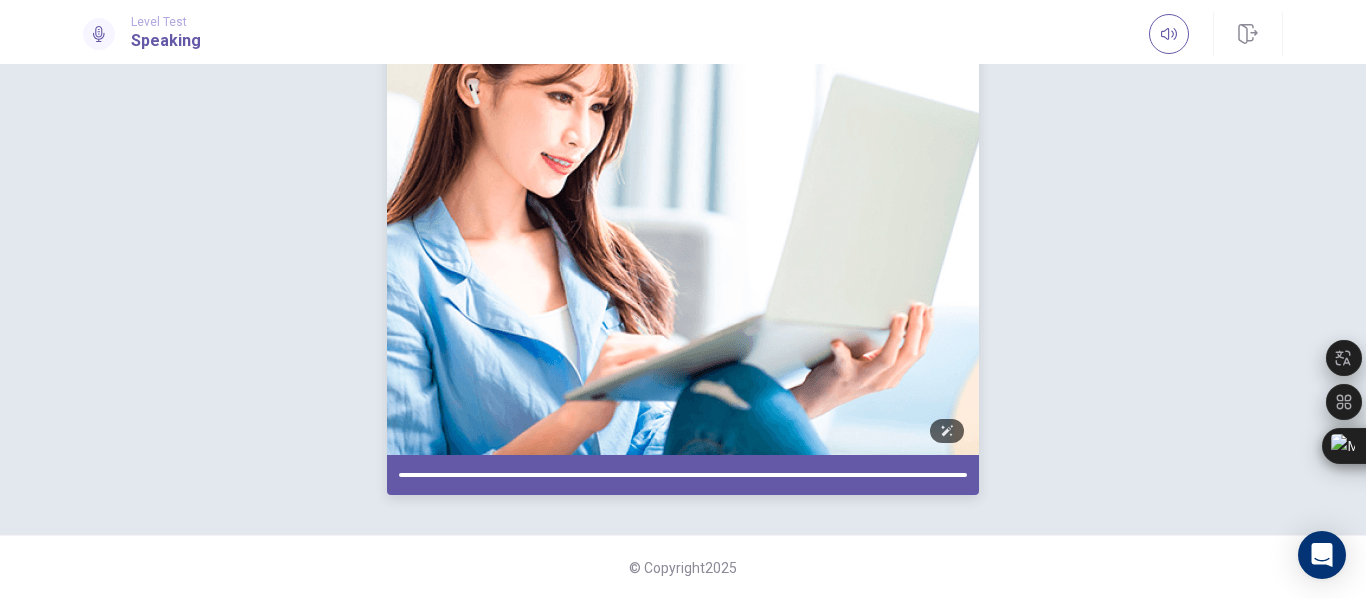 click at bounding box center [683, 200] 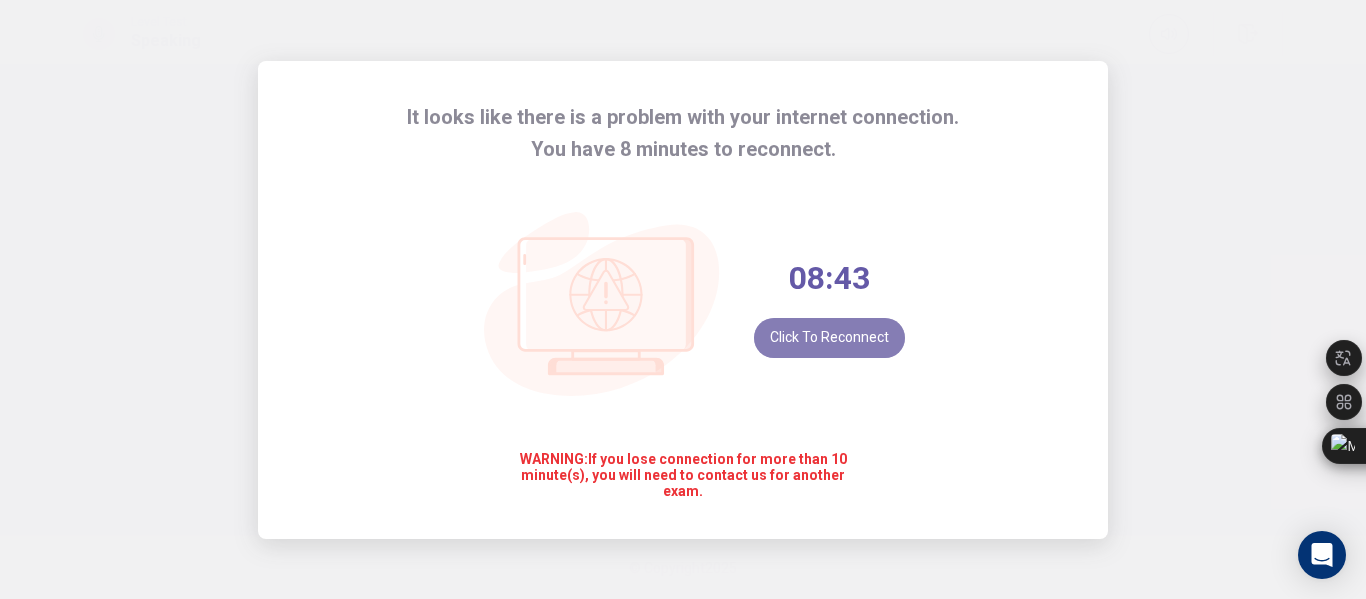 click on "Click to reconnect" at bounding box center [829, 338] 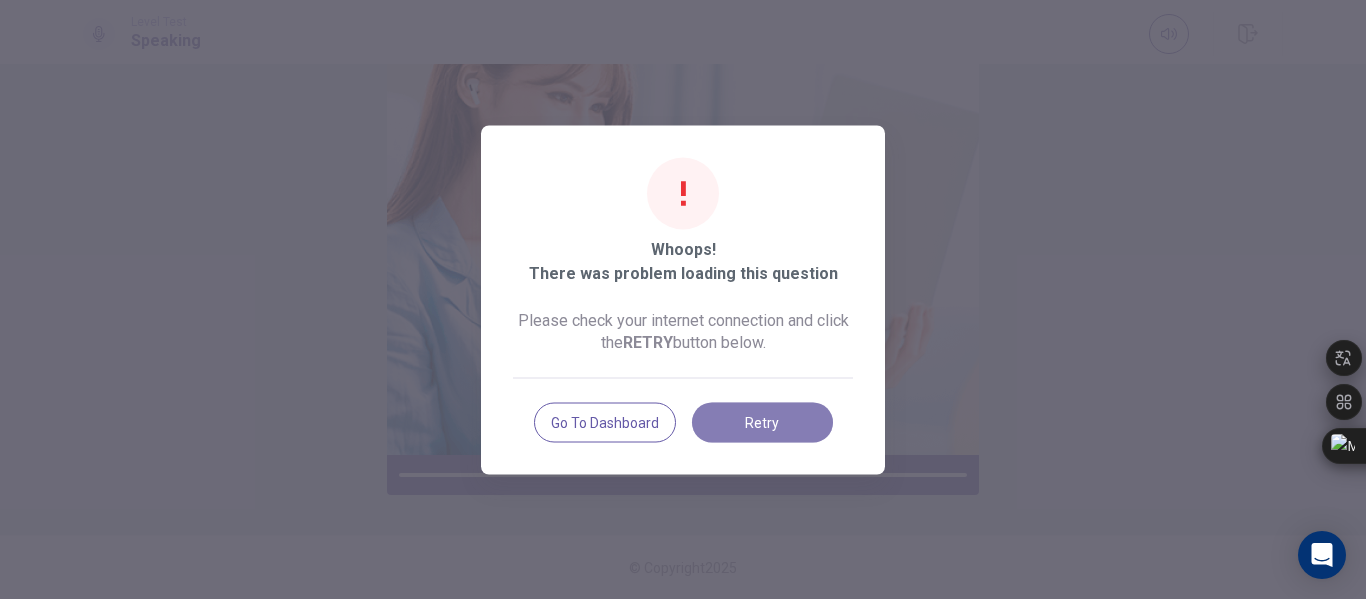 click on "Retry" at bounding box center (762, 422) 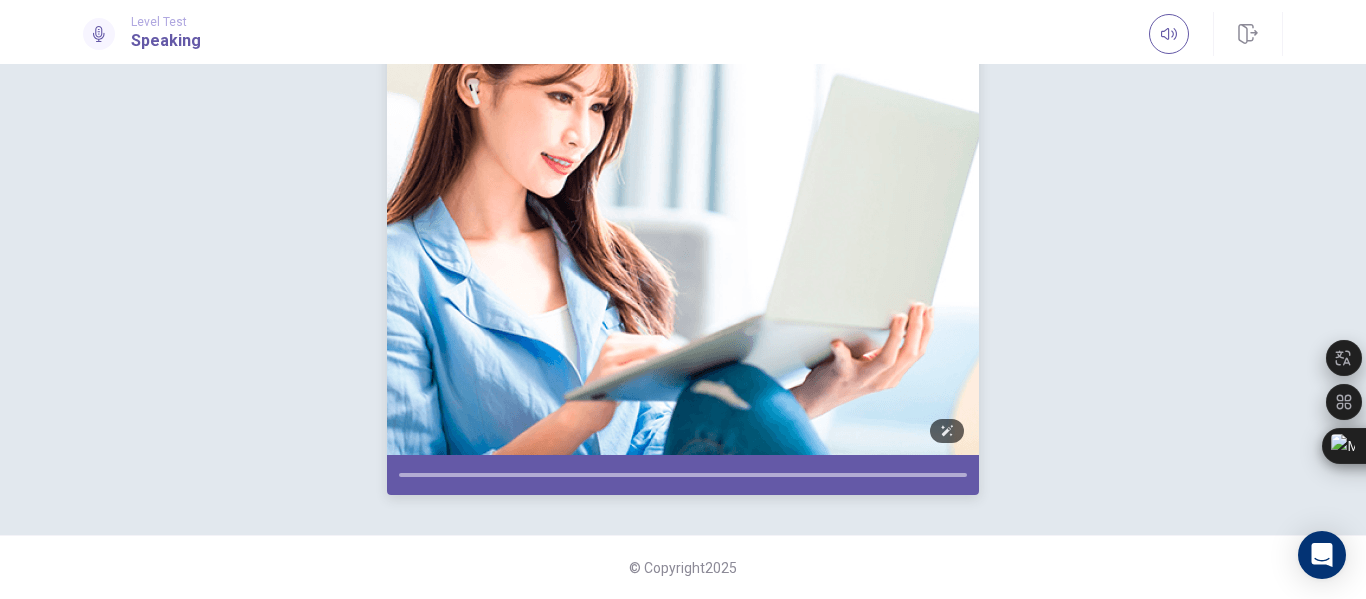 click at bounding box center [683, 200] 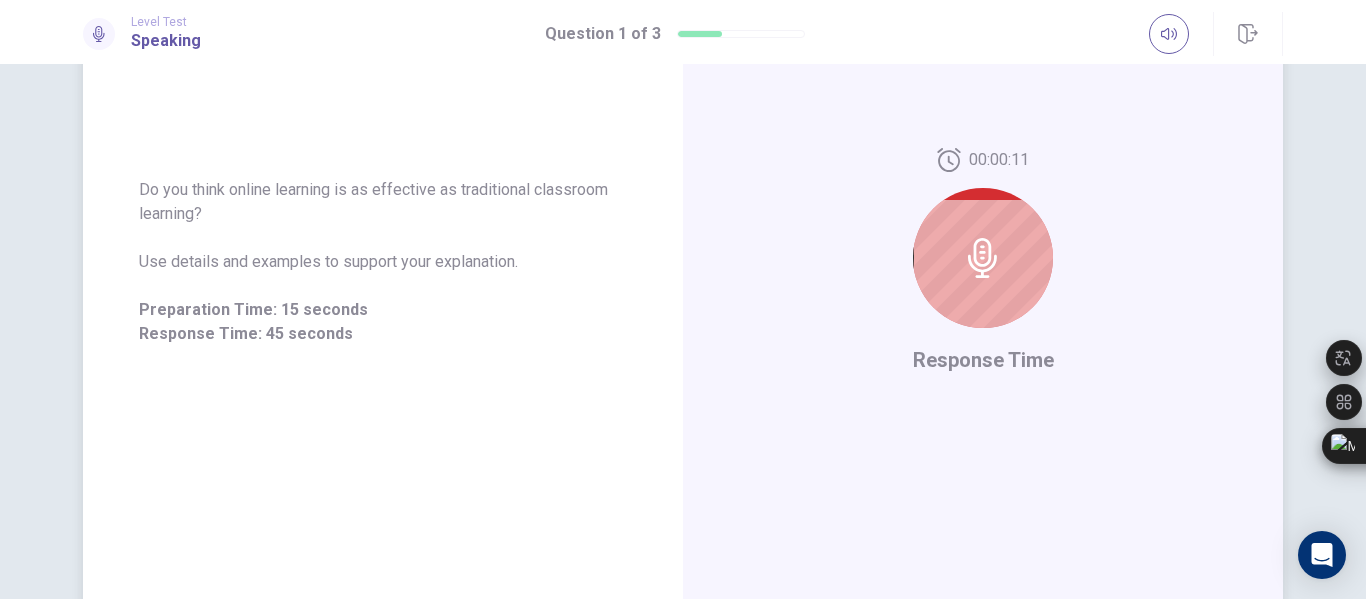 click 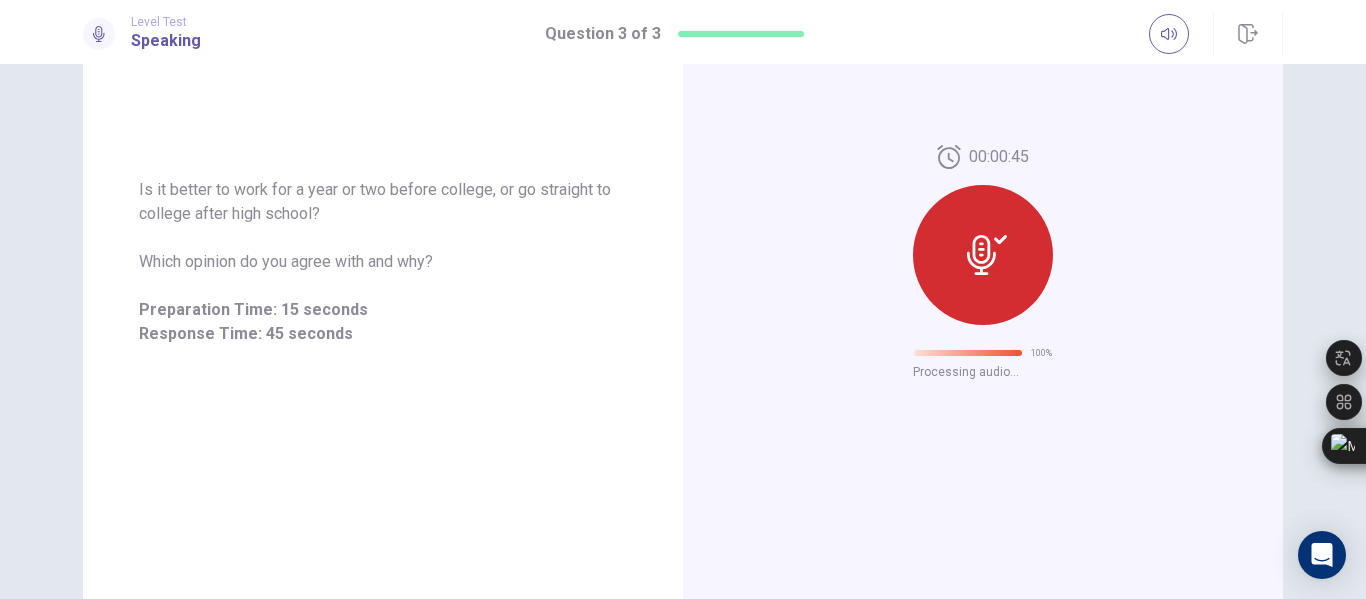 scroll, scrollTop: 129, scrollLeft: 0, axis: vertical 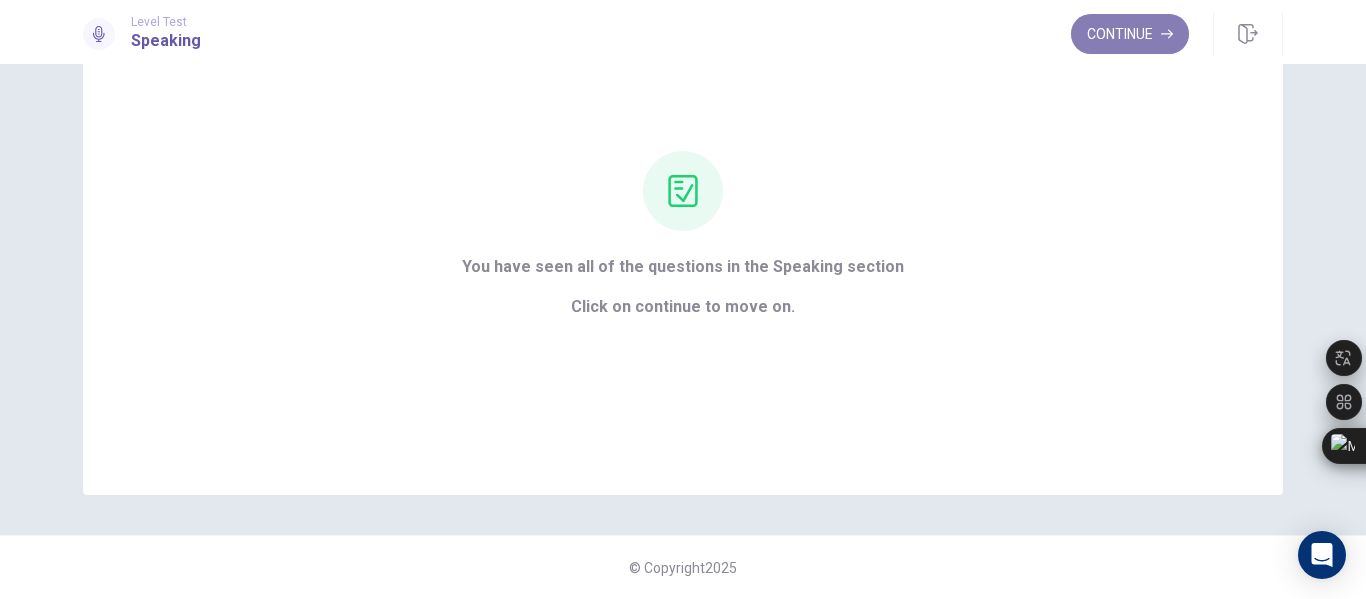 click on "Continue" at bounding box center (1130, 34) 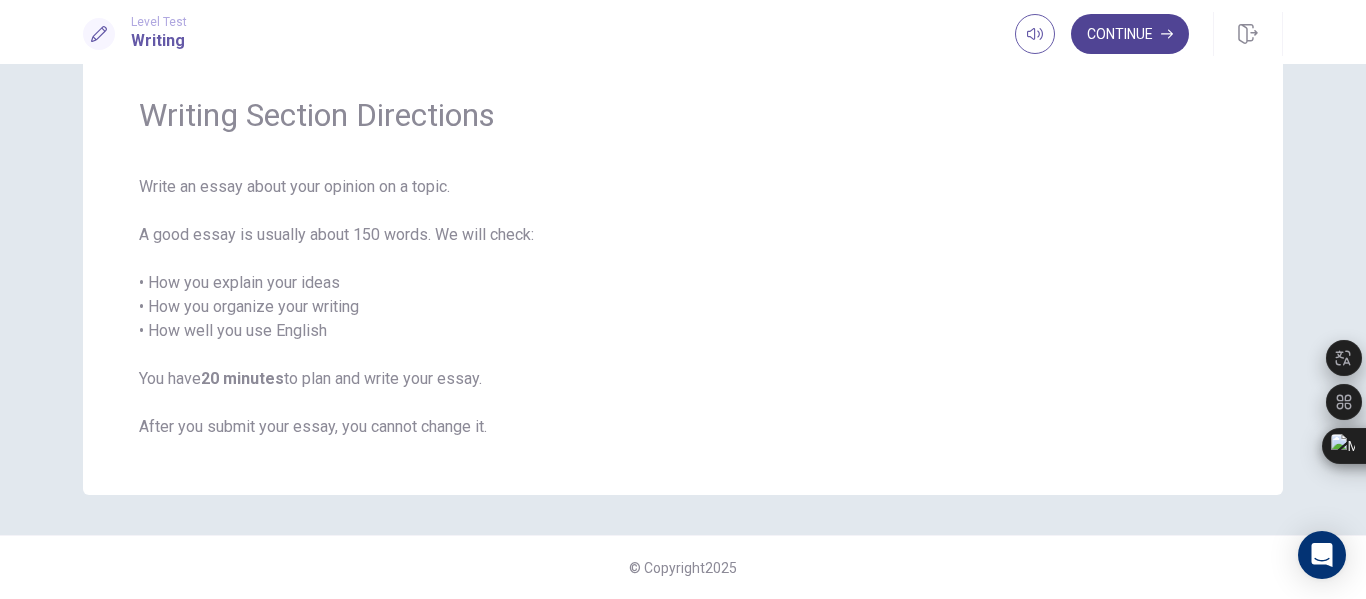 click on "Continue" at bounding box center (1130, 34) 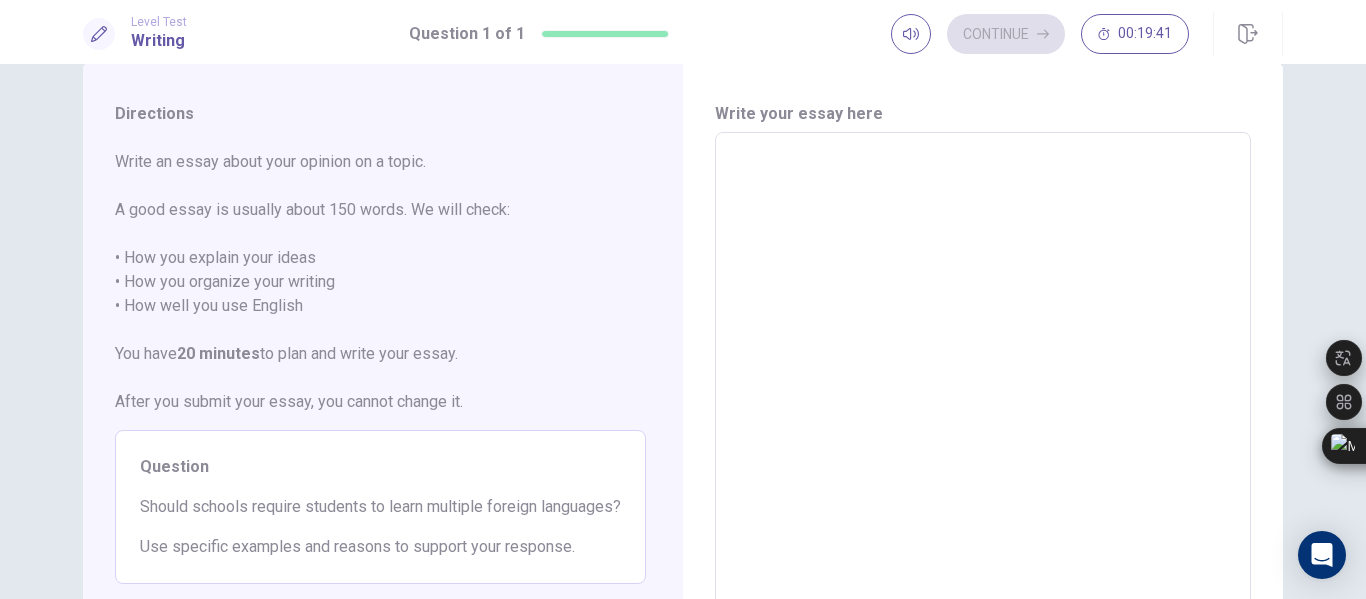 scroll, scrollTop: 42, scrollLeft: 0, axis: vertical 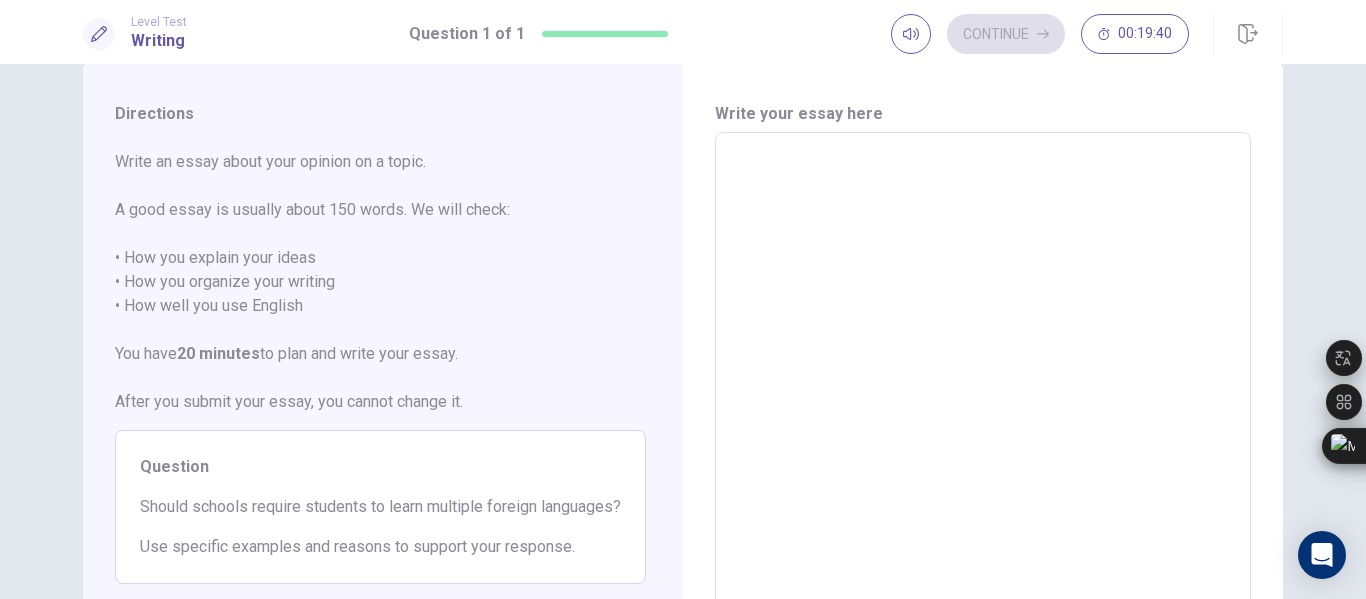 click at bounding box center [983, 409] 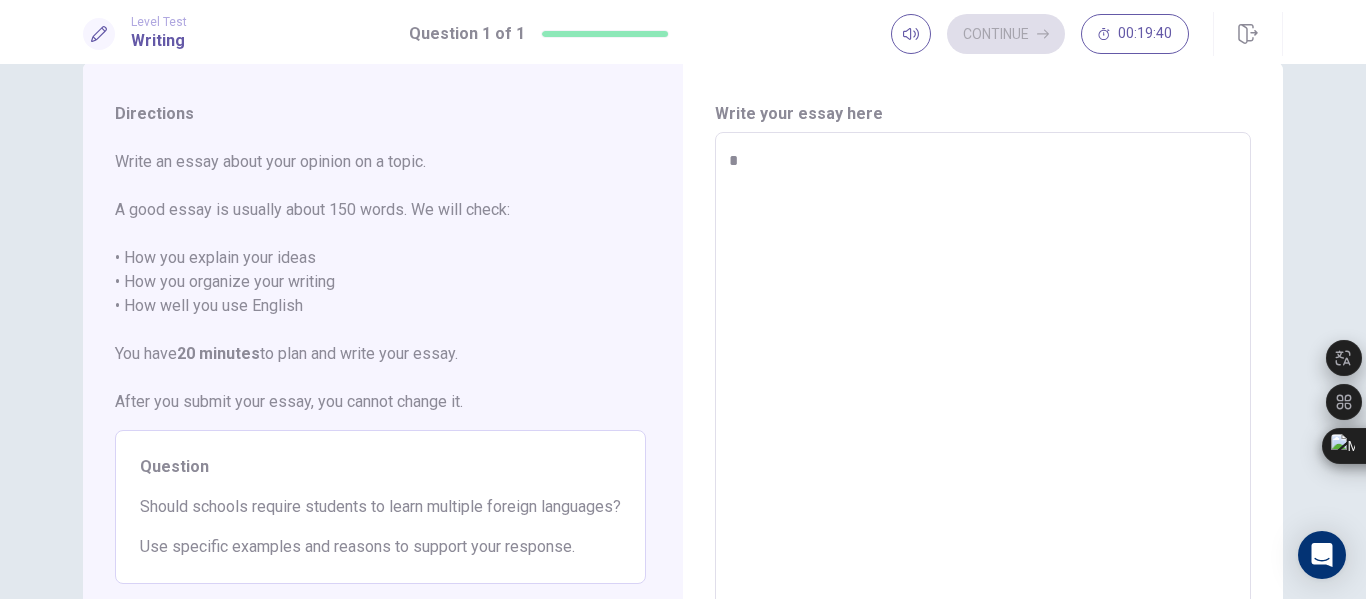 type on "*" 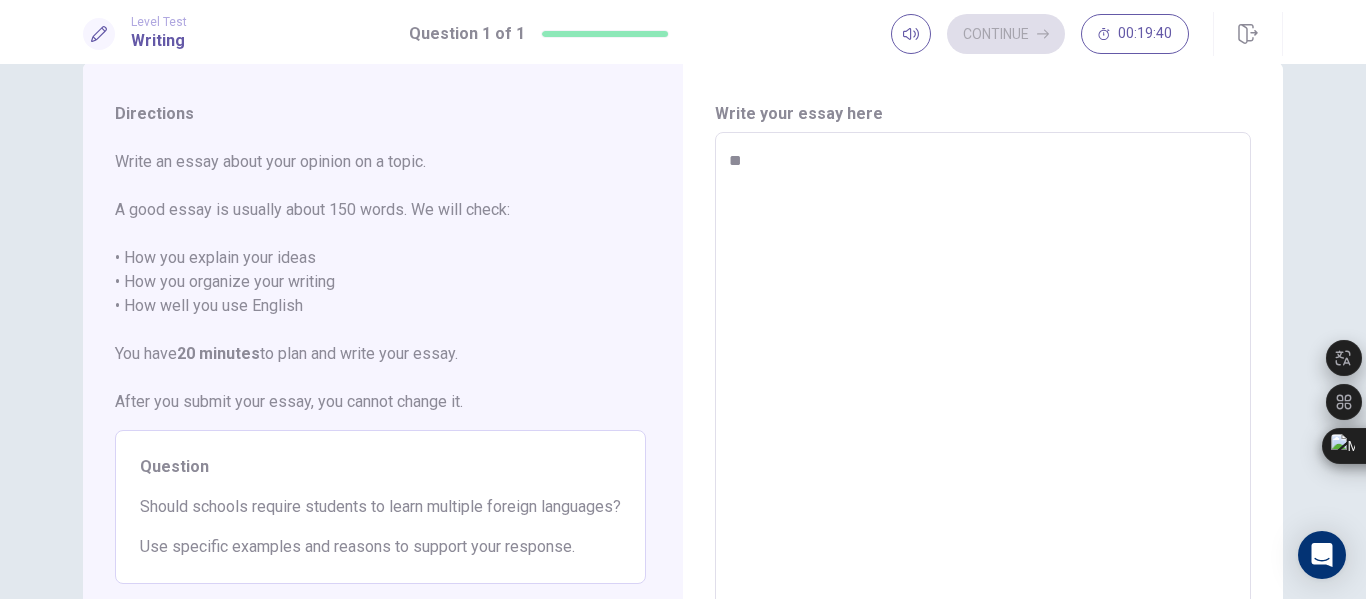type on "*" 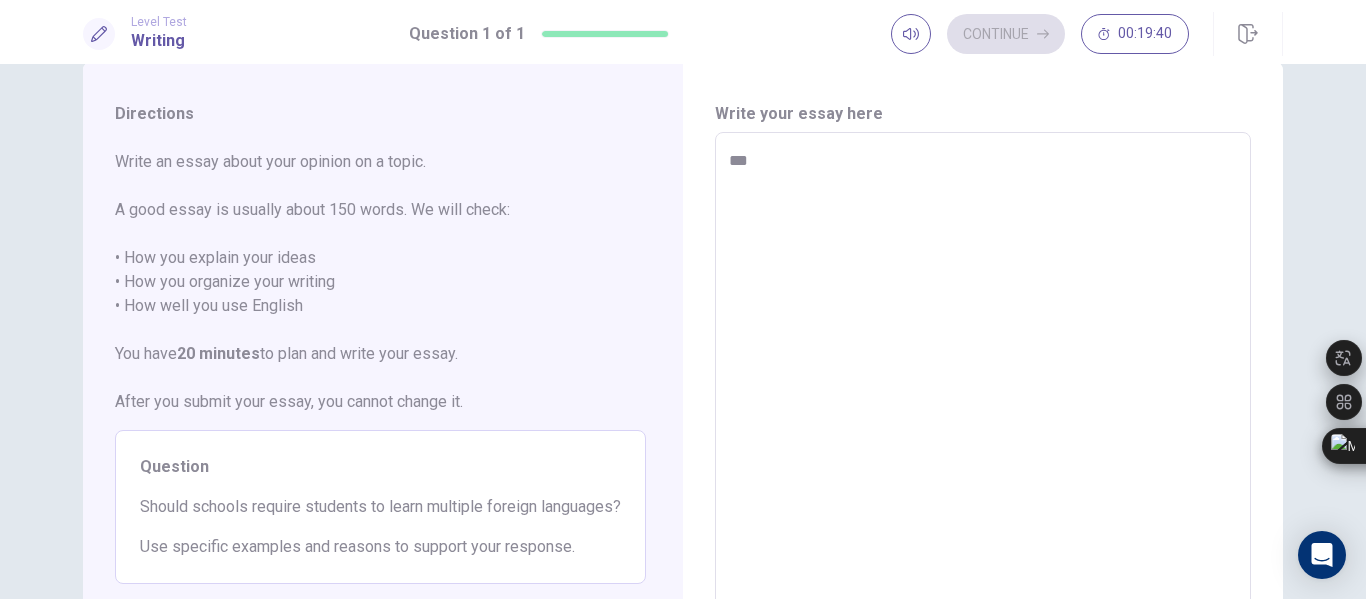 type on "*" 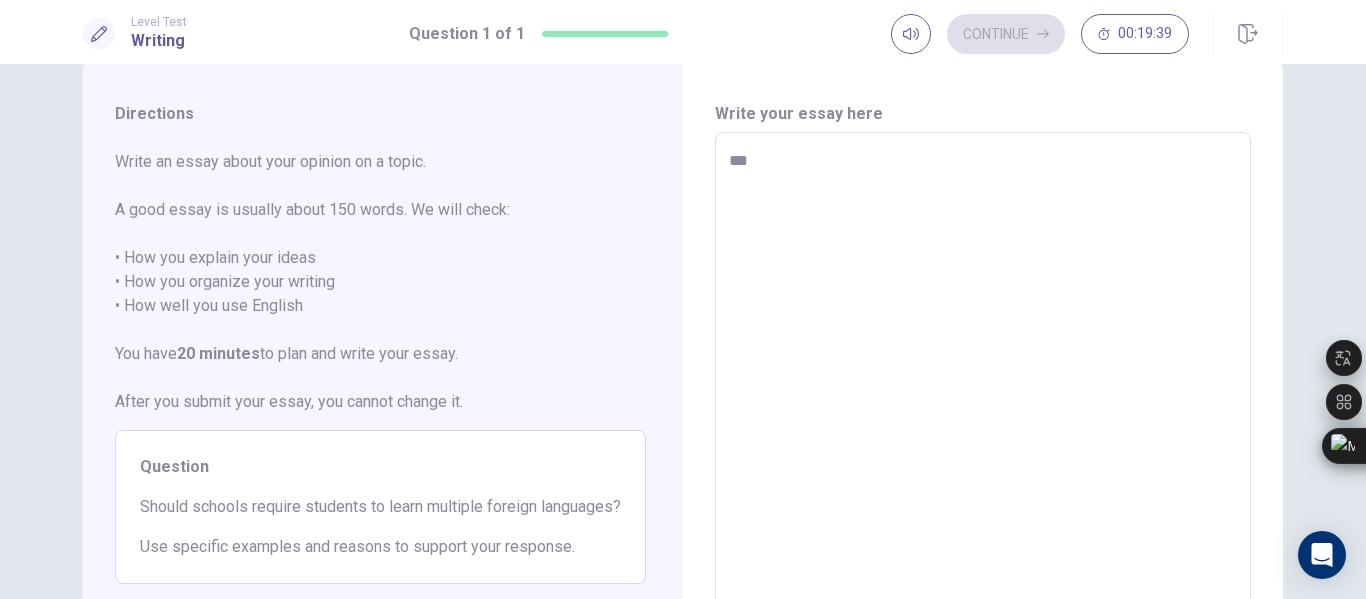 type on "**" 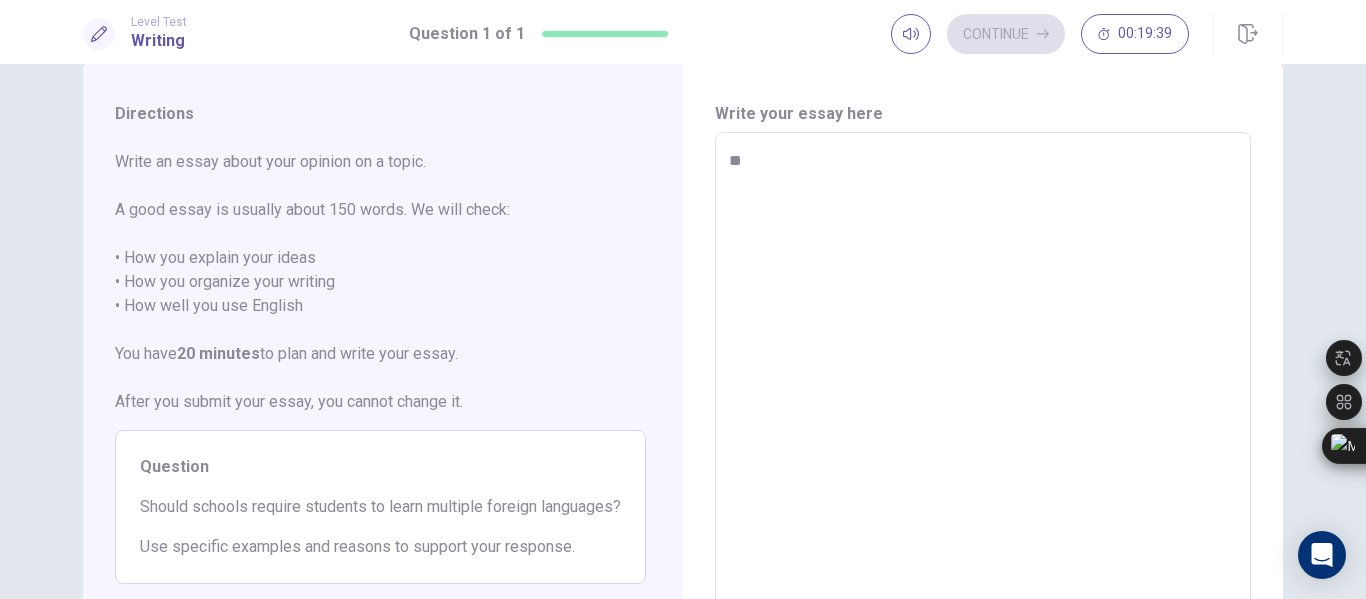 type on "*" 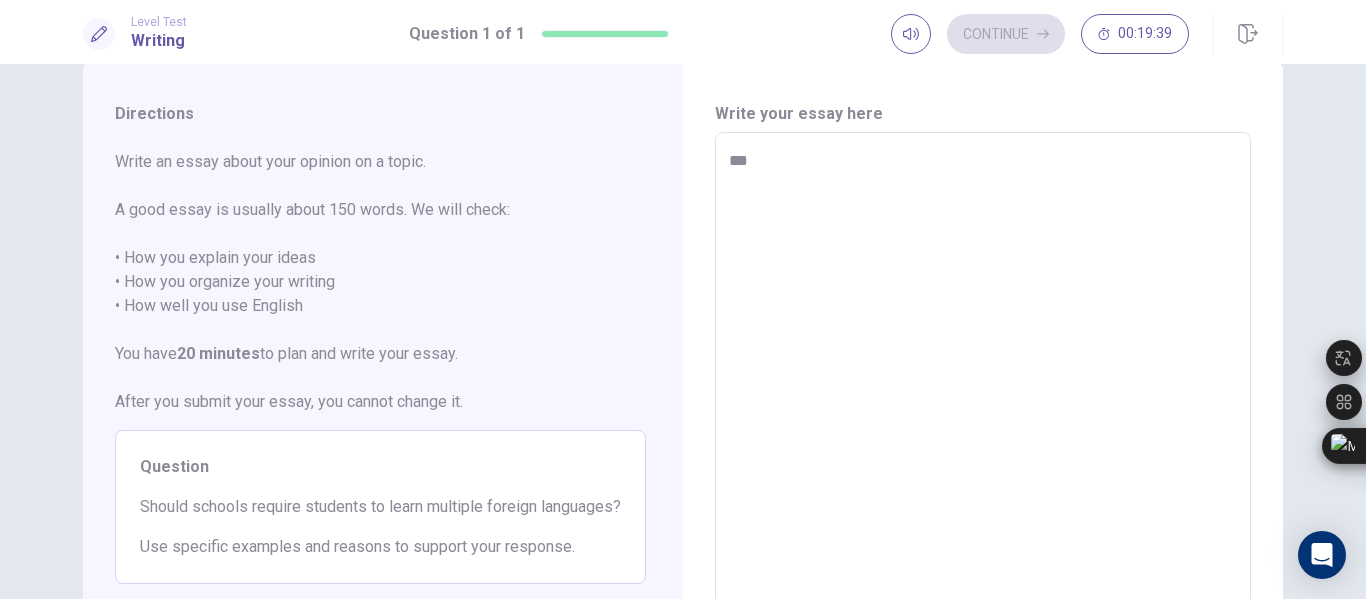 type on "*" 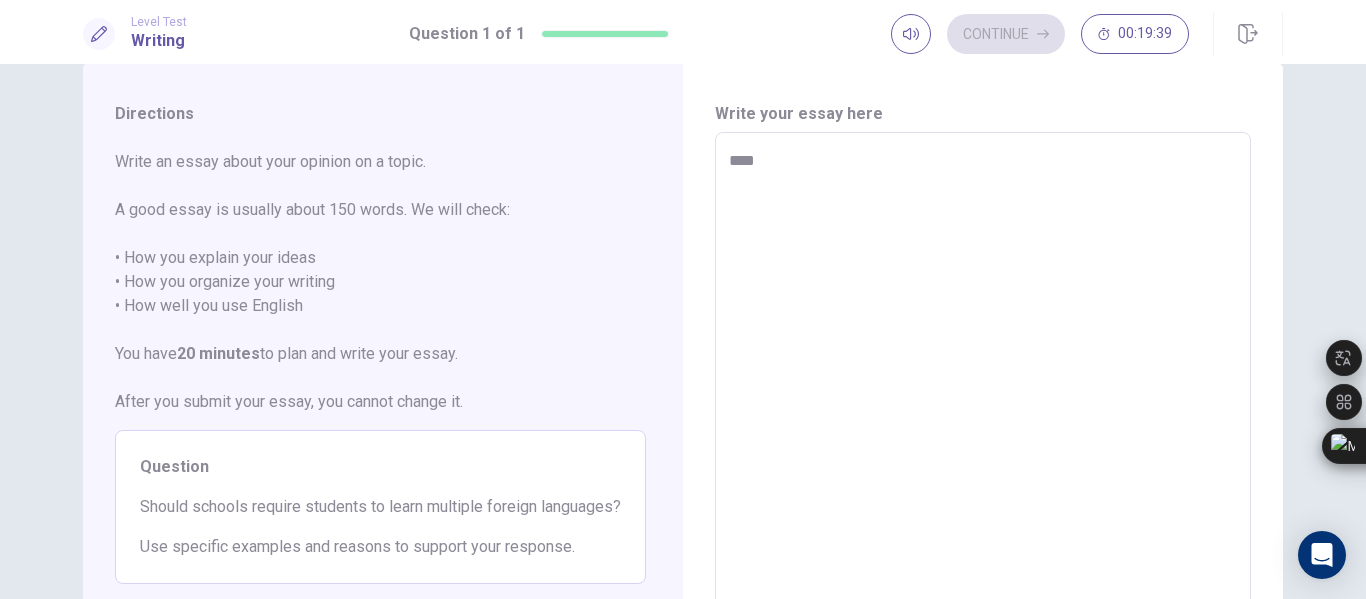 type on "*" 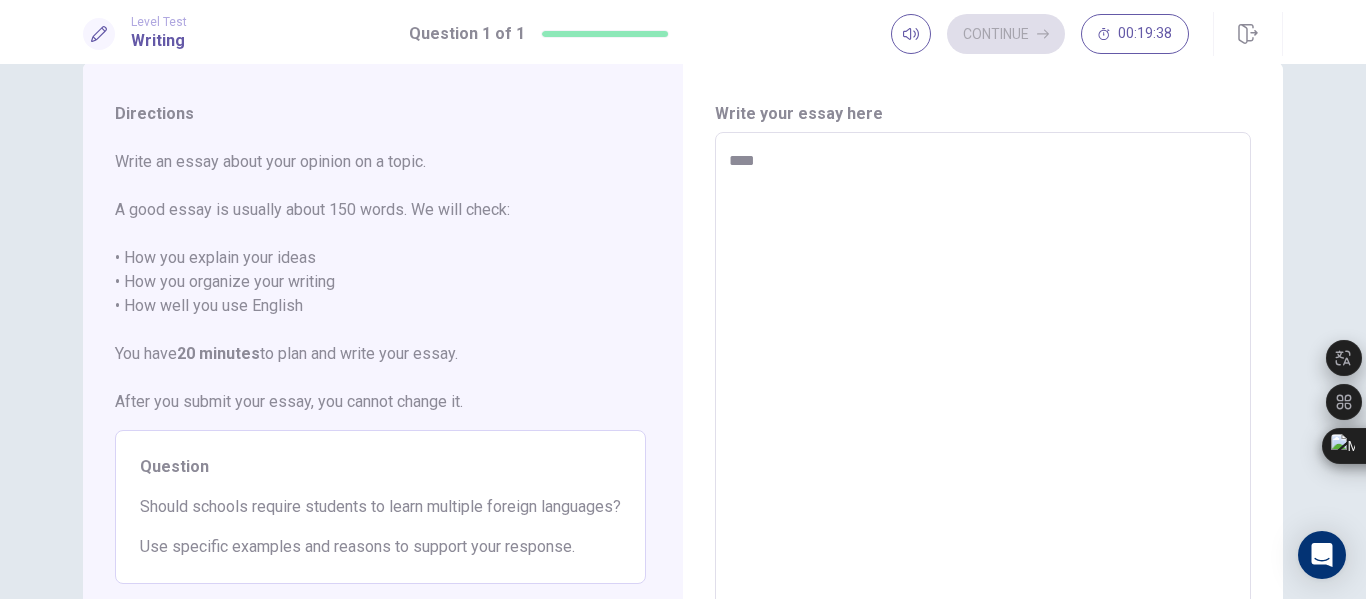 type on "*****" 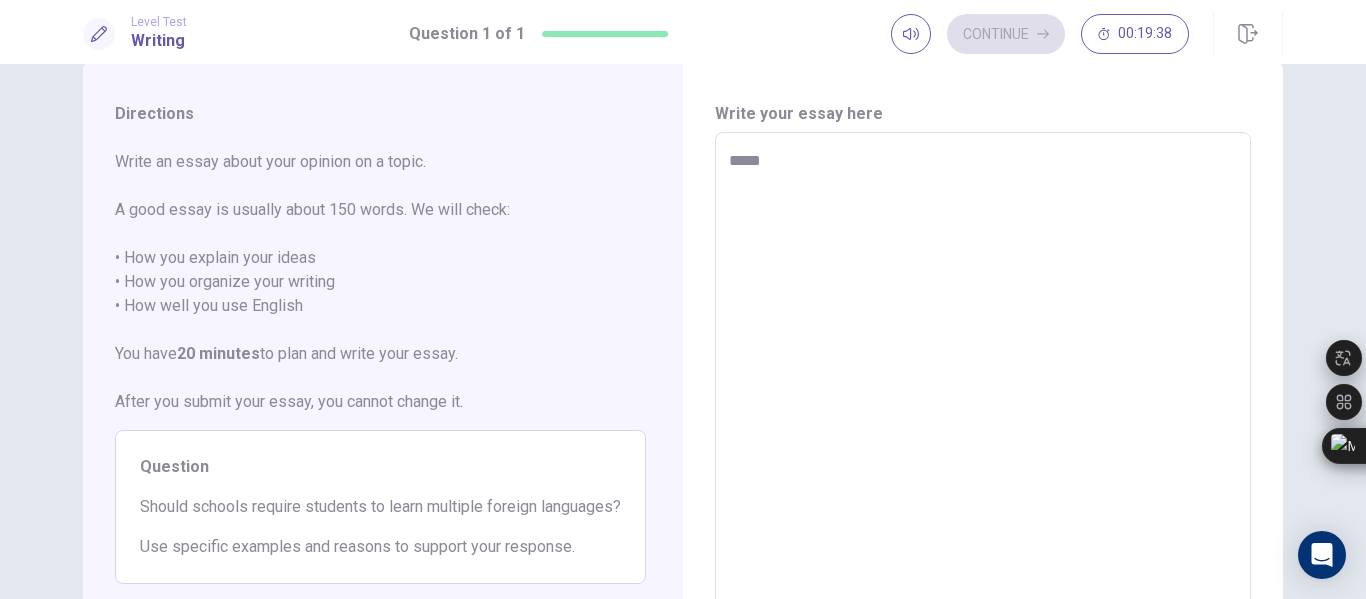 type on "*" 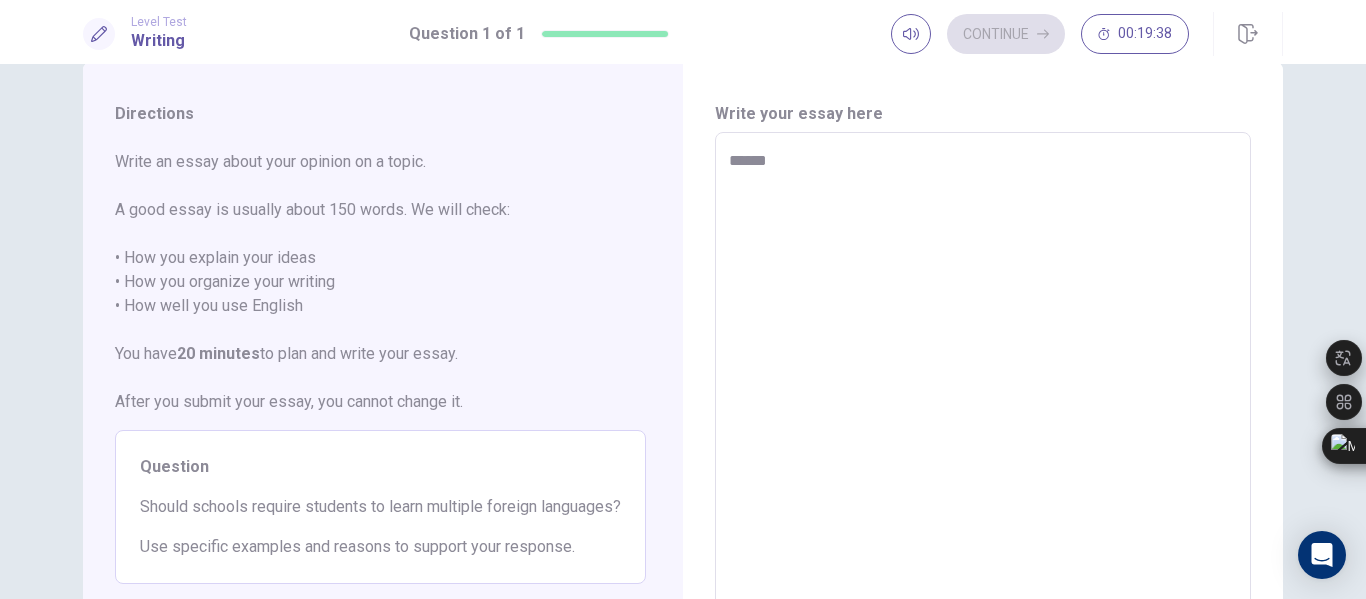 type on "*" 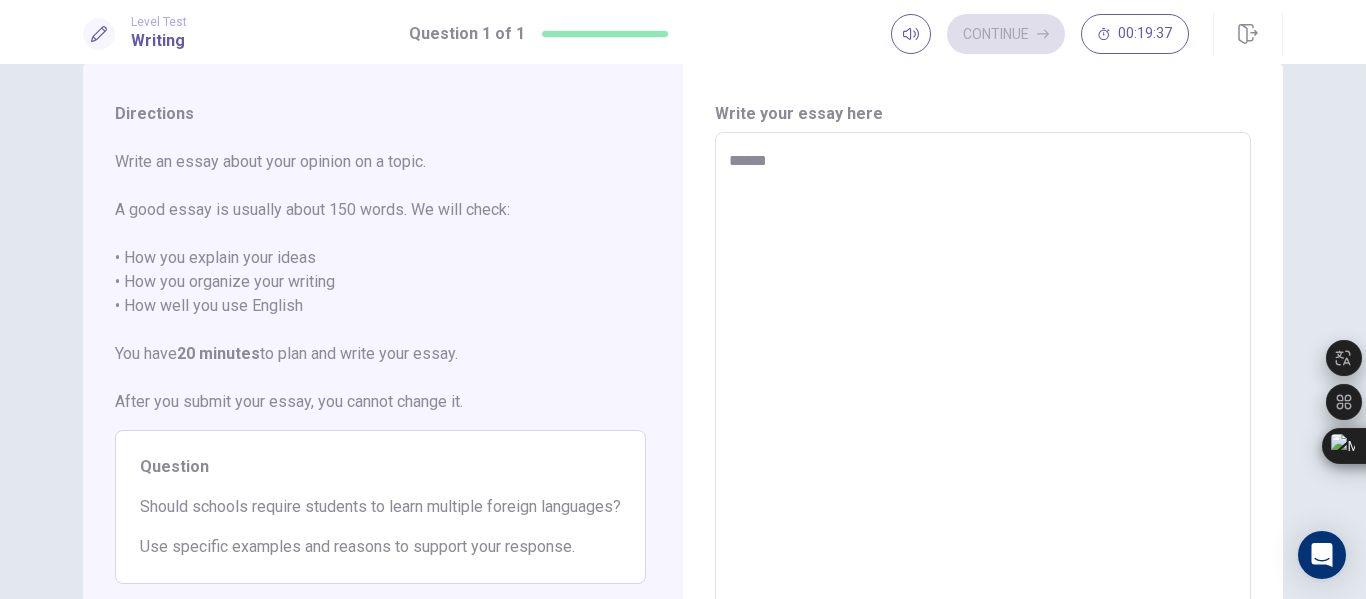 type on "*******" 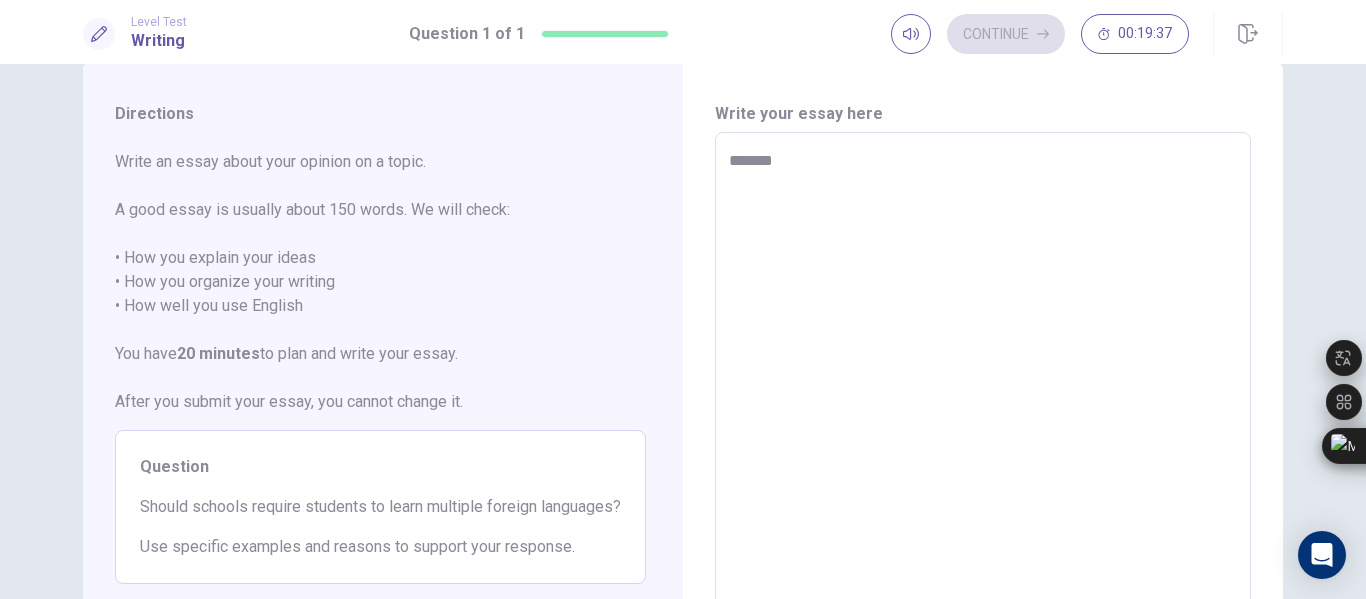type on "*" 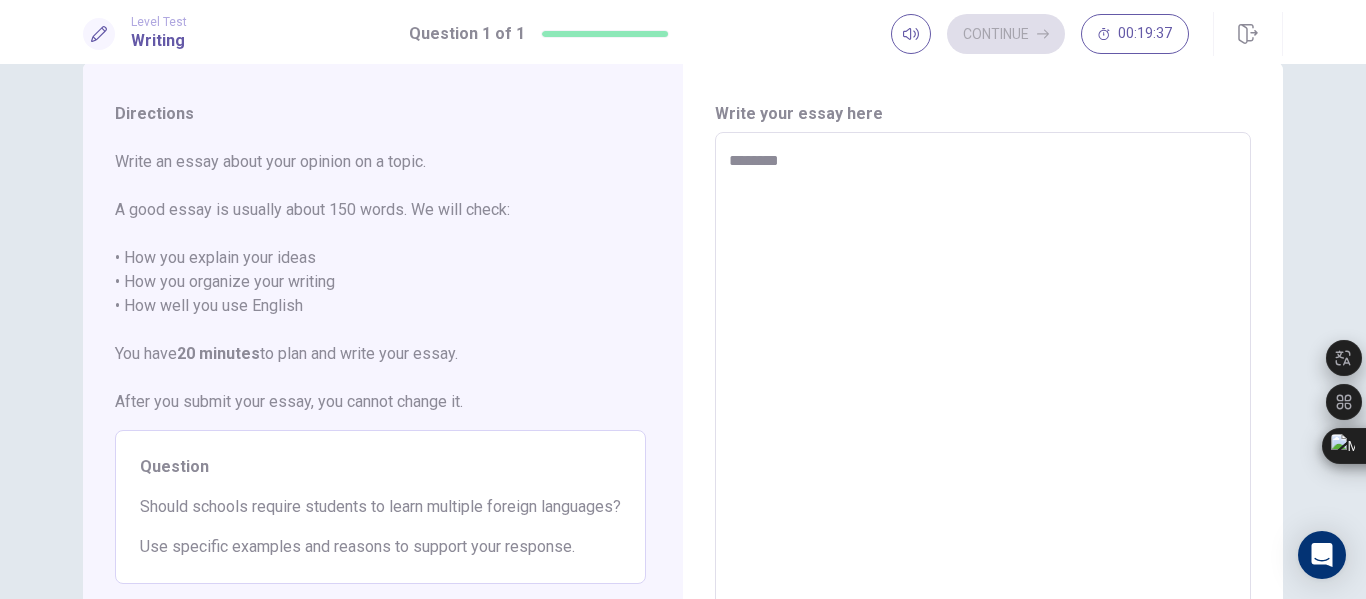 type on "*" 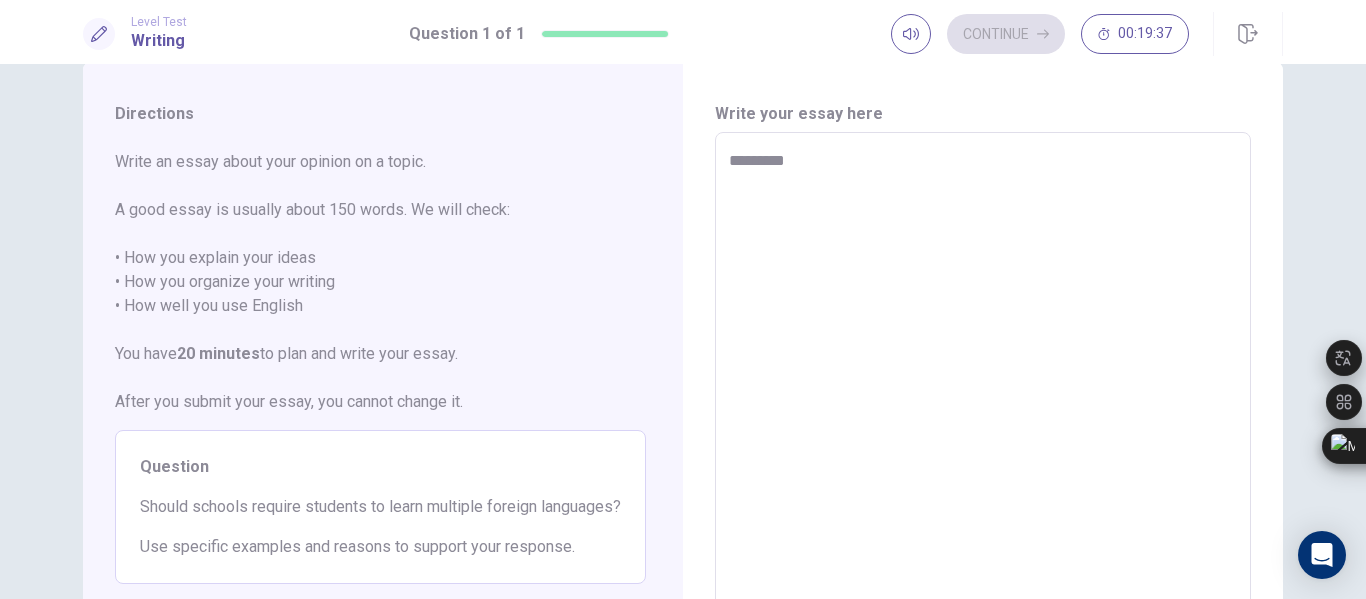 type on "*" 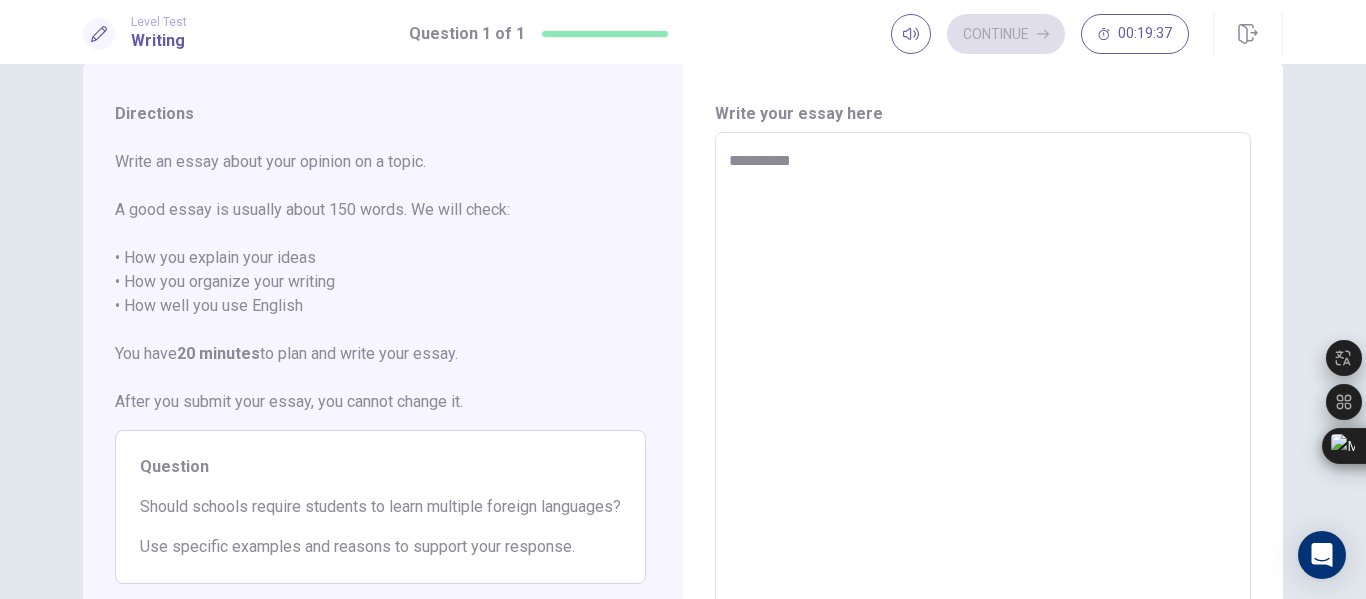 type on "*" 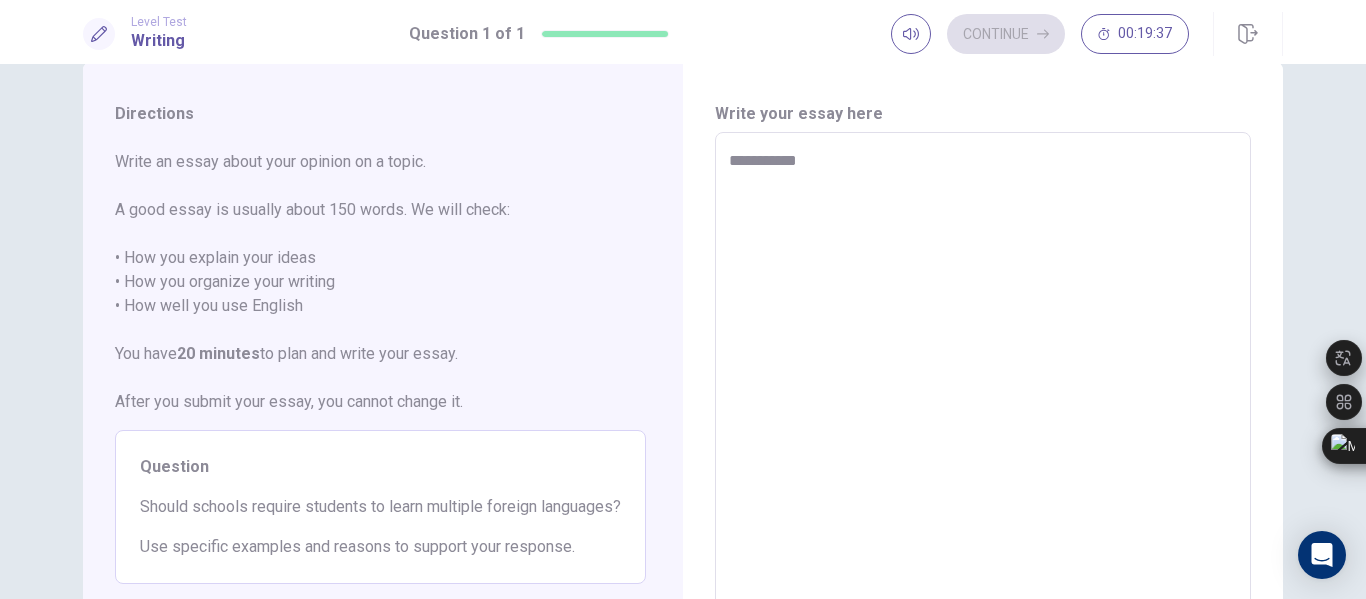 type on "*" 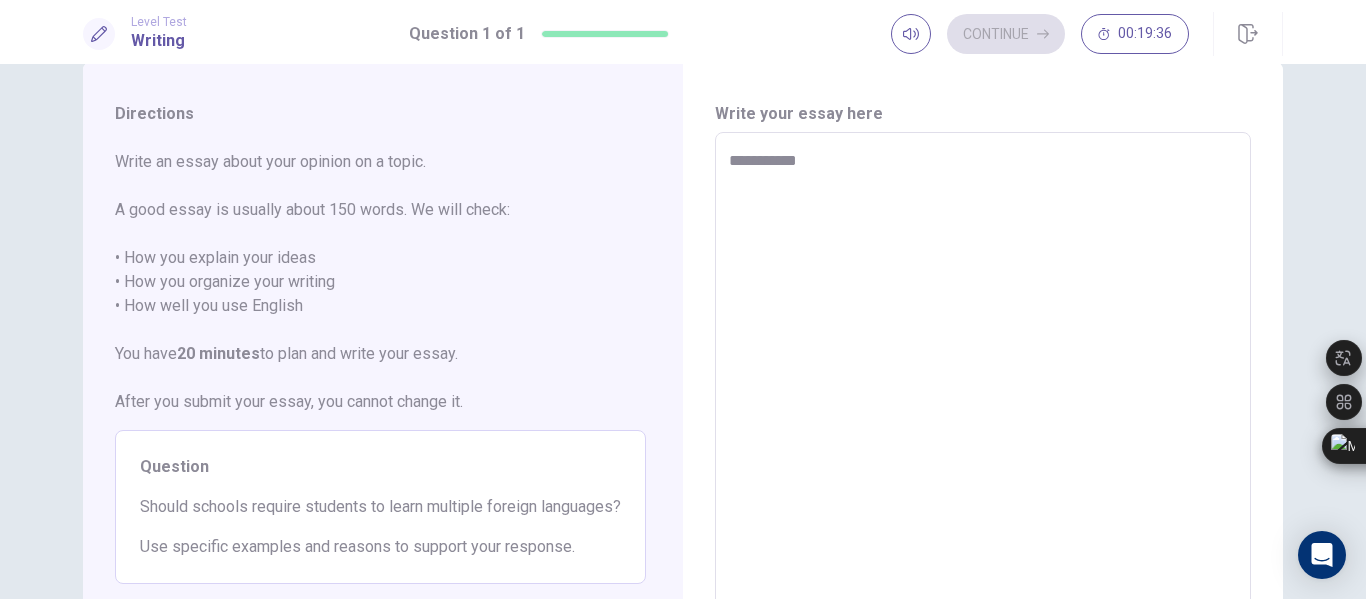 type on "**********" 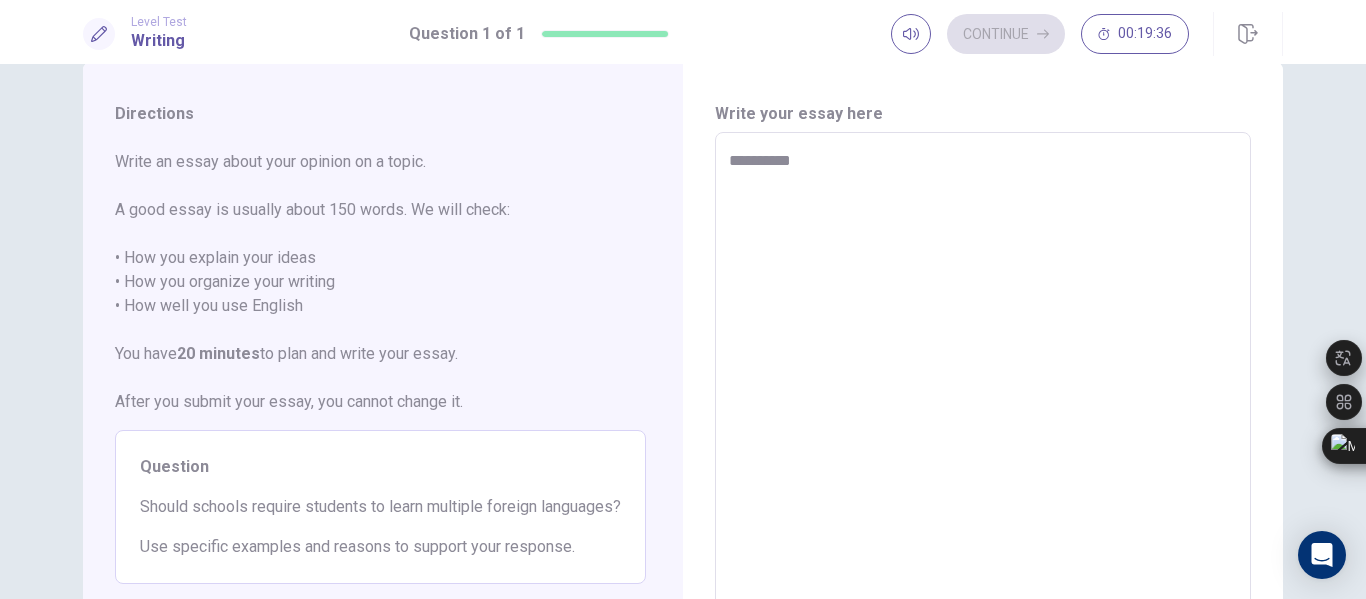 type on "*" 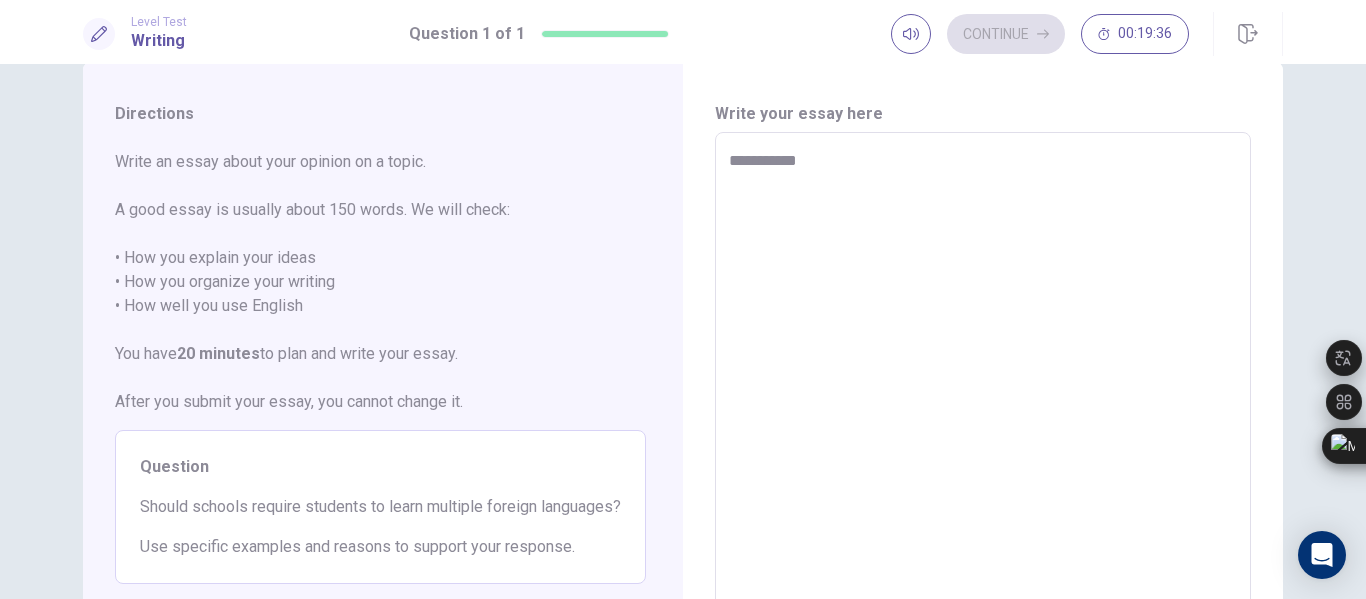 type on "*" 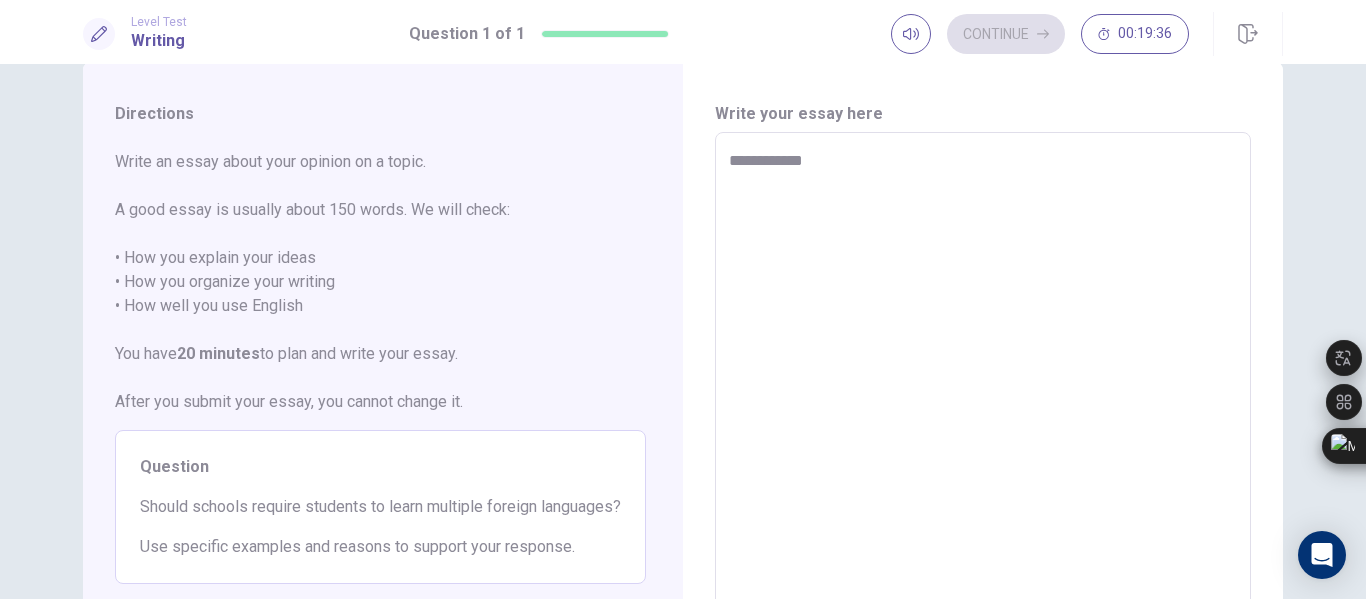 type on "*" 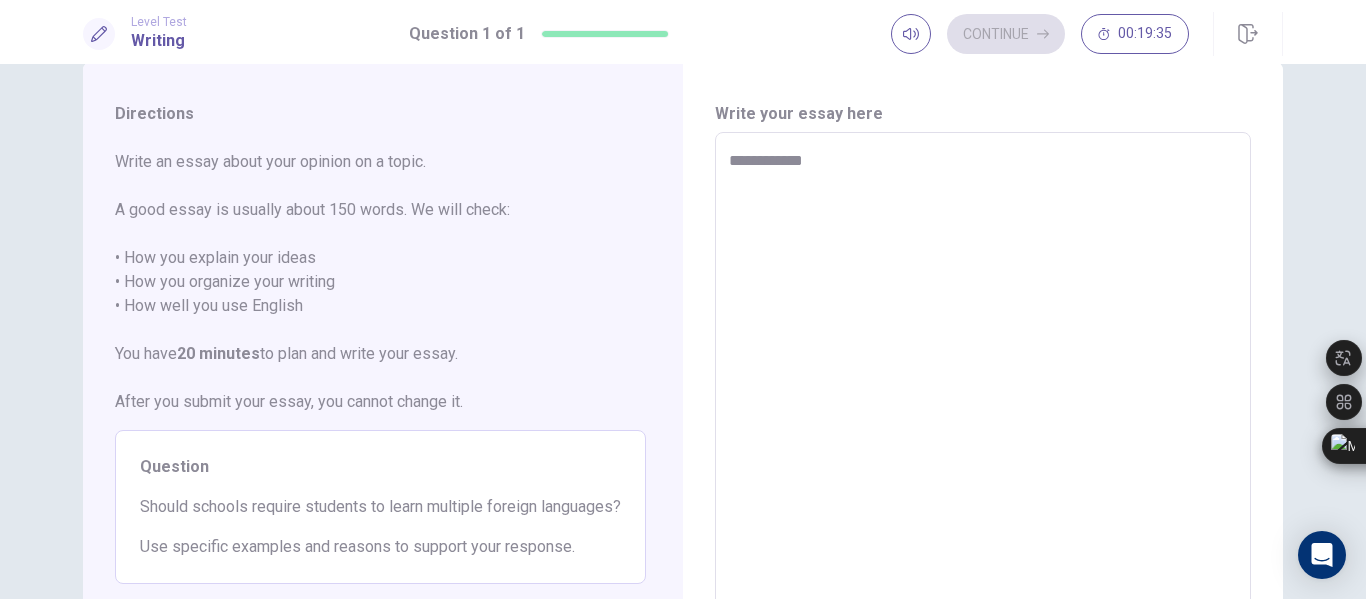 type on "**********" 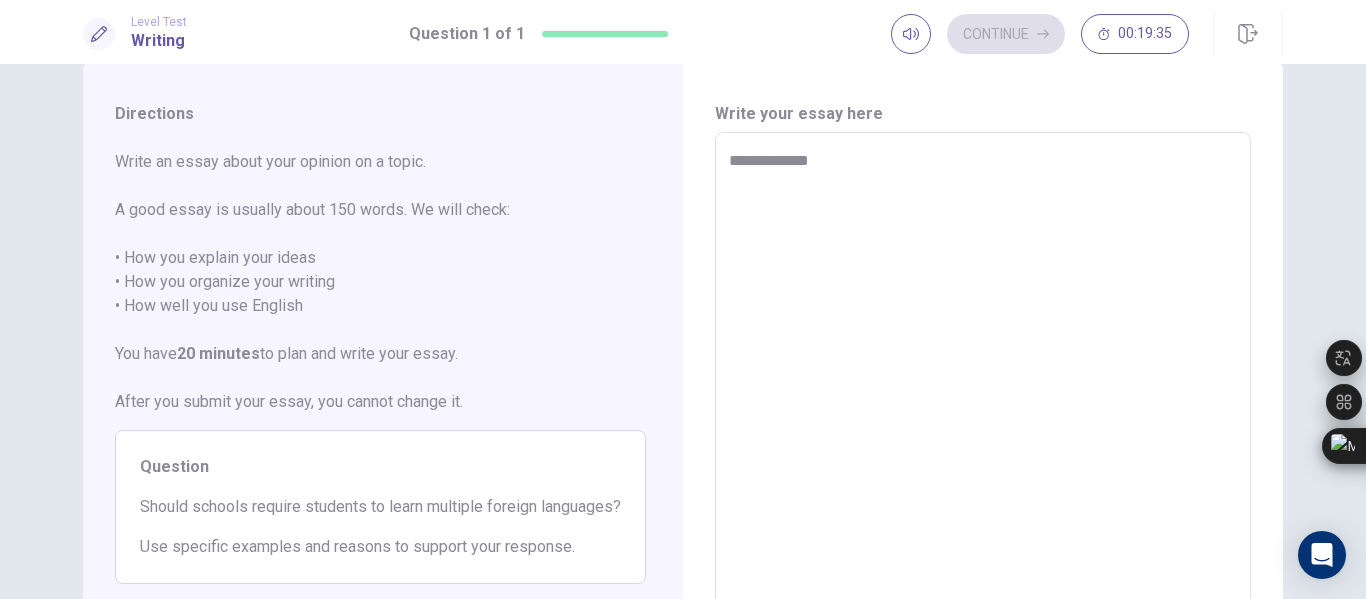 type on "*" 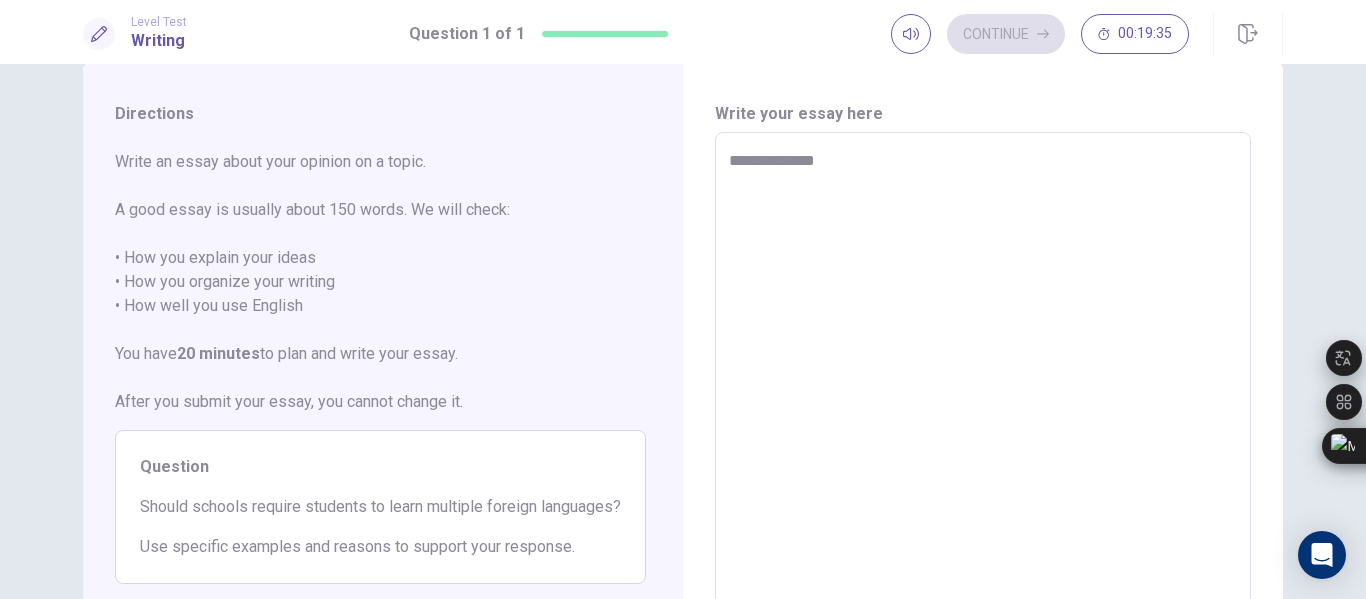 type on "*" 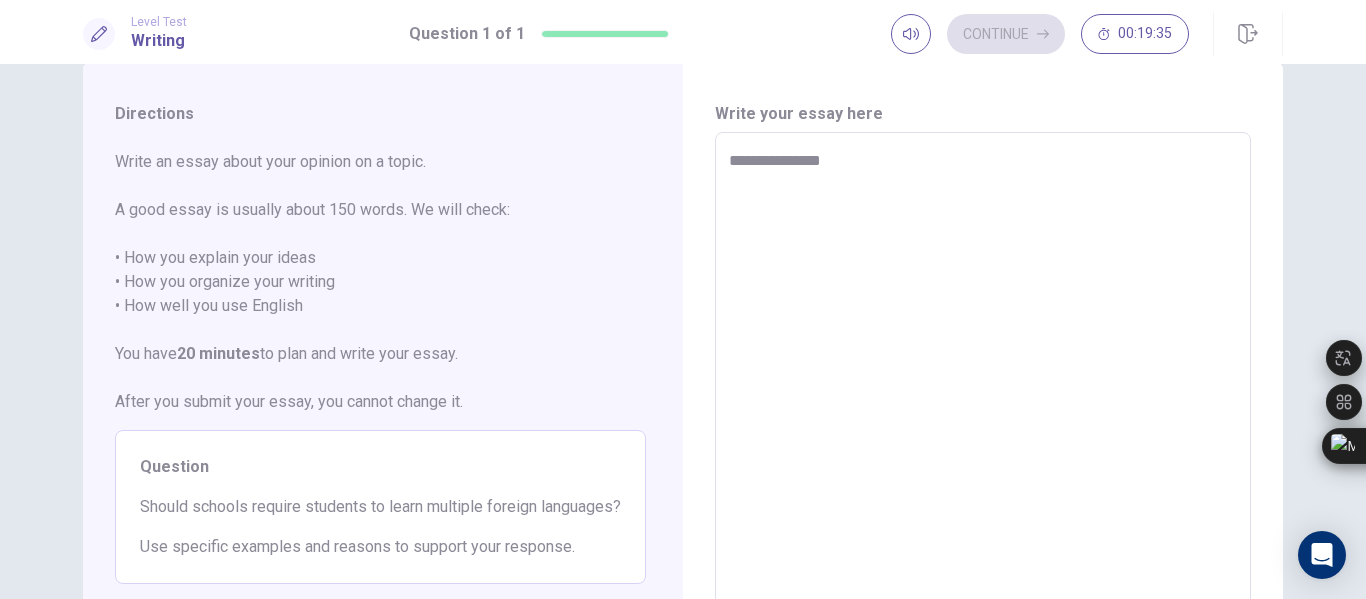 type on "*" 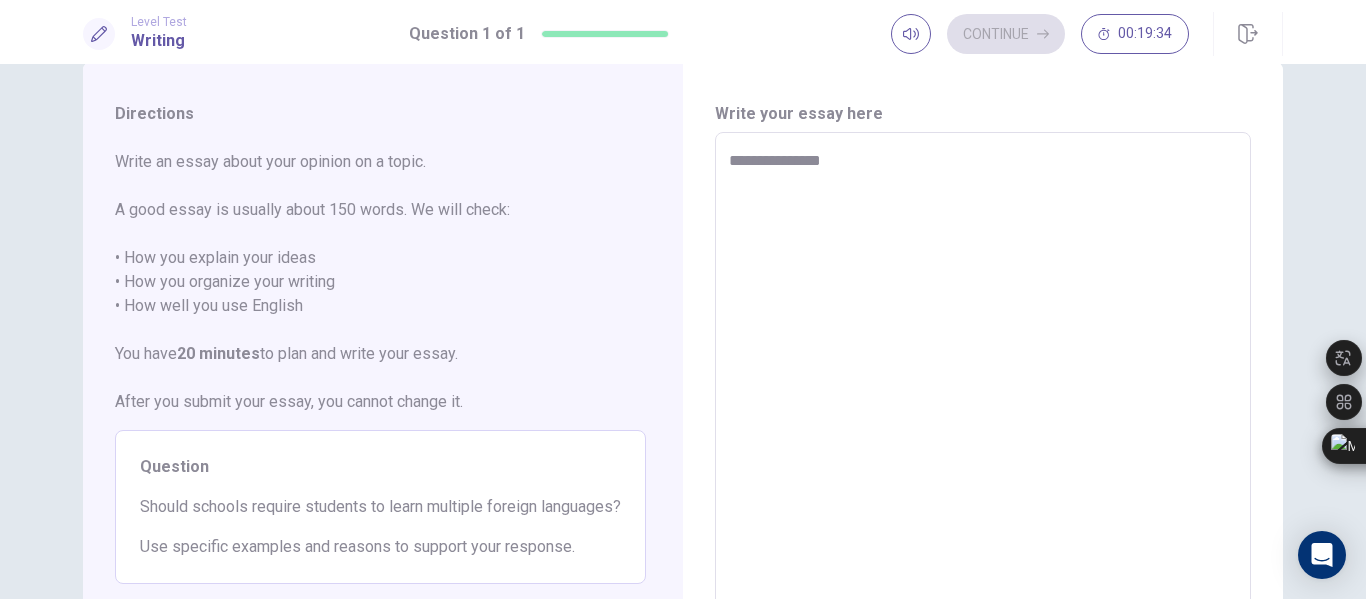 type on "**********" 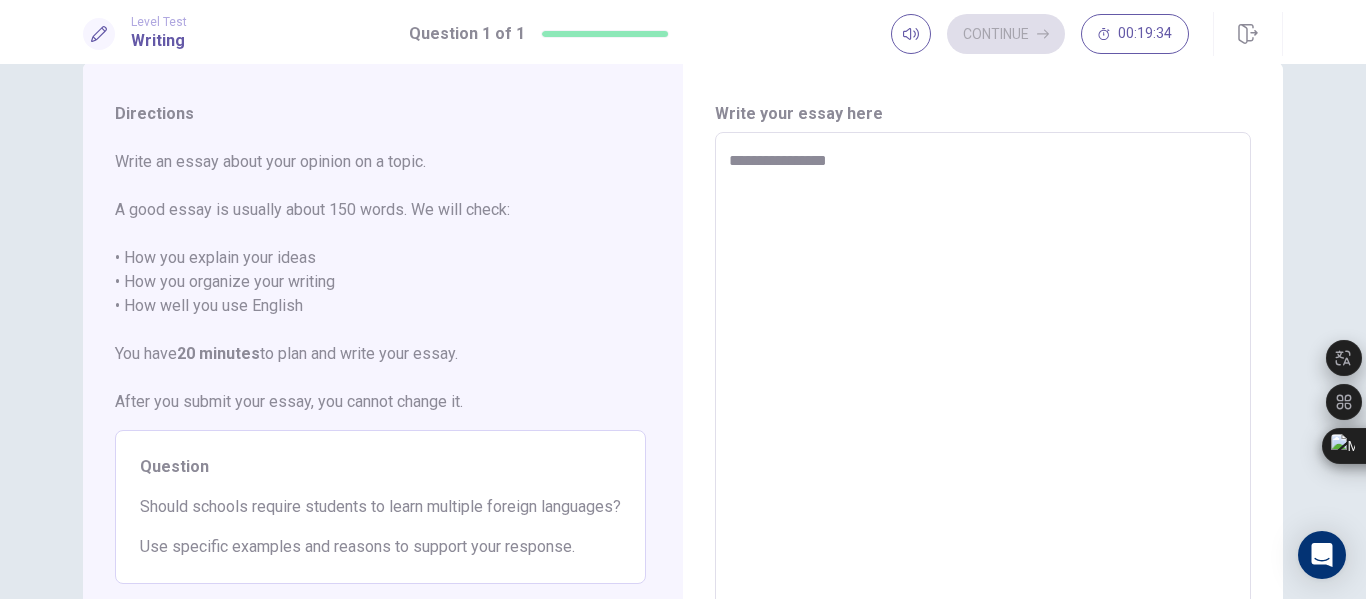 type on "*" 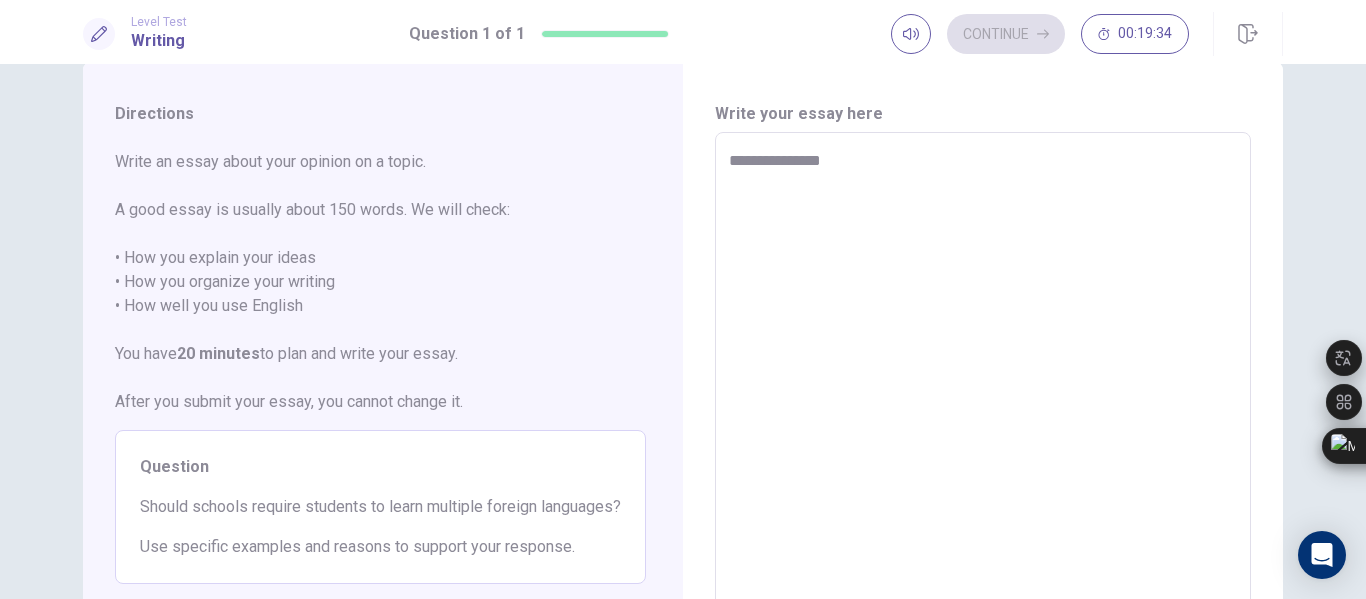 type on "*" 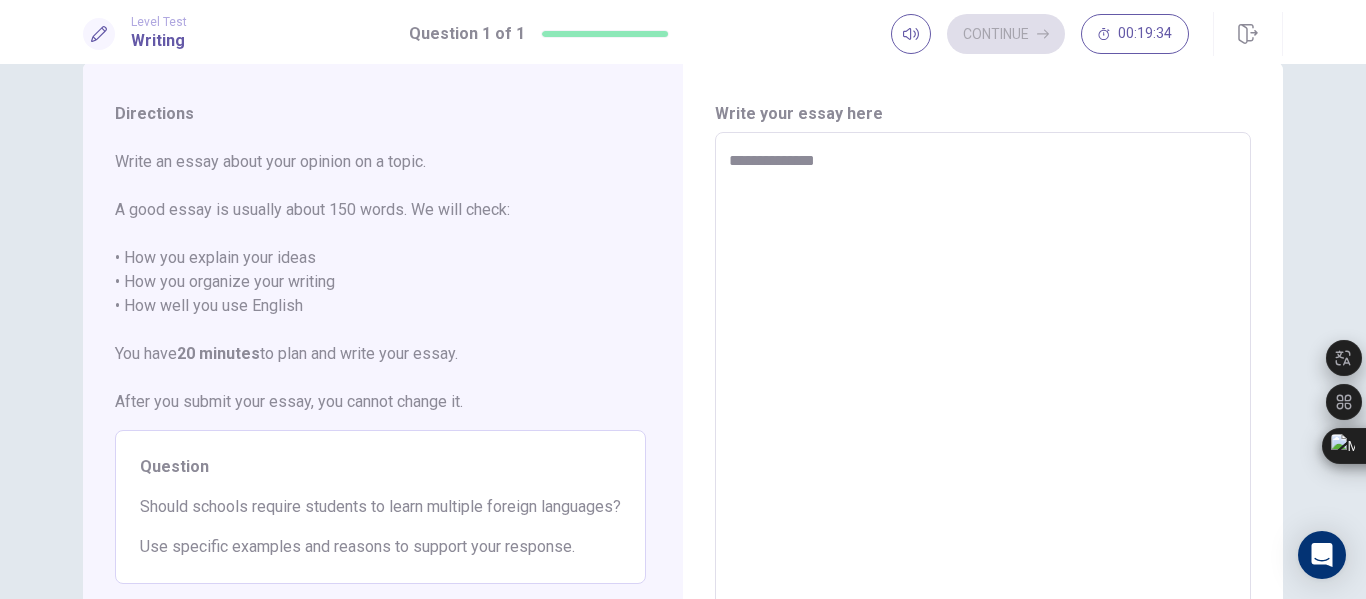 type on "*" 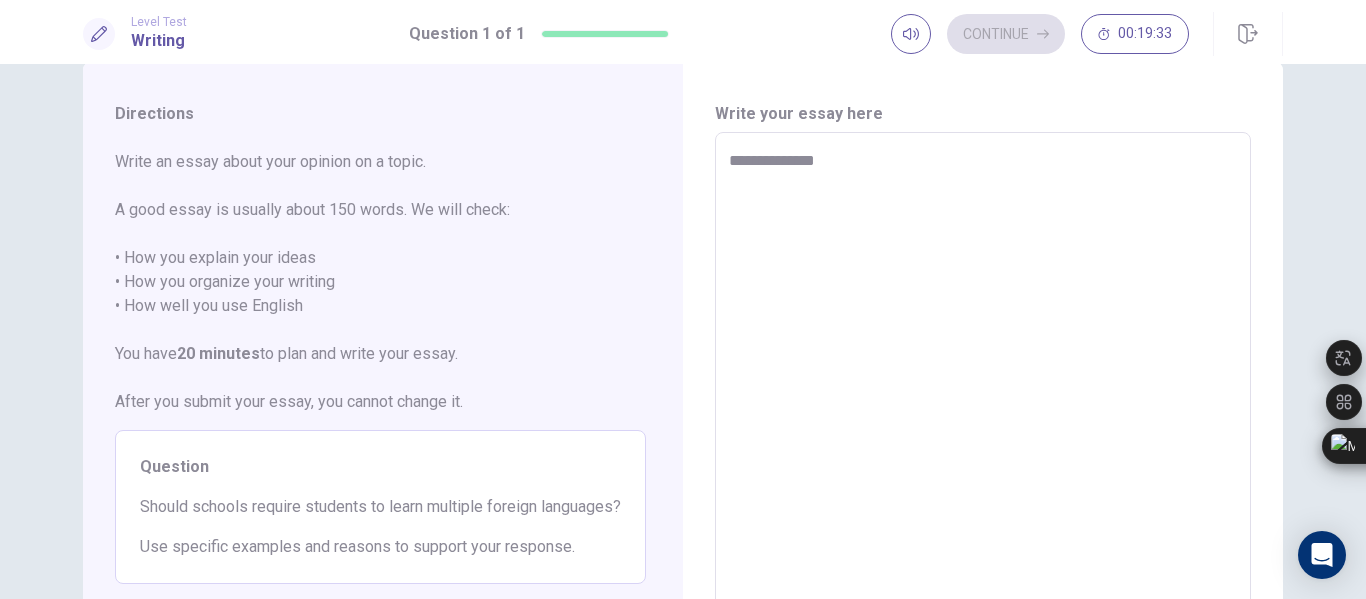 type on "**********" 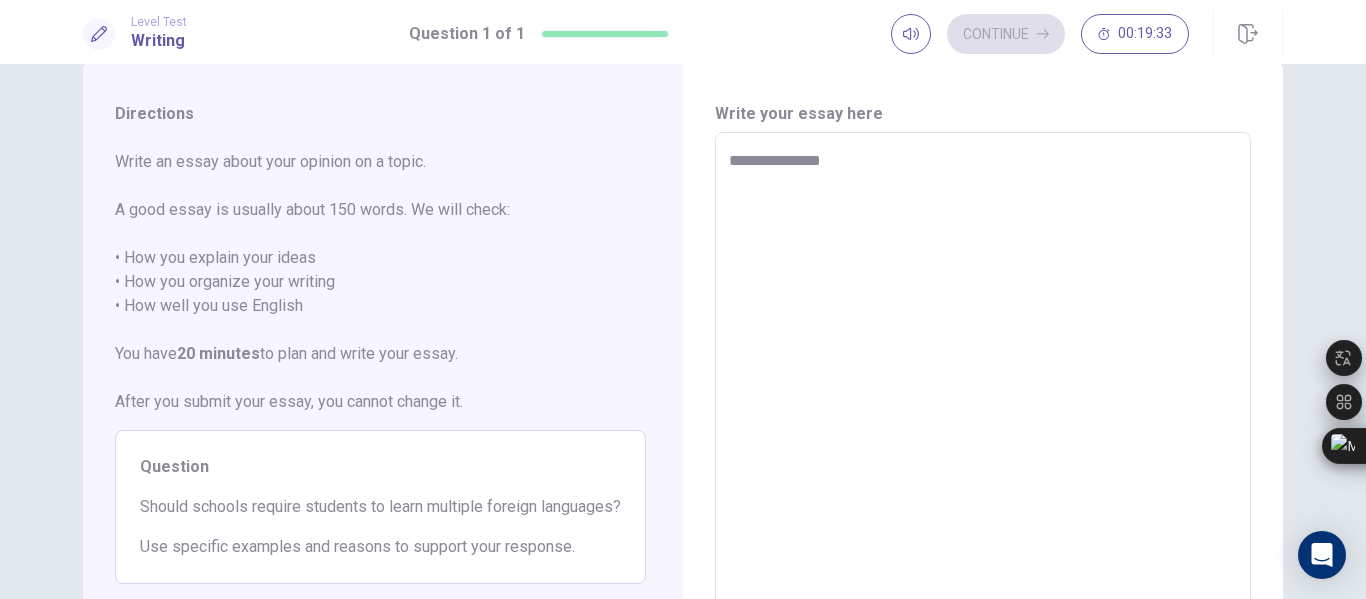 type on "*" 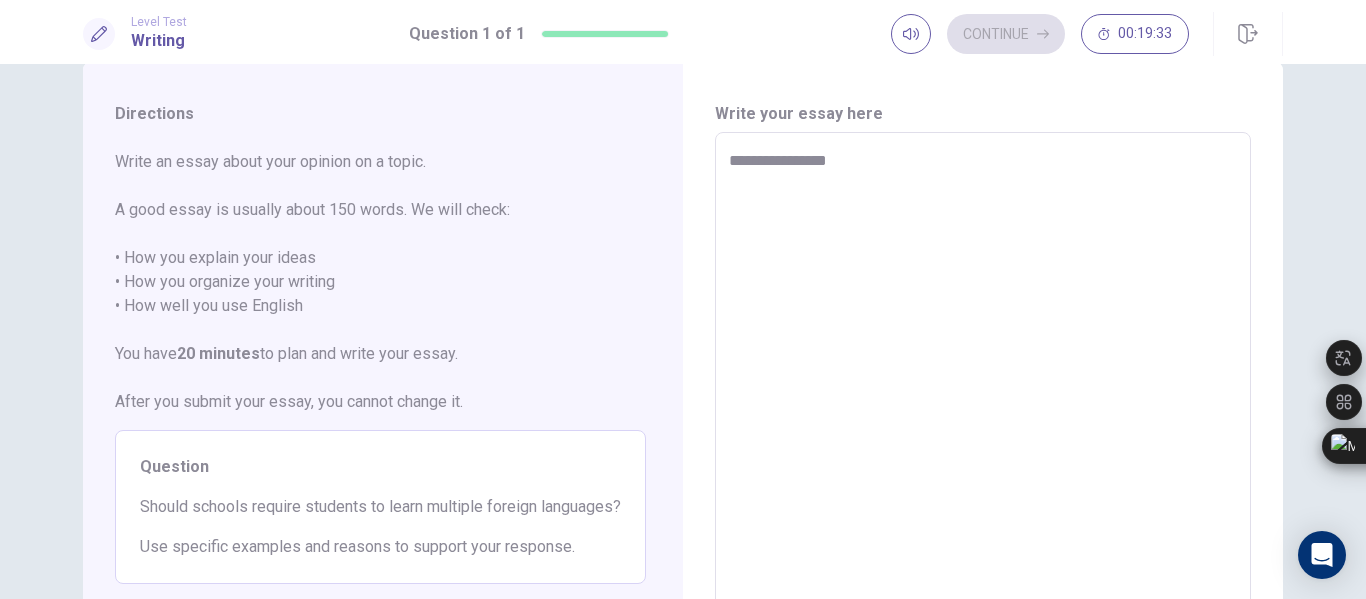 type on "*" 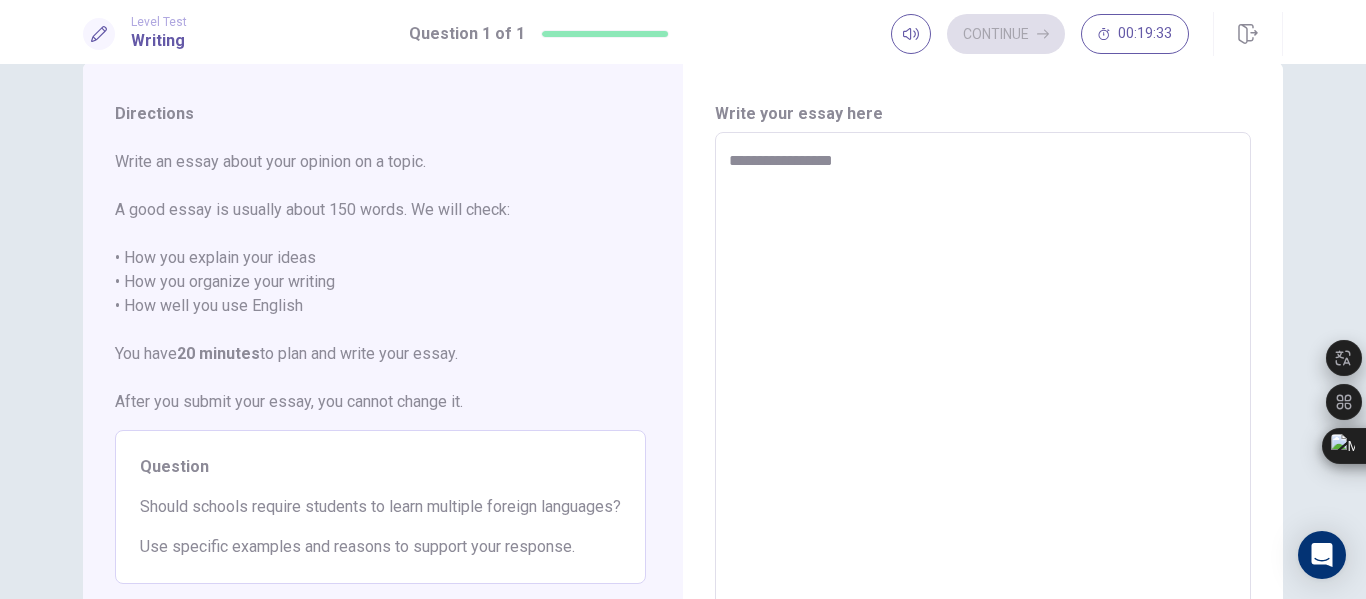 type on "*" 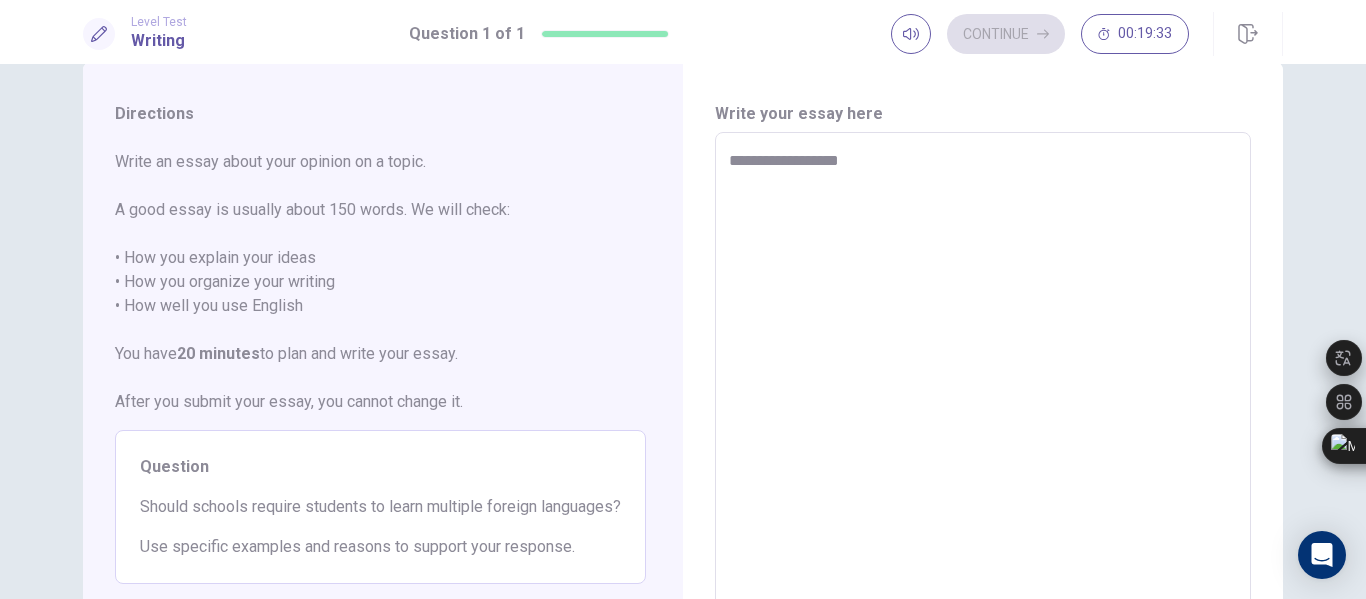 type on "*" 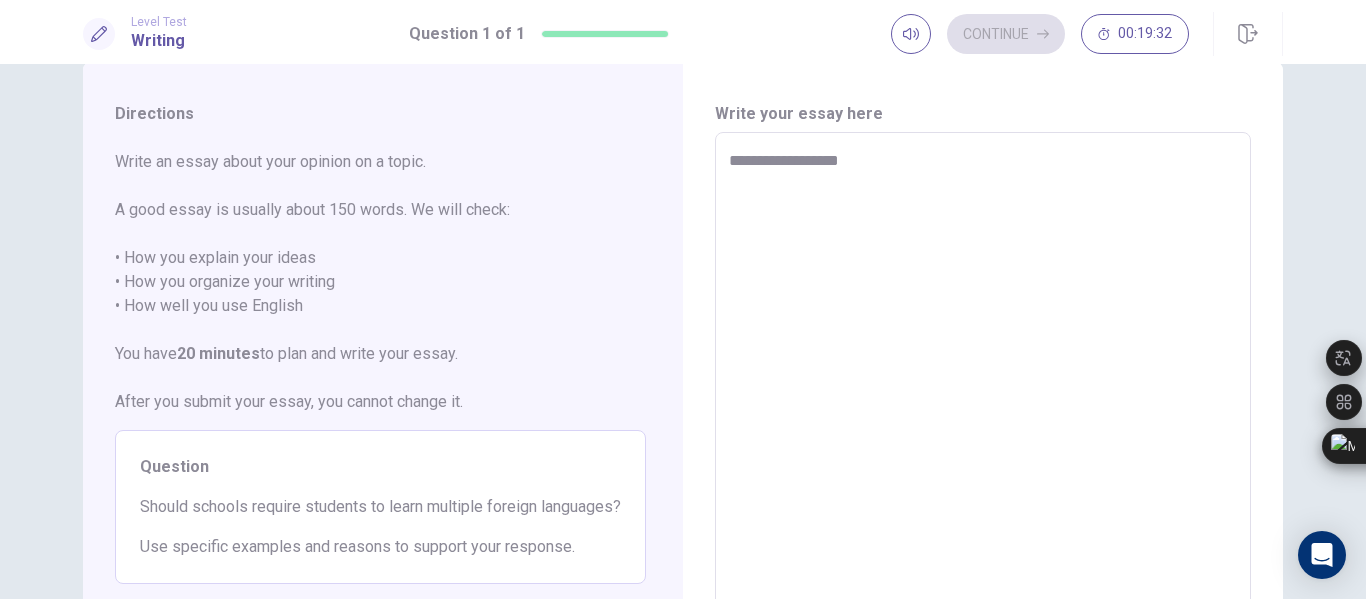 type on "**********" 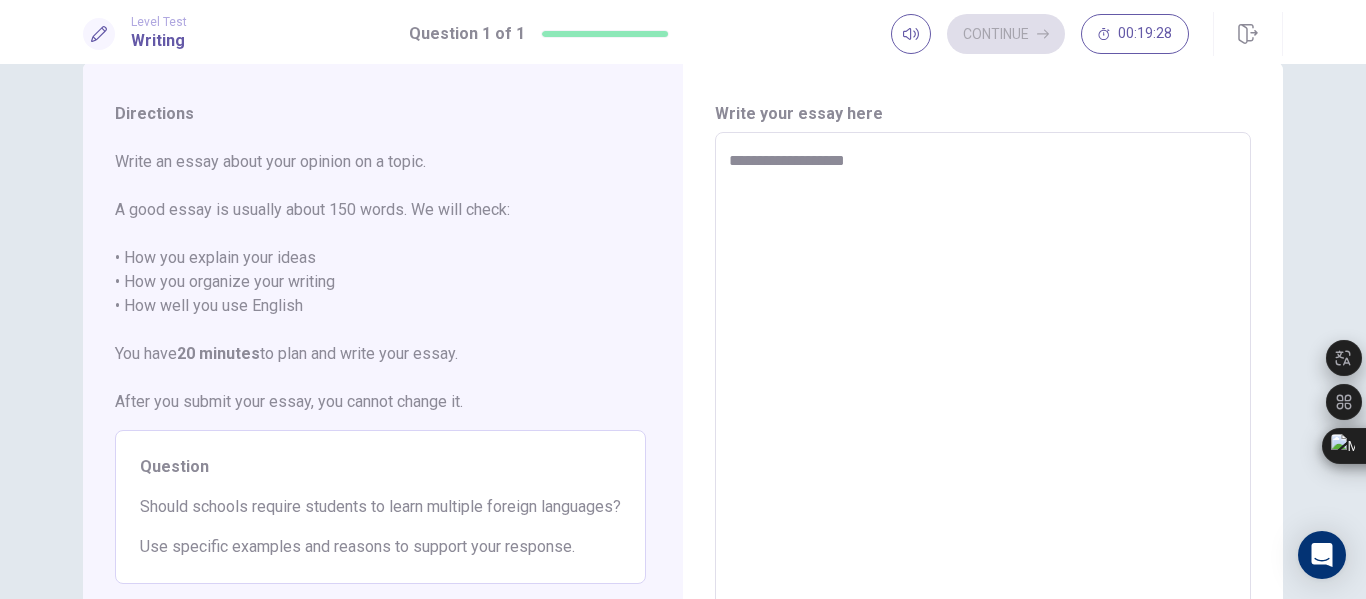 type on "*" 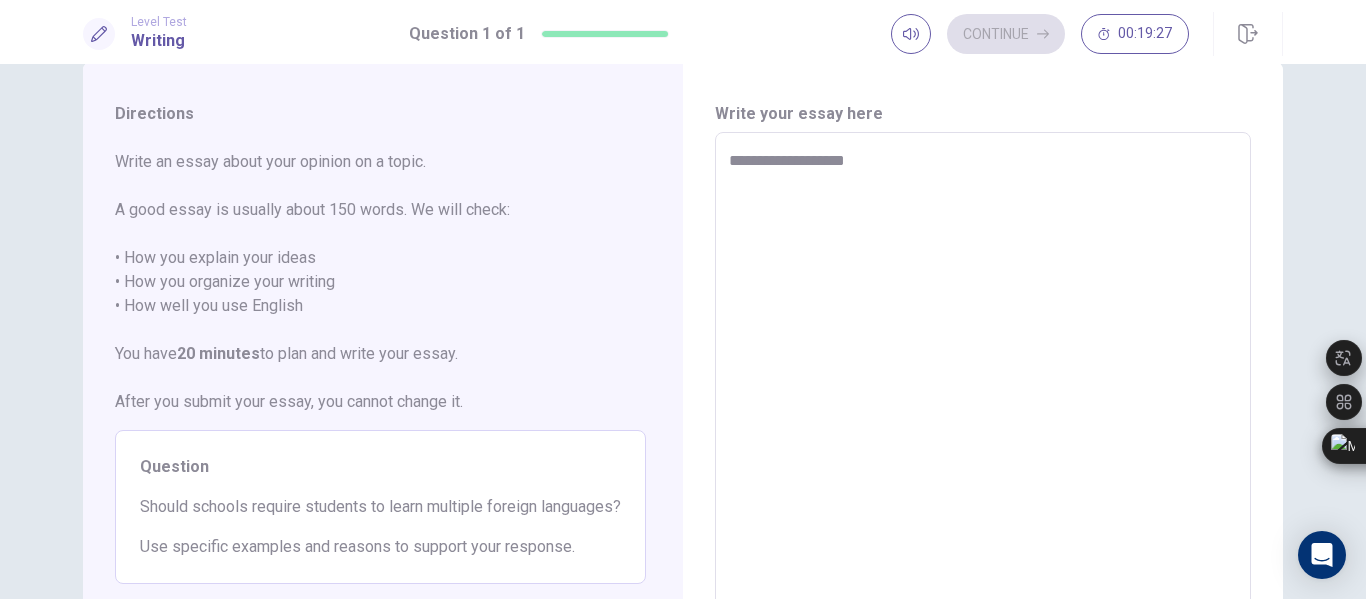 type on "**********" 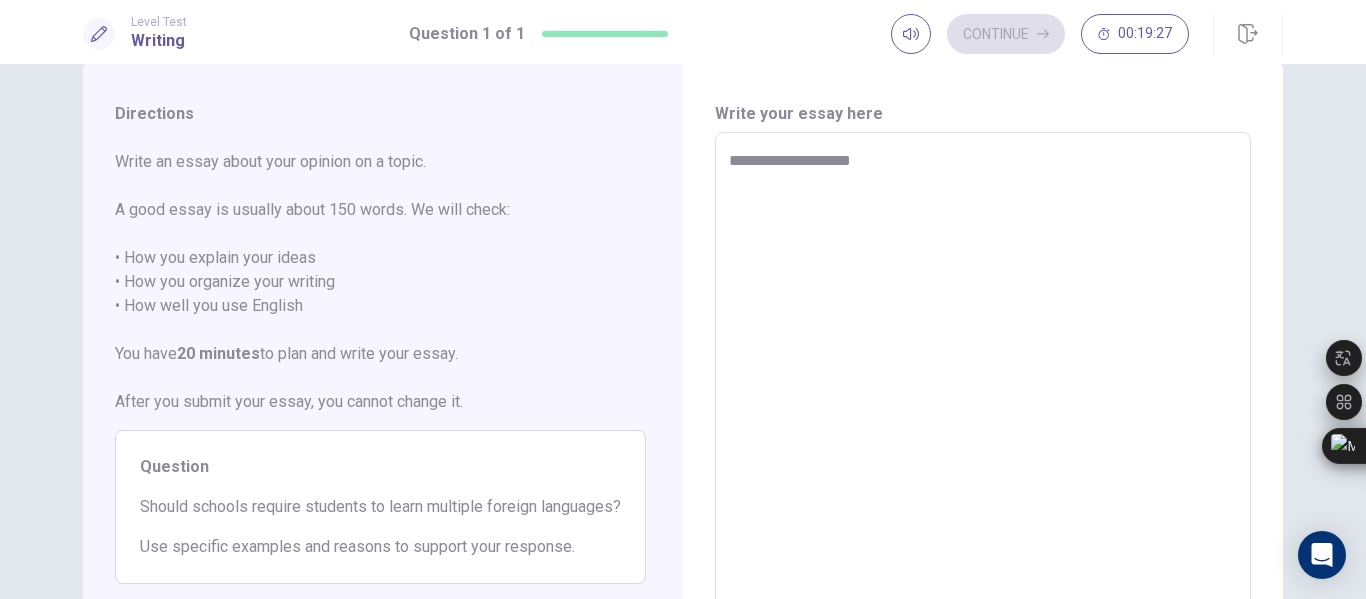 type on "*" 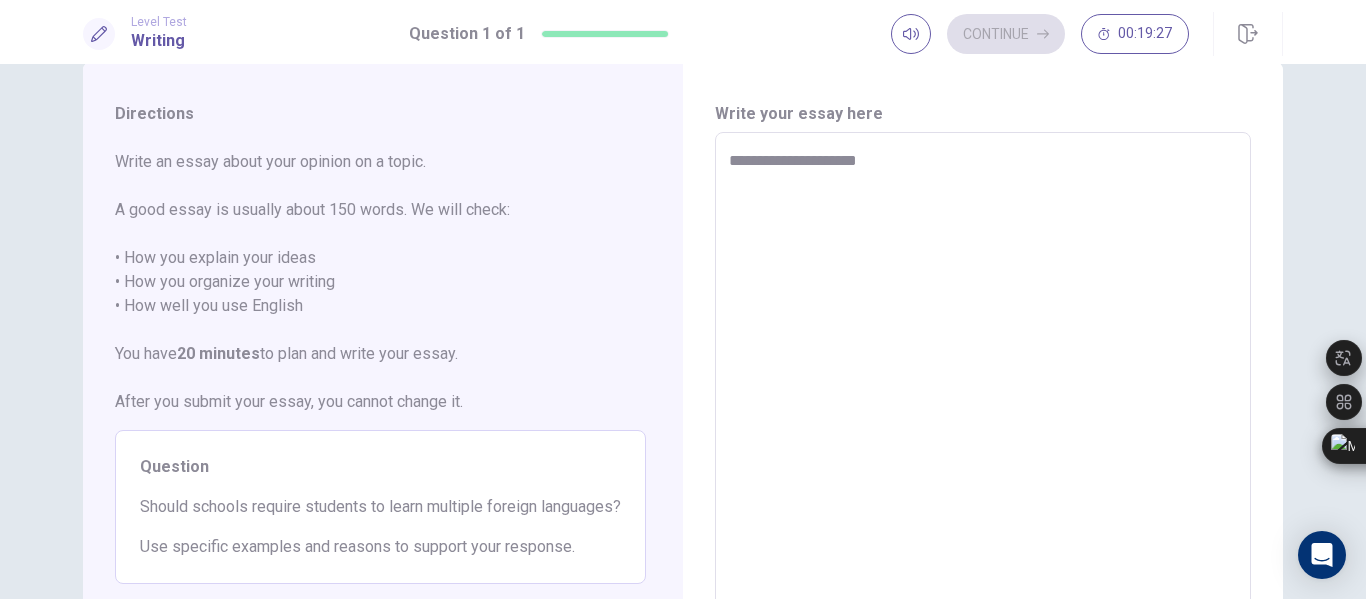 type on "*" 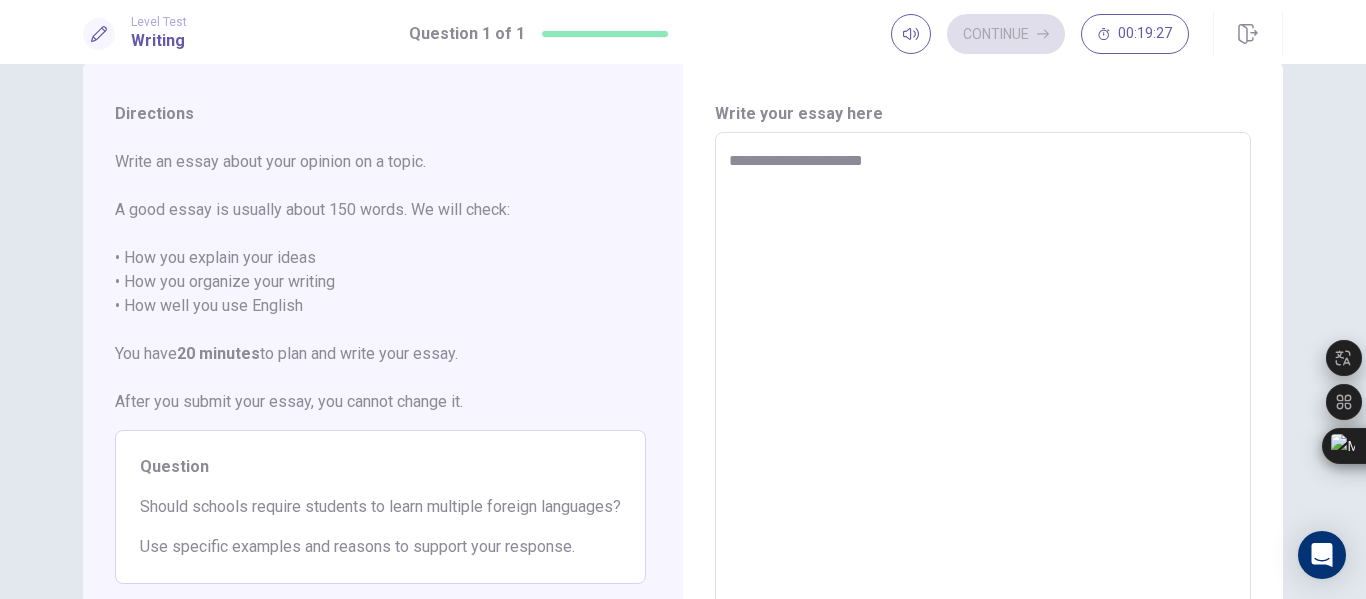 type on "*" 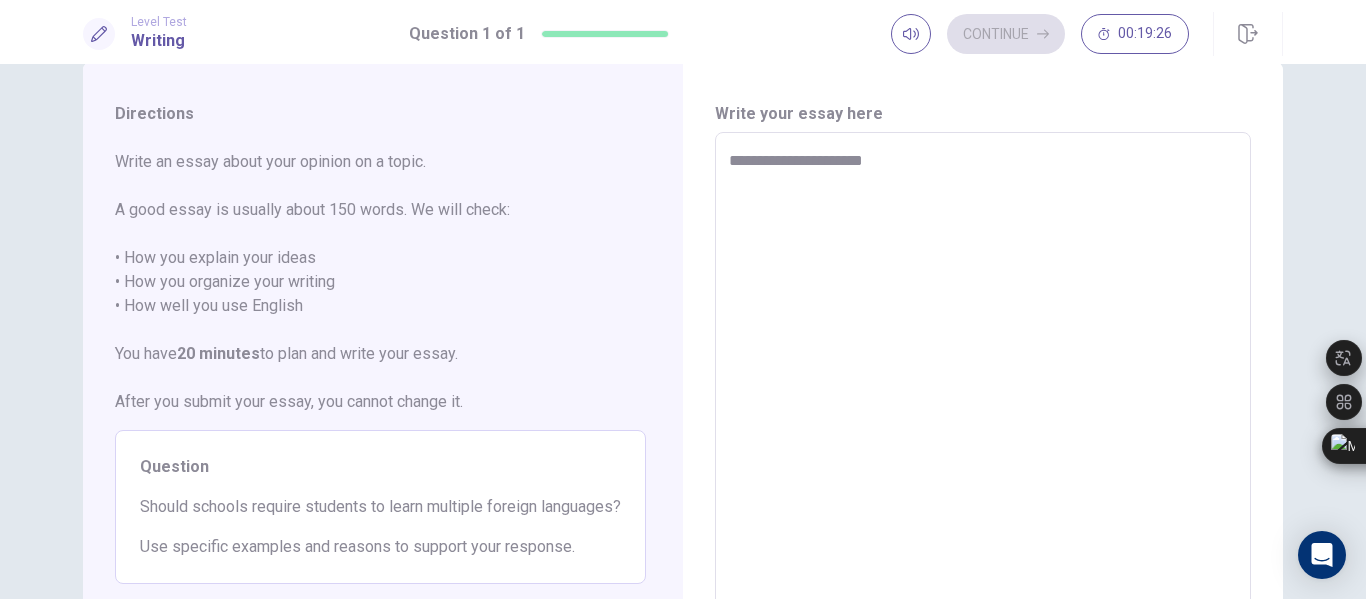 type on "**********" 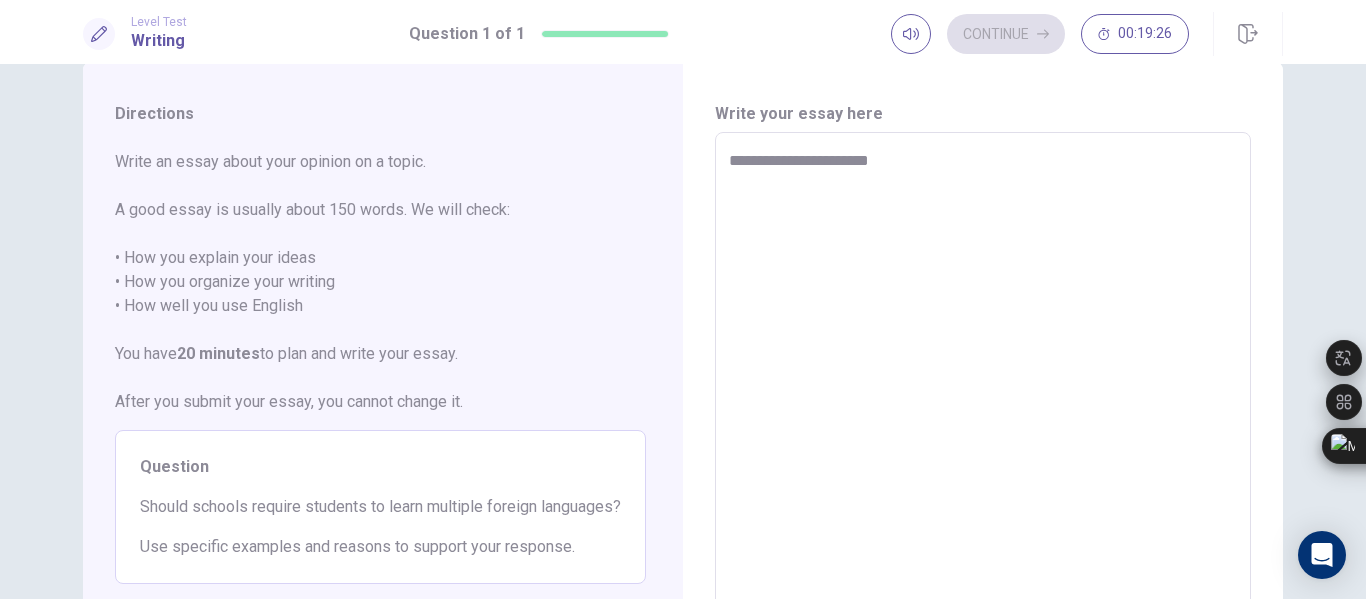 type on "*" 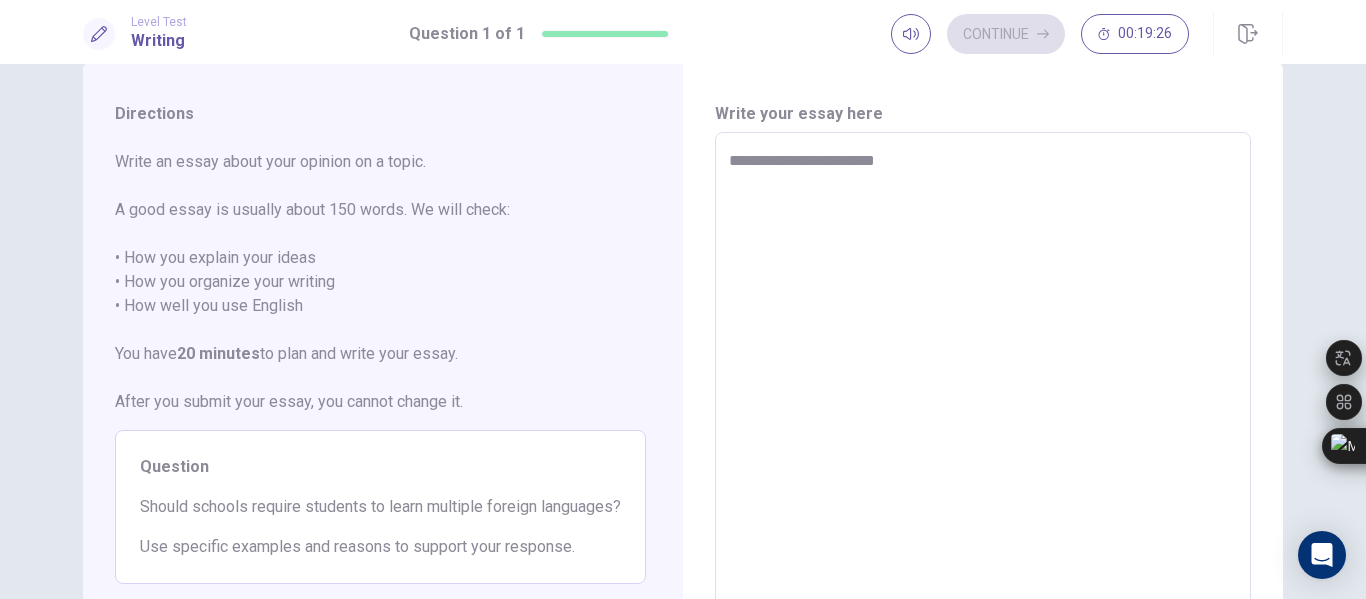 type on "*" 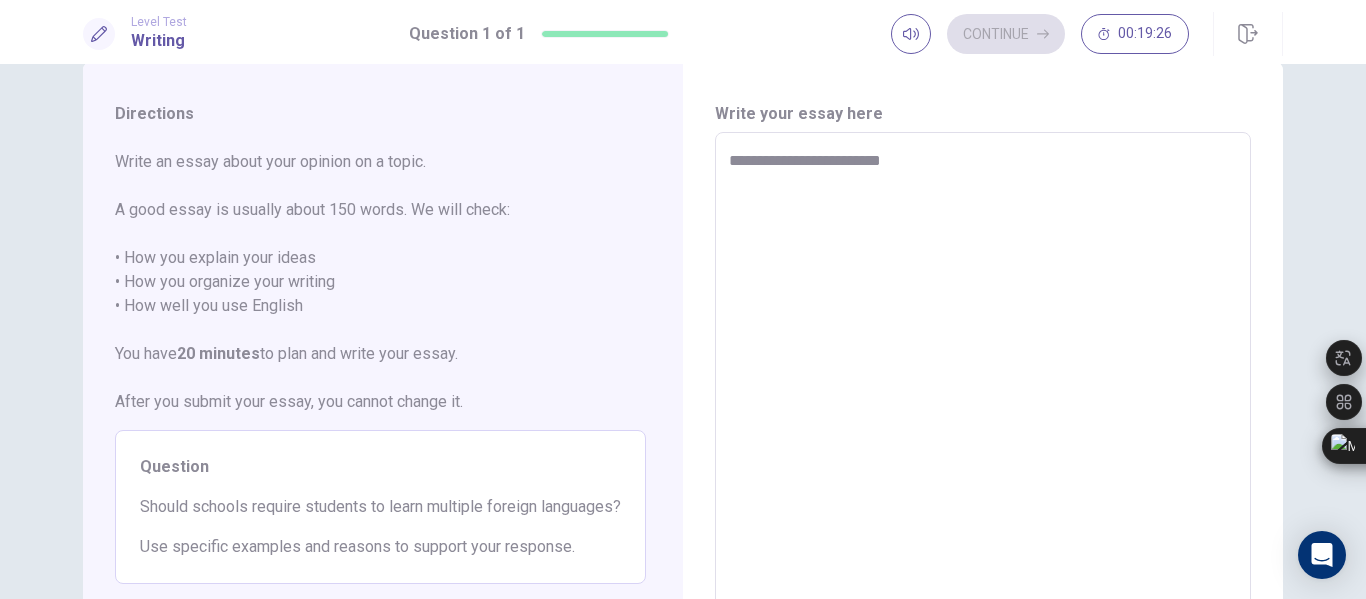 type on "*" 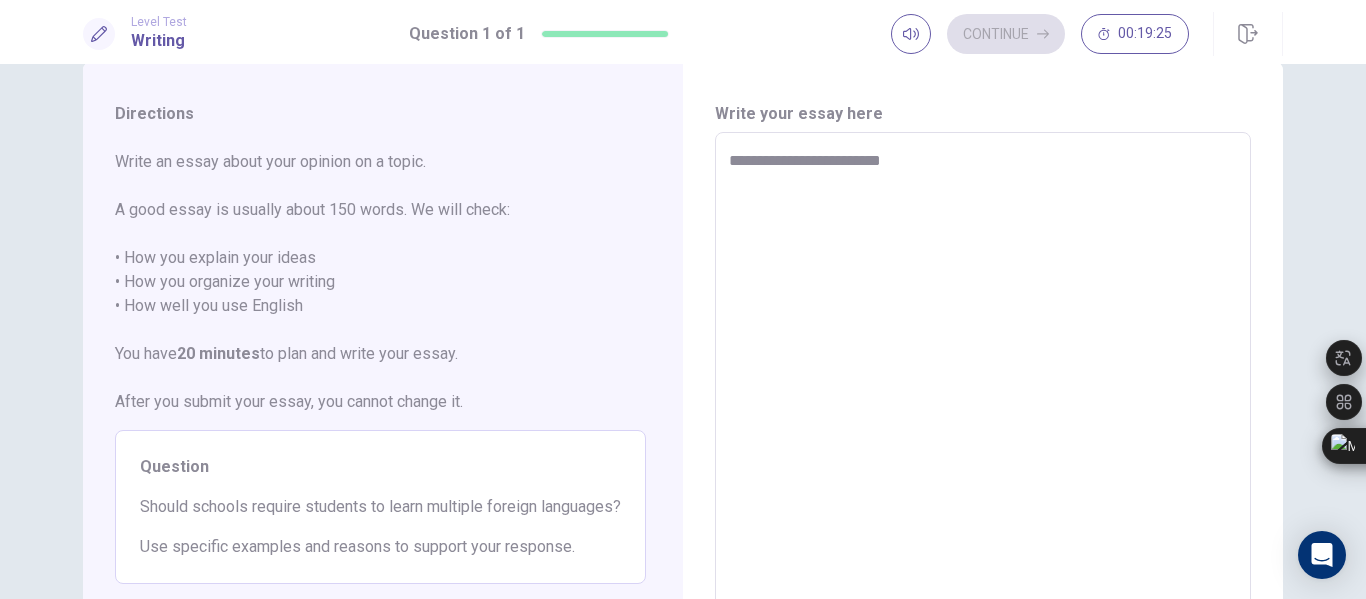 type on "**********" 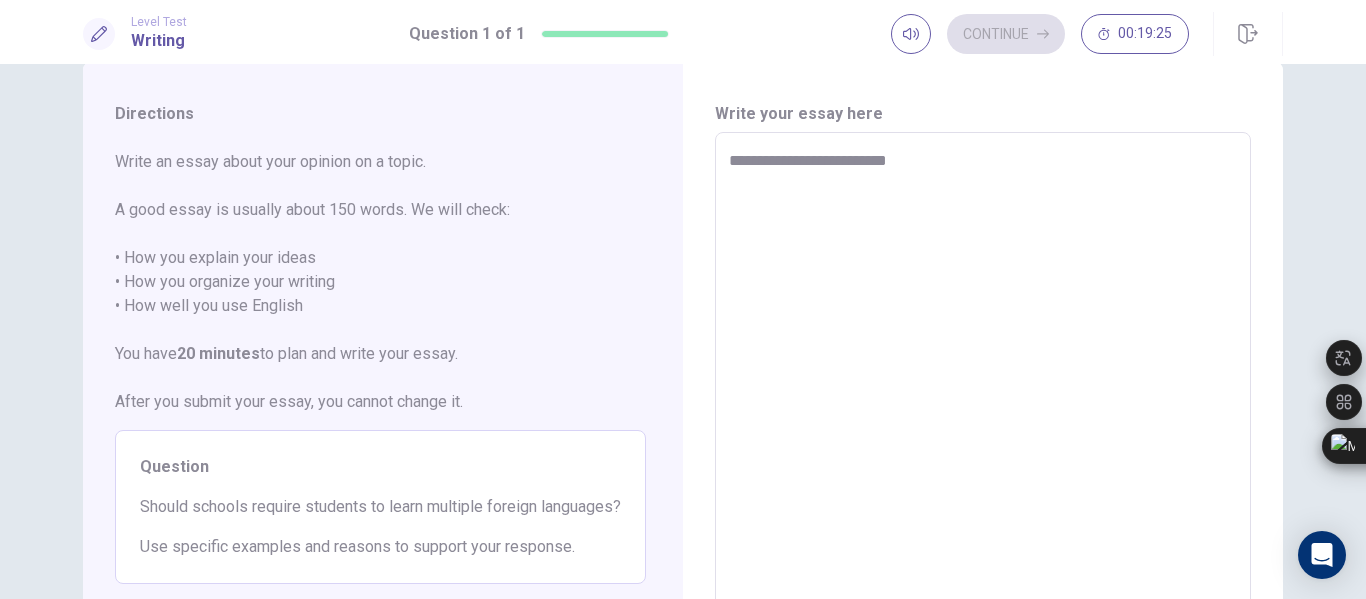 type on "*" 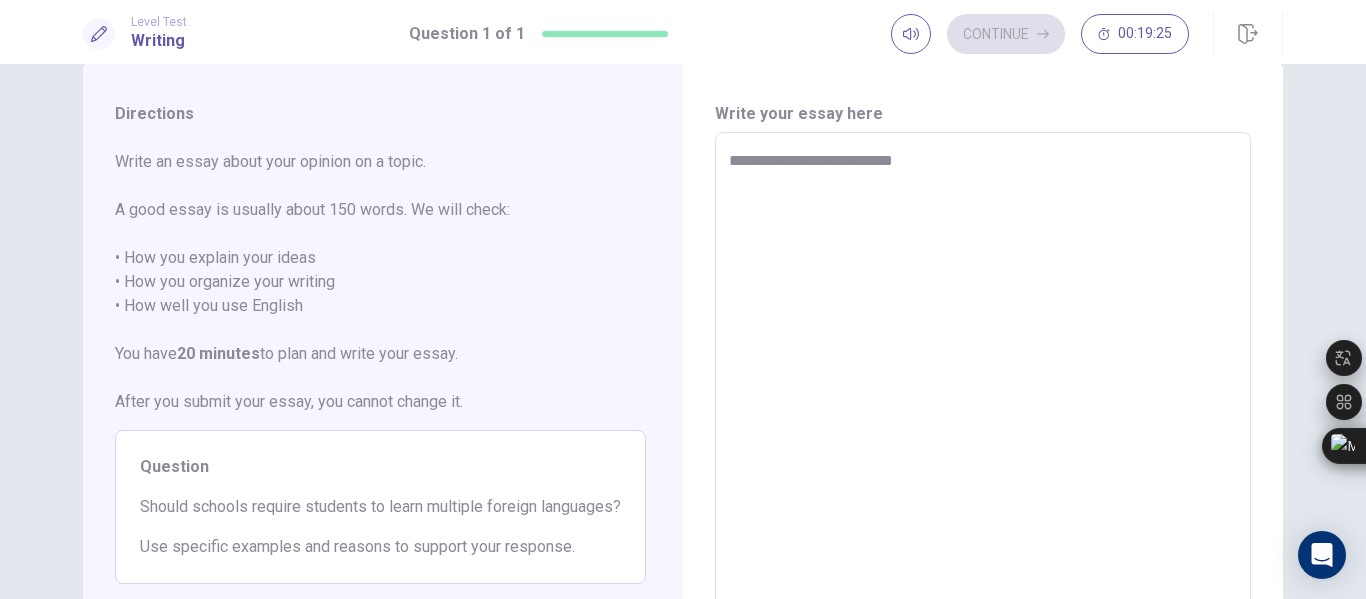 type on "*" 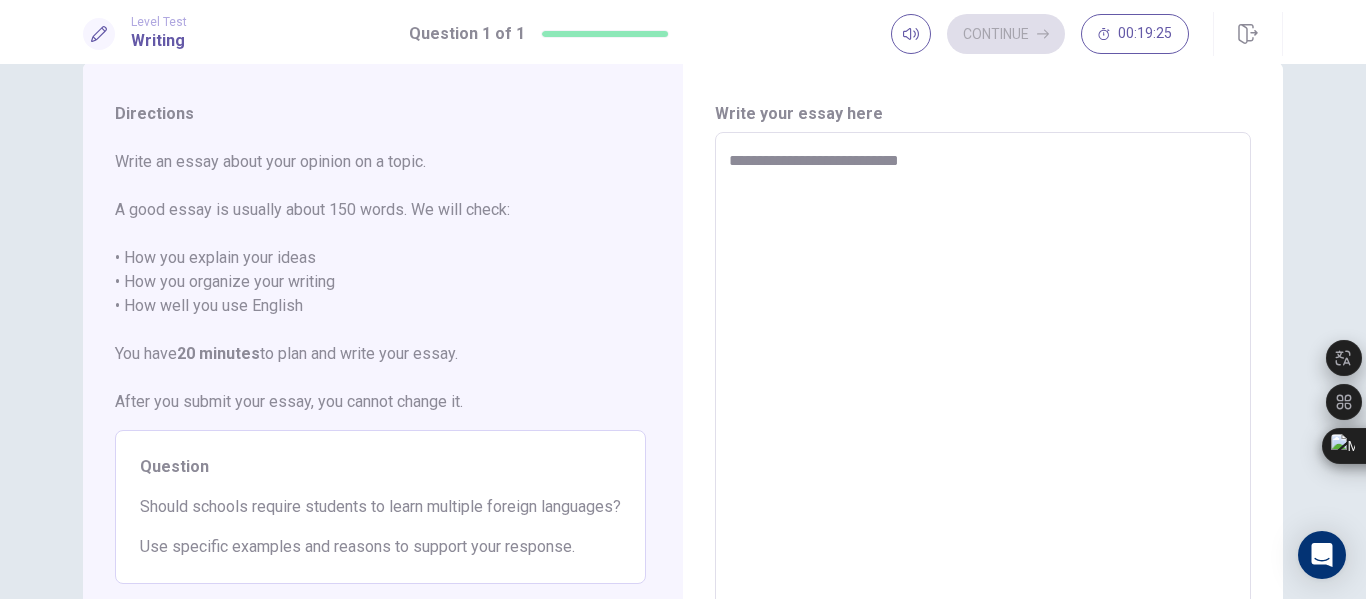 type on "**********" 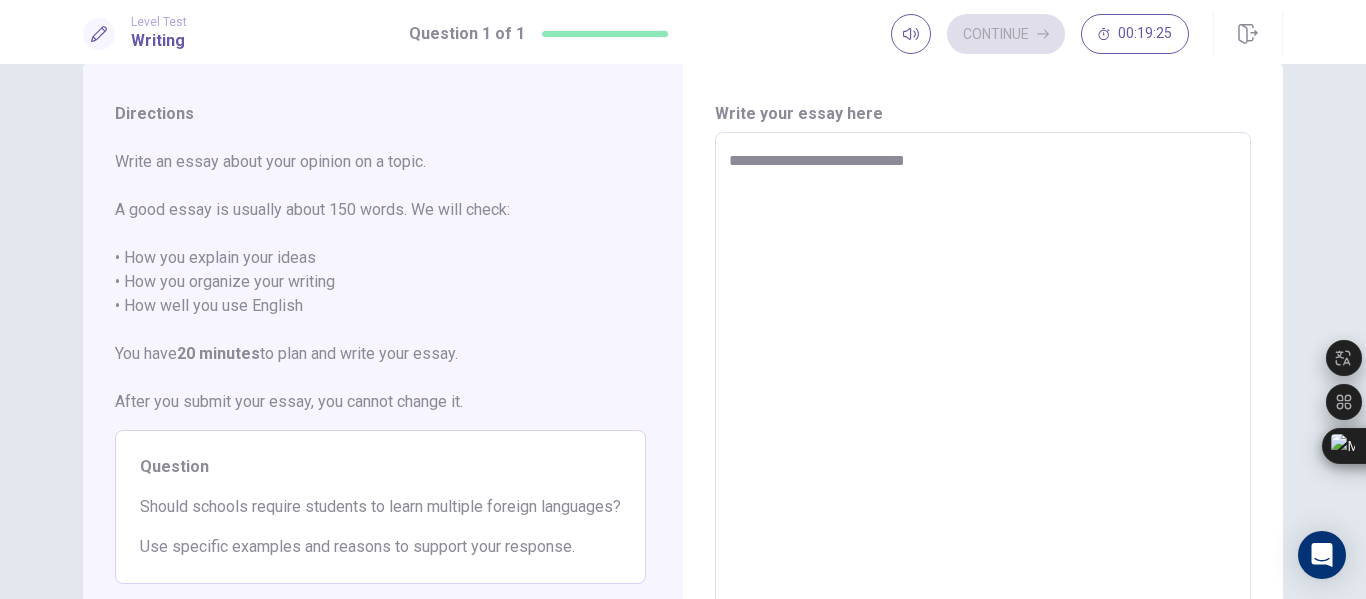 type on "*" 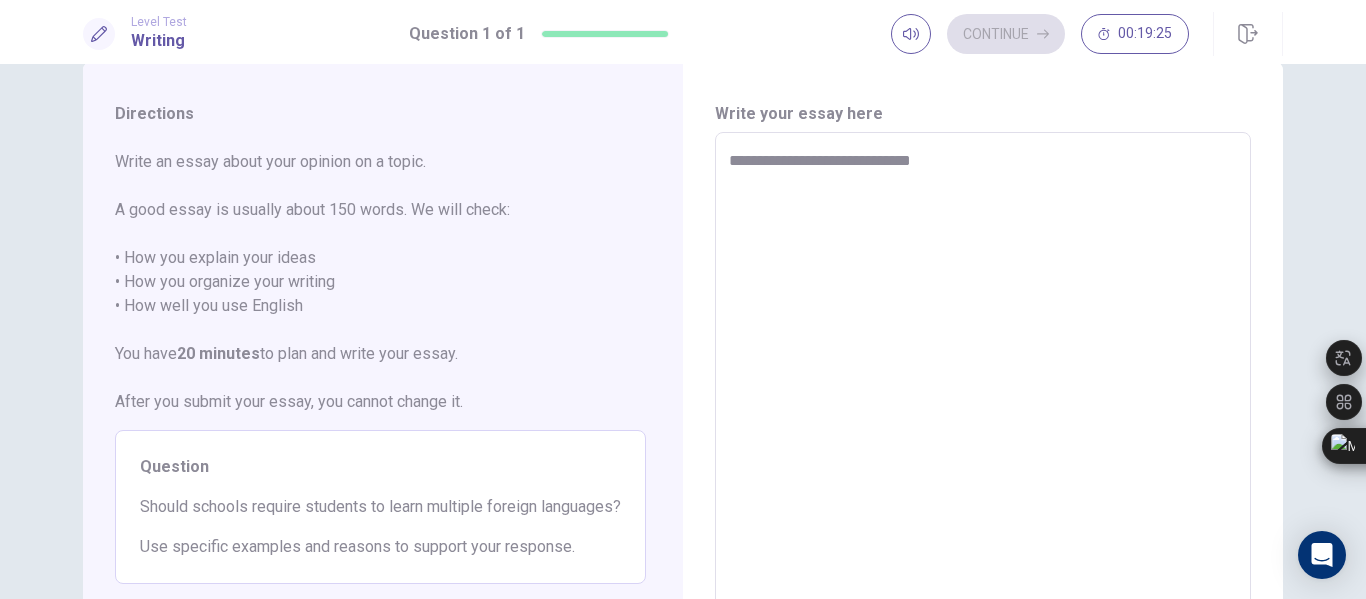 type on "*" 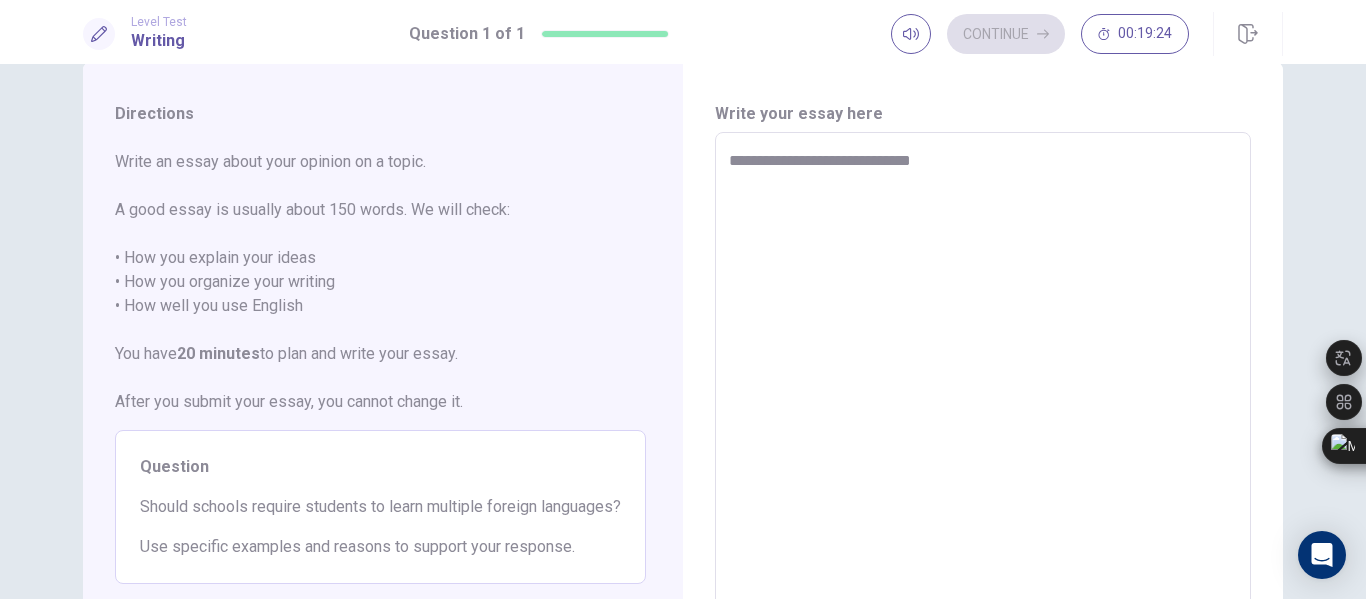 type on "**********" 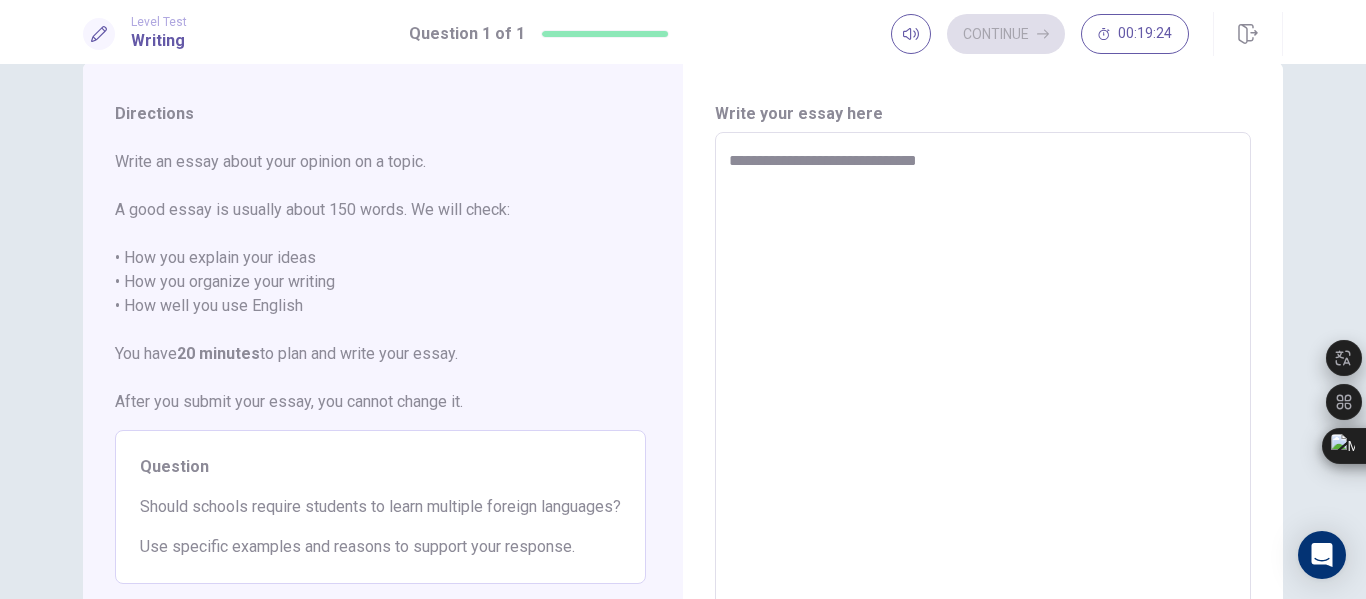 type on "*" 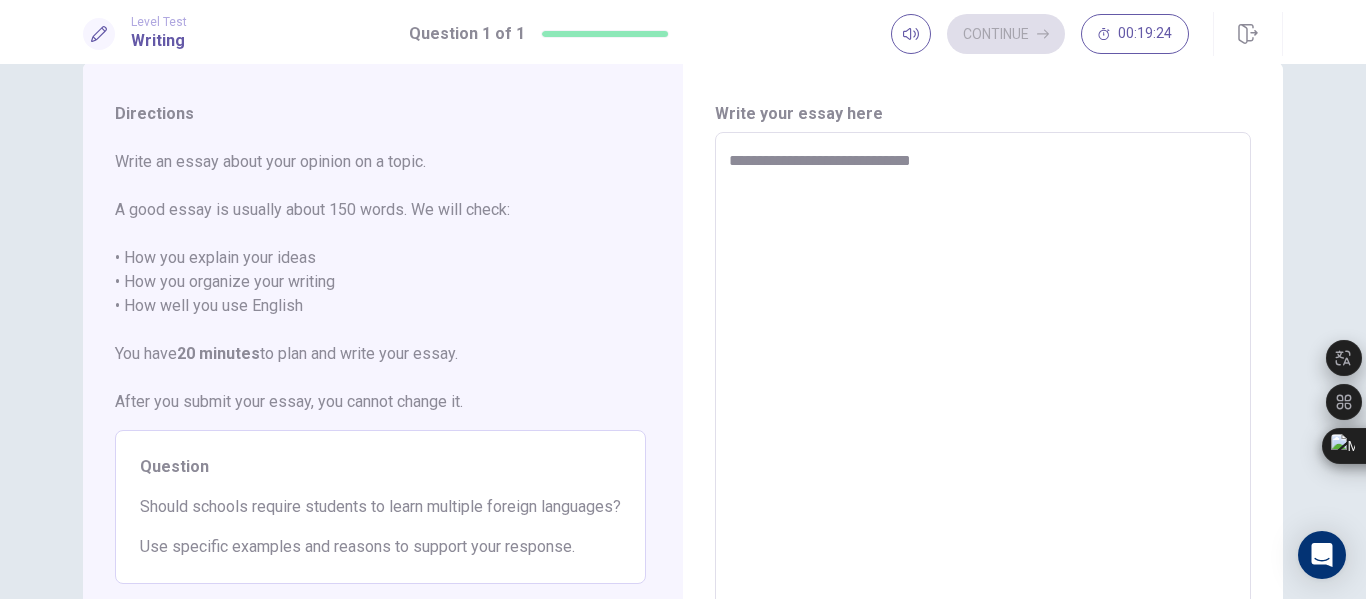 type on "*" 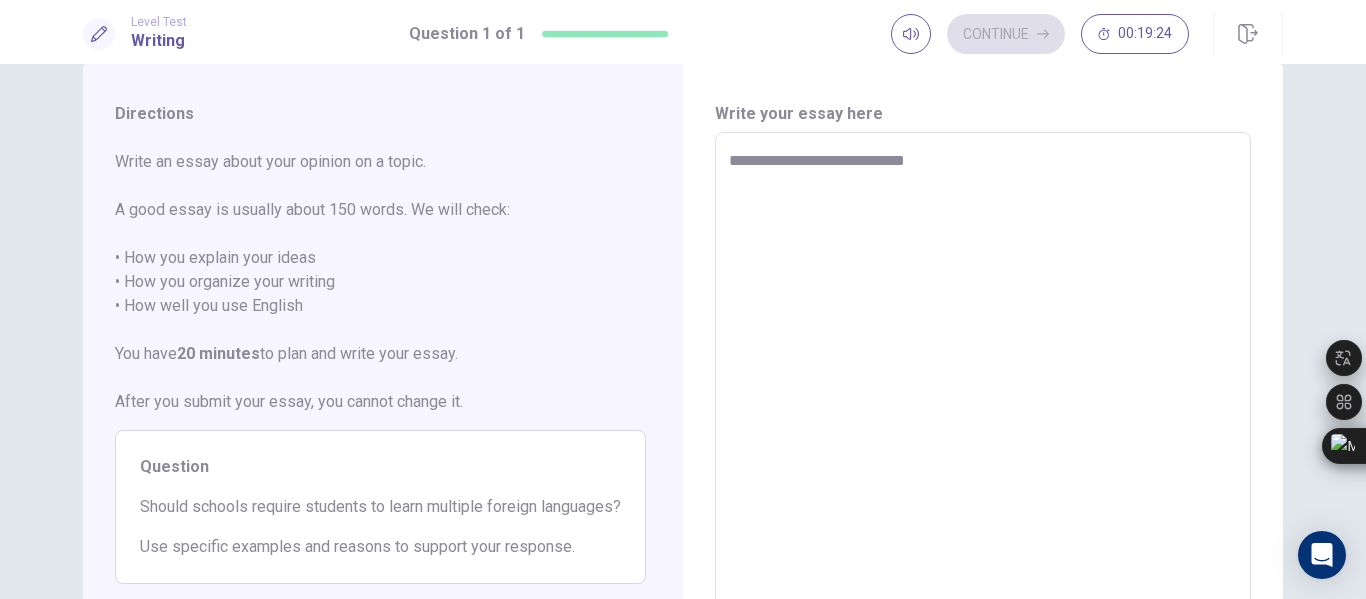 type on "*" 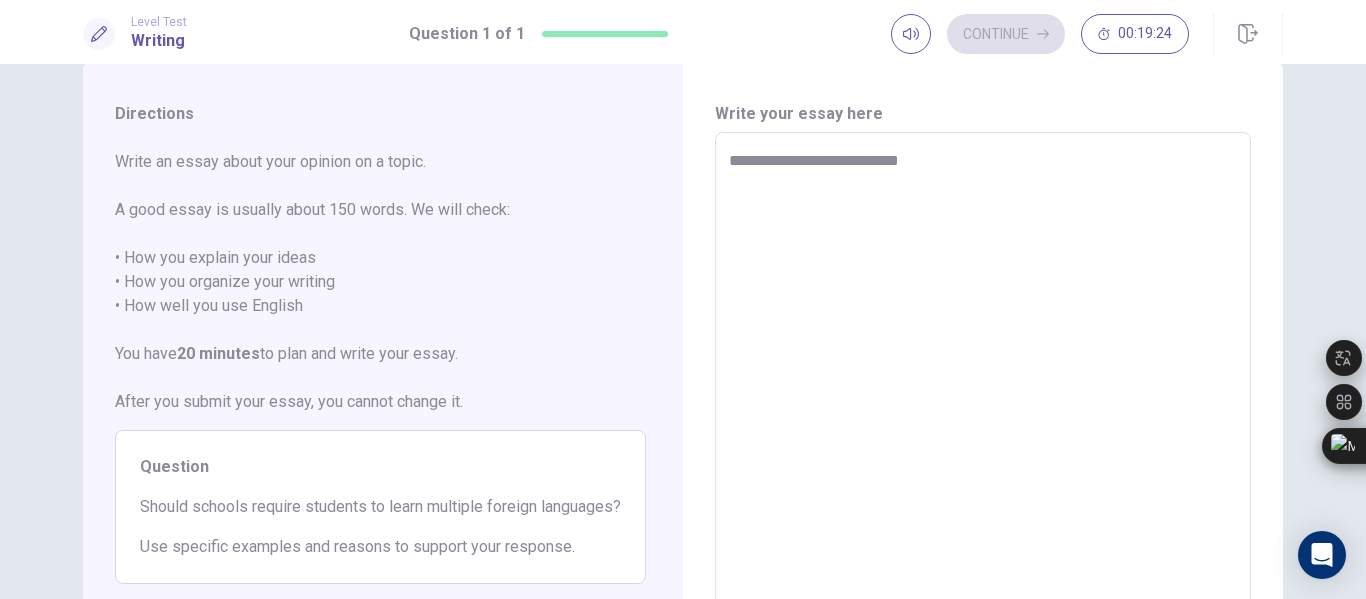 type on "*" 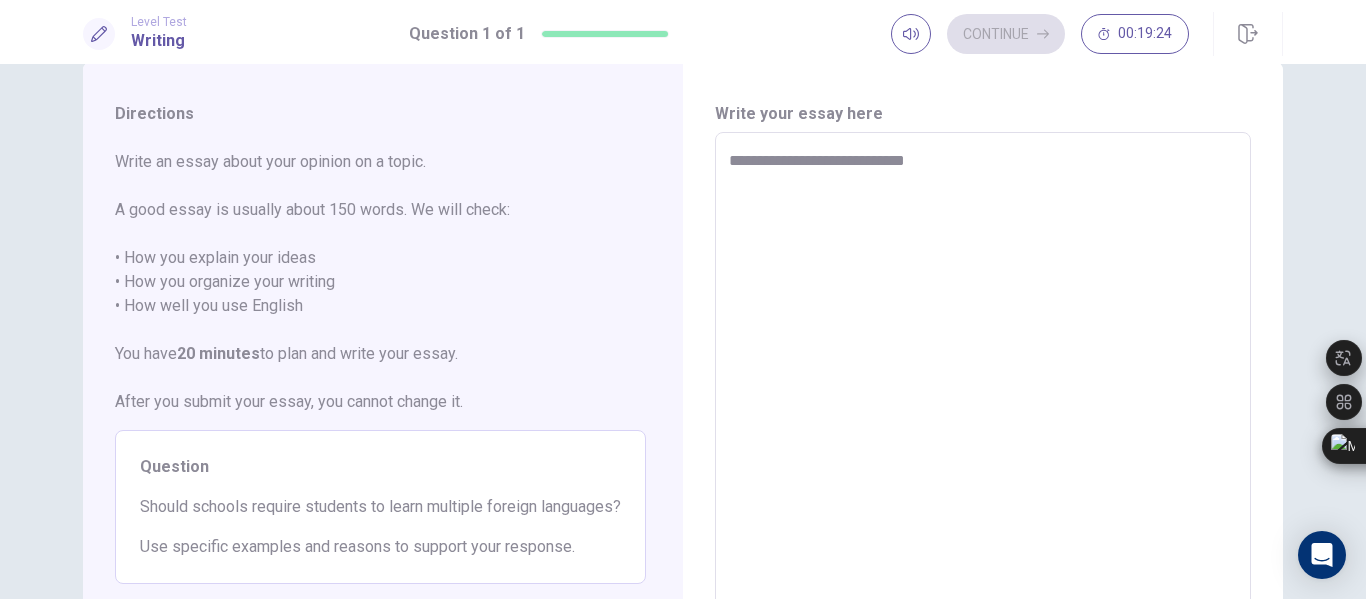 type on "*" 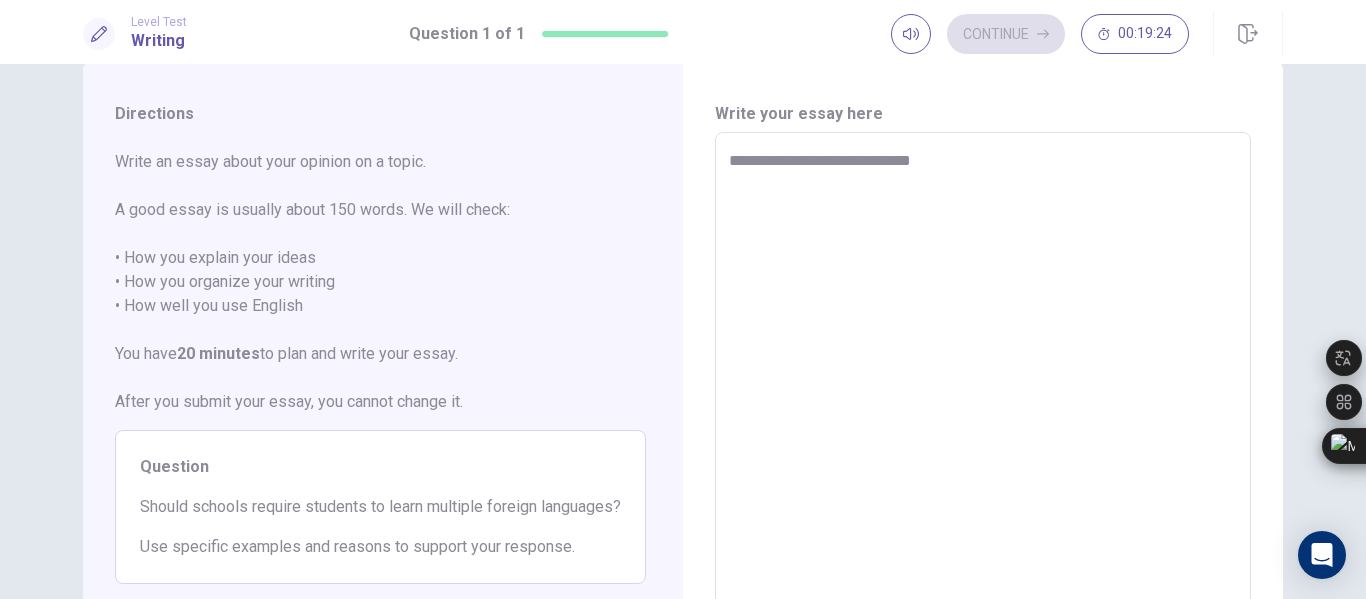 type on "*" 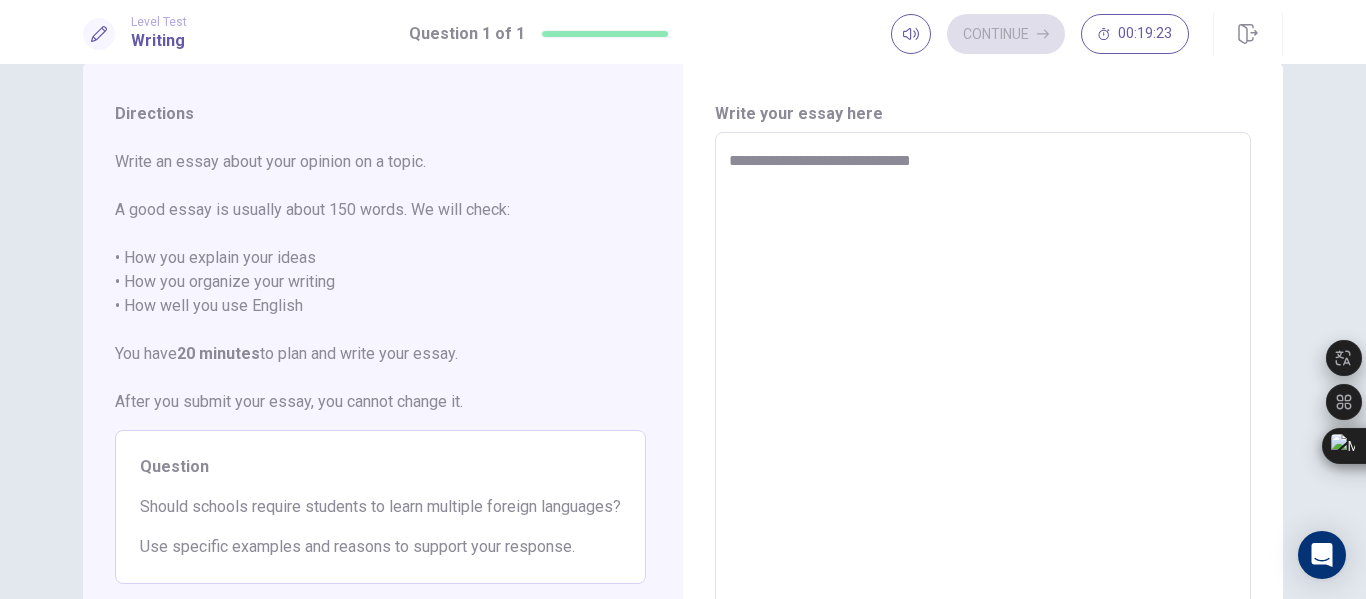 type on "**********" 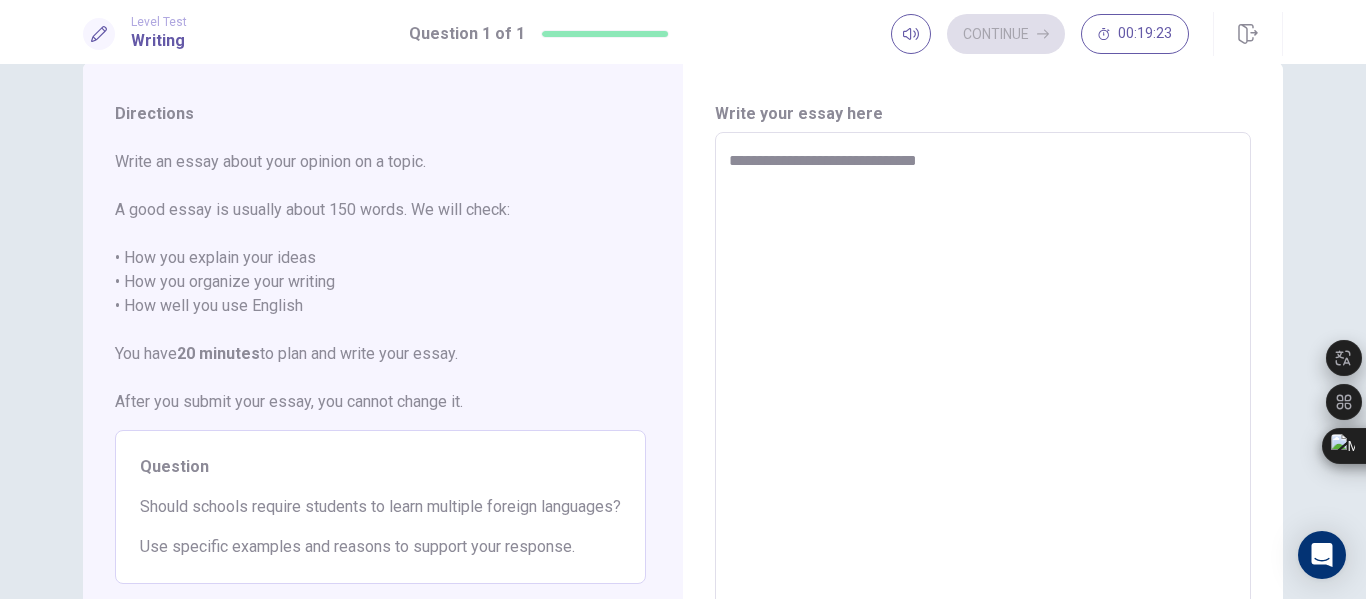 type on "*" 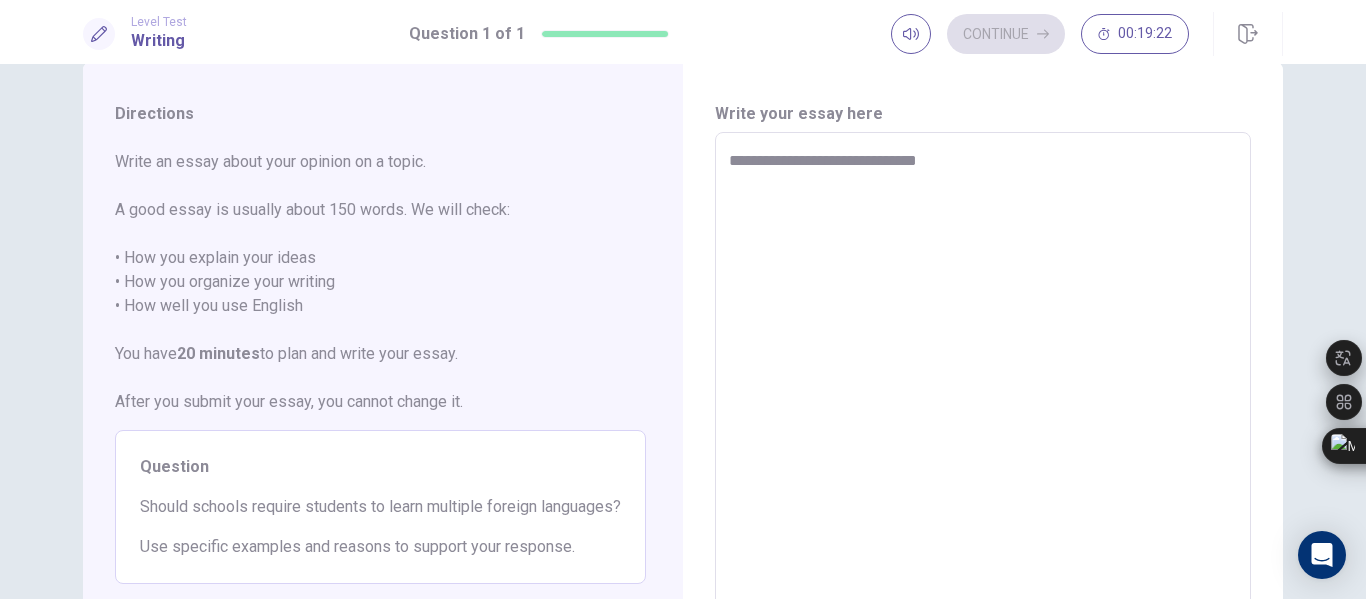 type on "**********" 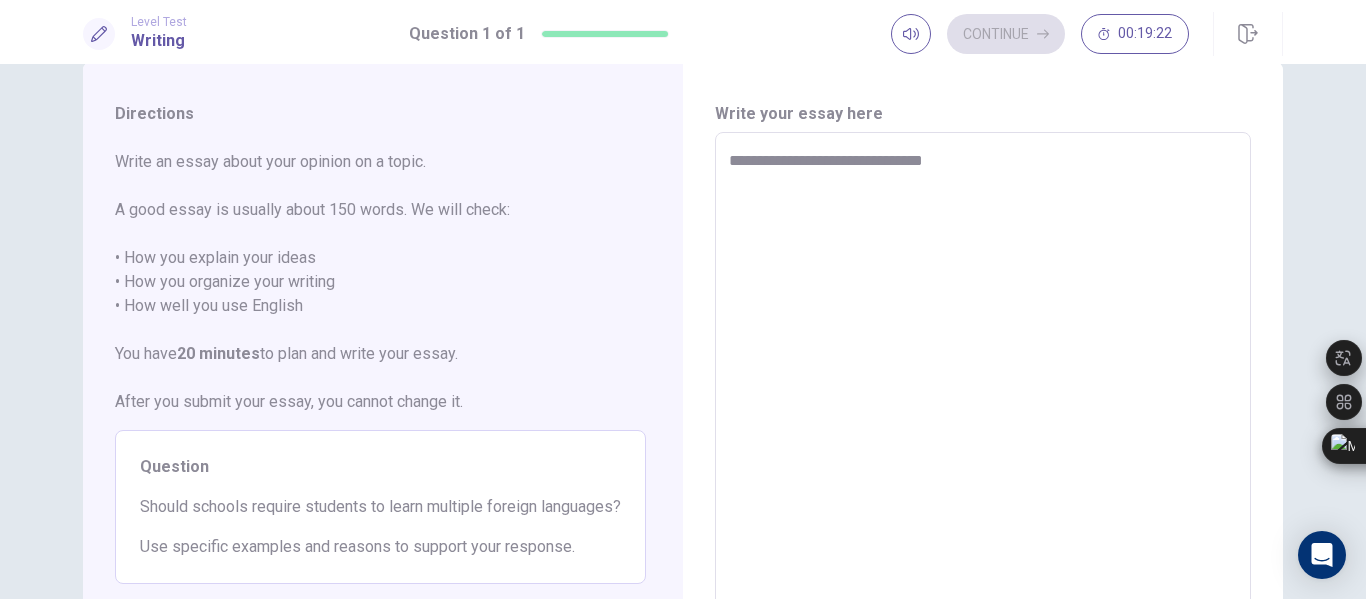 type on "*" 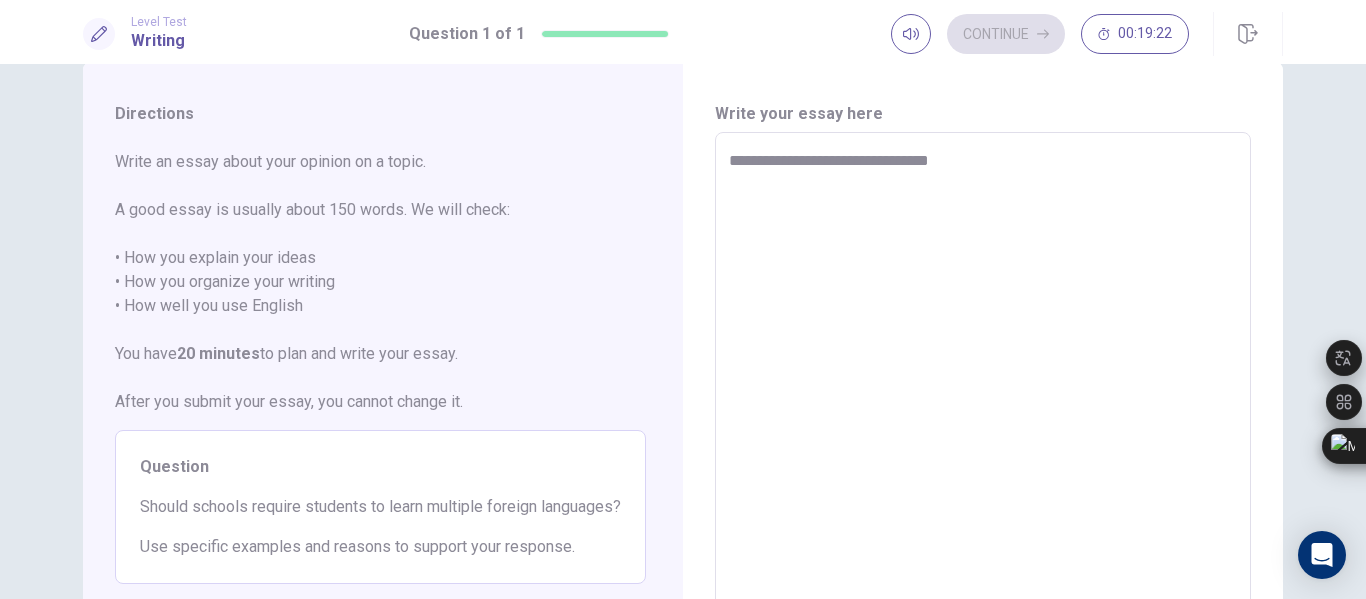 type on "*" 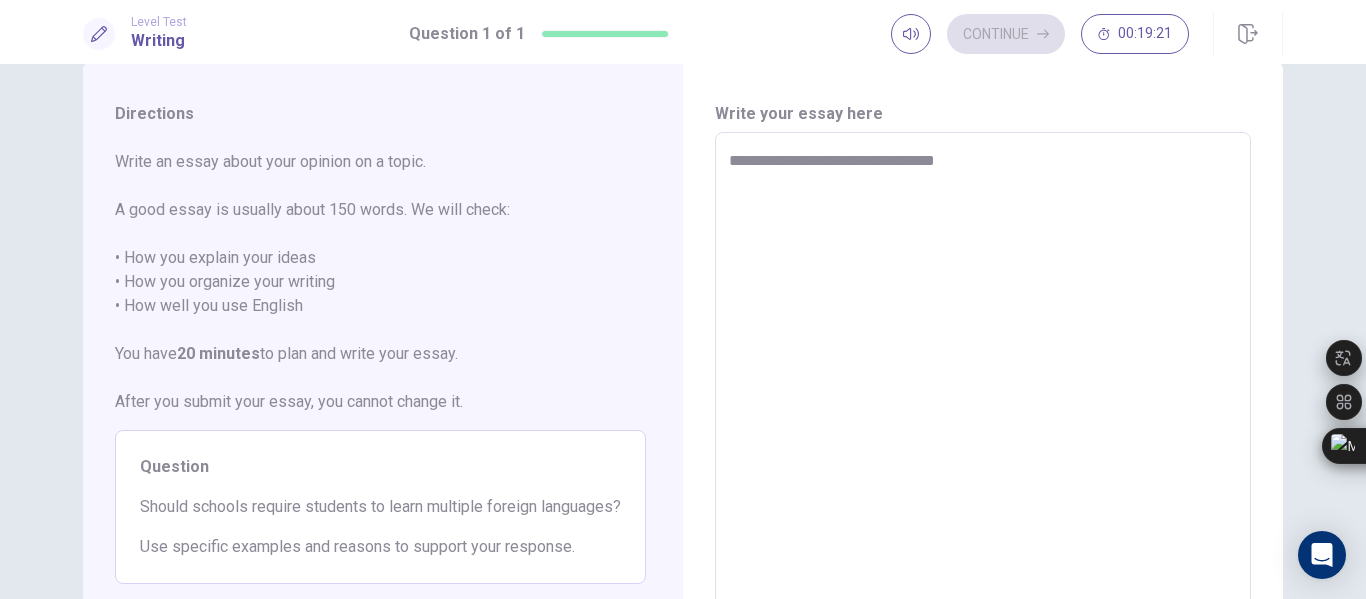 type on "*" 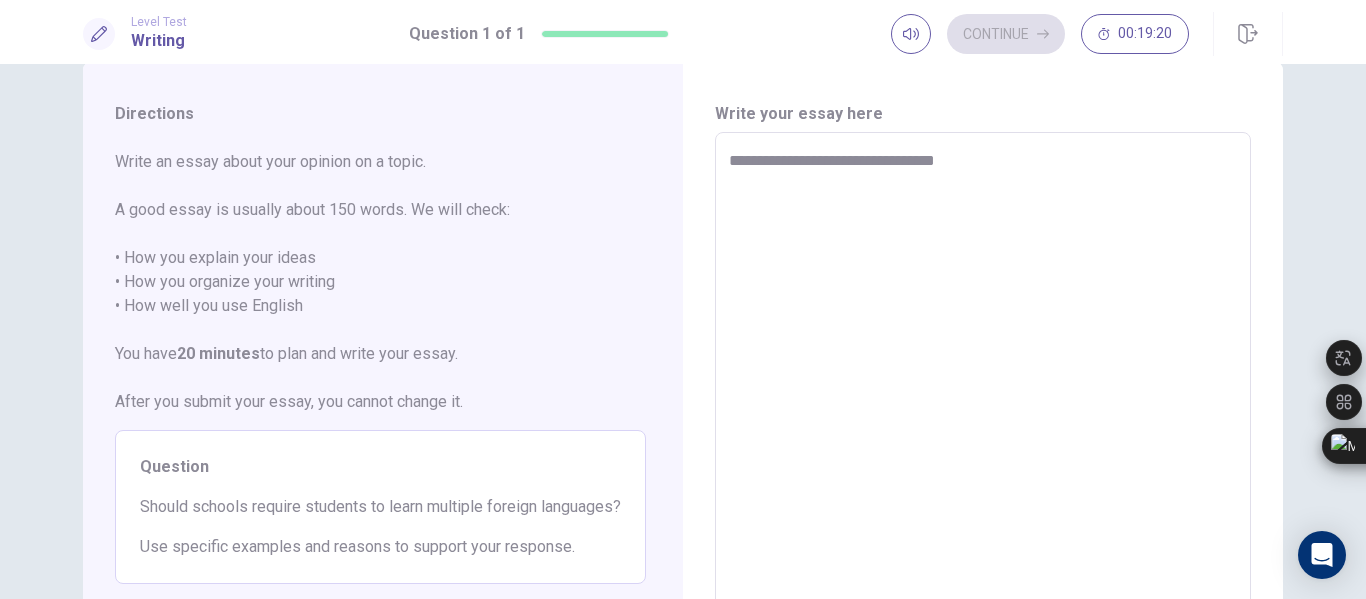 type on "**********" 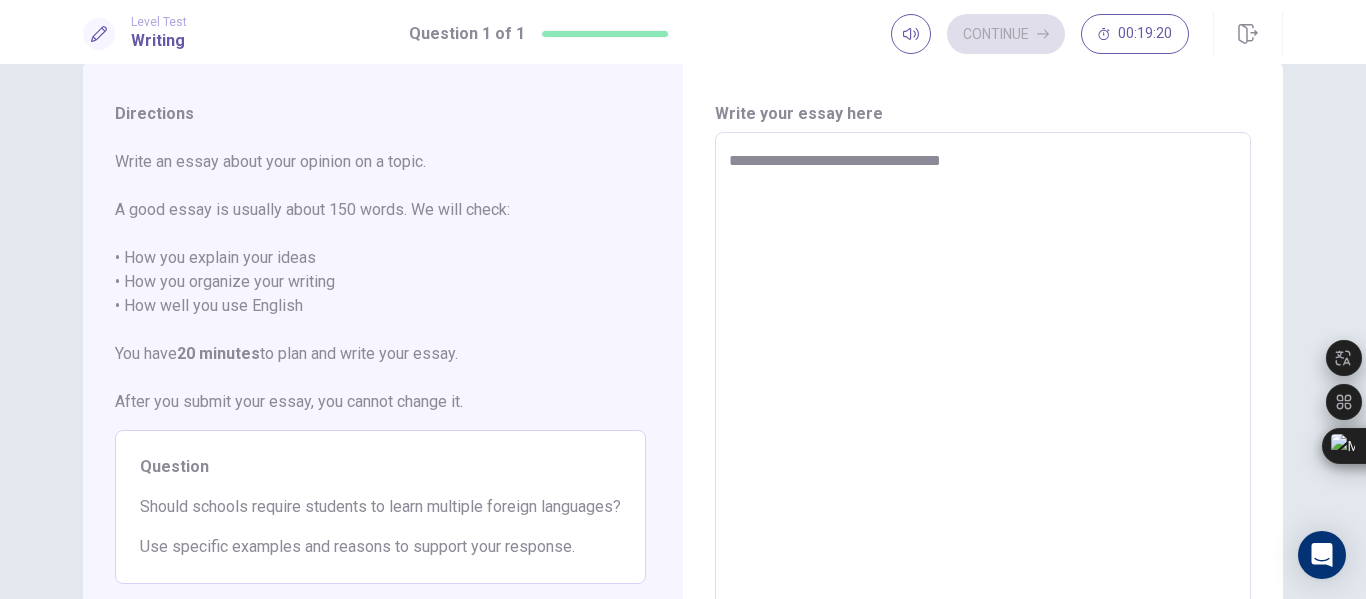 type on "*" 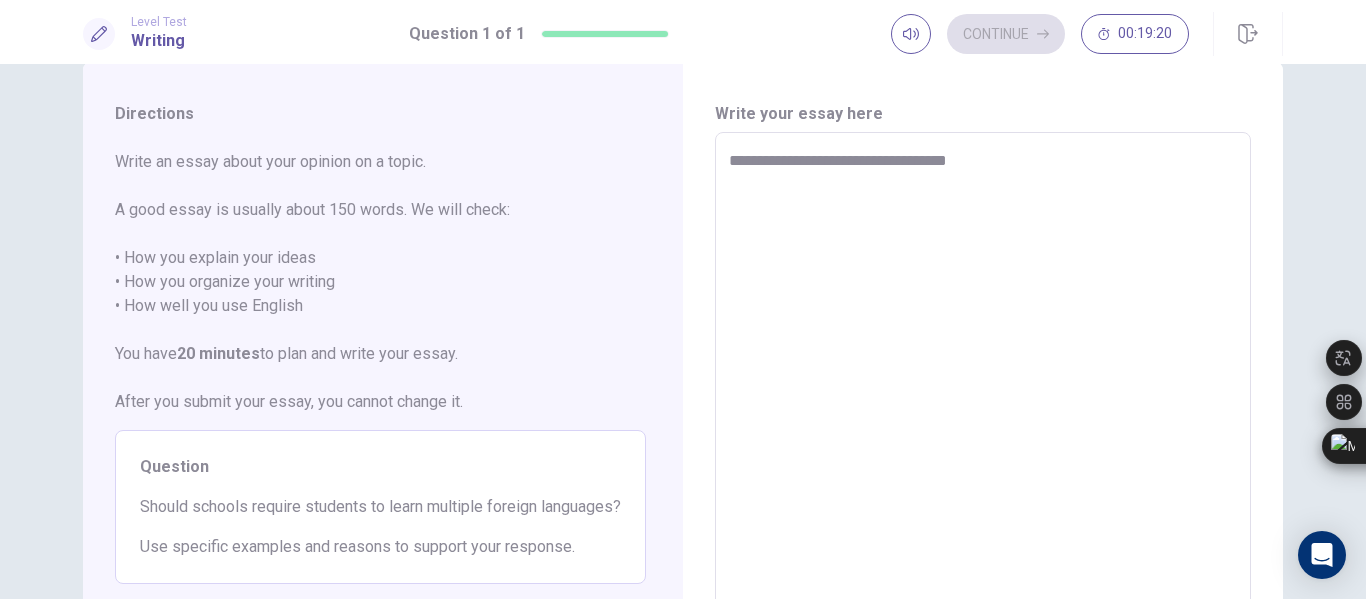 type on "*" 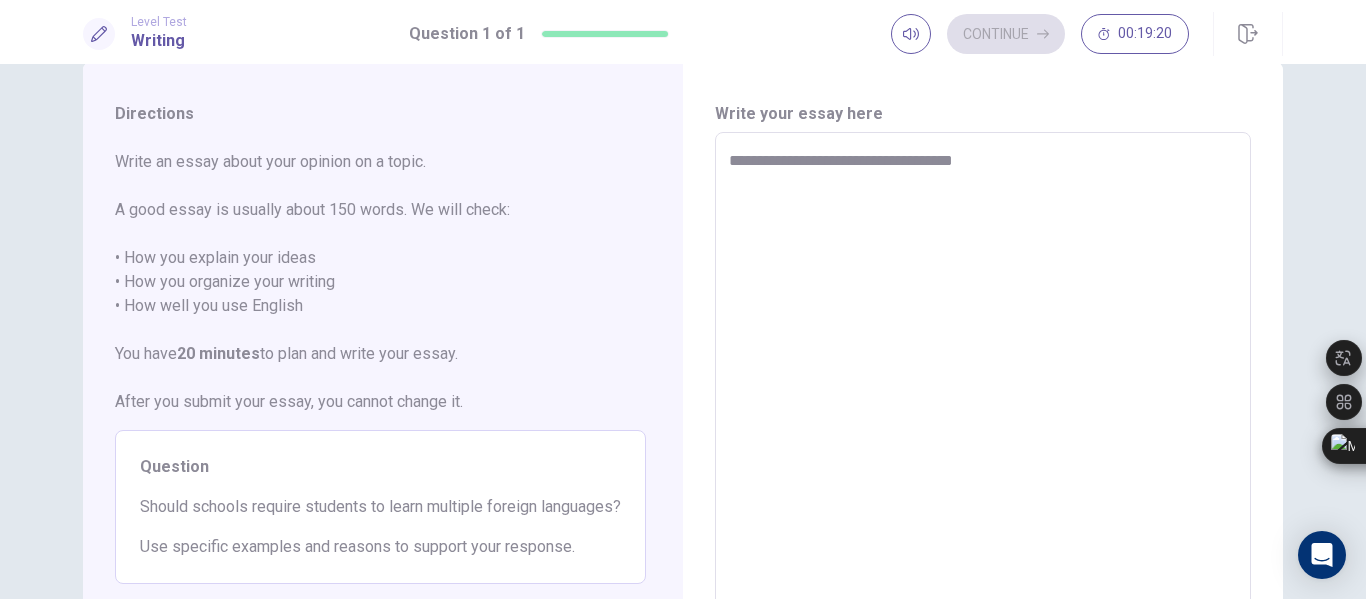 type on "*" 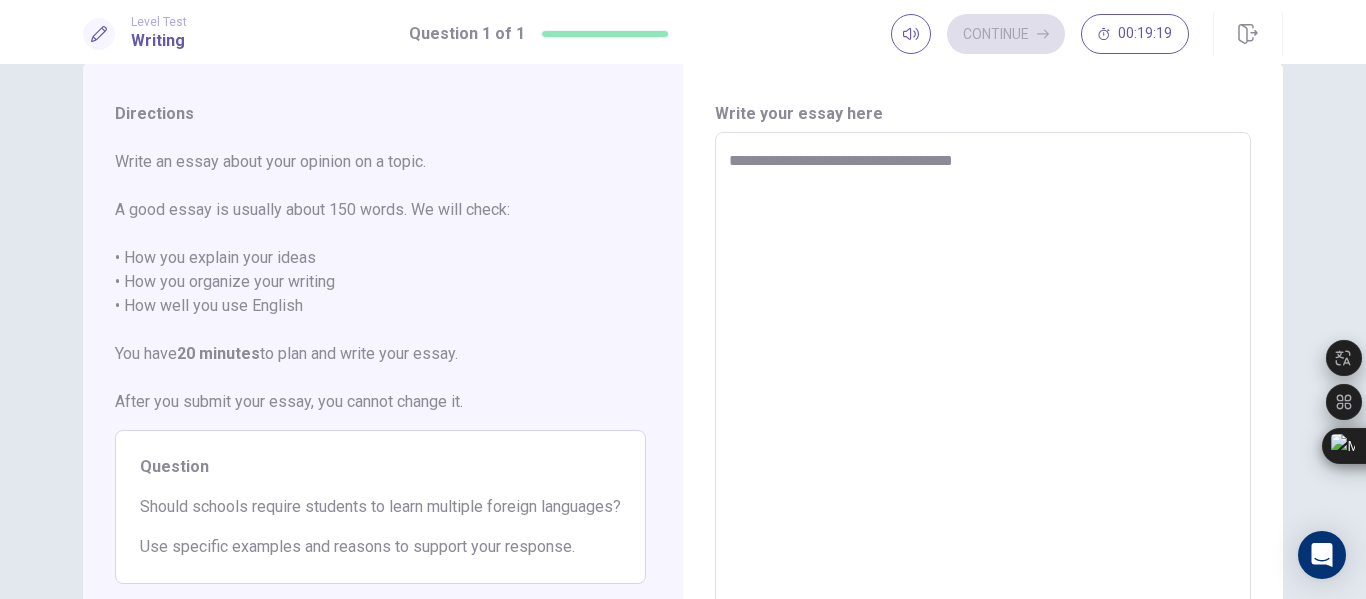 type on "**********" 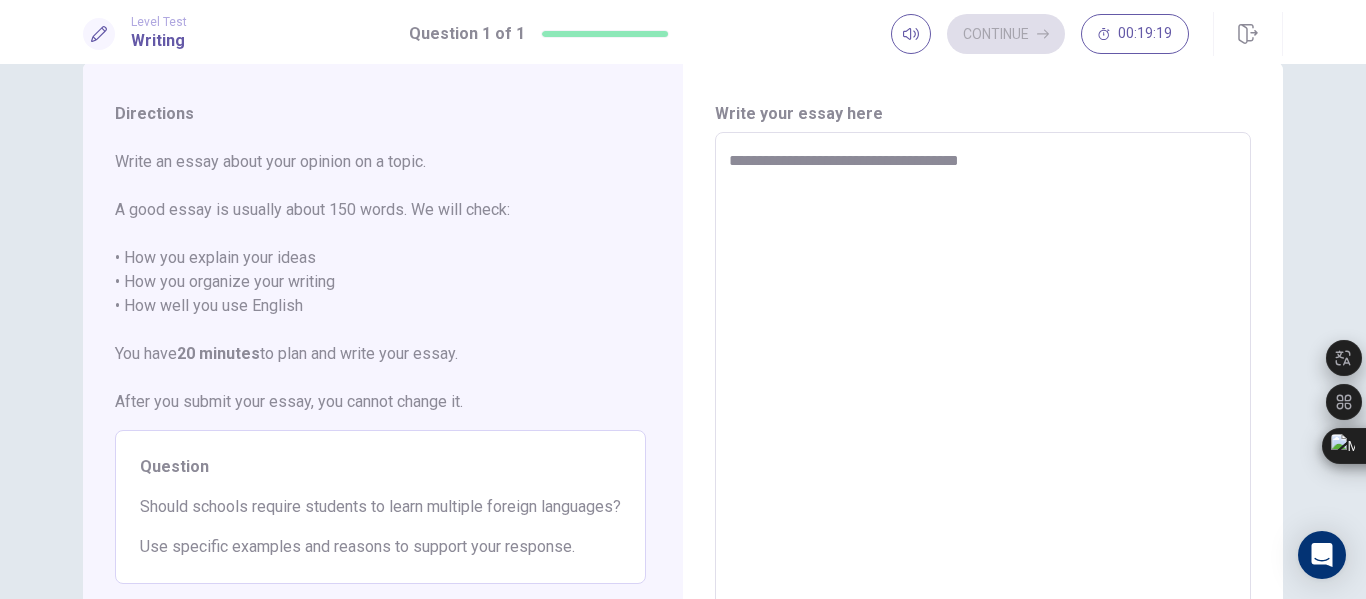 type on "*" 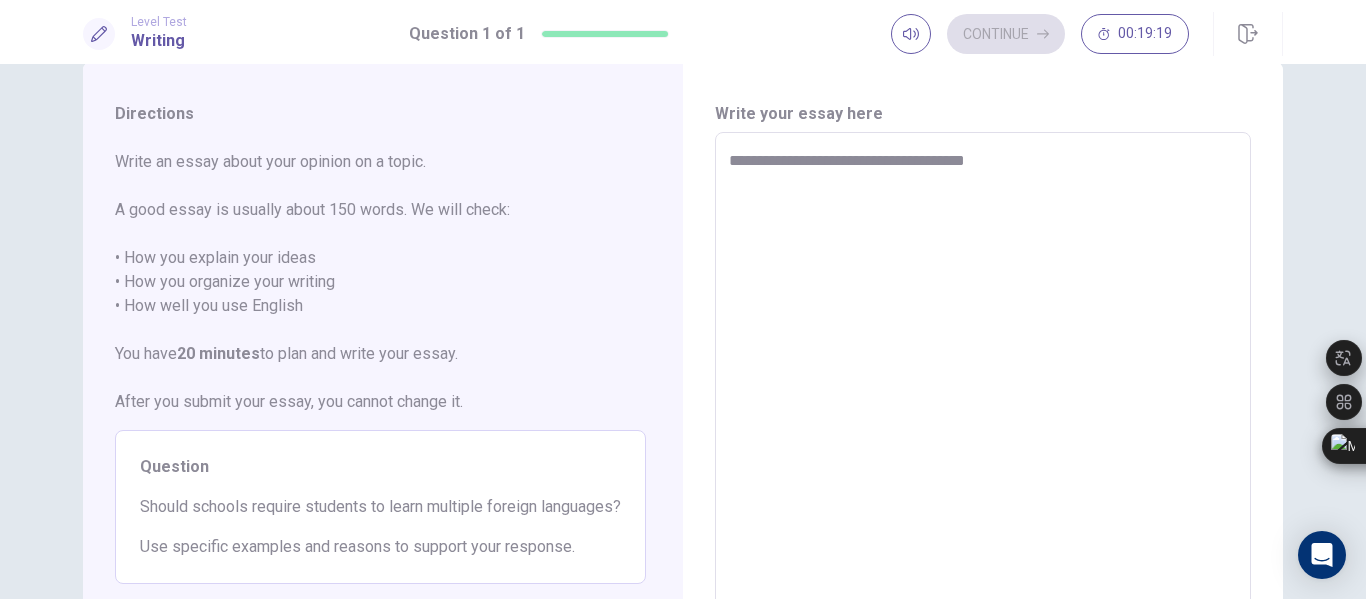 type on "*" 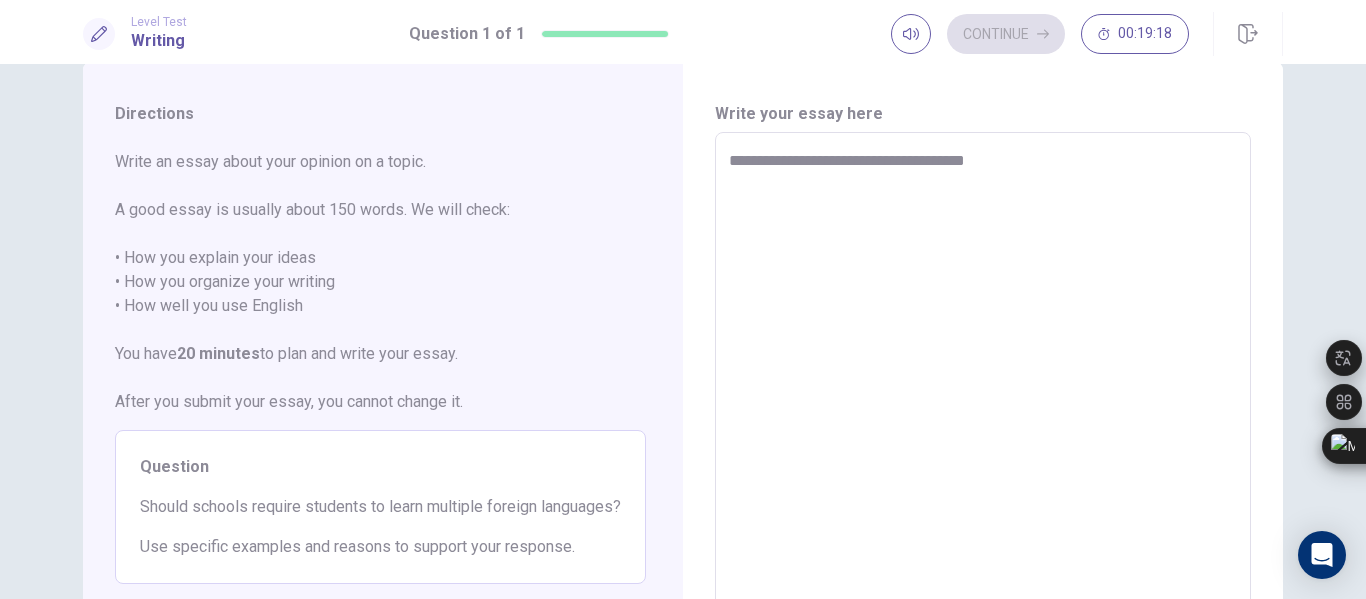 type on "**********" 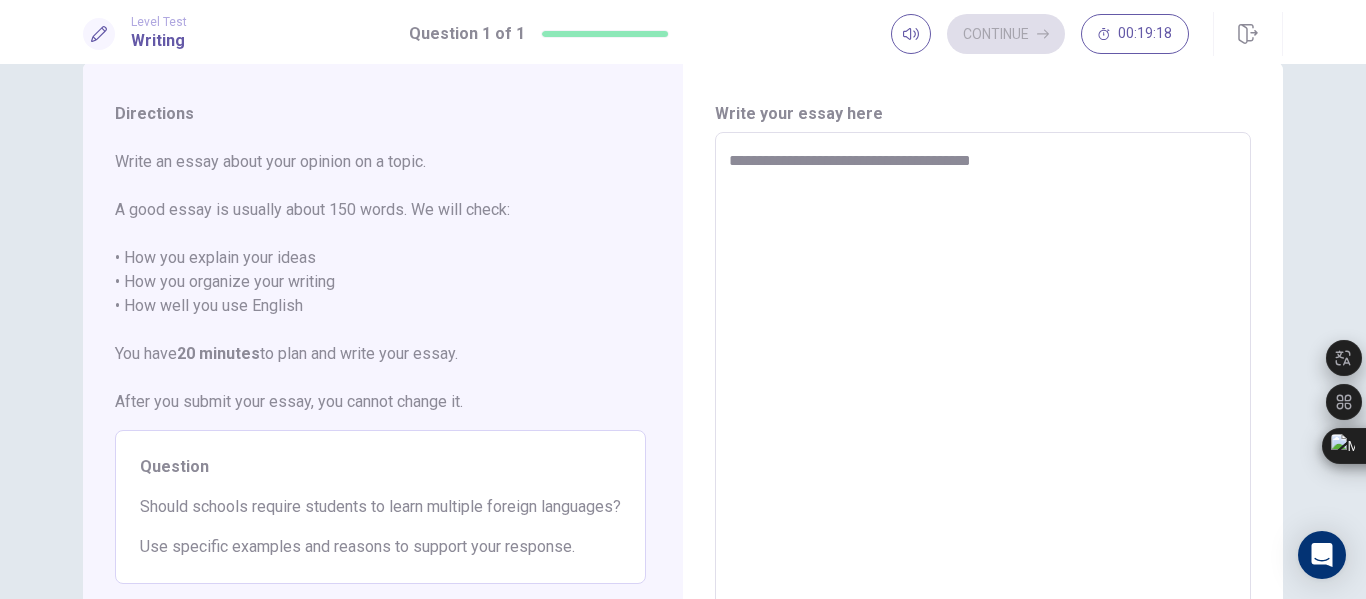 type on "*" 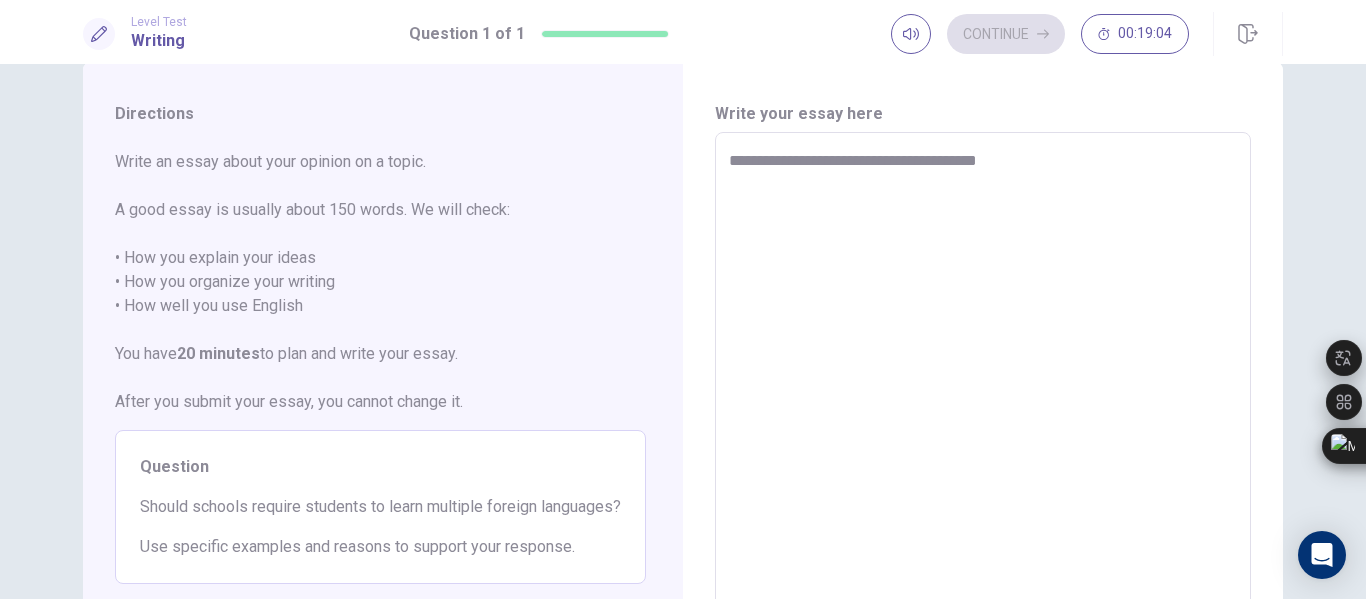 type on "*" 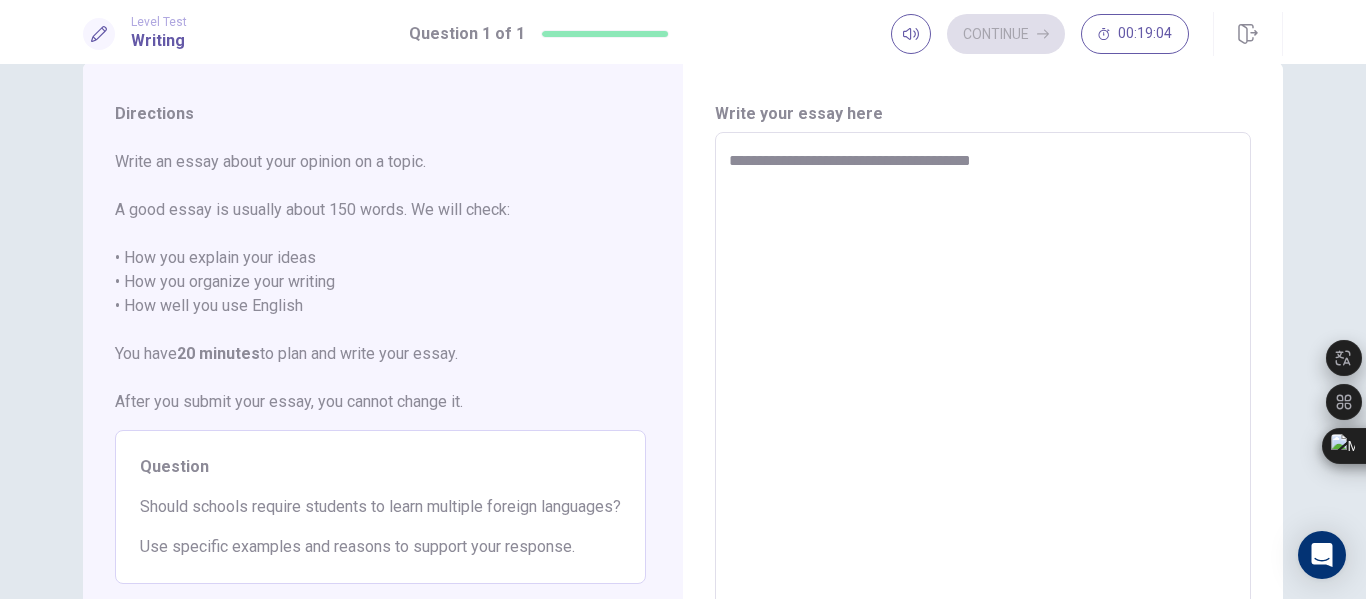 type on "*" 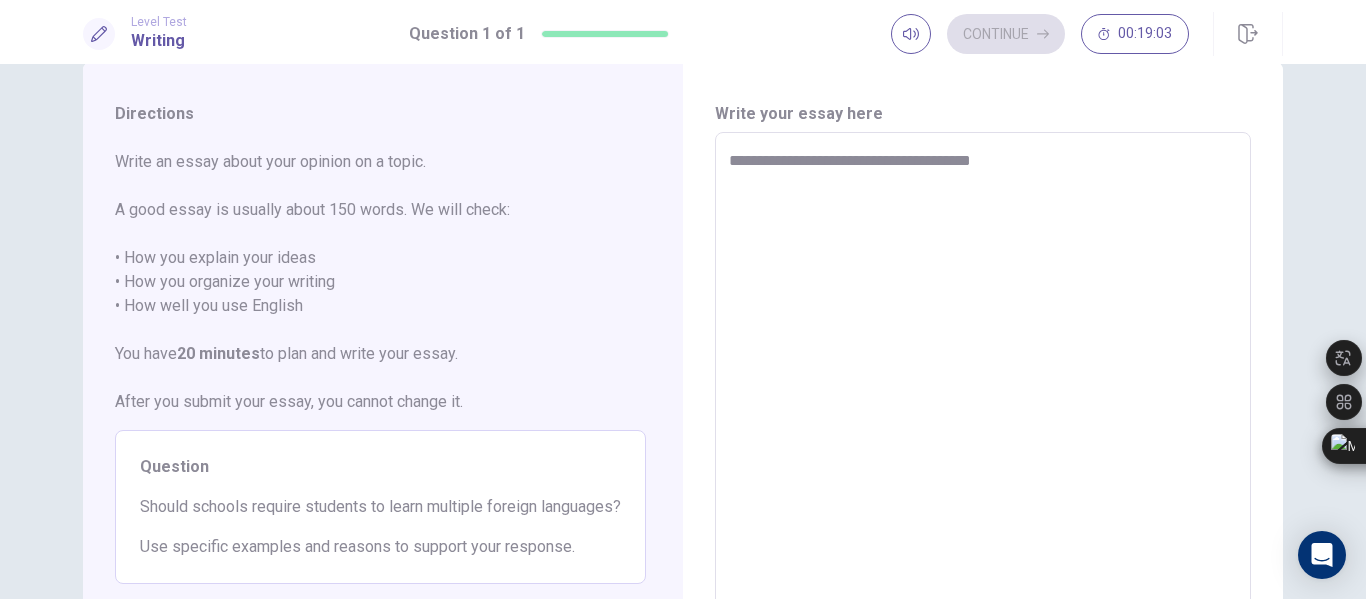 type on "**********" 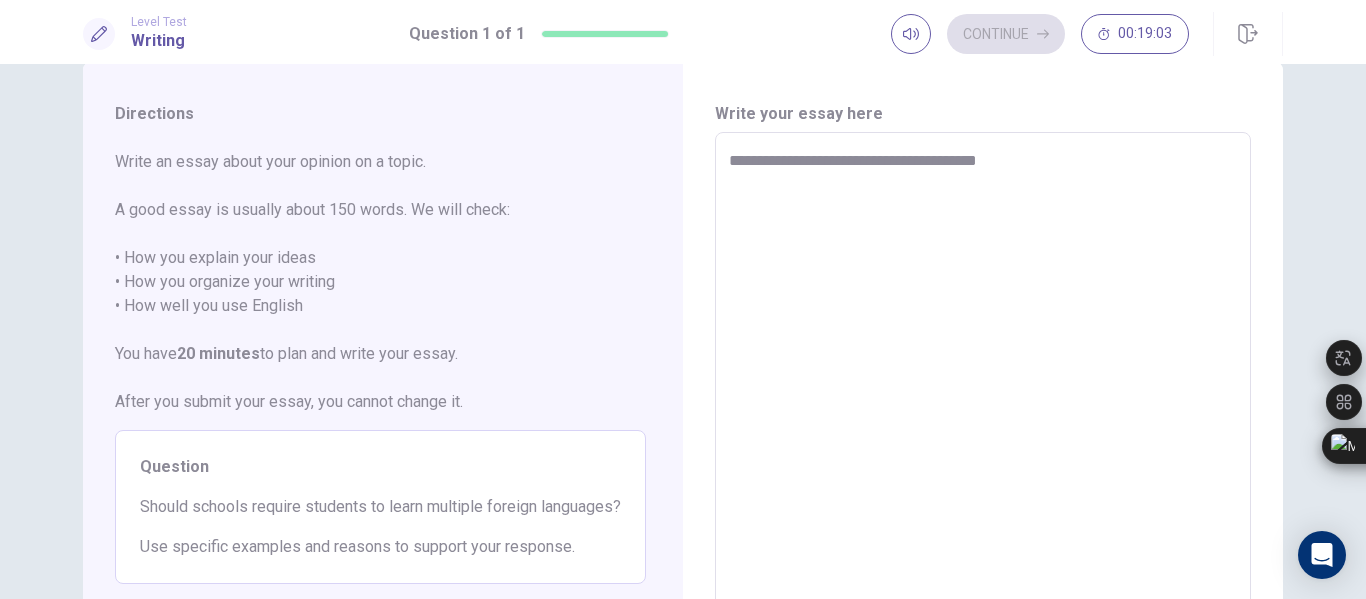 type on "*" 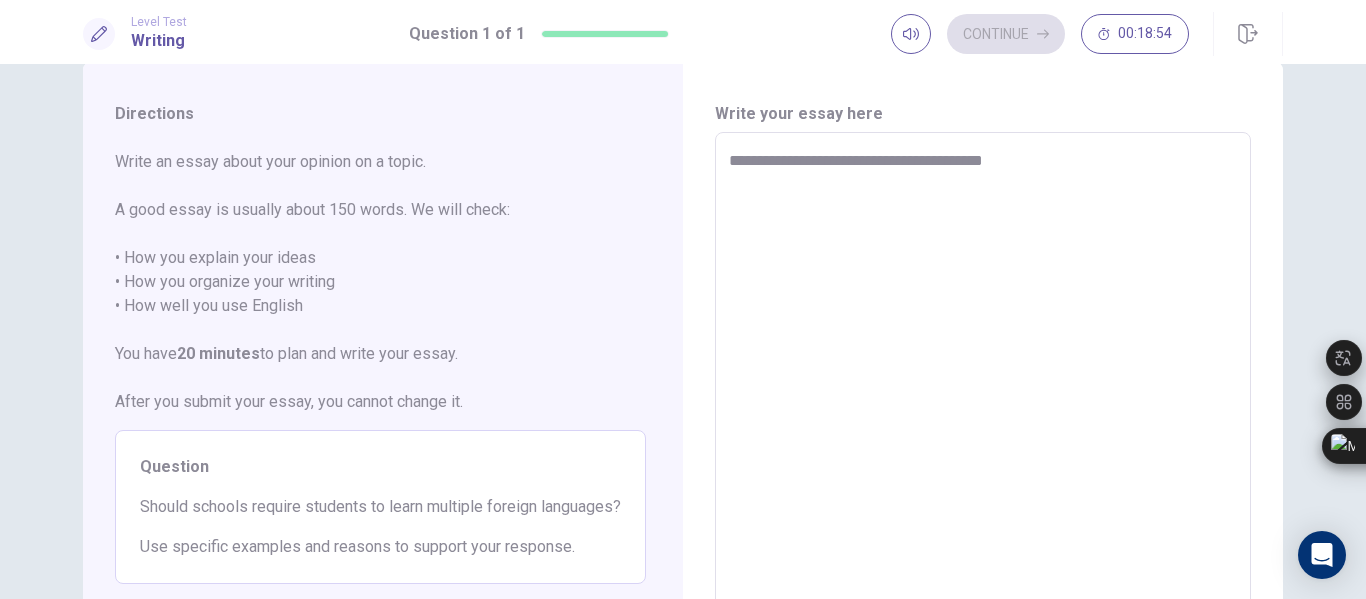 type on "*" 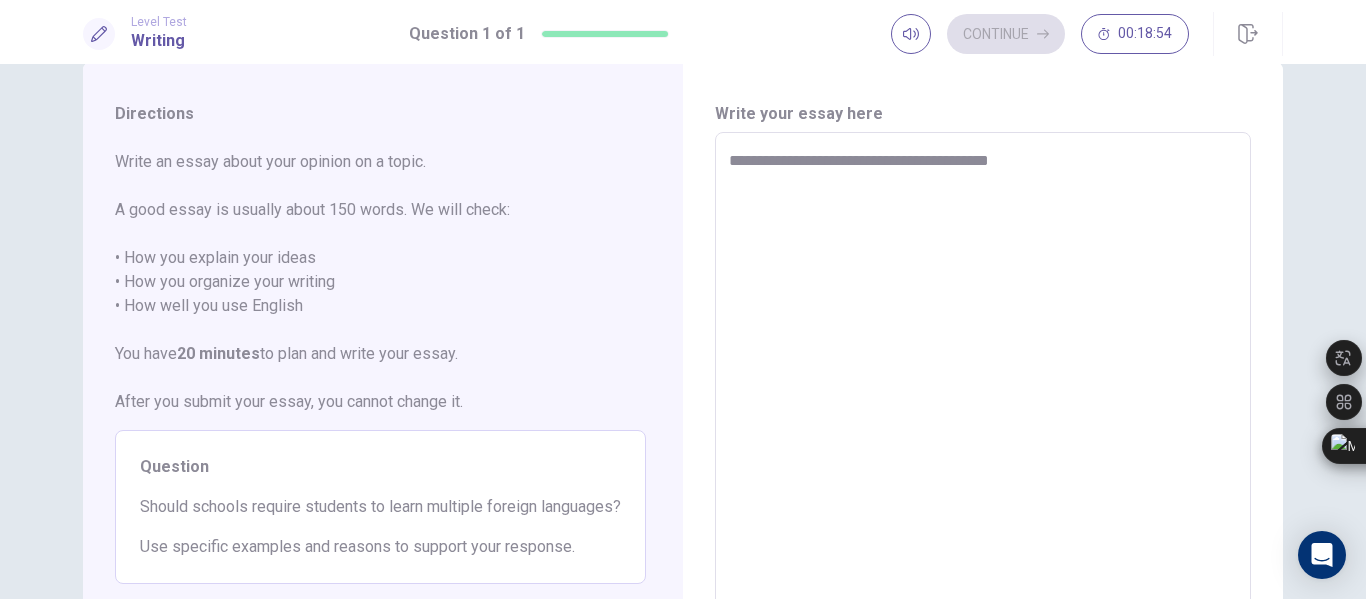 type on "*" 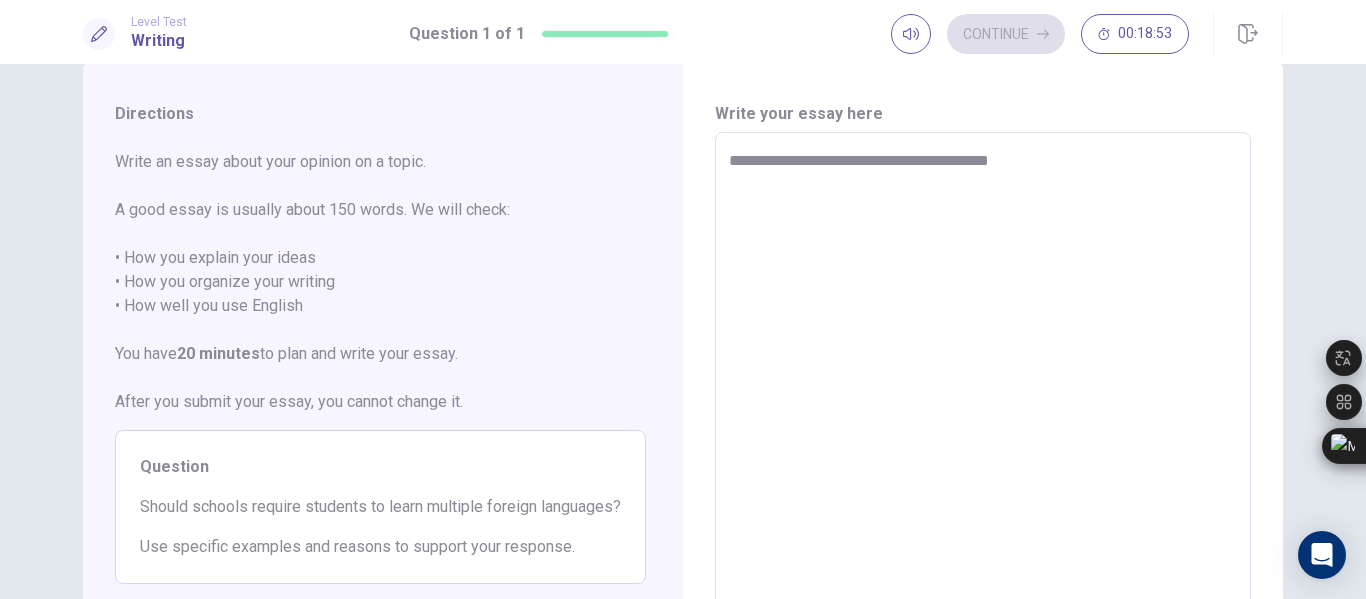 type on "**********" 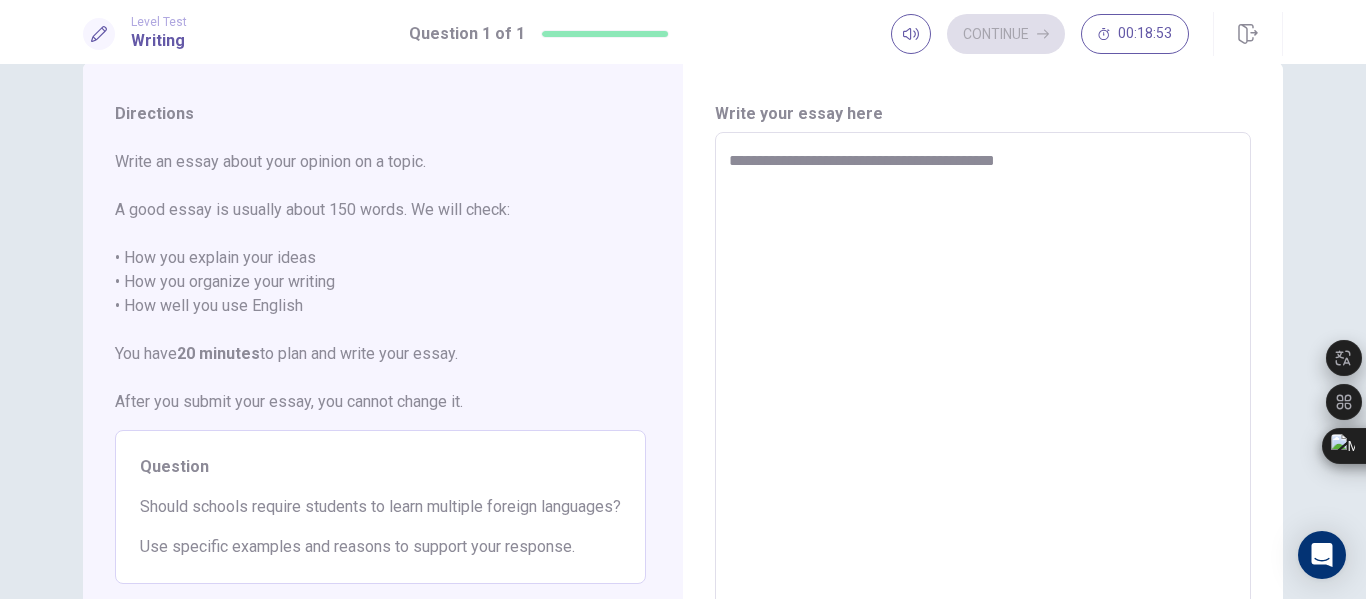 type on "*" 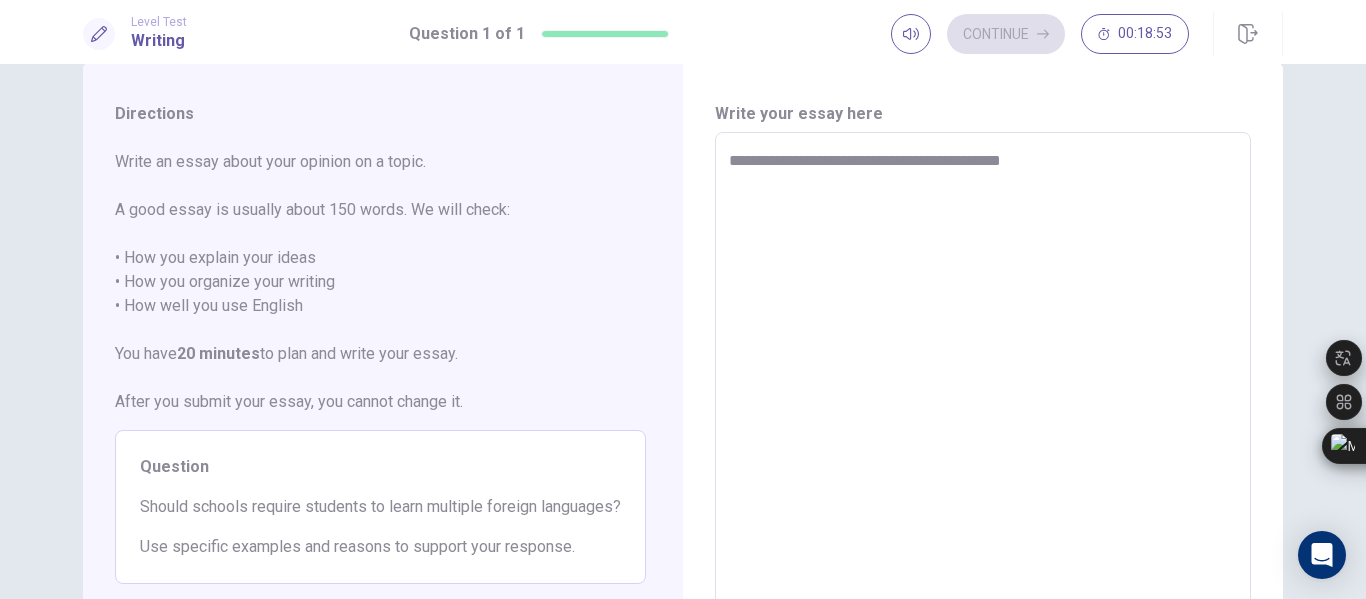 type on "**********" 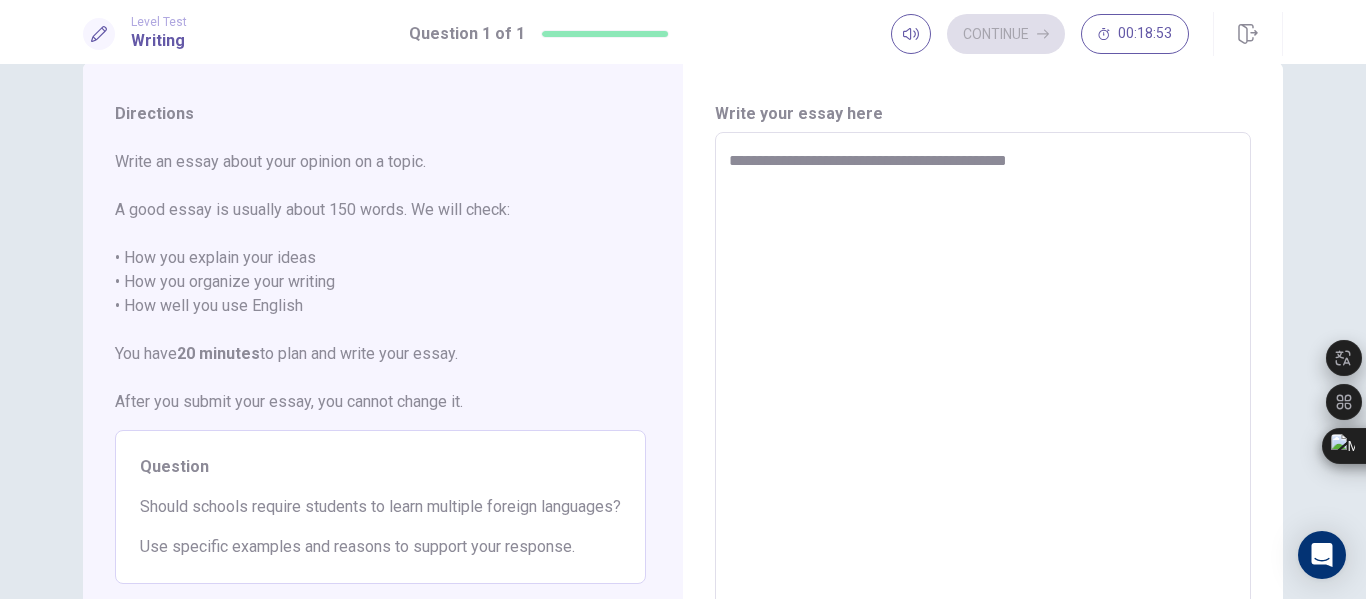 type on "*" 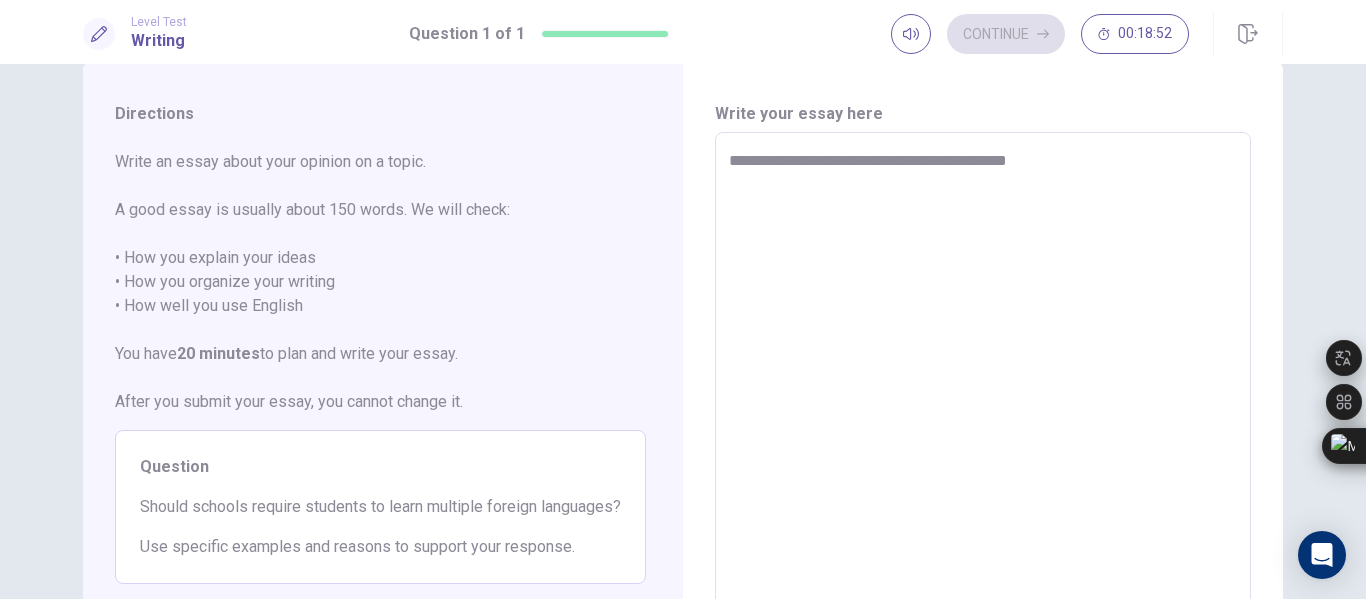 type on "**********" 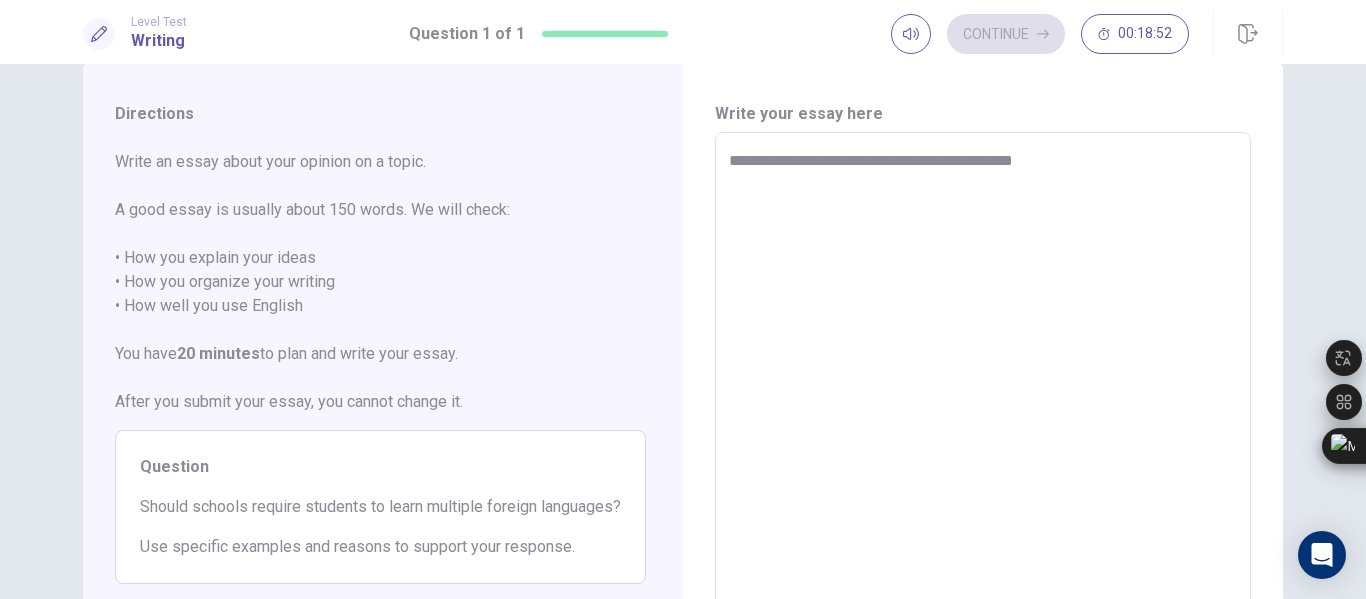 type on "*" 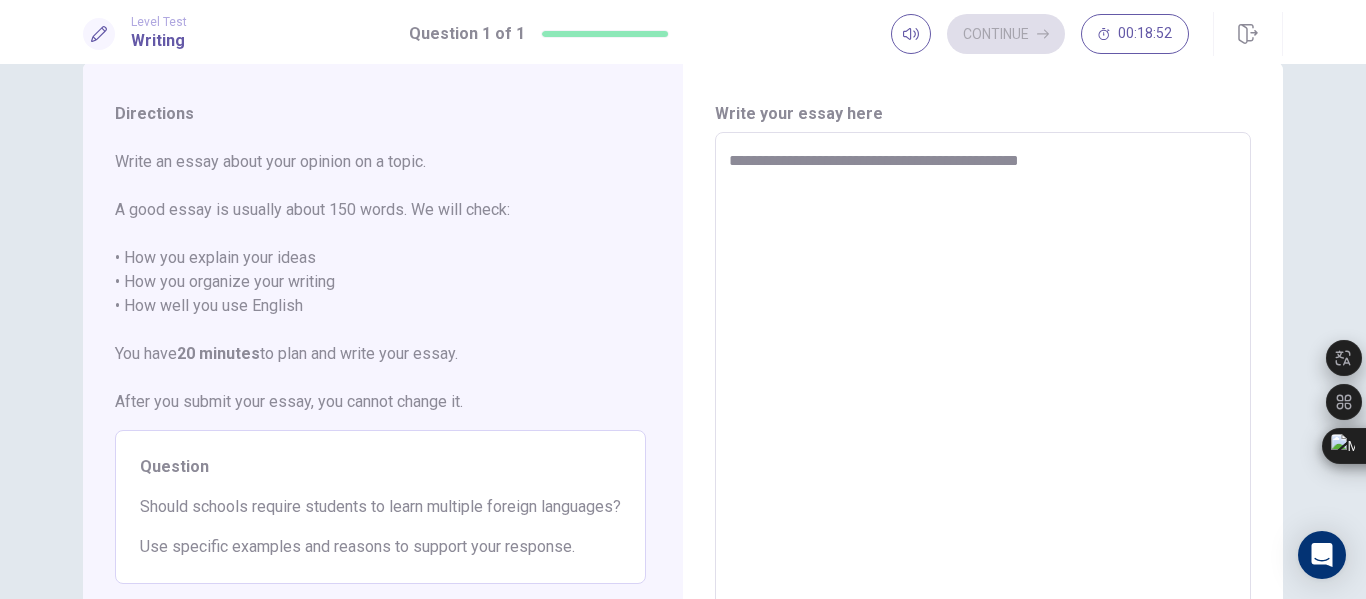 type on "*" 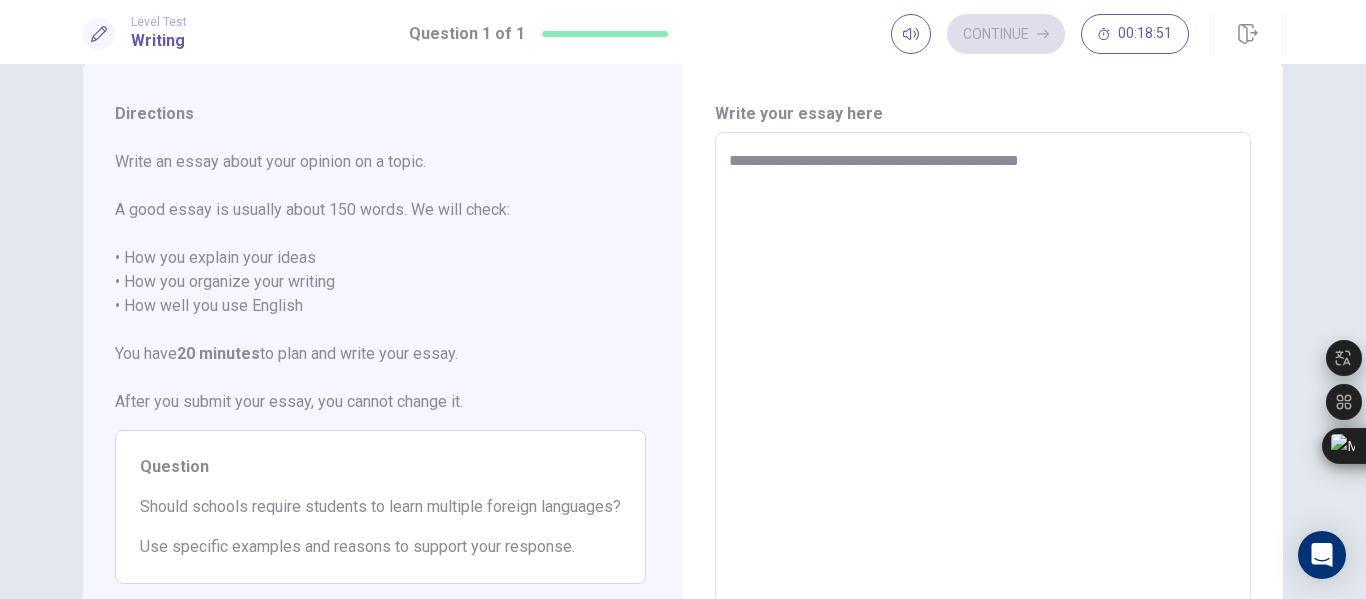 type on "**********" 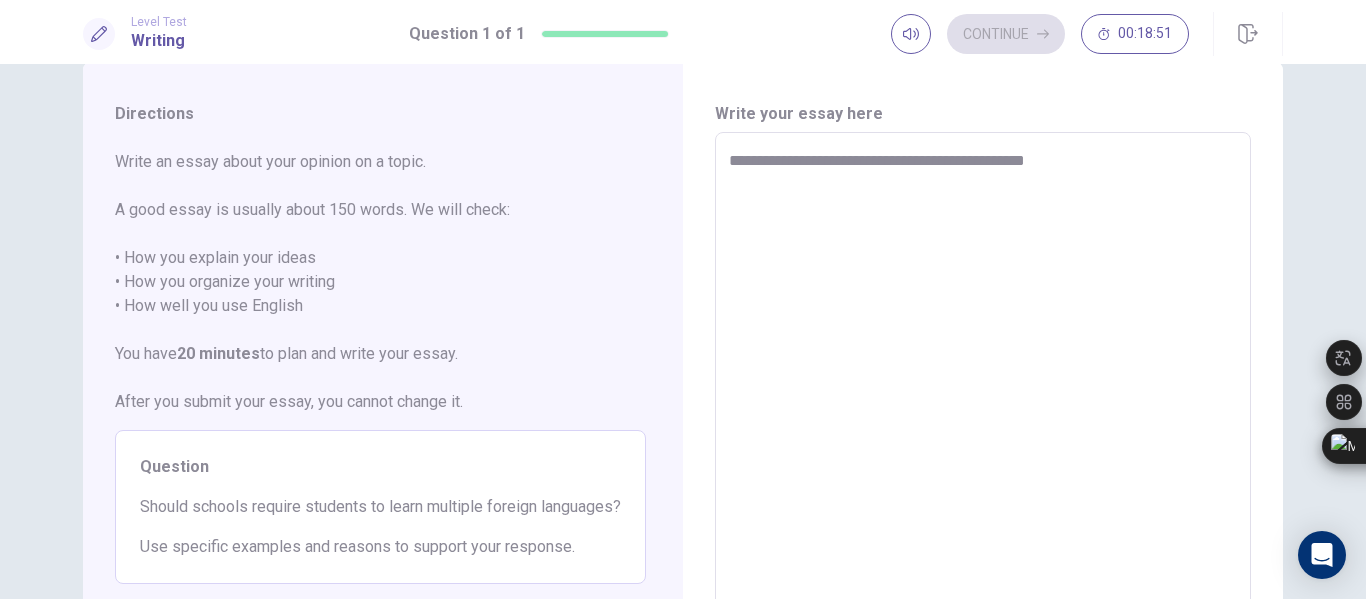 type on "*" 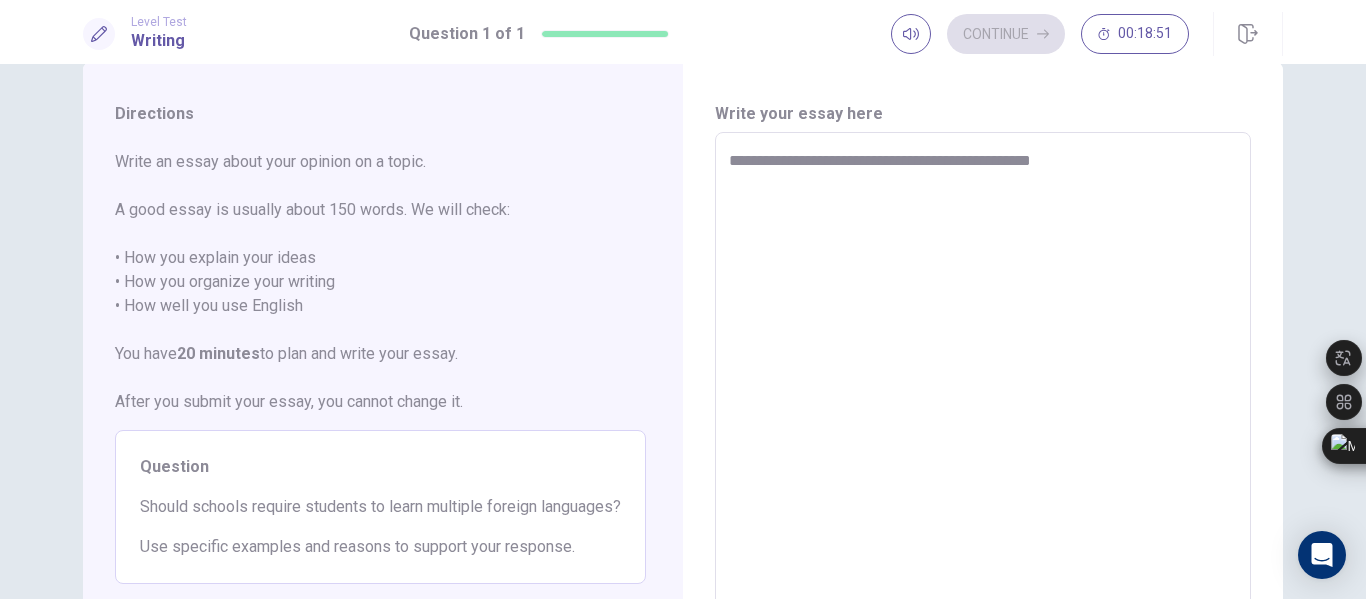 type on "*" 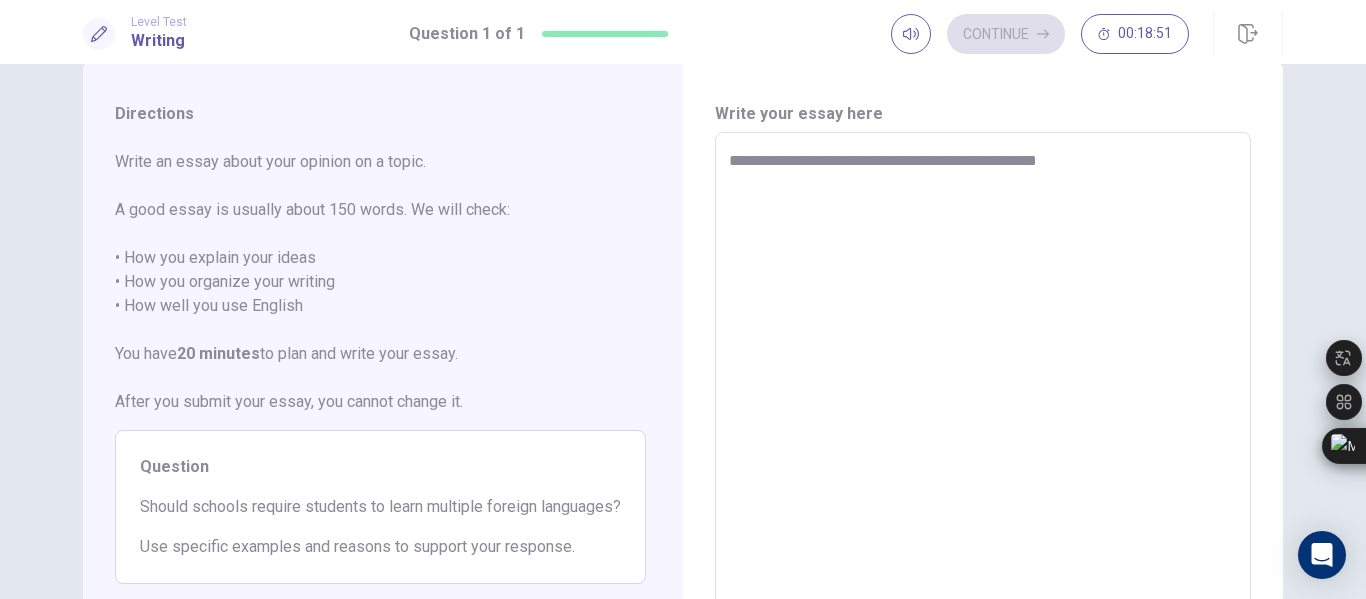 type on "*" 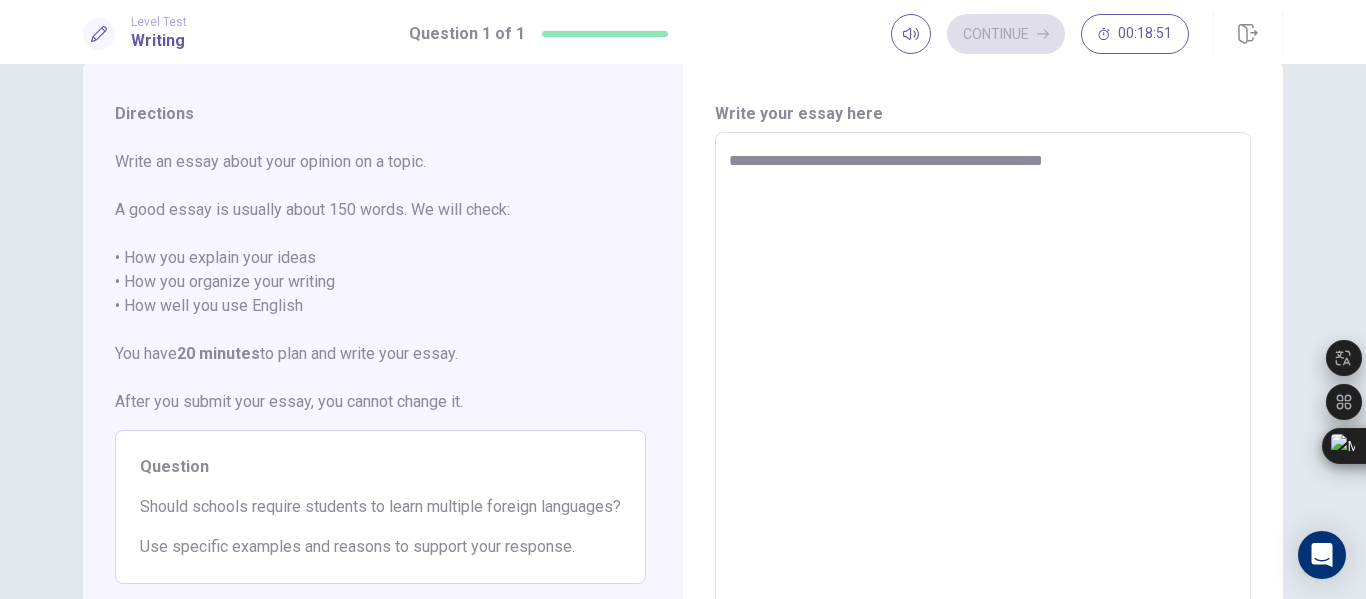 type on "*" 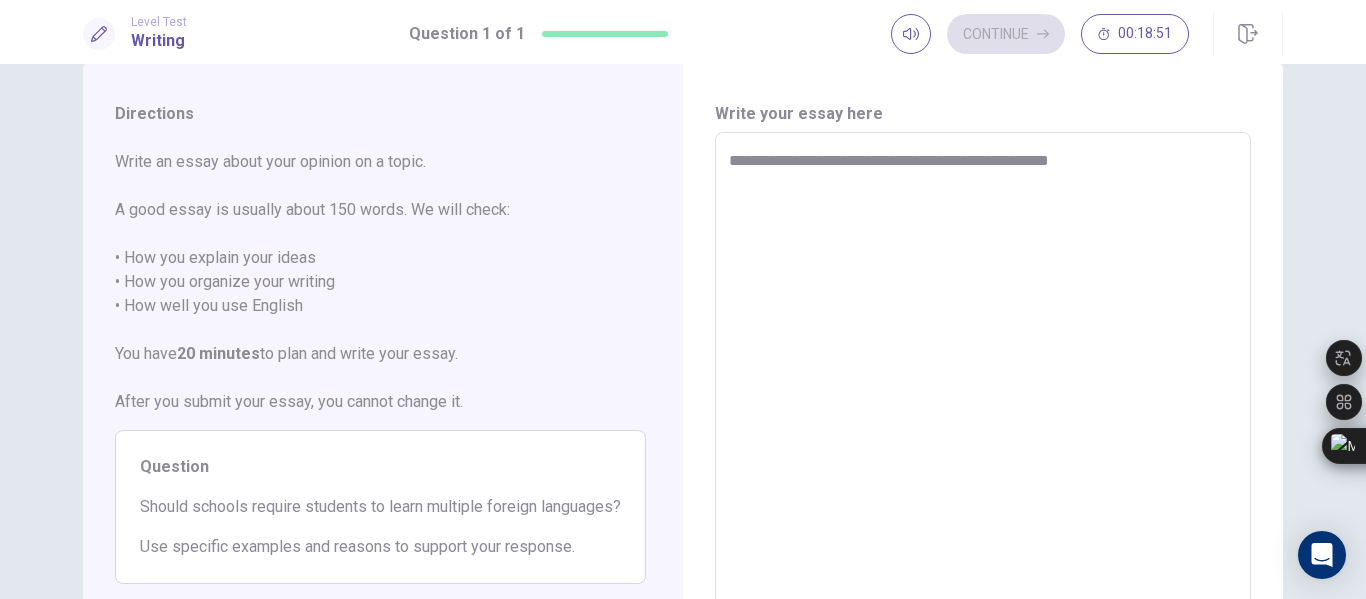 type on "*" 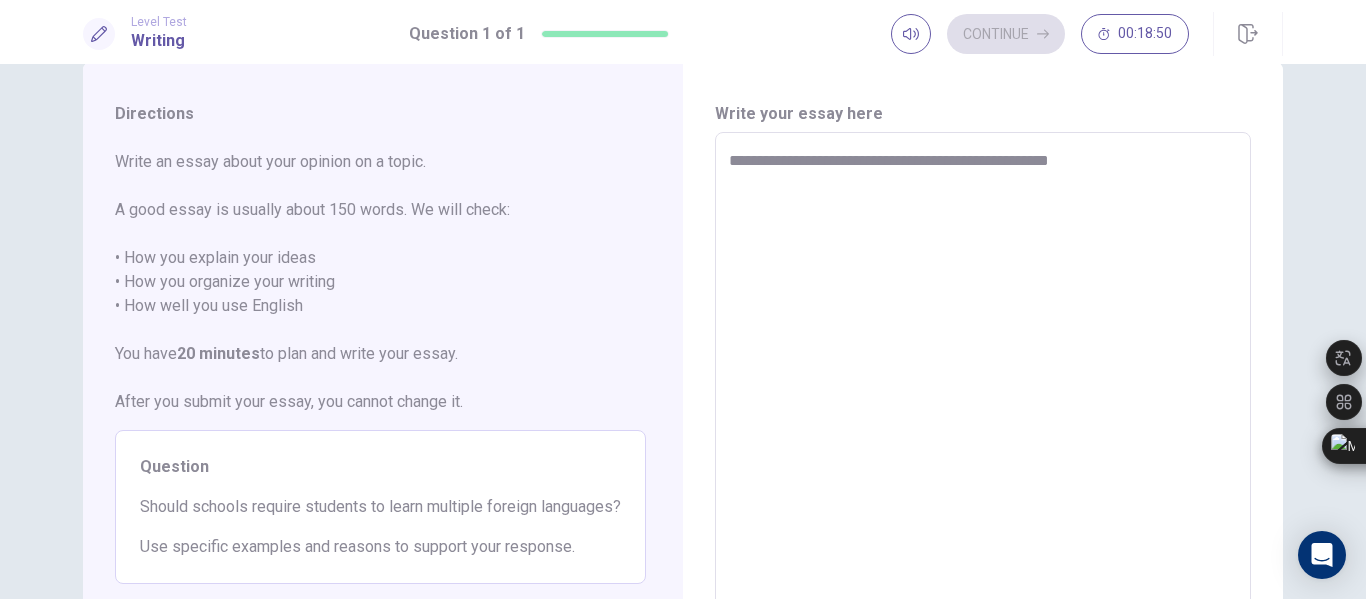 type on "**********" 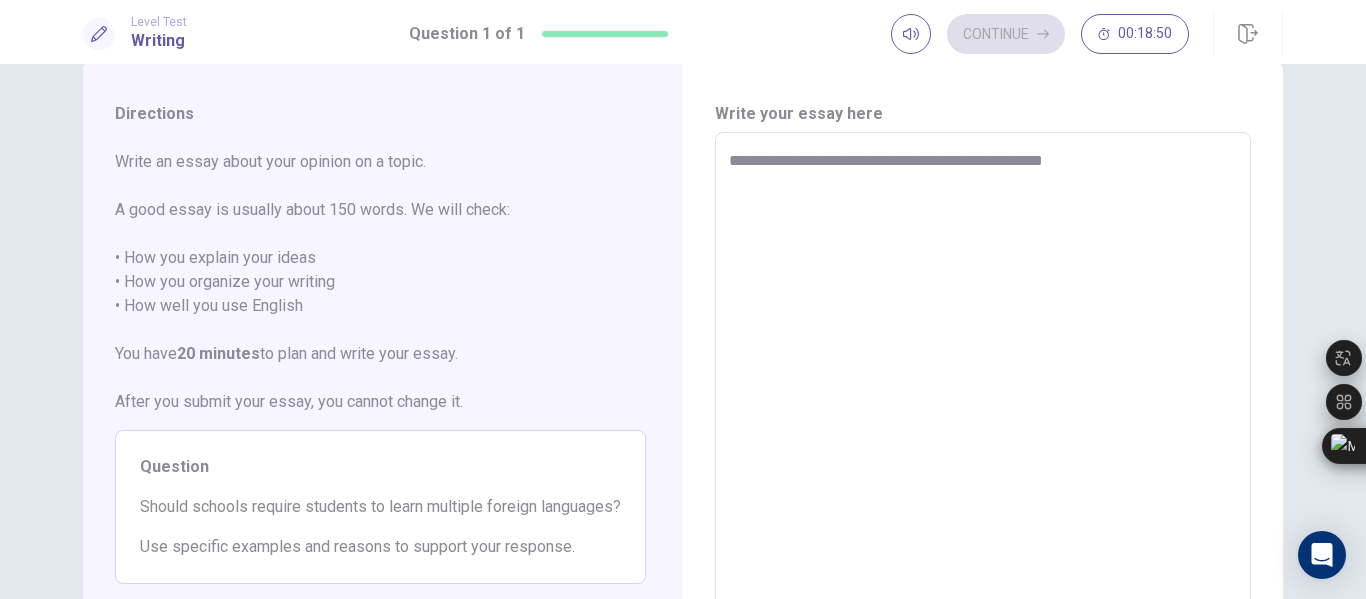 type on "*" 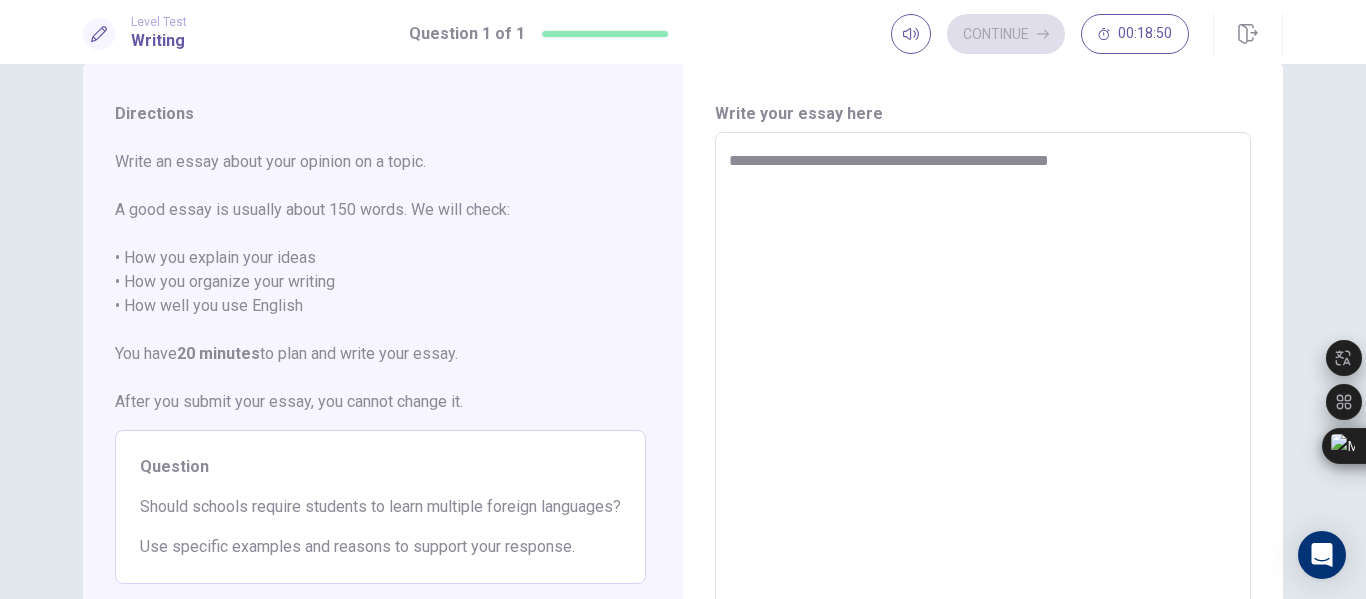 type on "*" 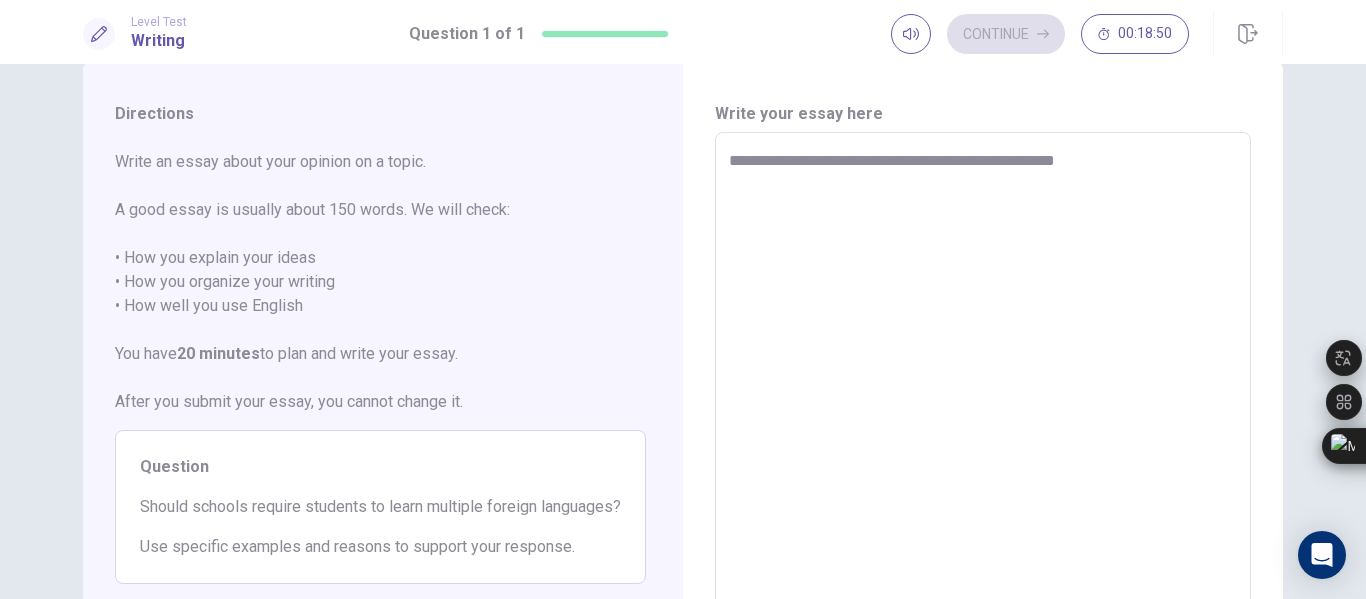 type on "*" 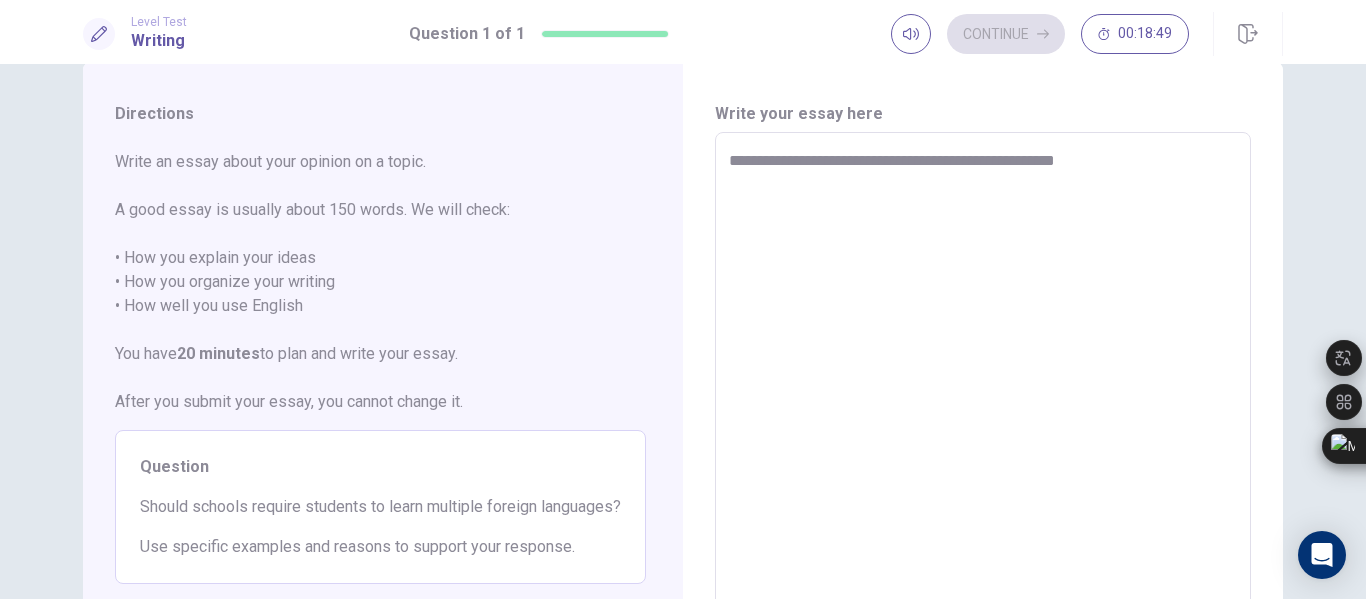 type on "**********" 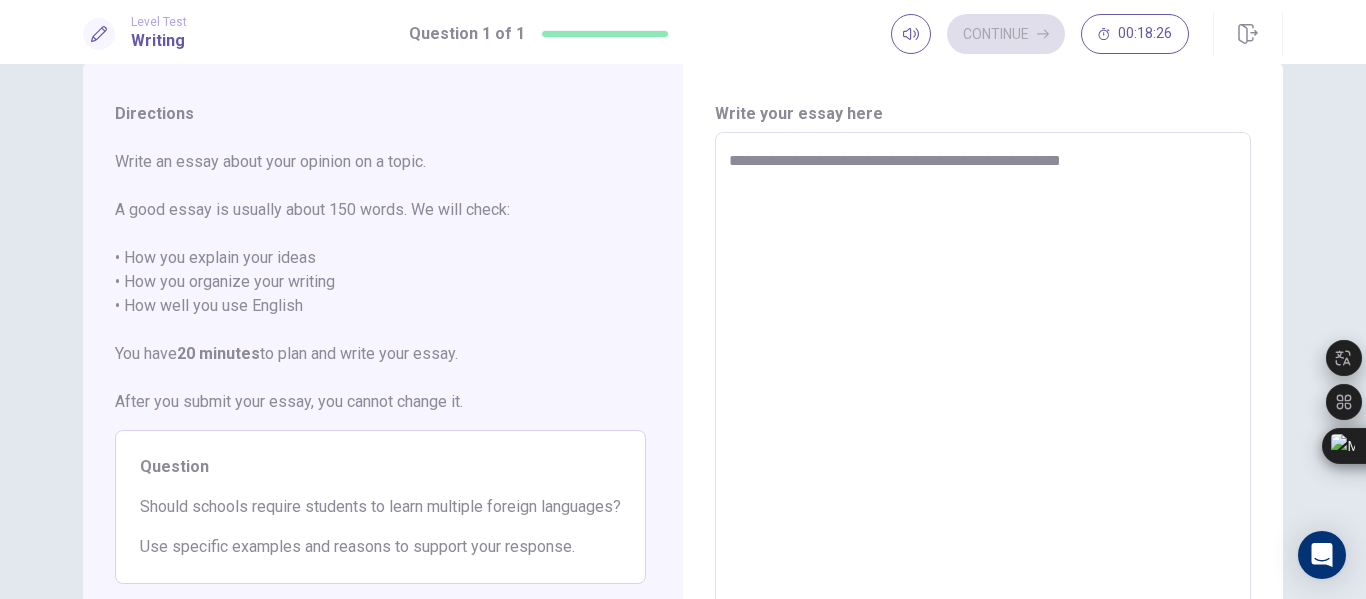 type on "*" 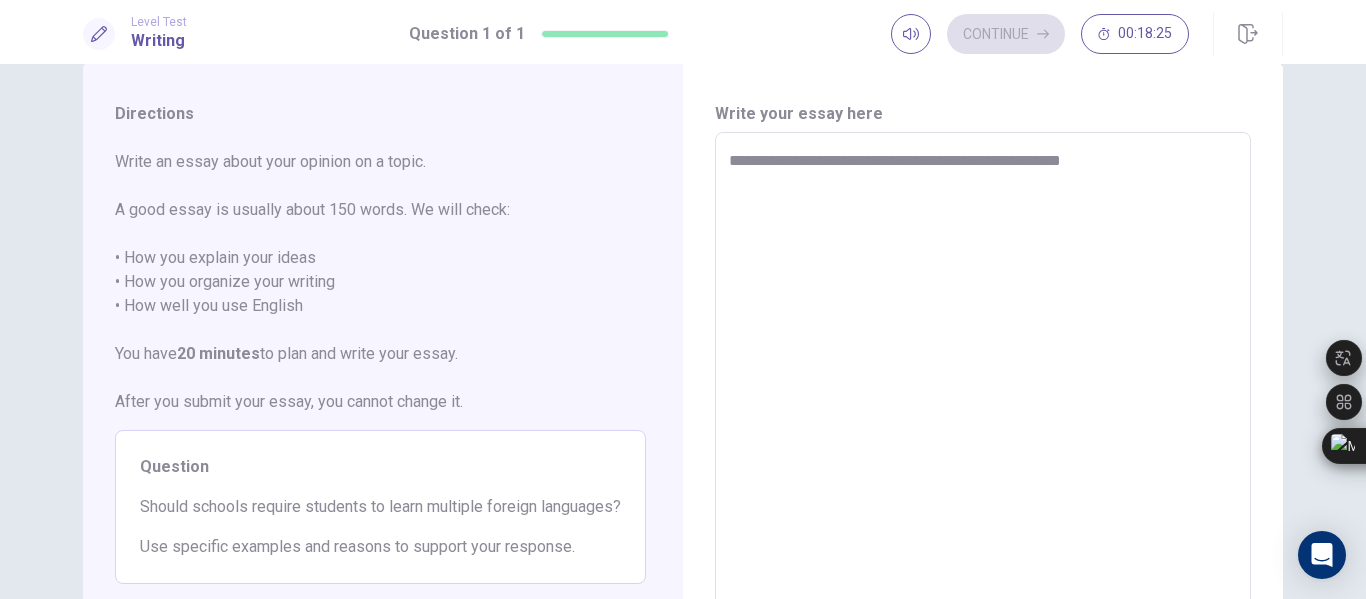 type on "**********" 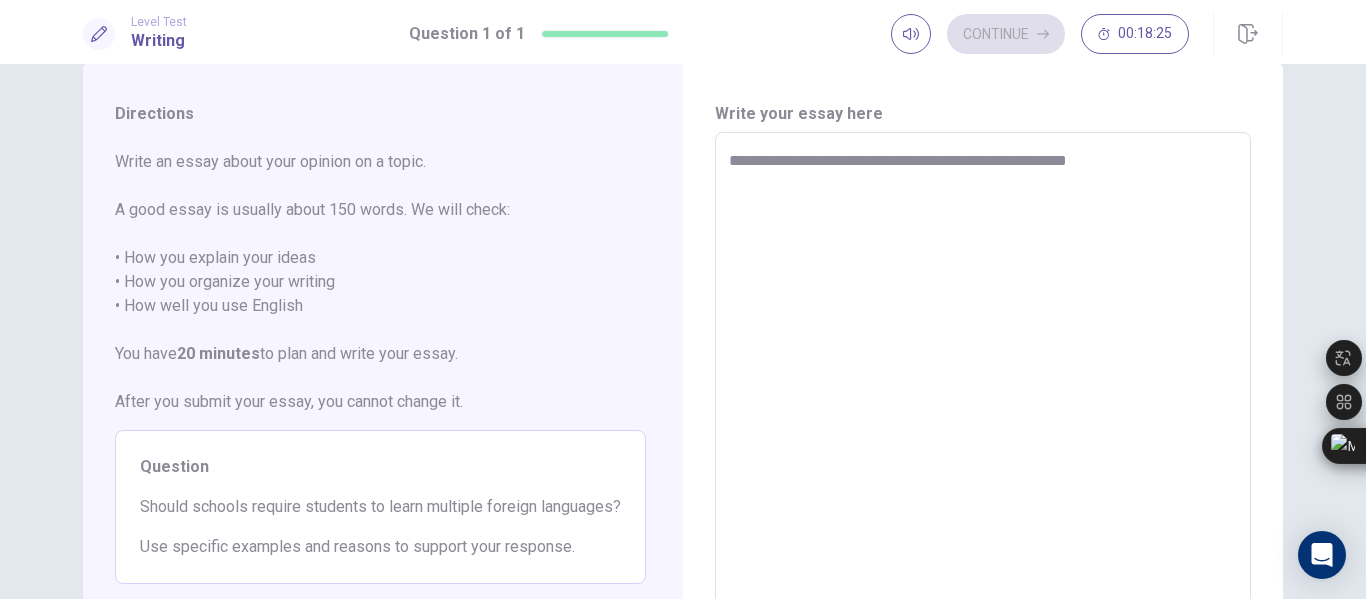 type on "*" 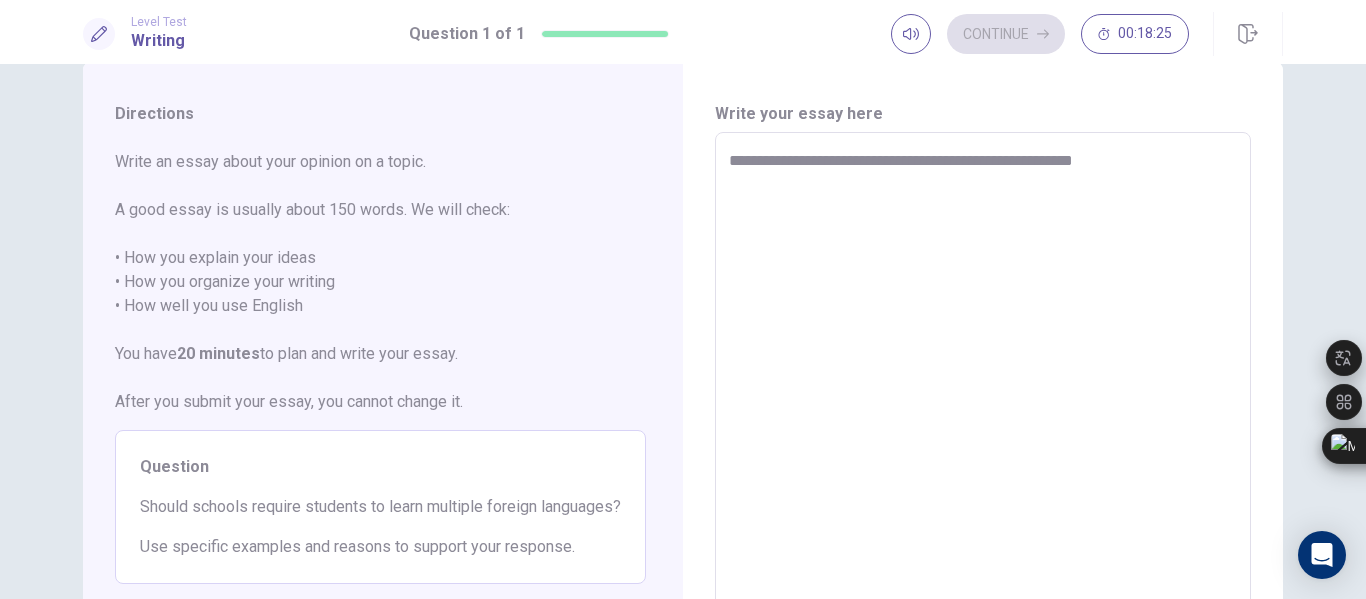 type on "*" 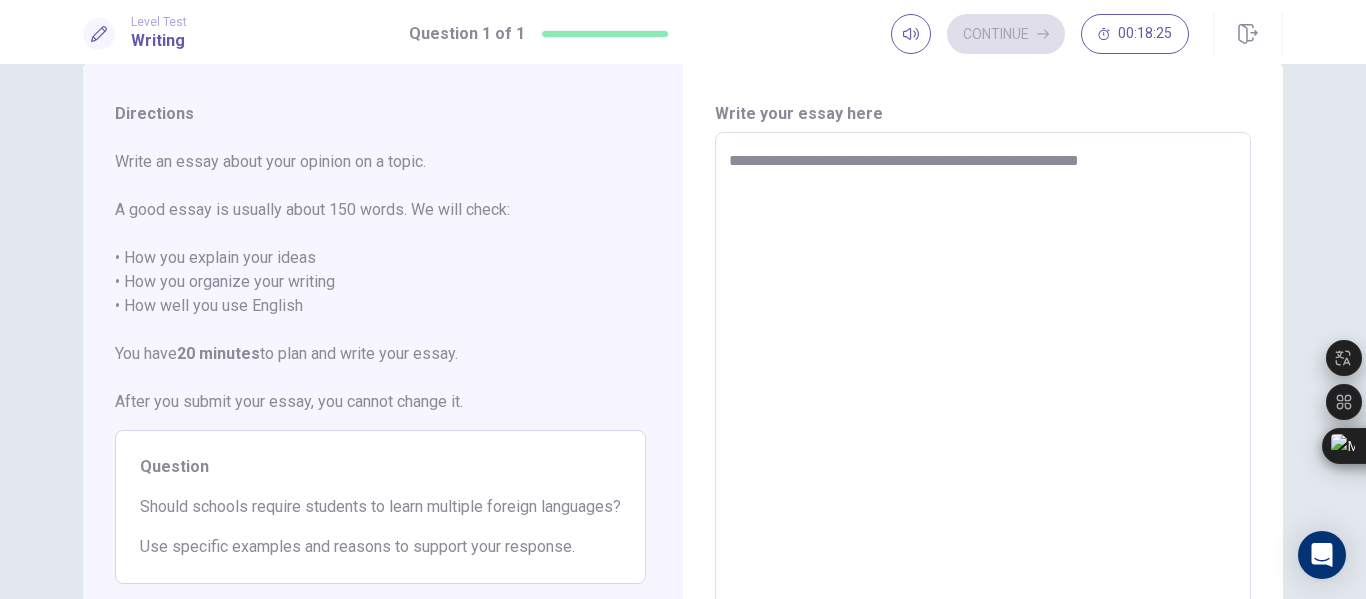 type on "*" 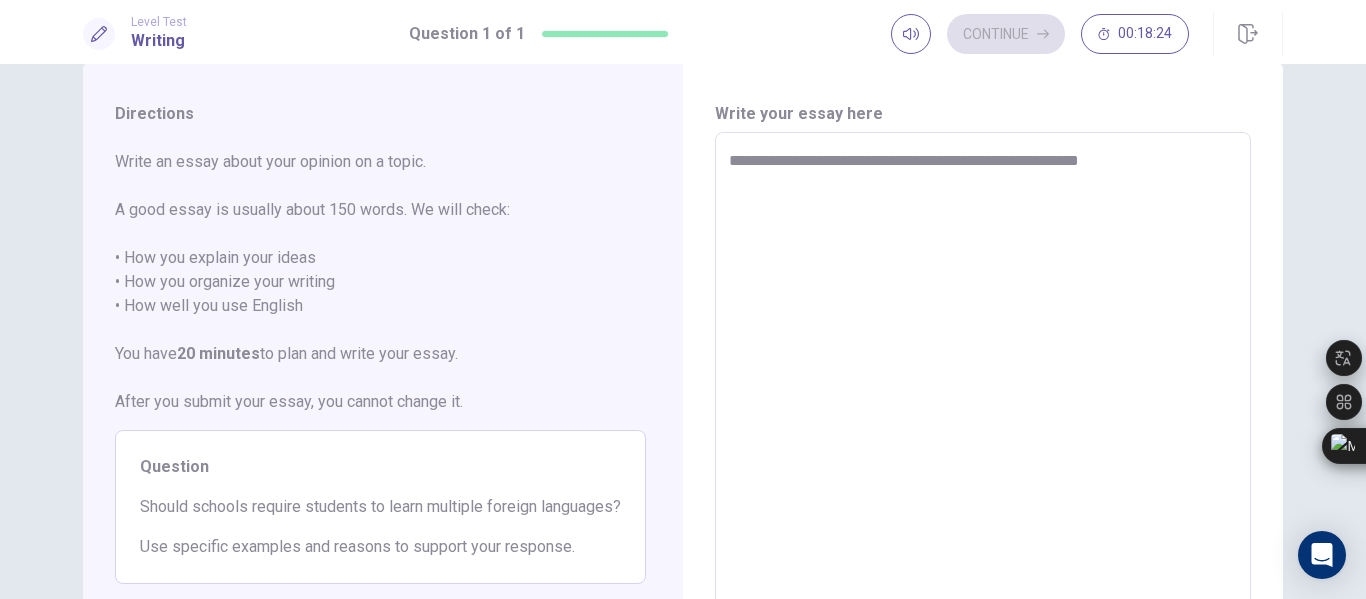 type on "**********" 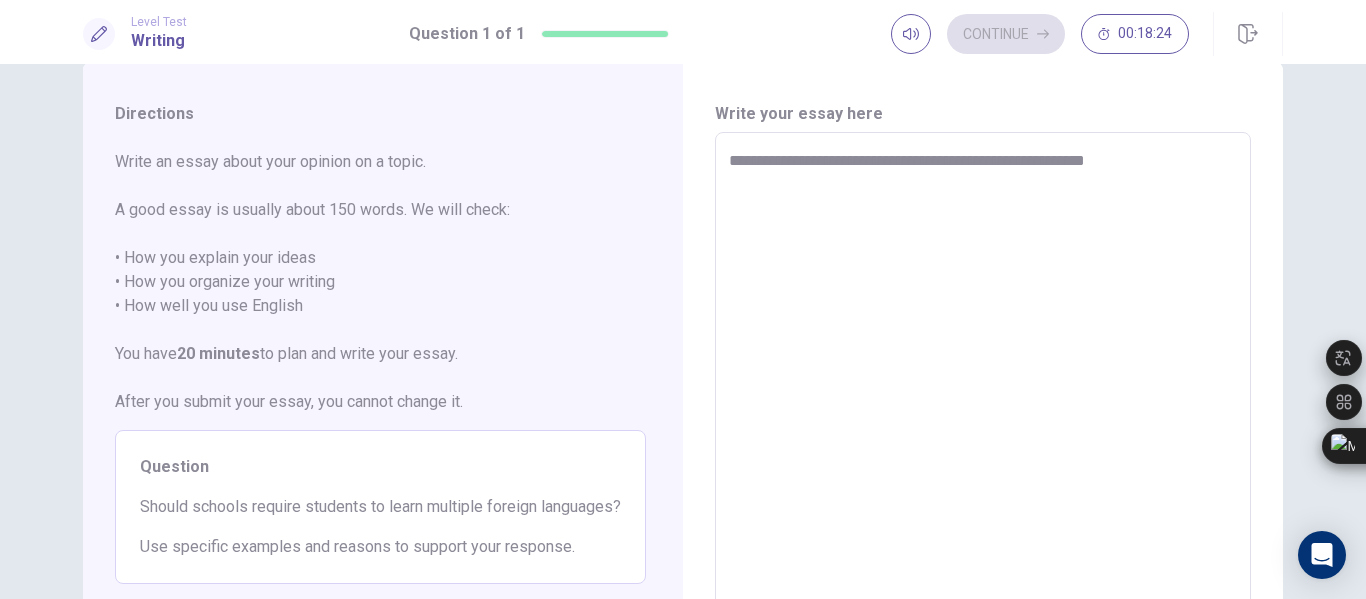 type on "*" 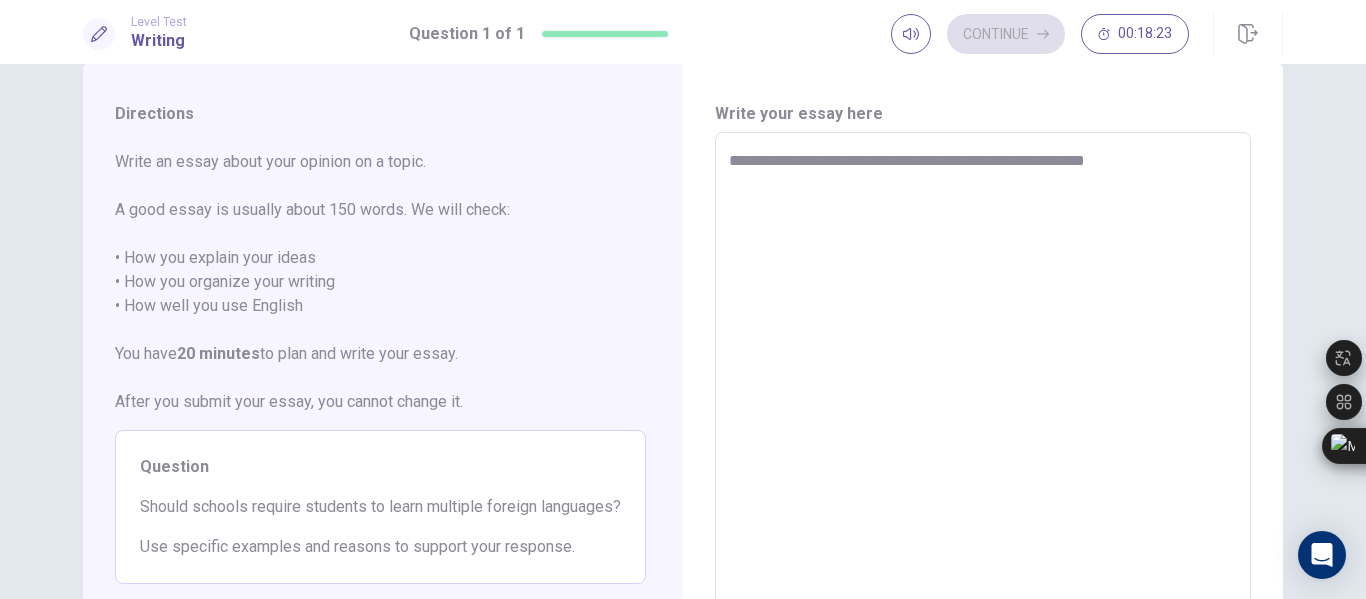 type on "**********" 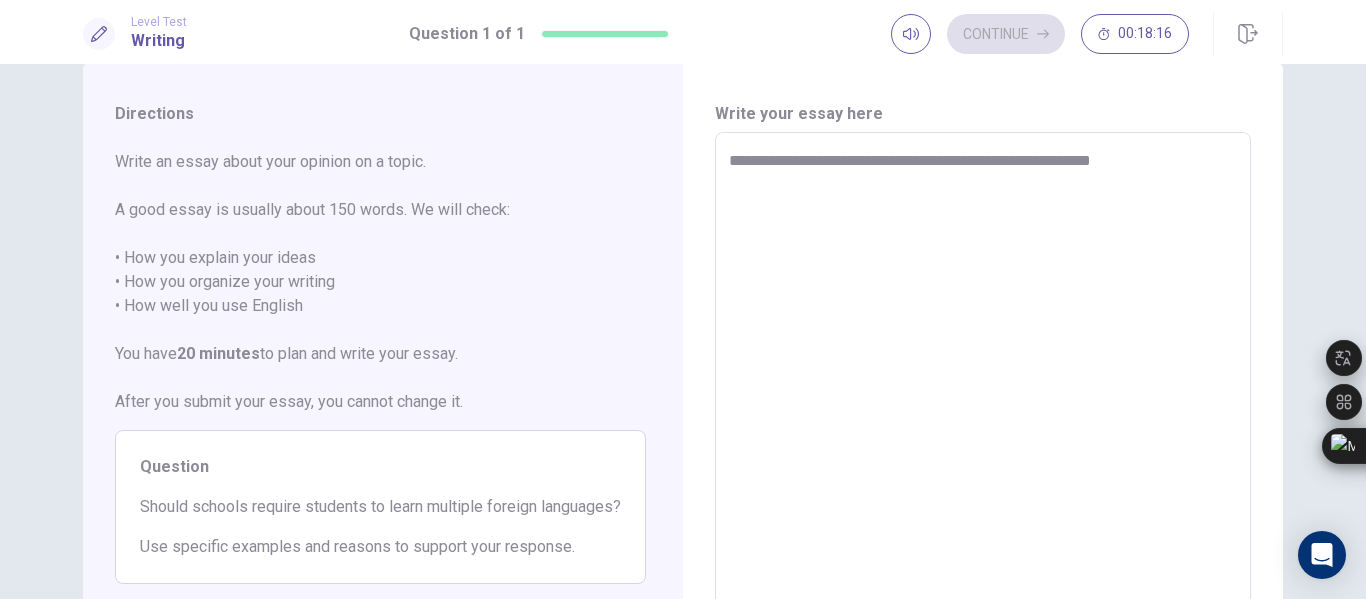 type on "*" 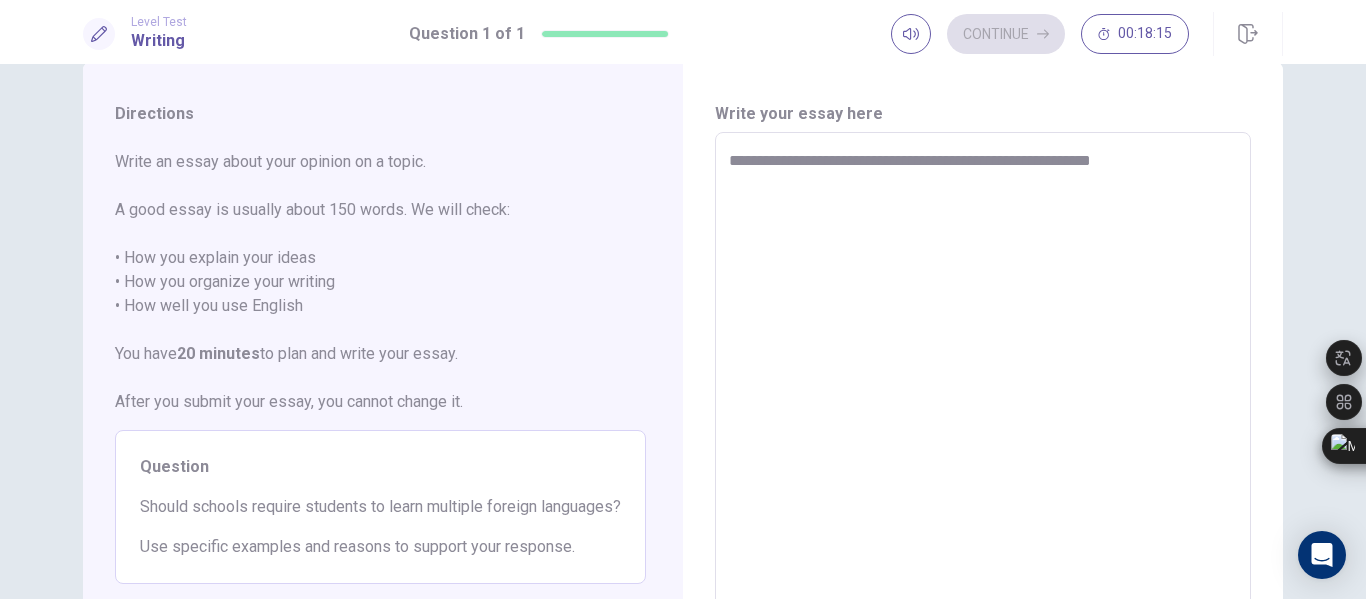 type on "**********" 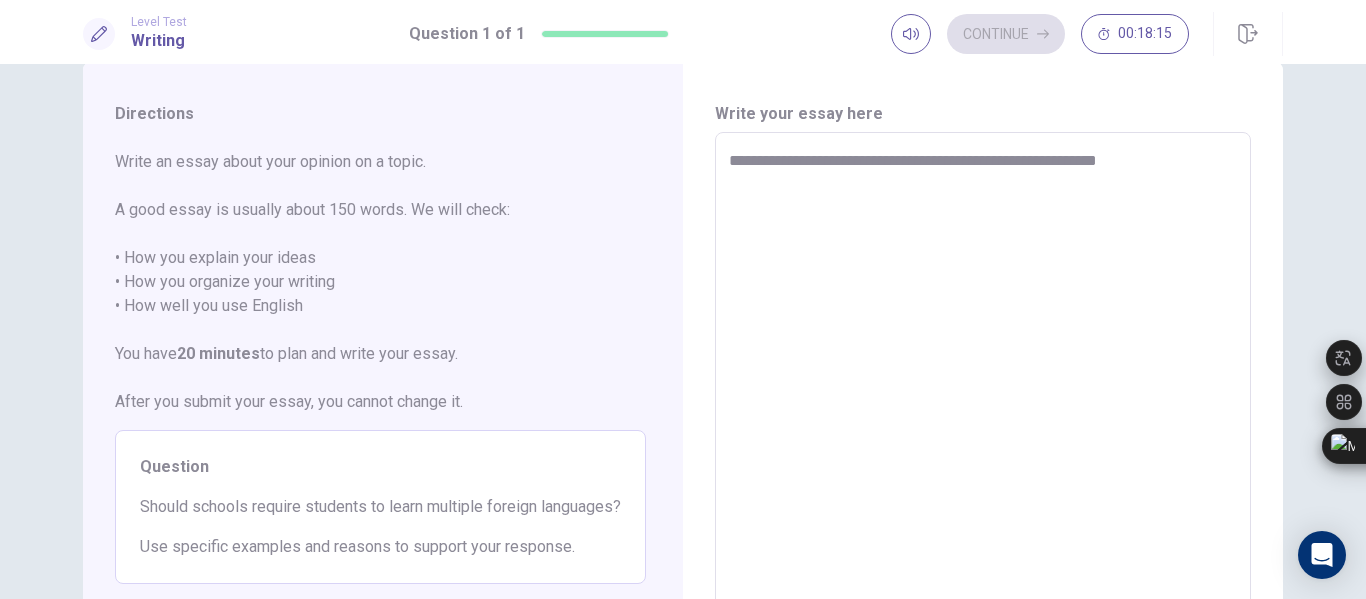 type on "*" 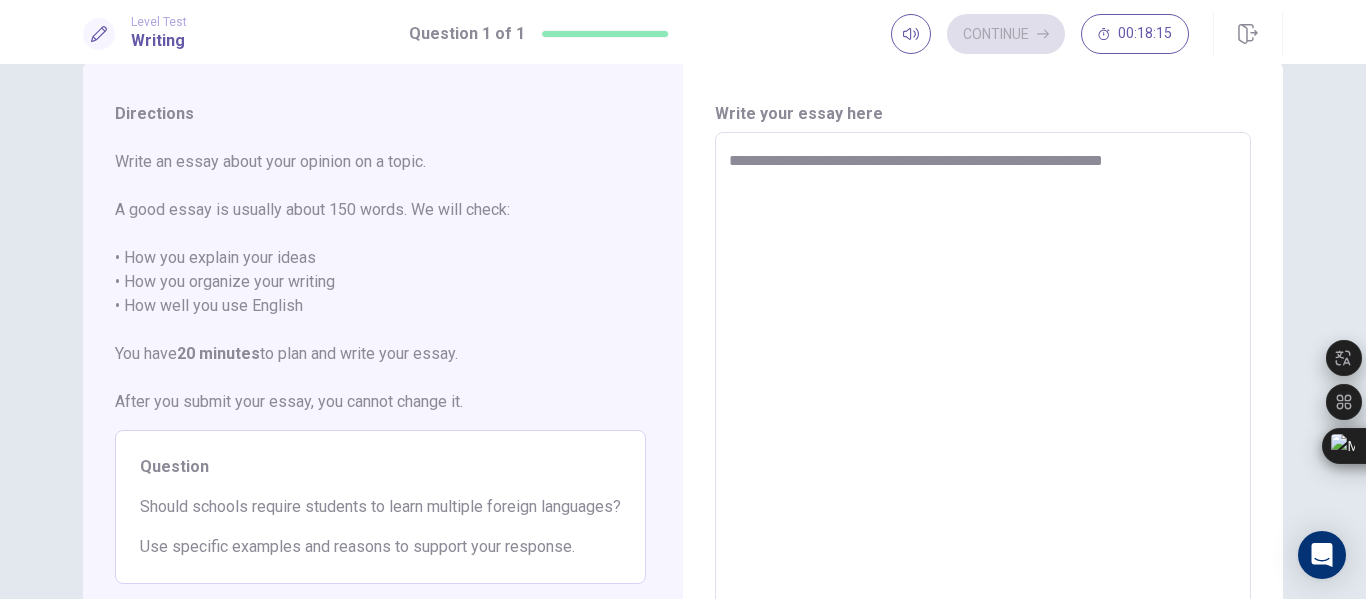 type on "*" 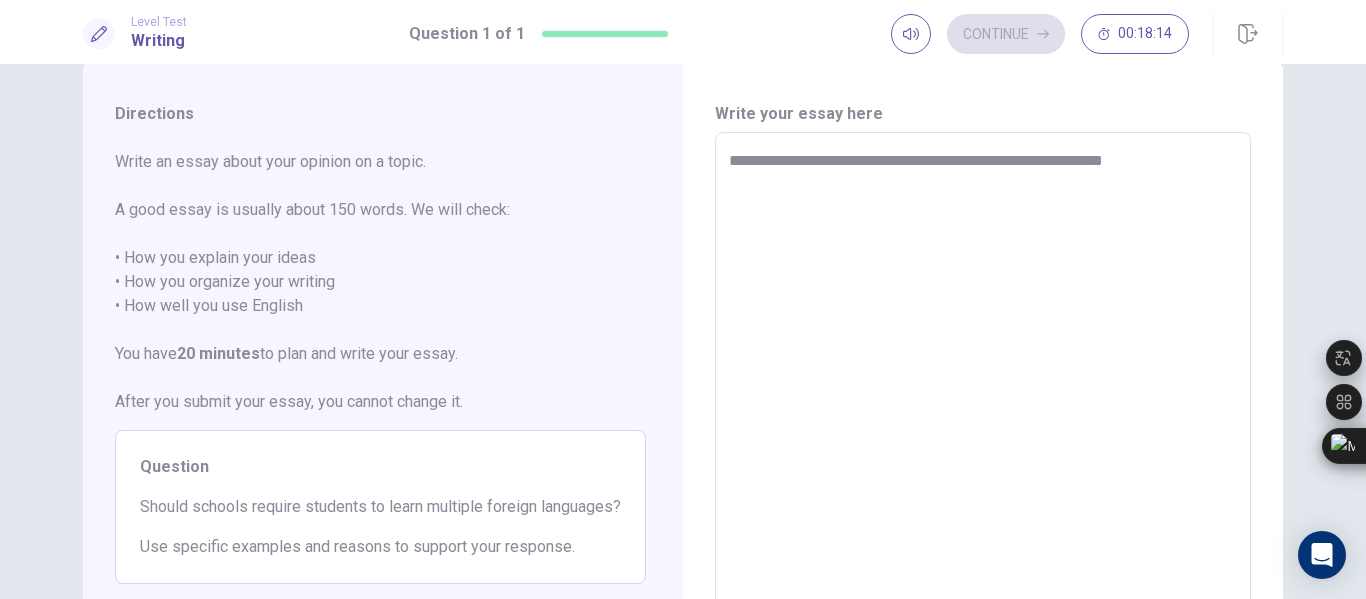 type on "**********" 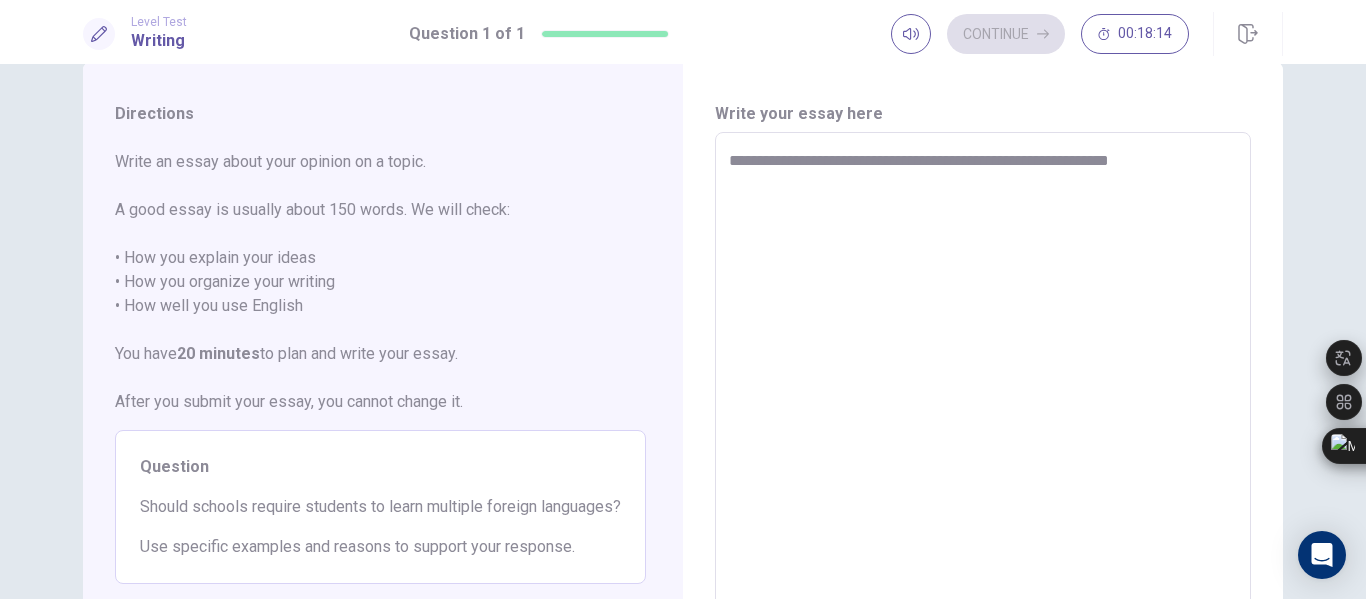 type on "*" 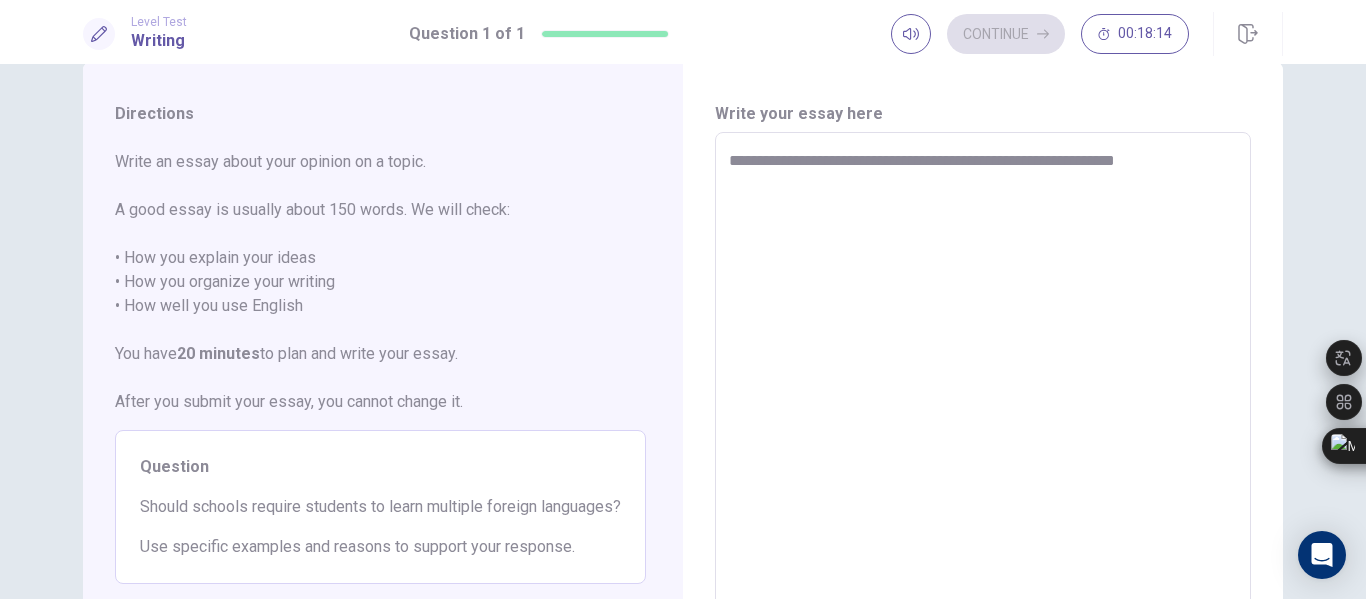 type on "*" 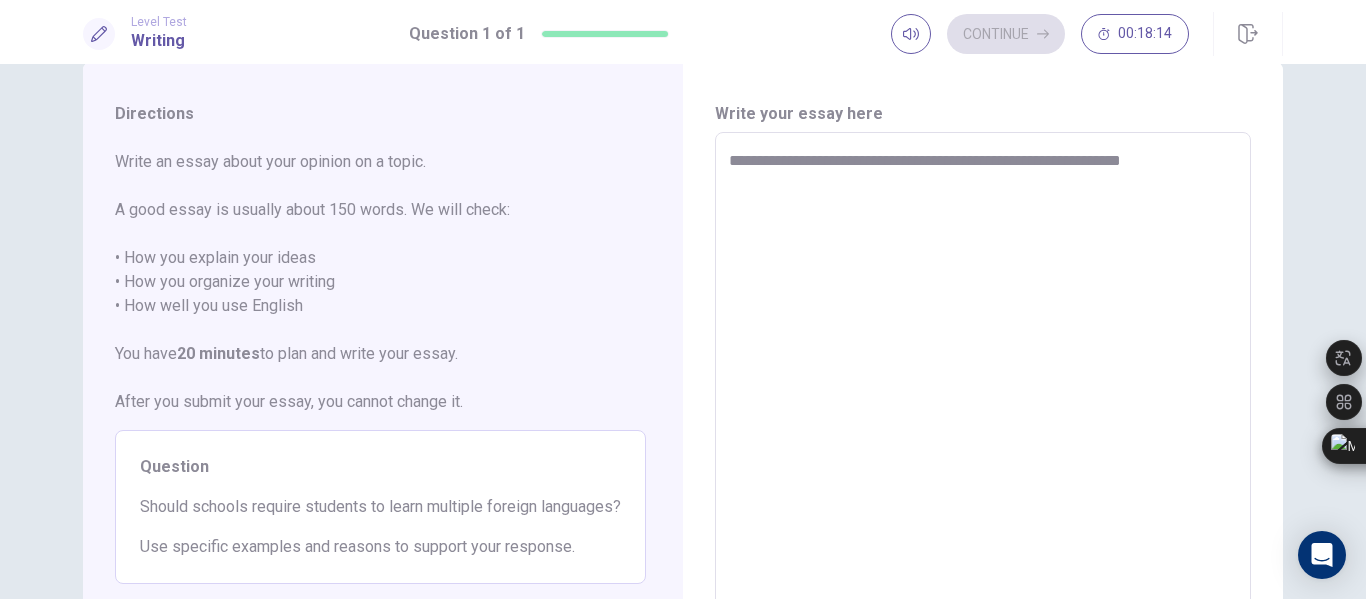 type on "*" 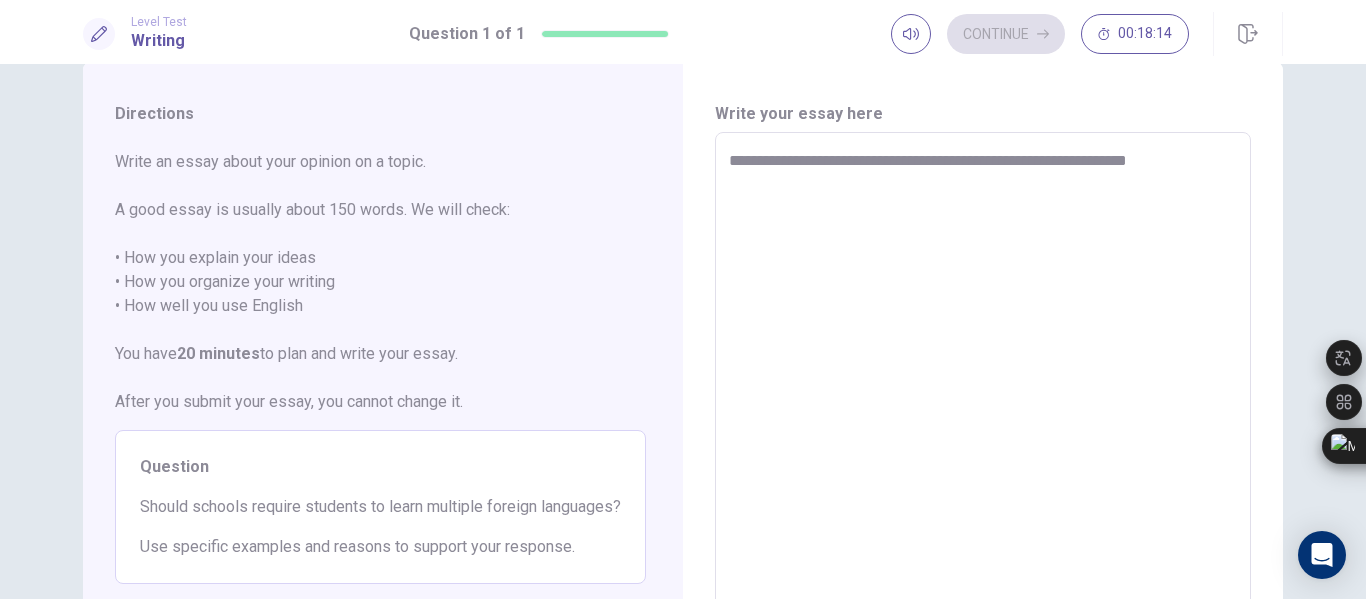 type on "*" 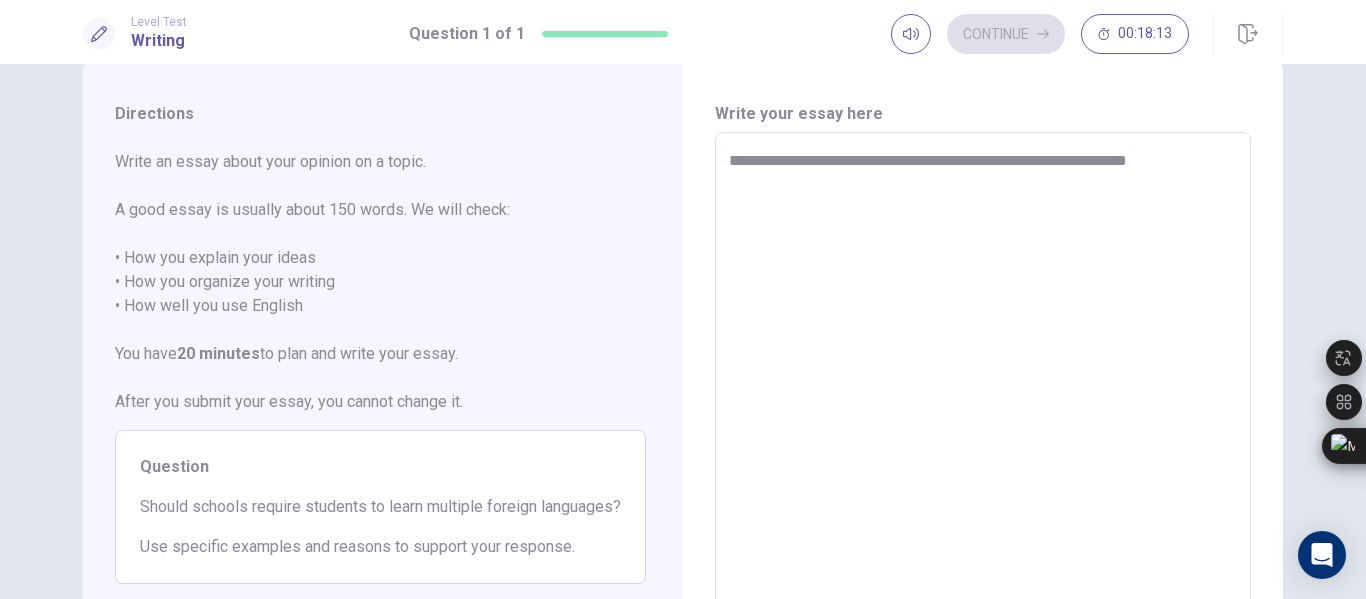 type on "**********" 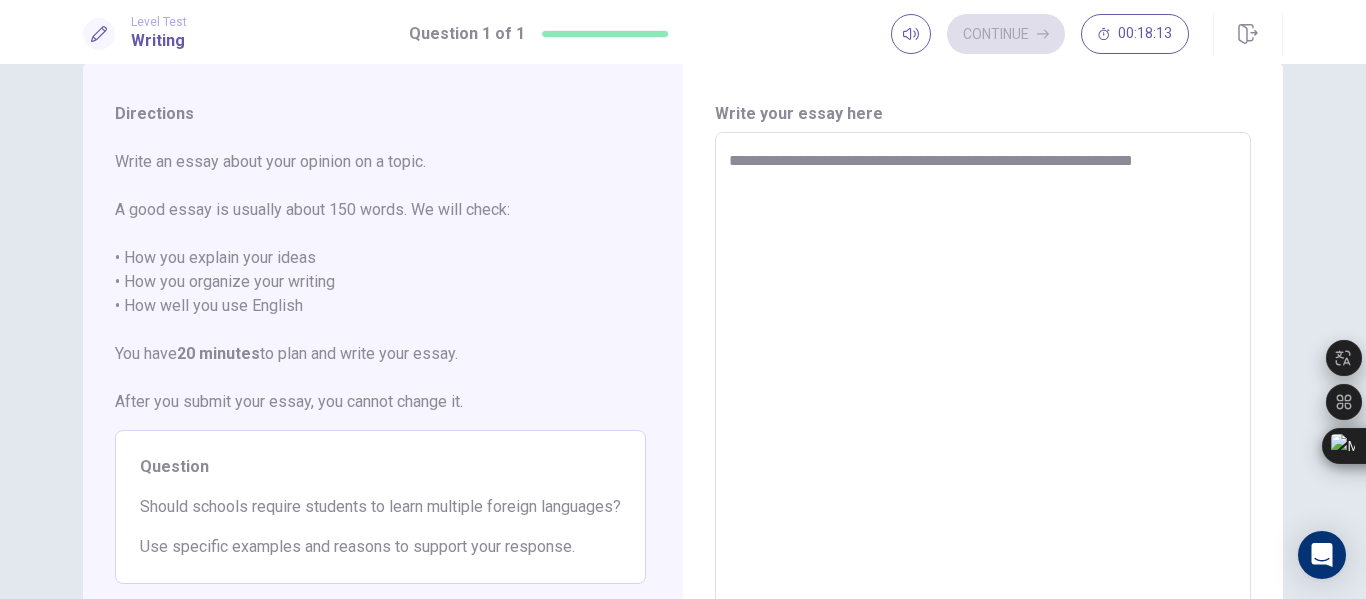 type on "*" 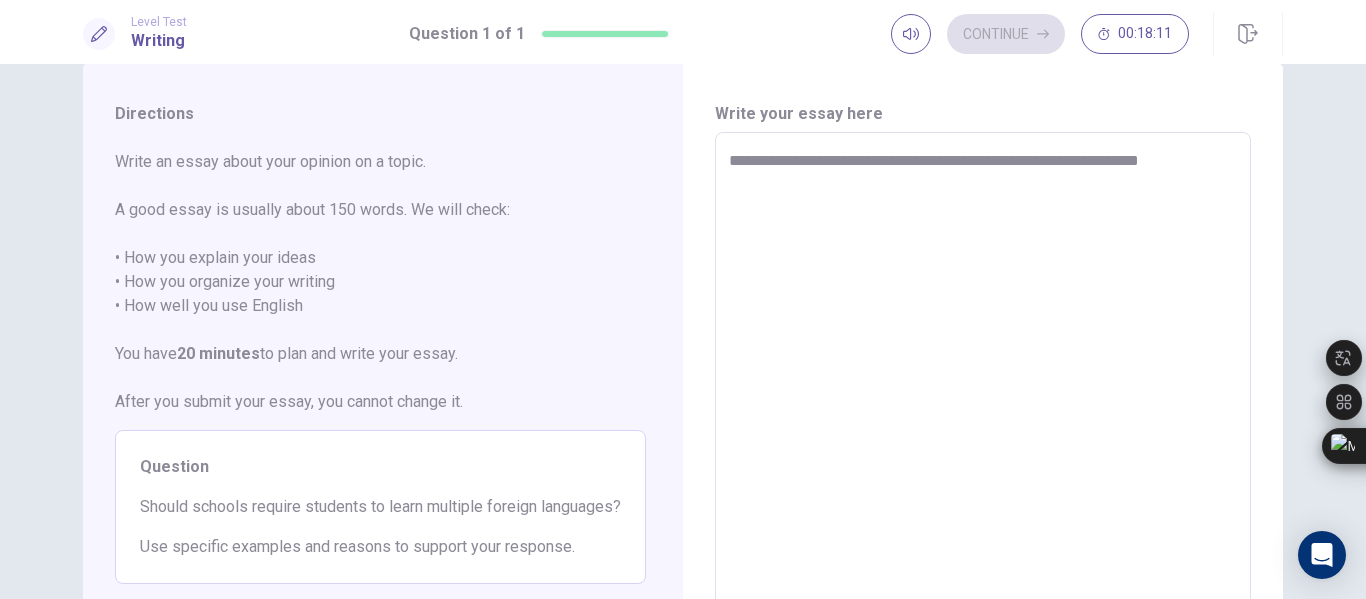 type on "*" 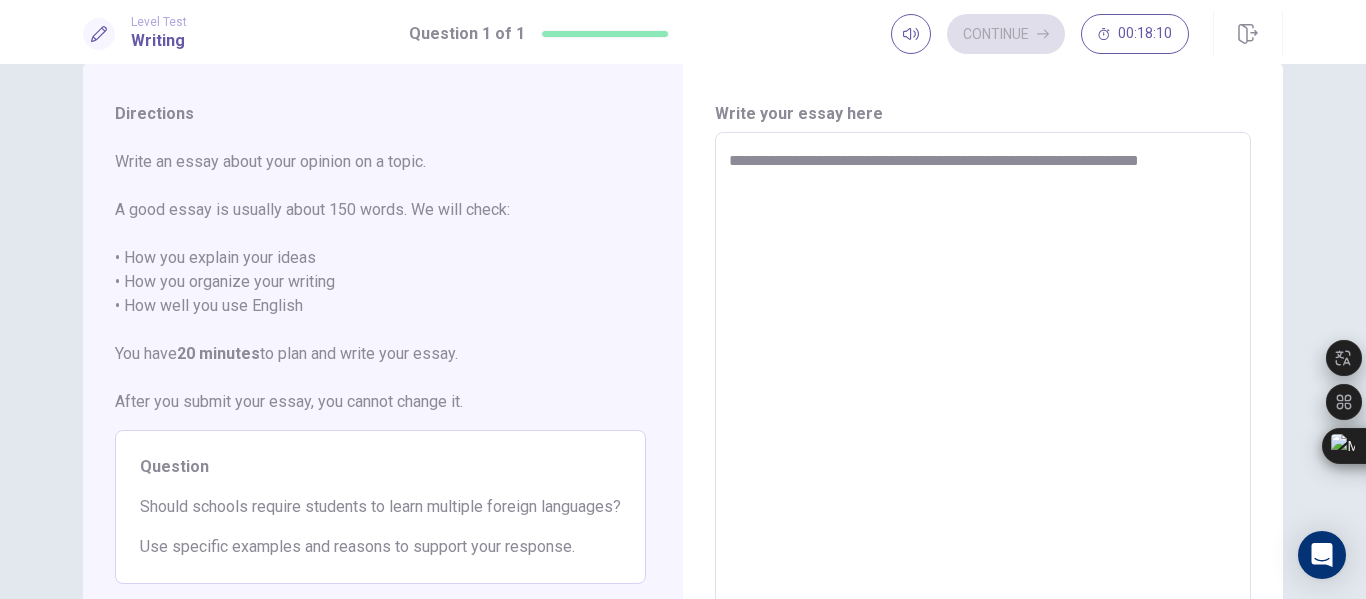 type on "**********" 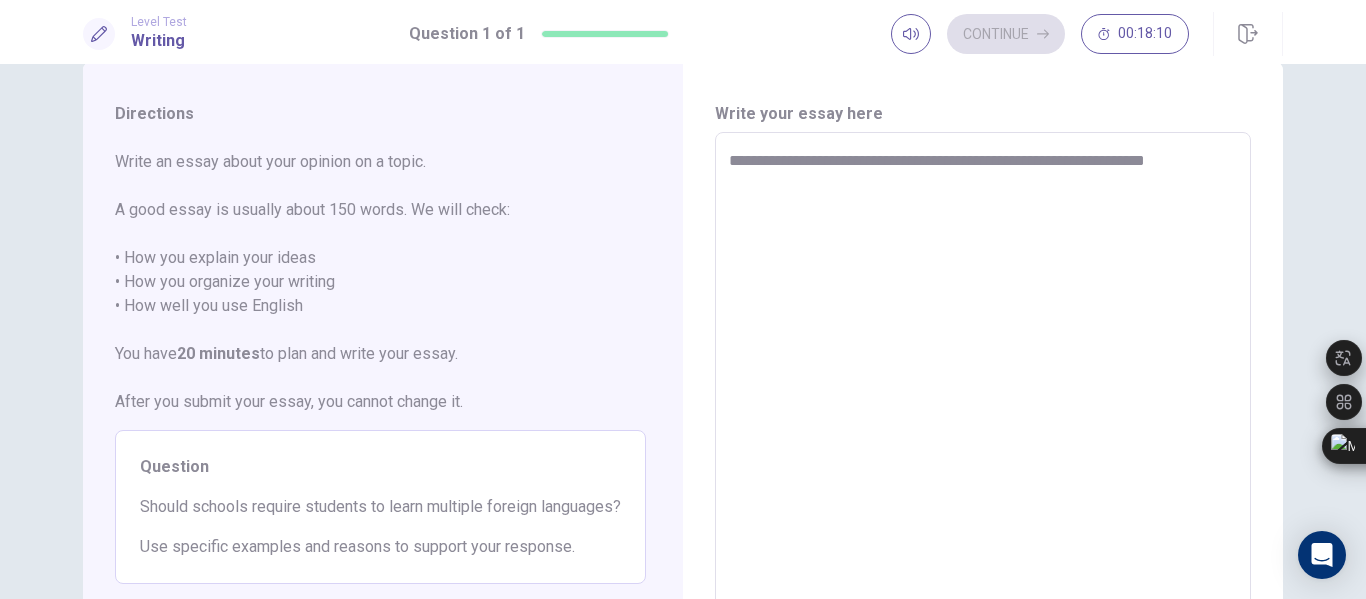 type on "*" 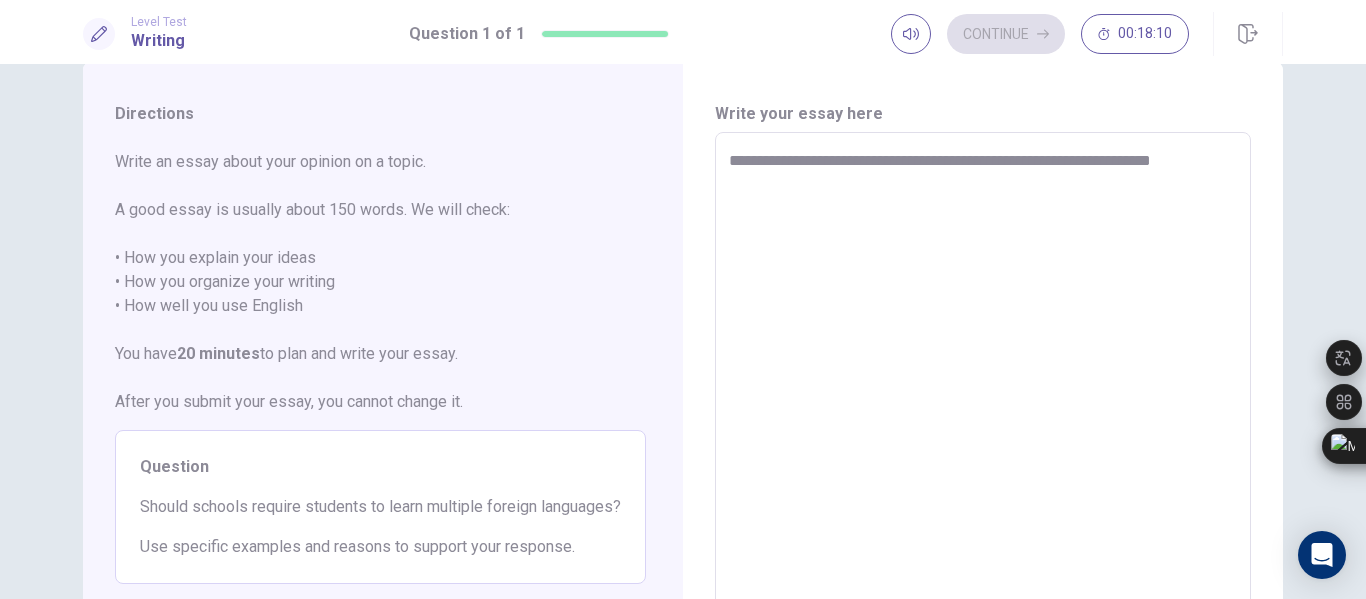 type on "**********" 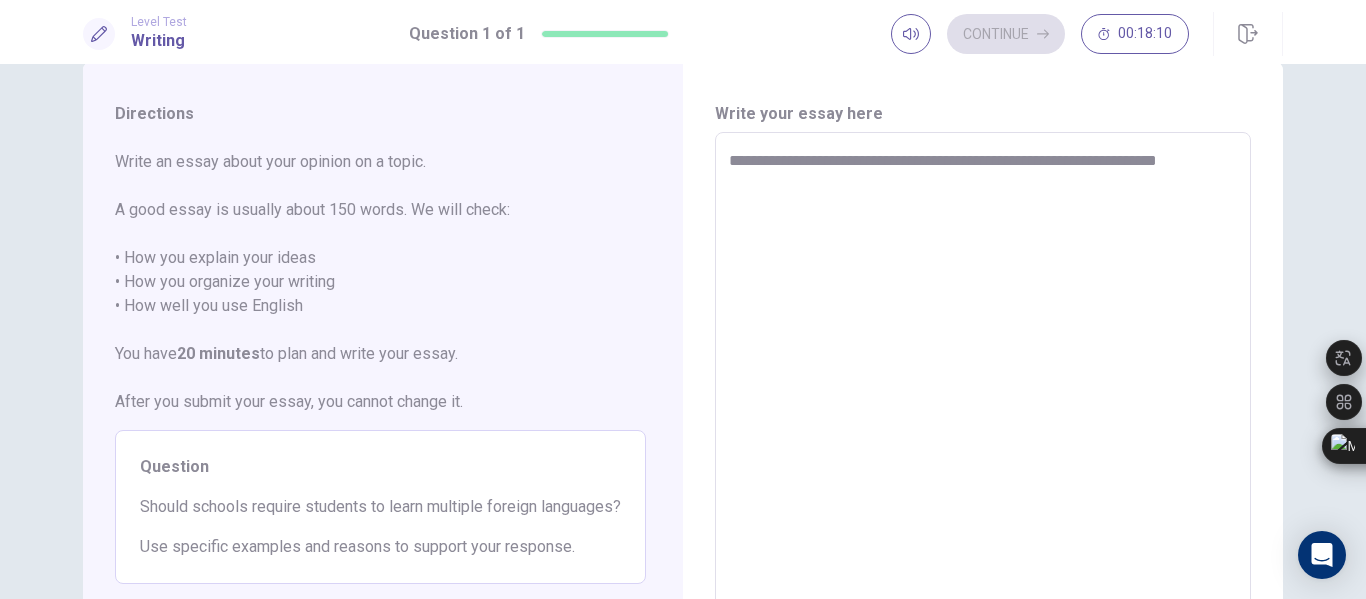 type on "*" 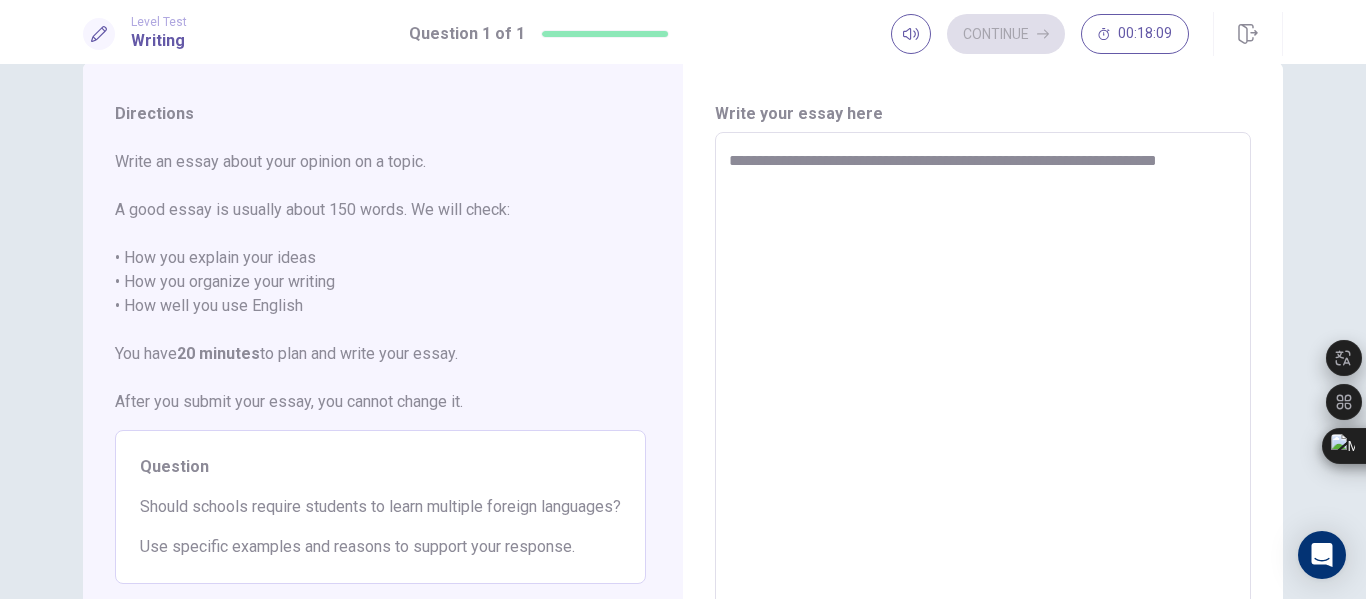 type on "**********" 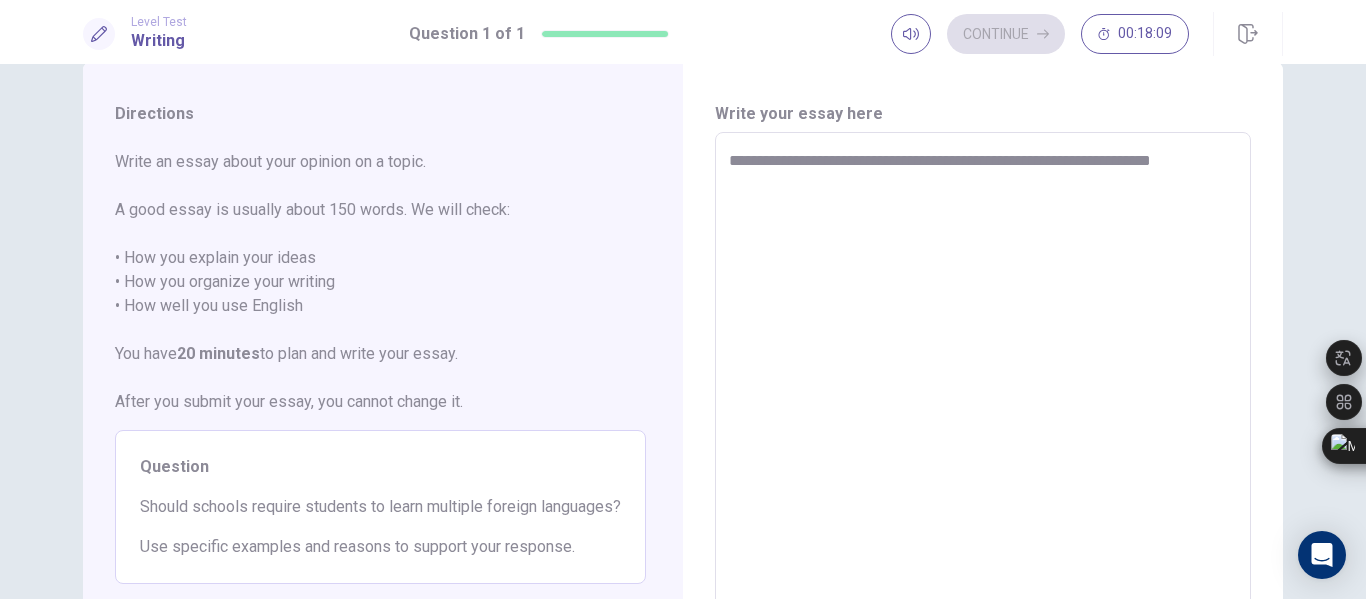 type on "*" 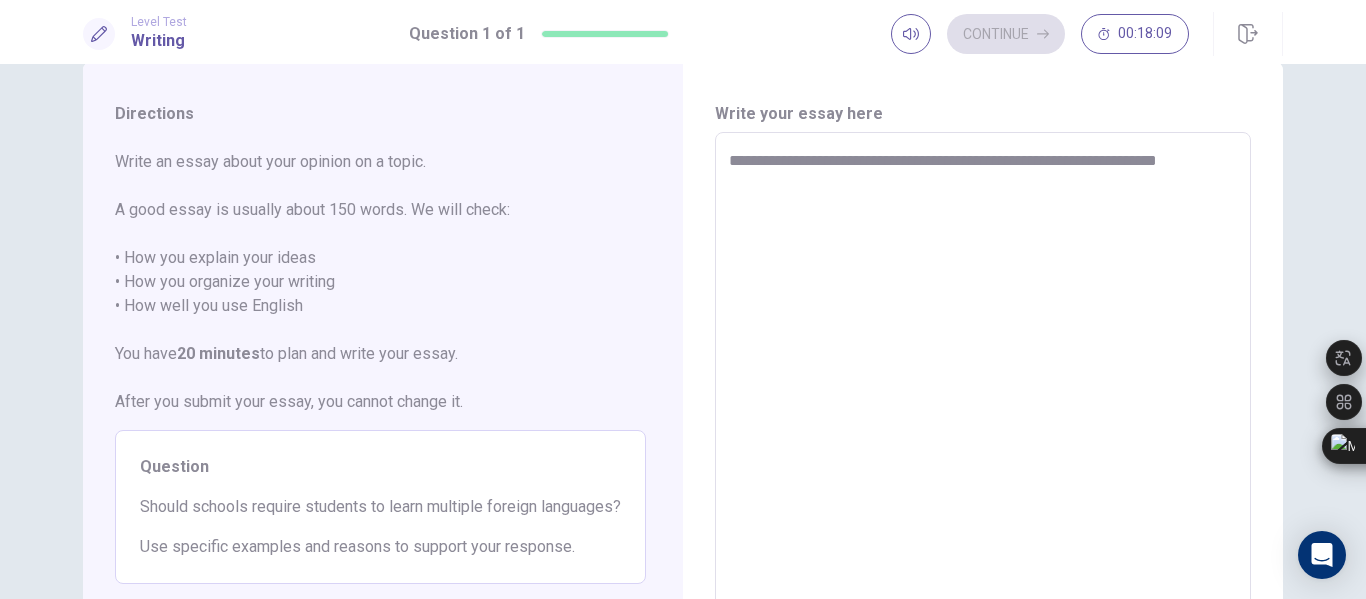type on "*" 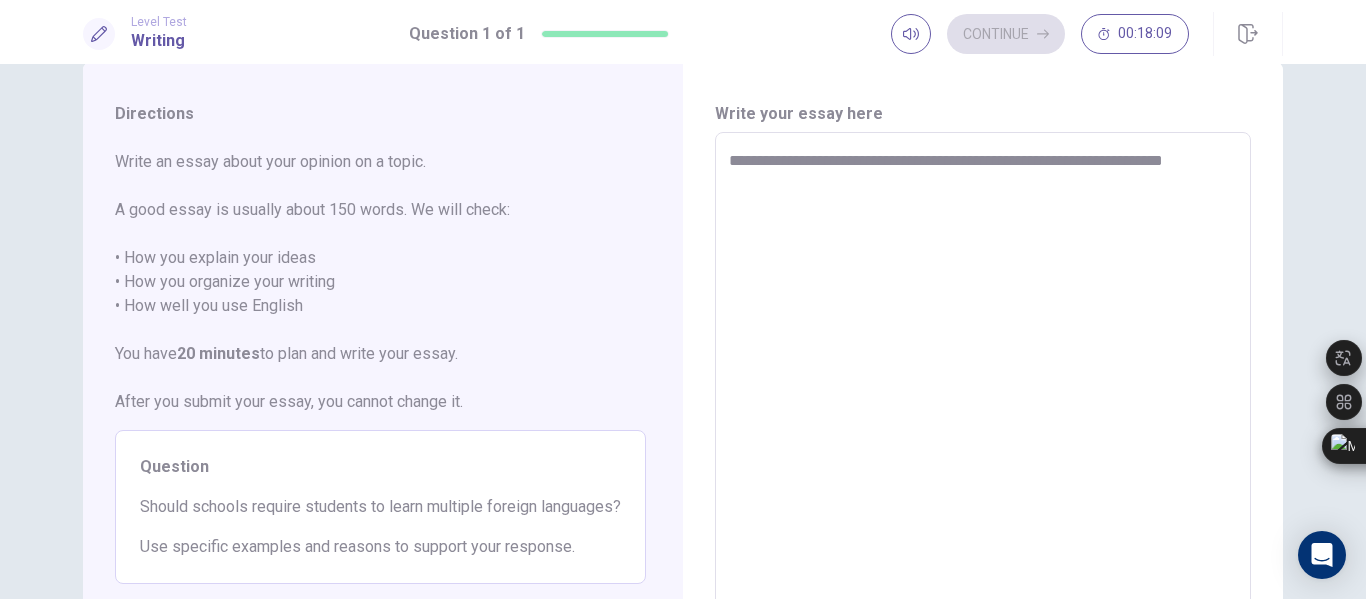 type on "*" 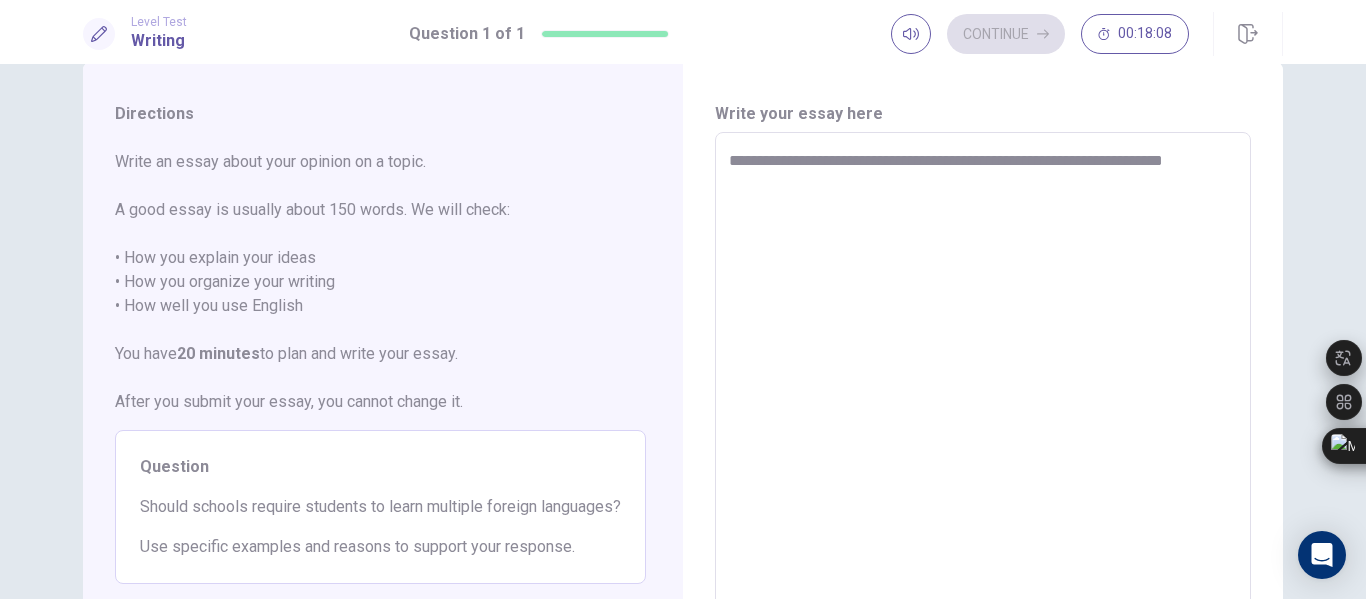type on "**********" 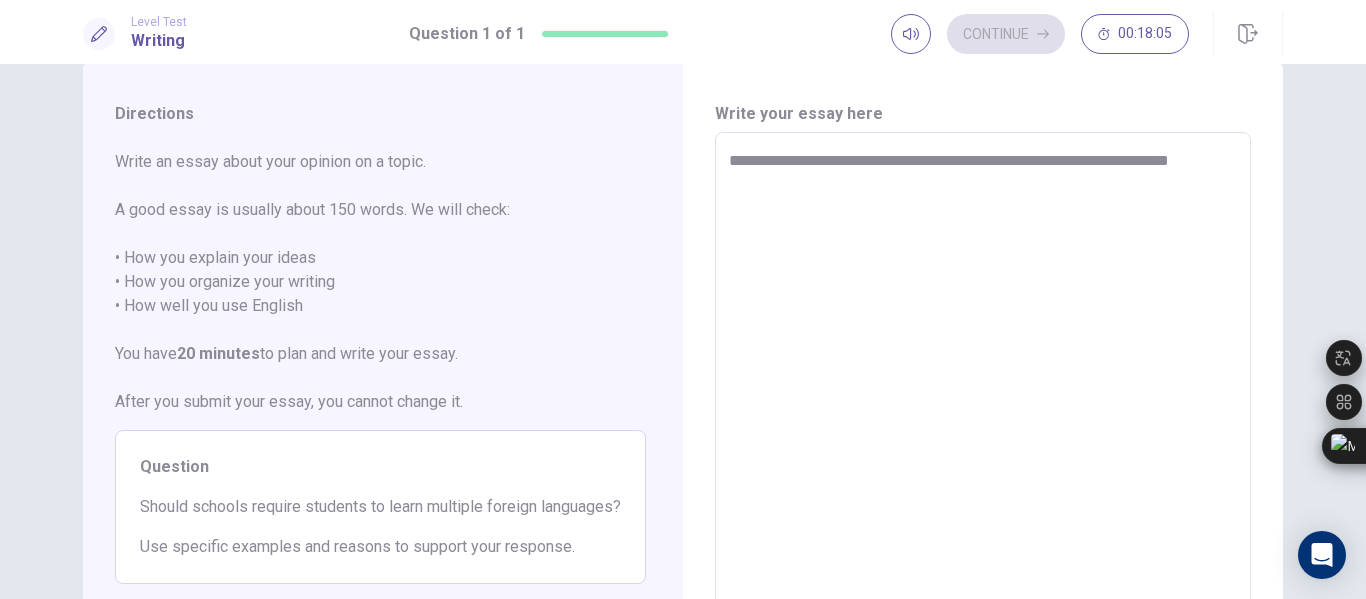 type on "*" 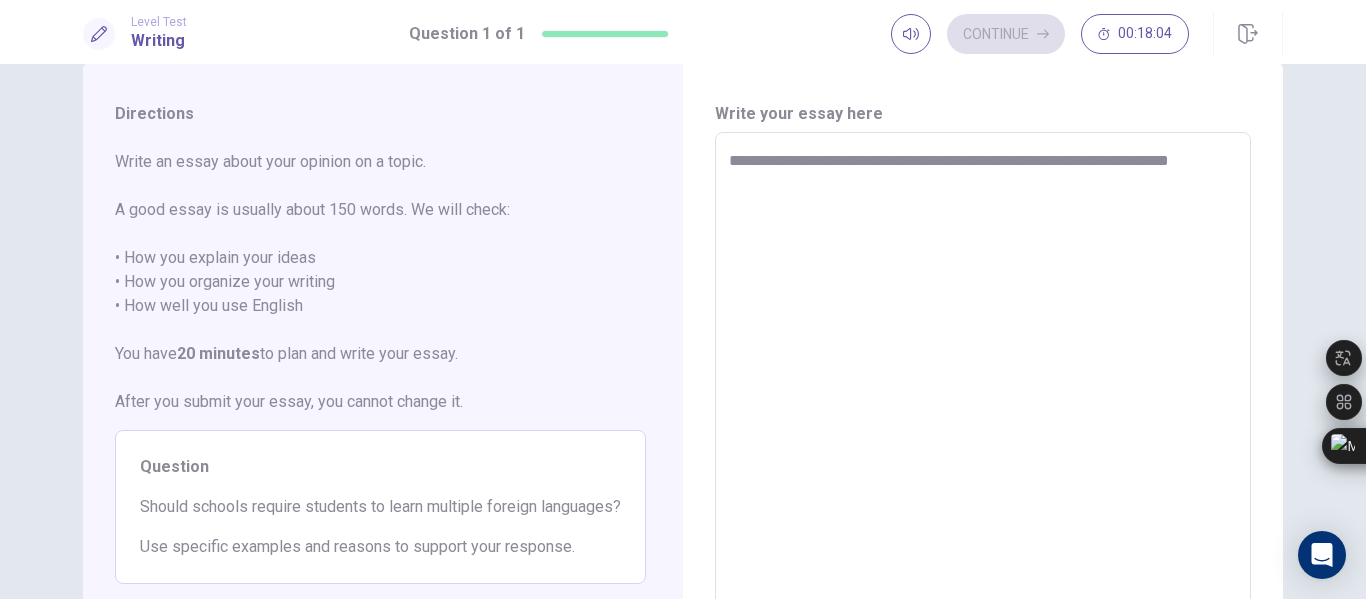 type on "**********" 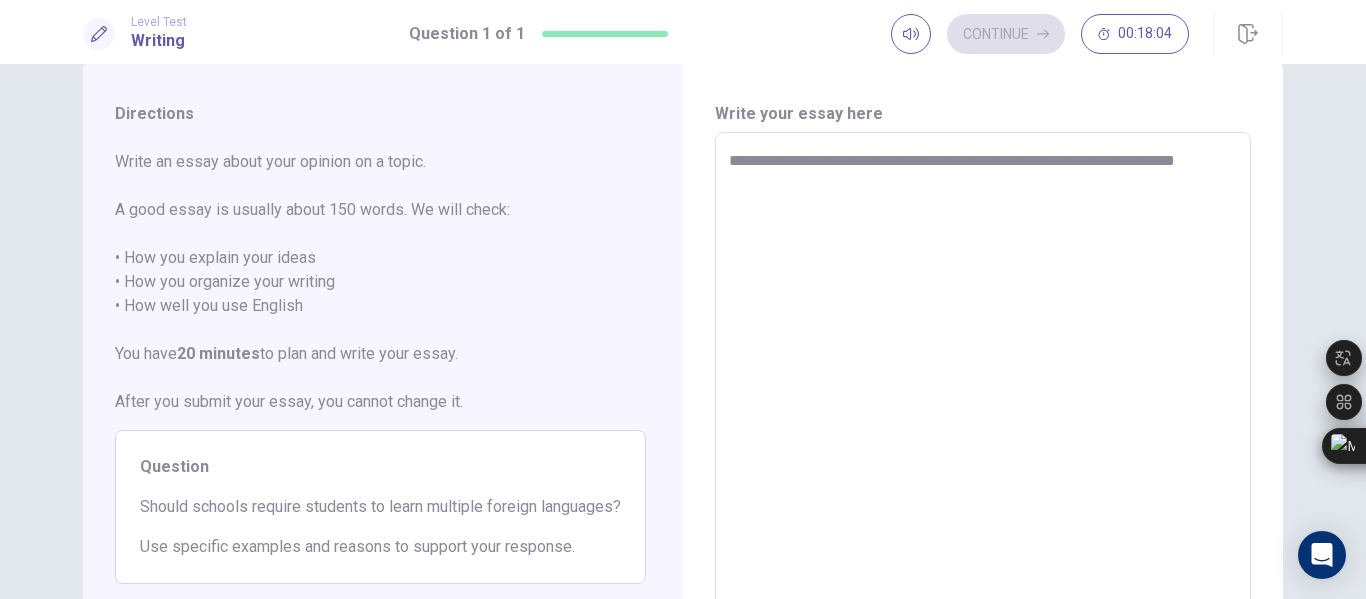 type on "*" 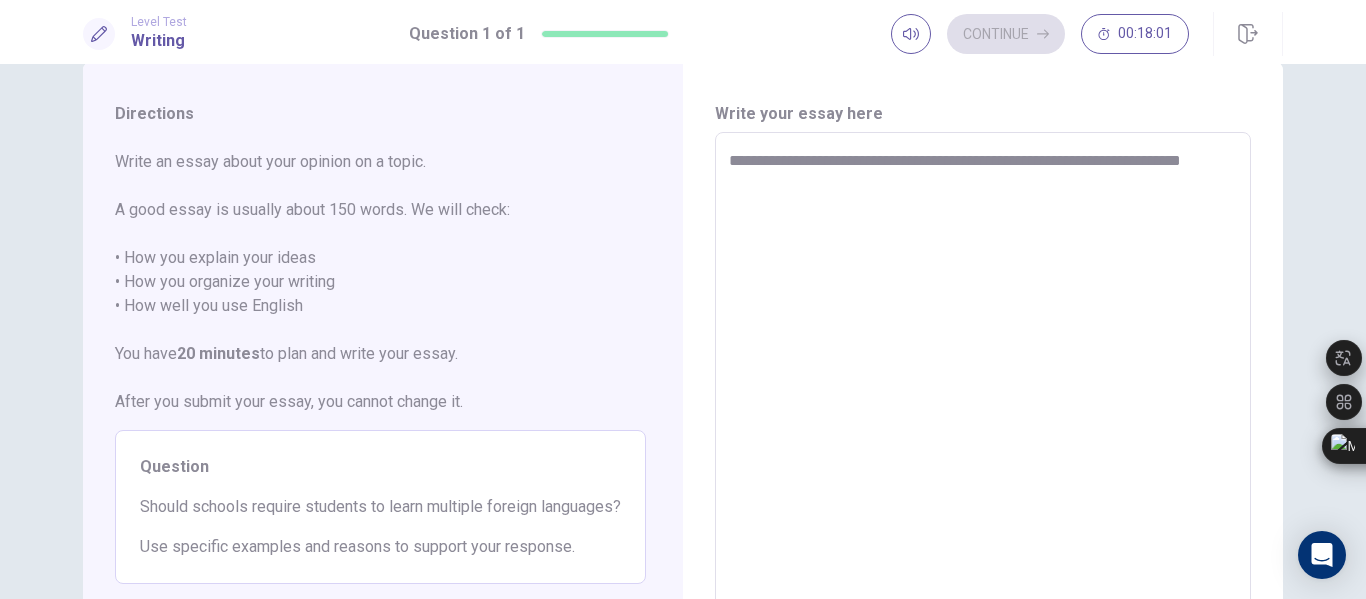 click on "**********" at bounding box center [983, 409] 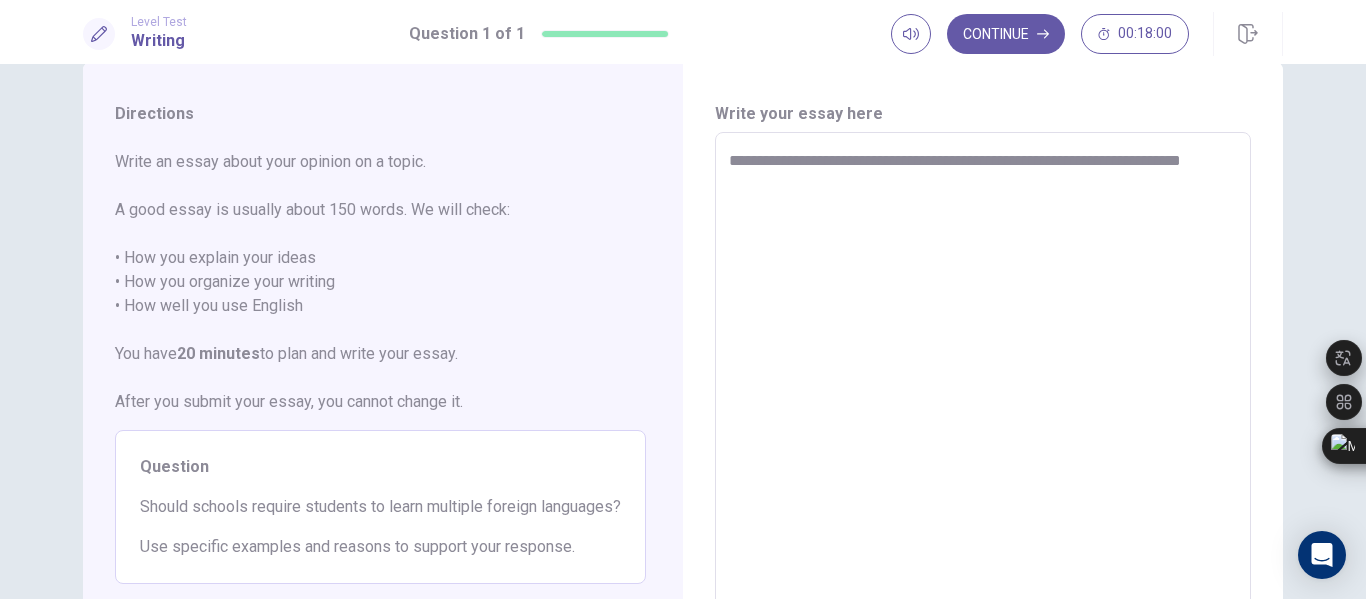 type on "*" 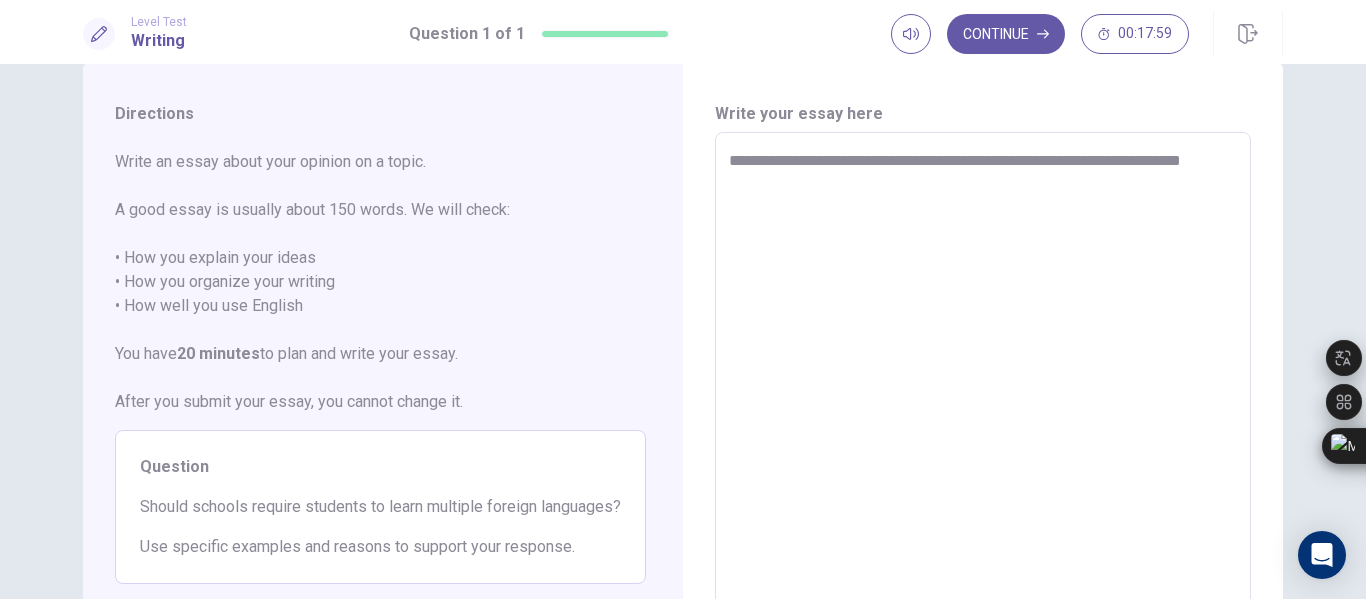 type on "**********" 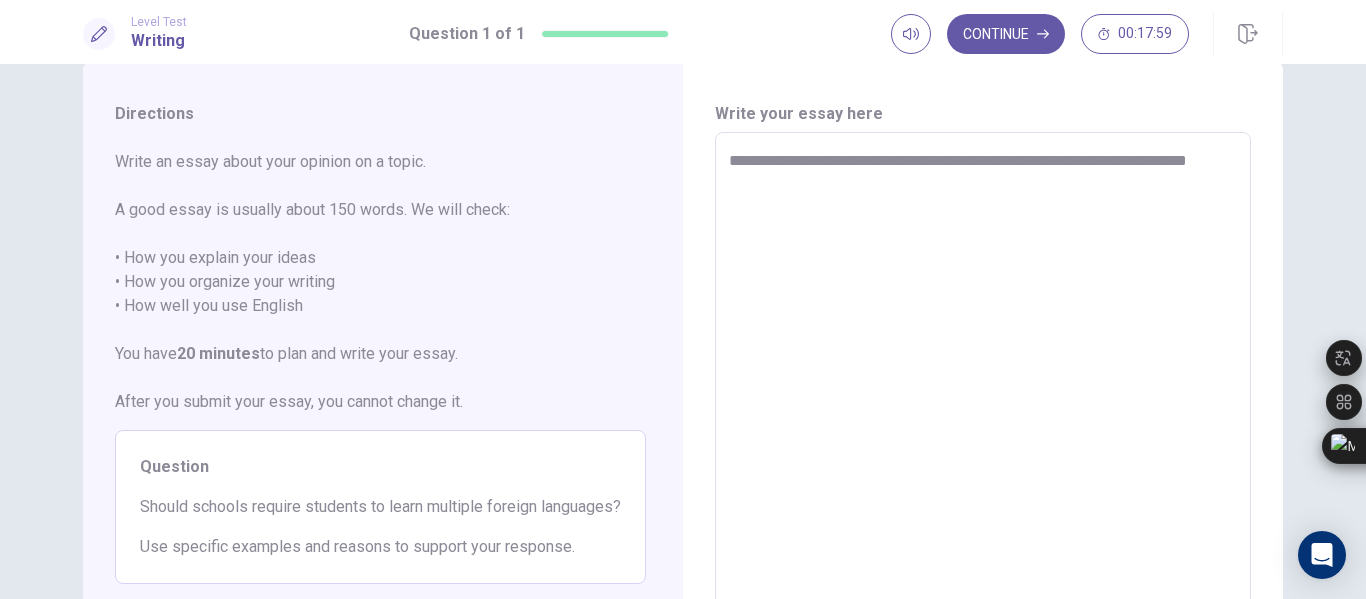 type on "*" 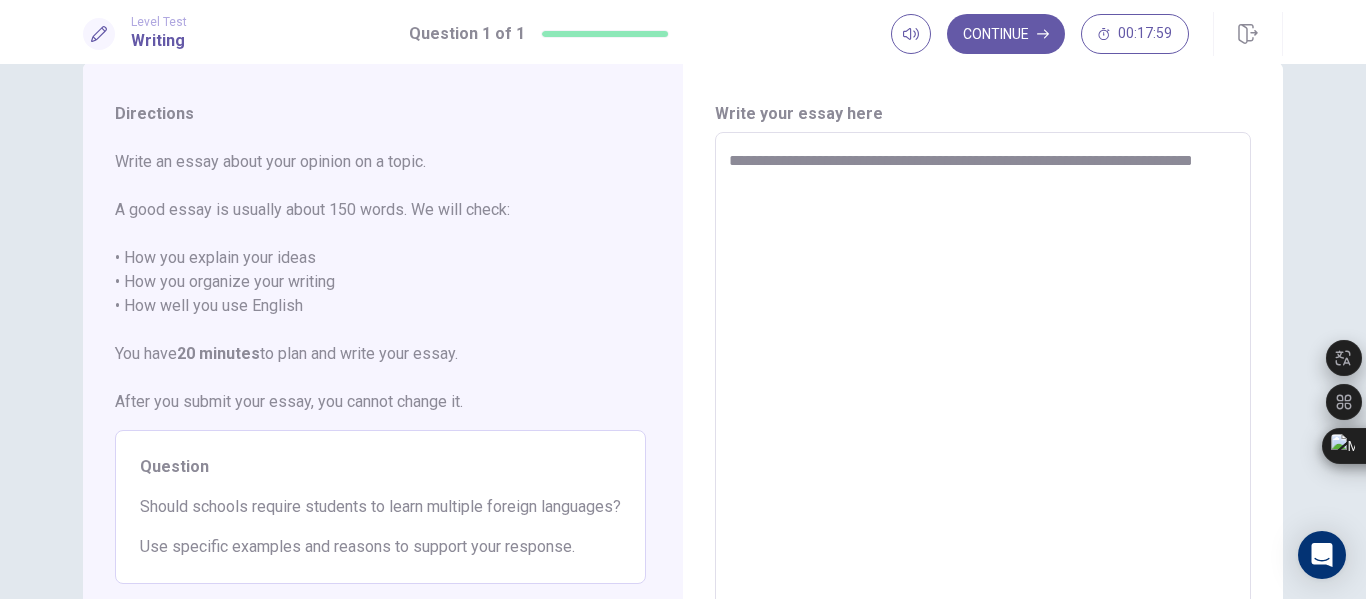 type on "*" 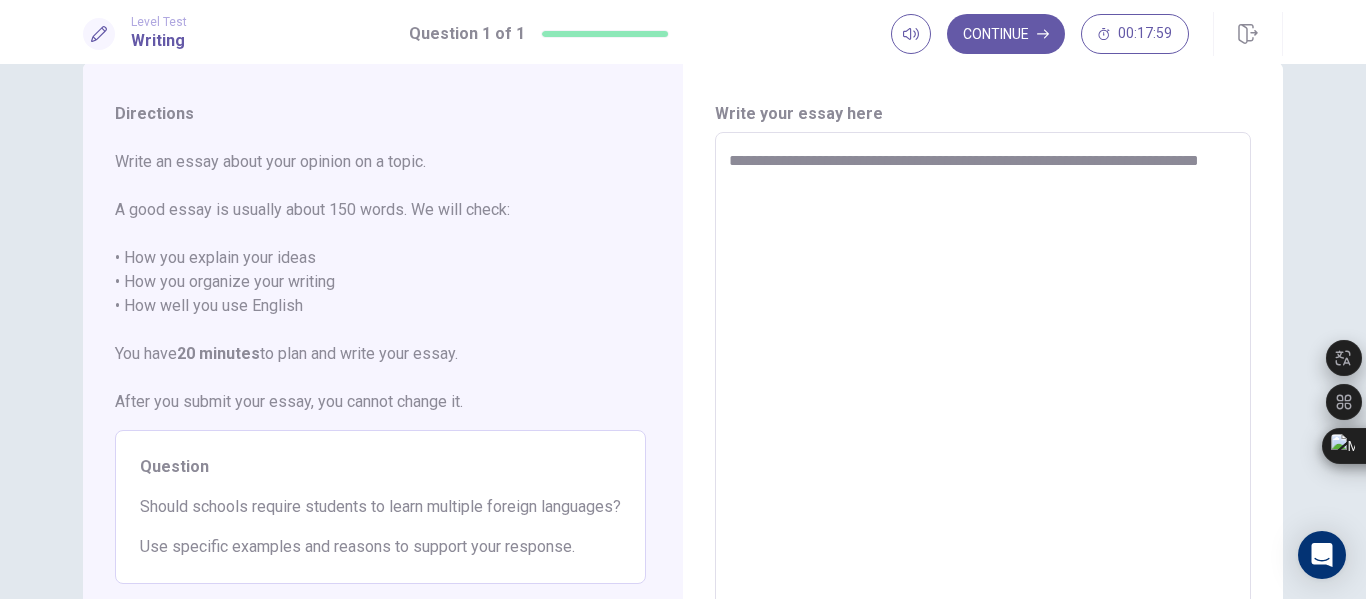 type on "*" 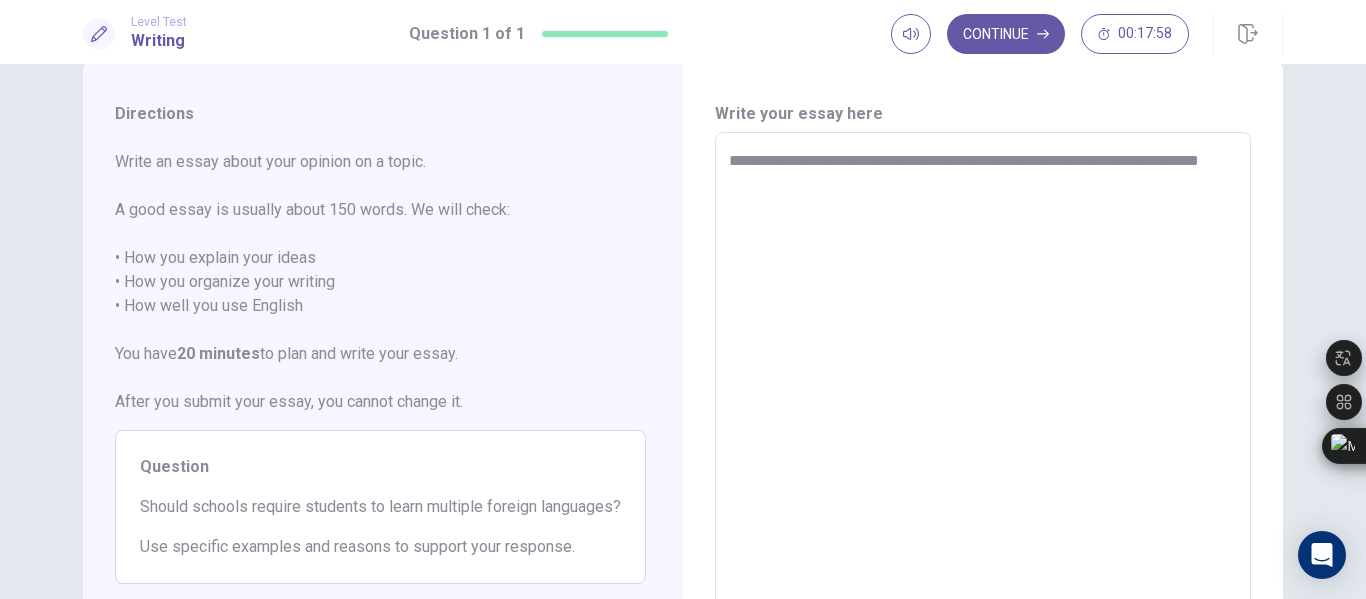type on "**********" 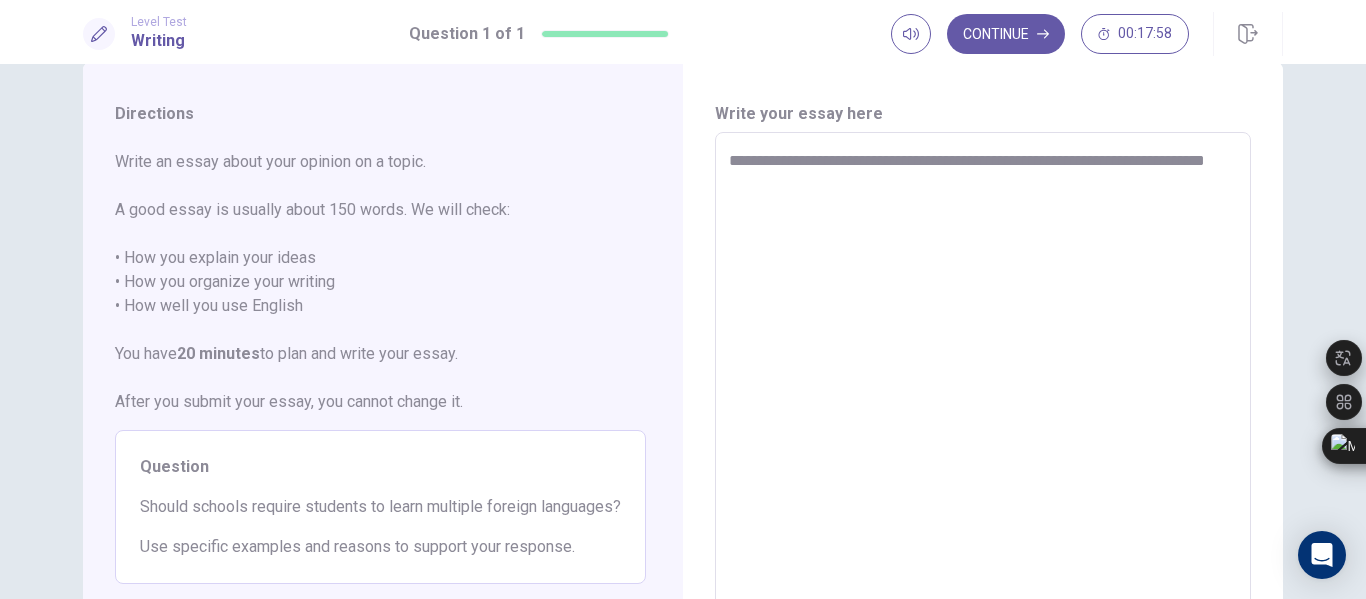 type on "*" 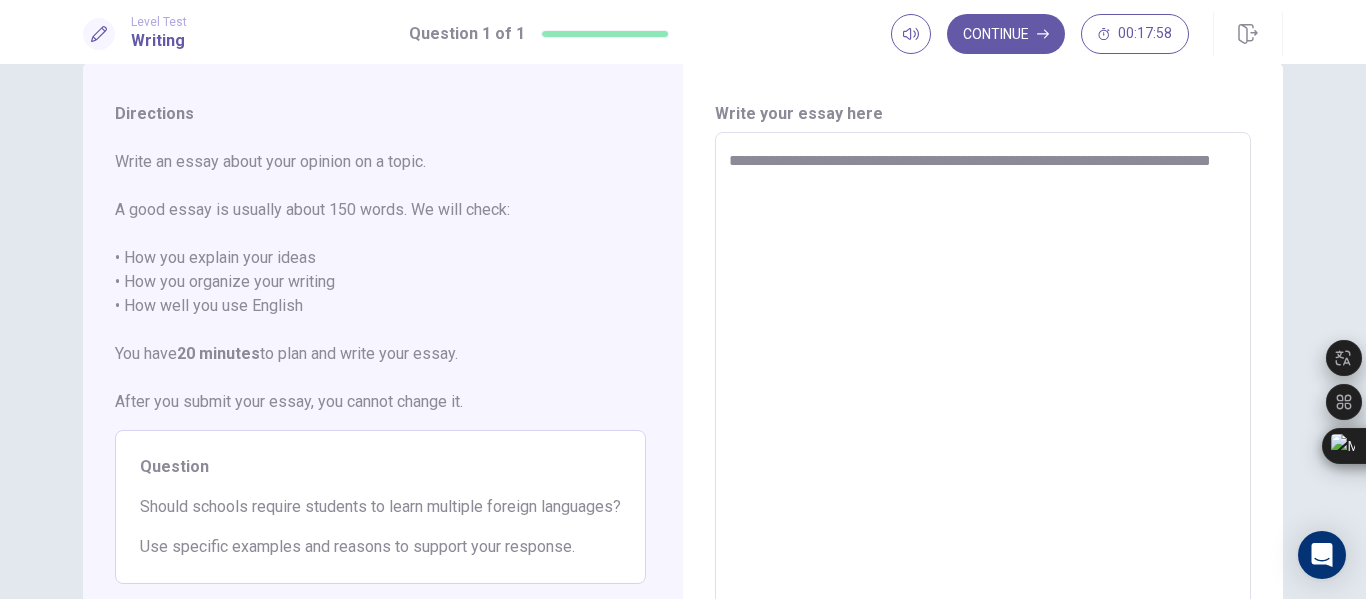 type on "*" 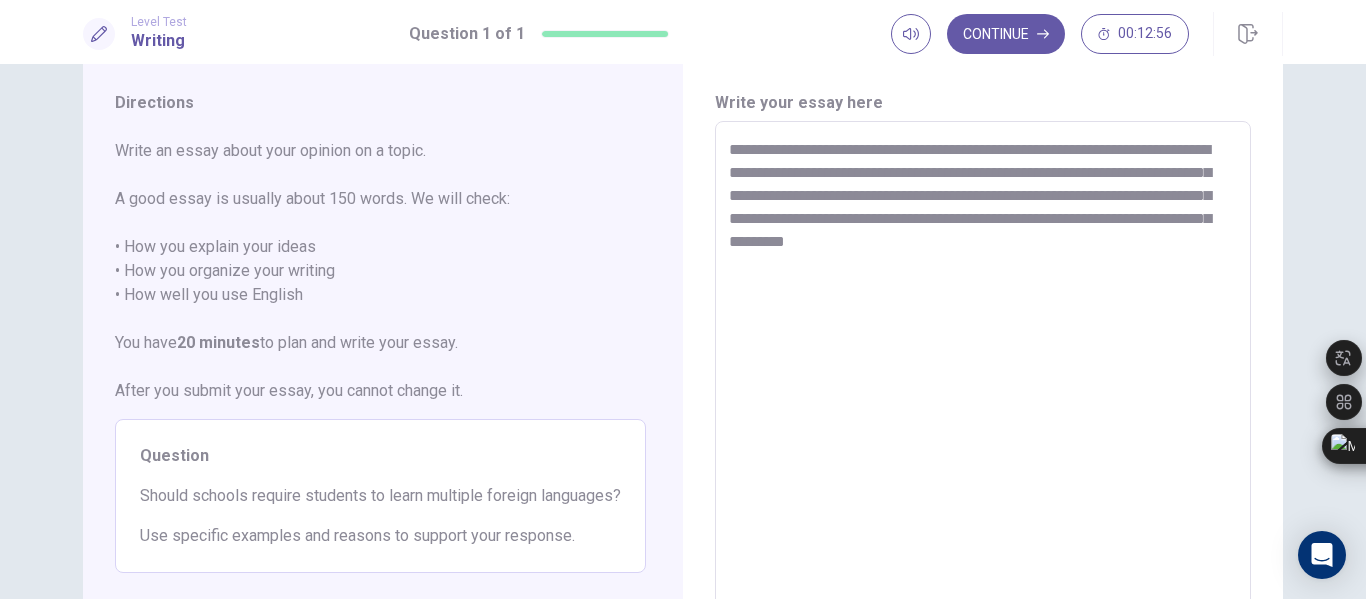 scroll, scrollTop: 68, scrollLeft: 0, axis: vertical 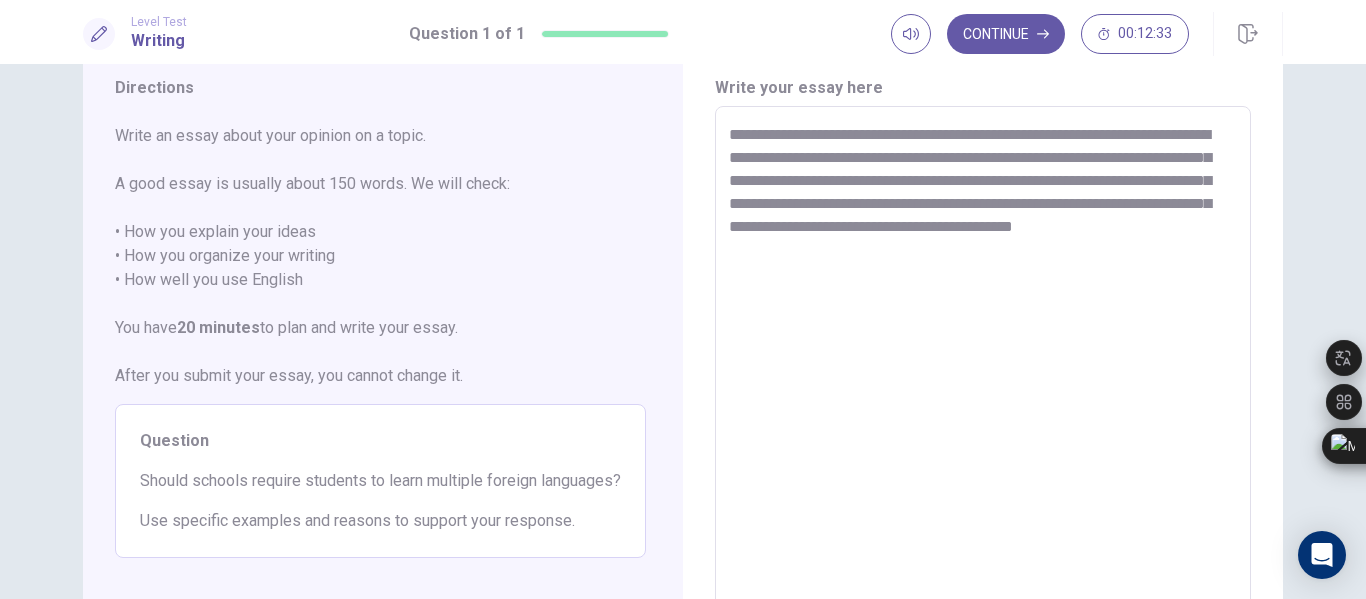 click on "**********" at bounding box center (983, 383) 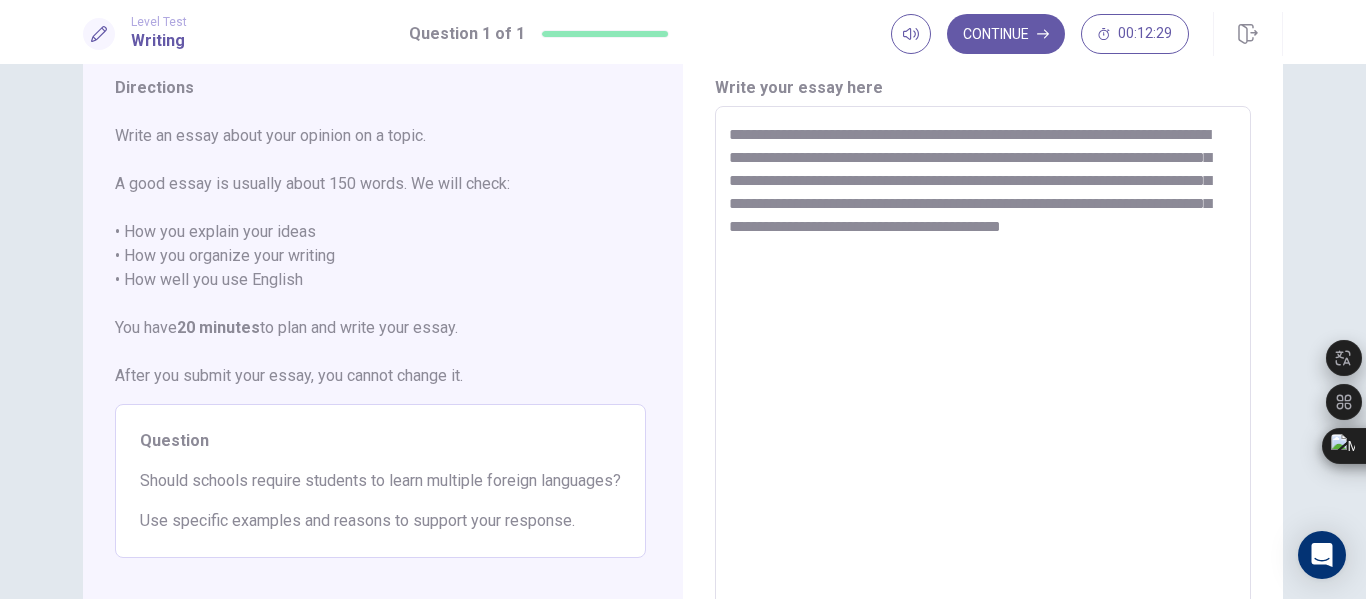 click on "**********" at bounding box center [983, 383] 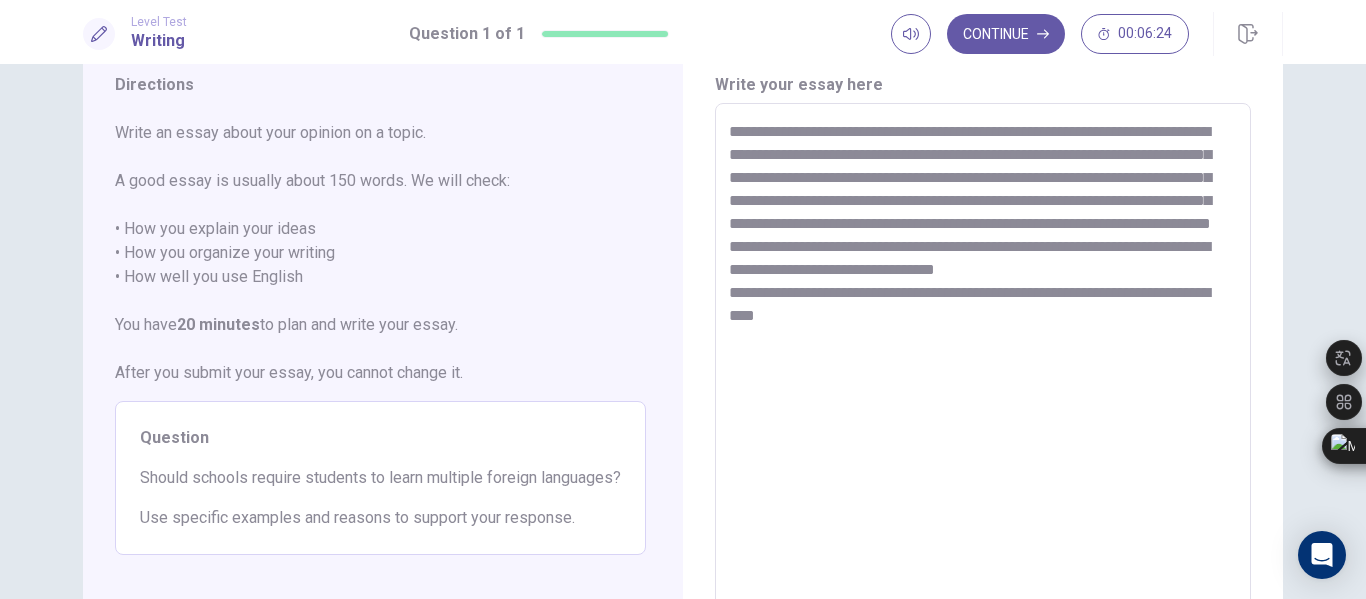 scroll, scrollTop: 61, scrollLeft: 0, axis: vertical 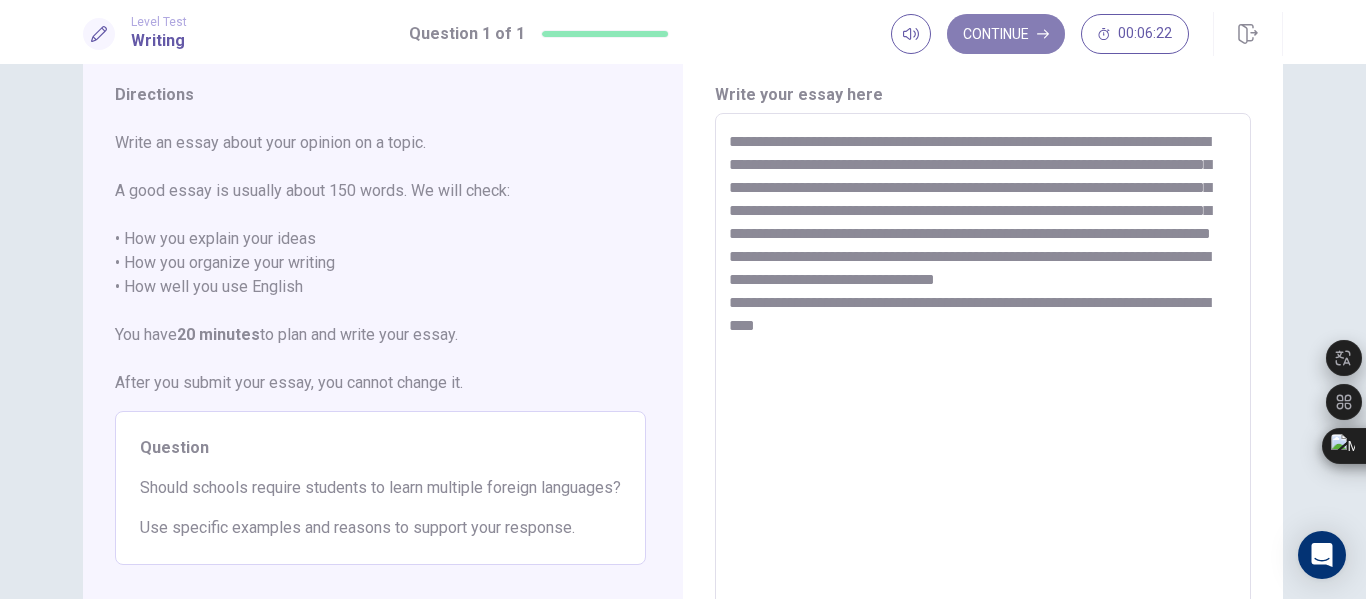 click on "Continue" at bounding box center (1006, 34) 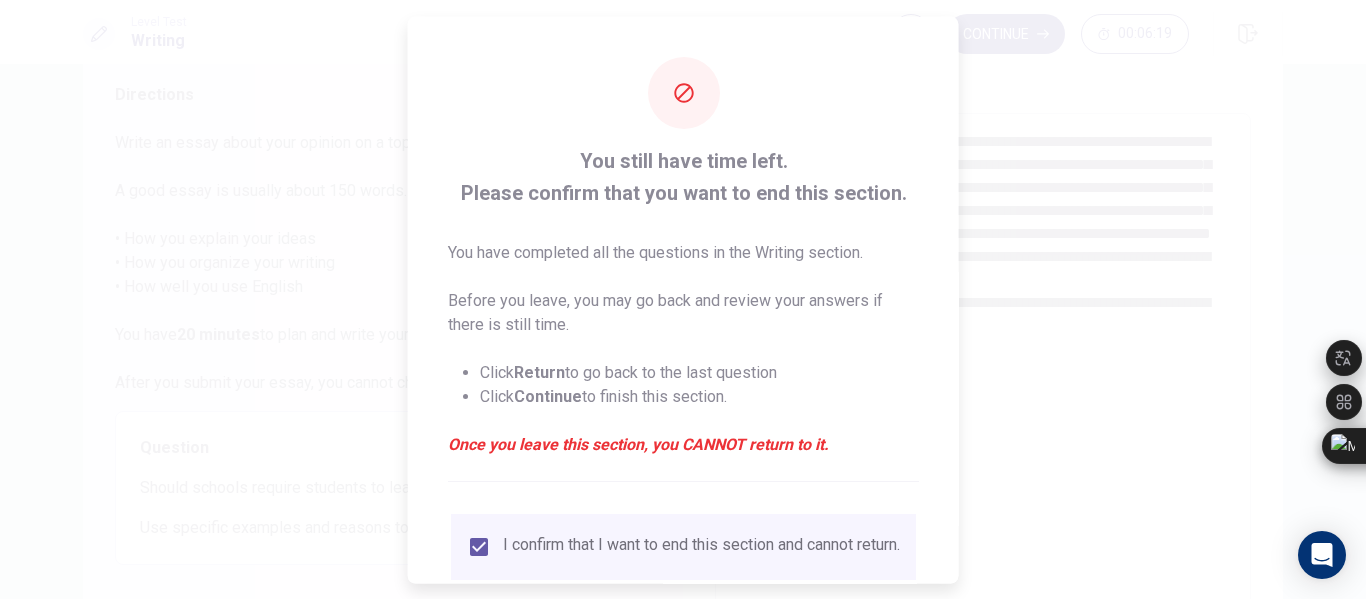scroll, scrollTop: 147, scrollLeft: 0, axis: vertical 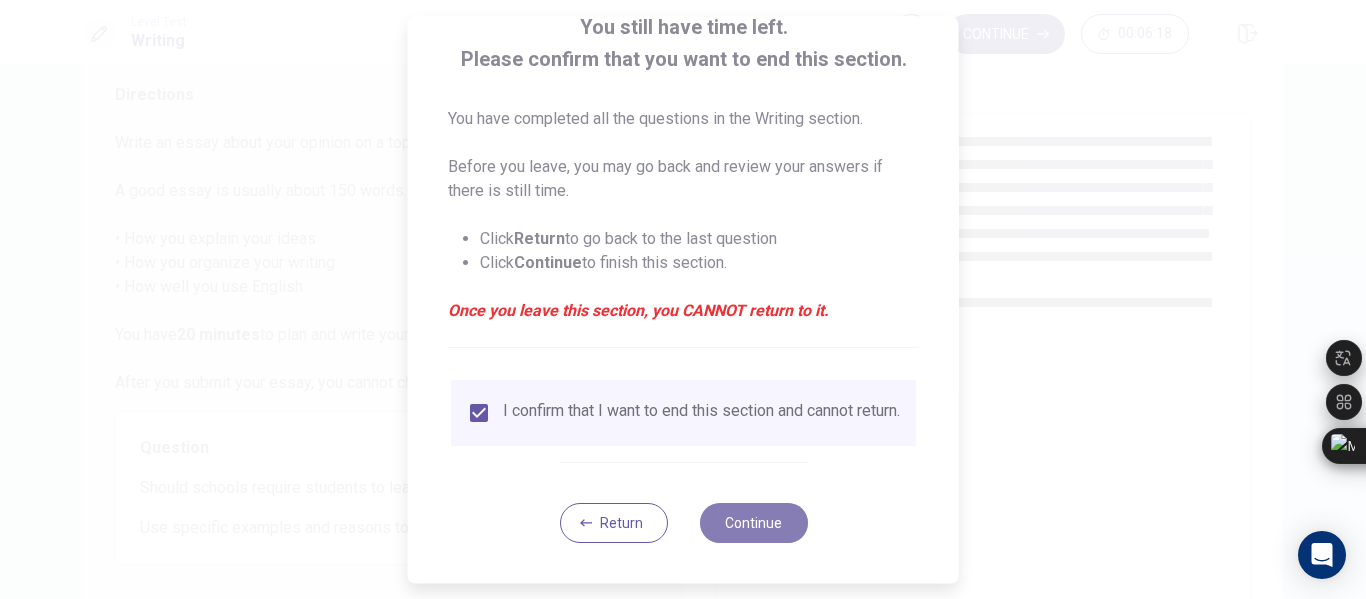 click on "Continue" at bounding box center [753, 523] 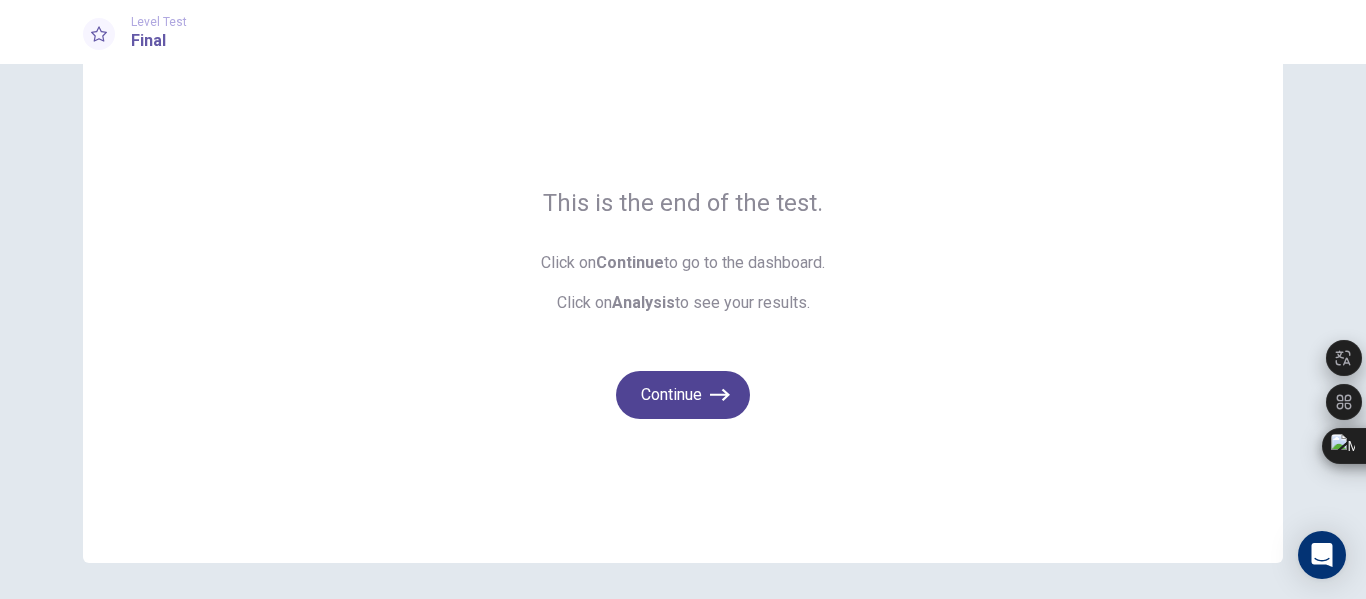 click on "Continue" at bounding box center (683, 395) 